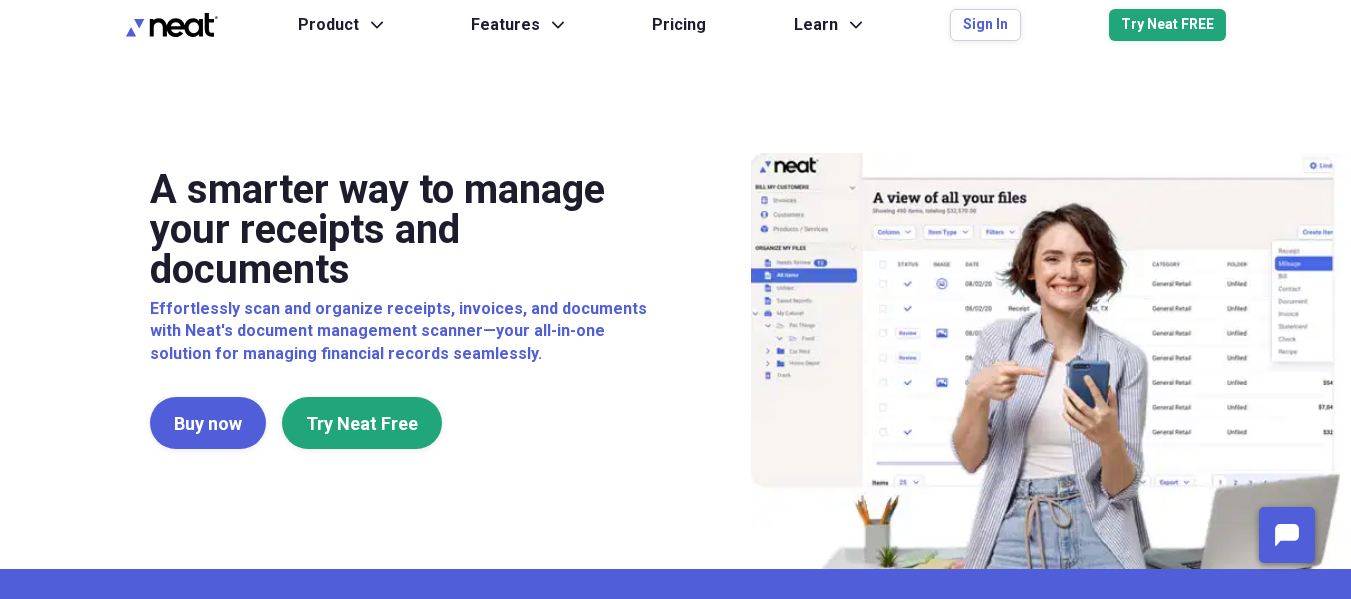 scroll, scrollTop: 0, scrollLeft: 0, axis: both 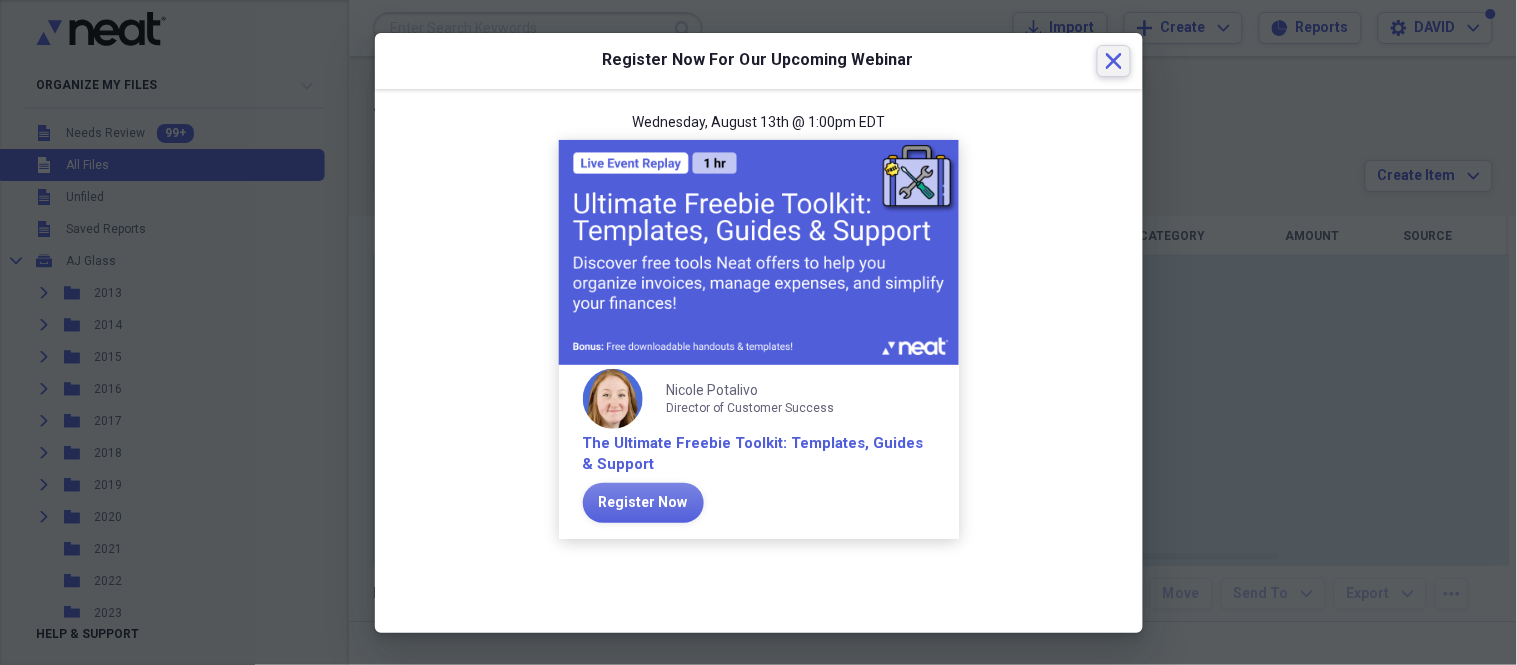 click on "Close" 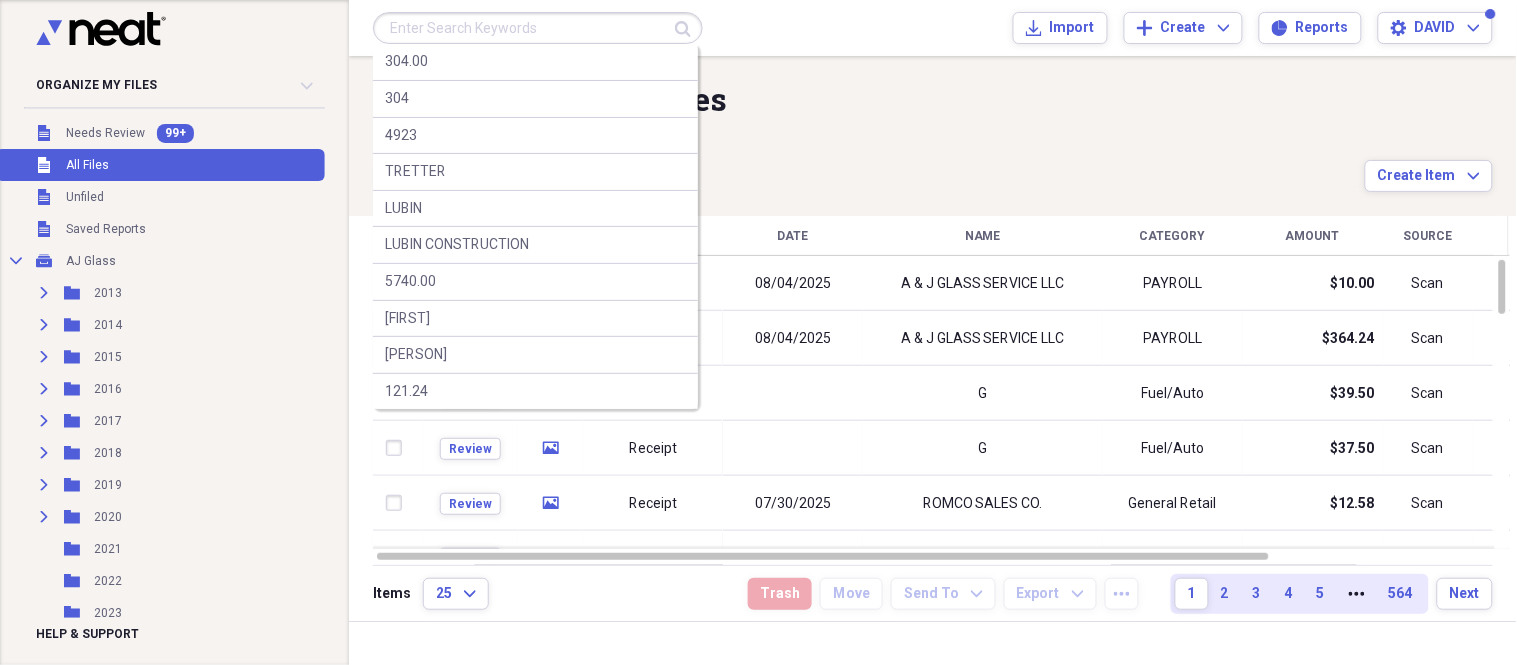 click at bounding box center [538, 28] 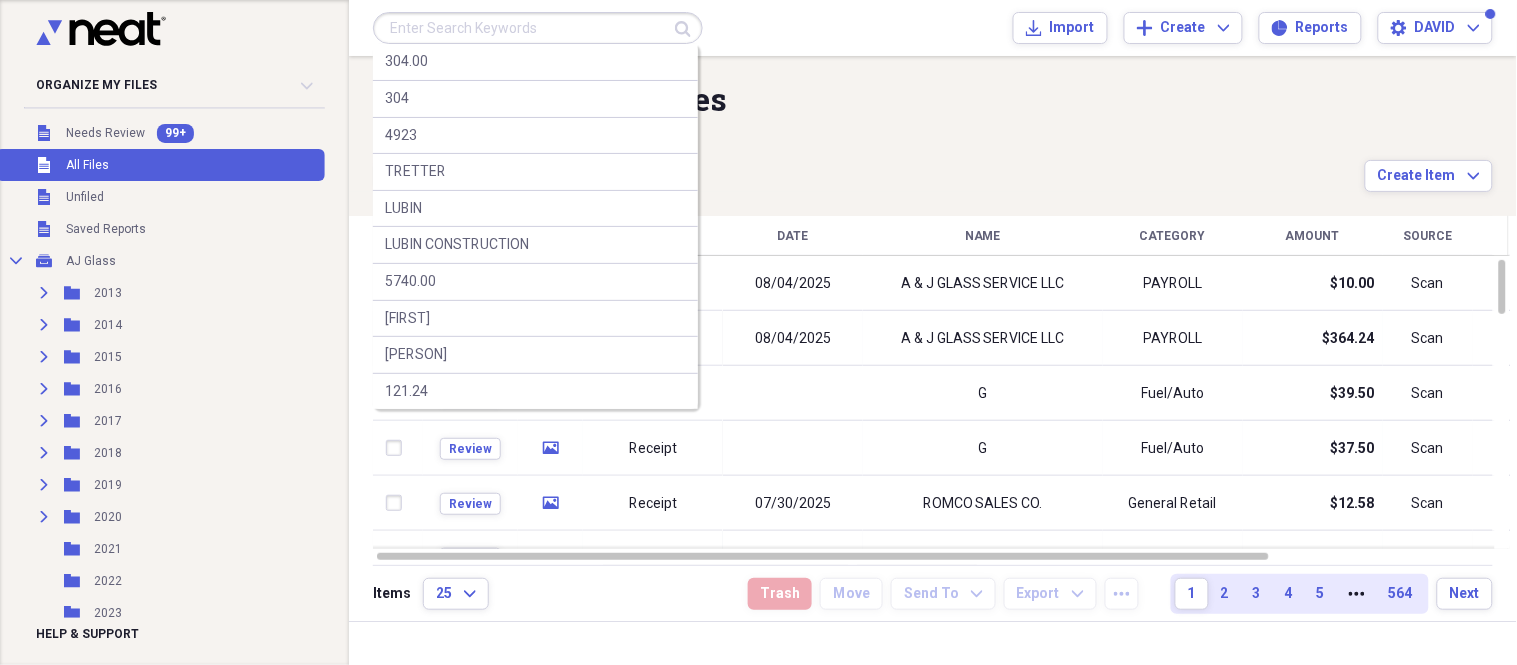 click at bounding box center (538, 28) 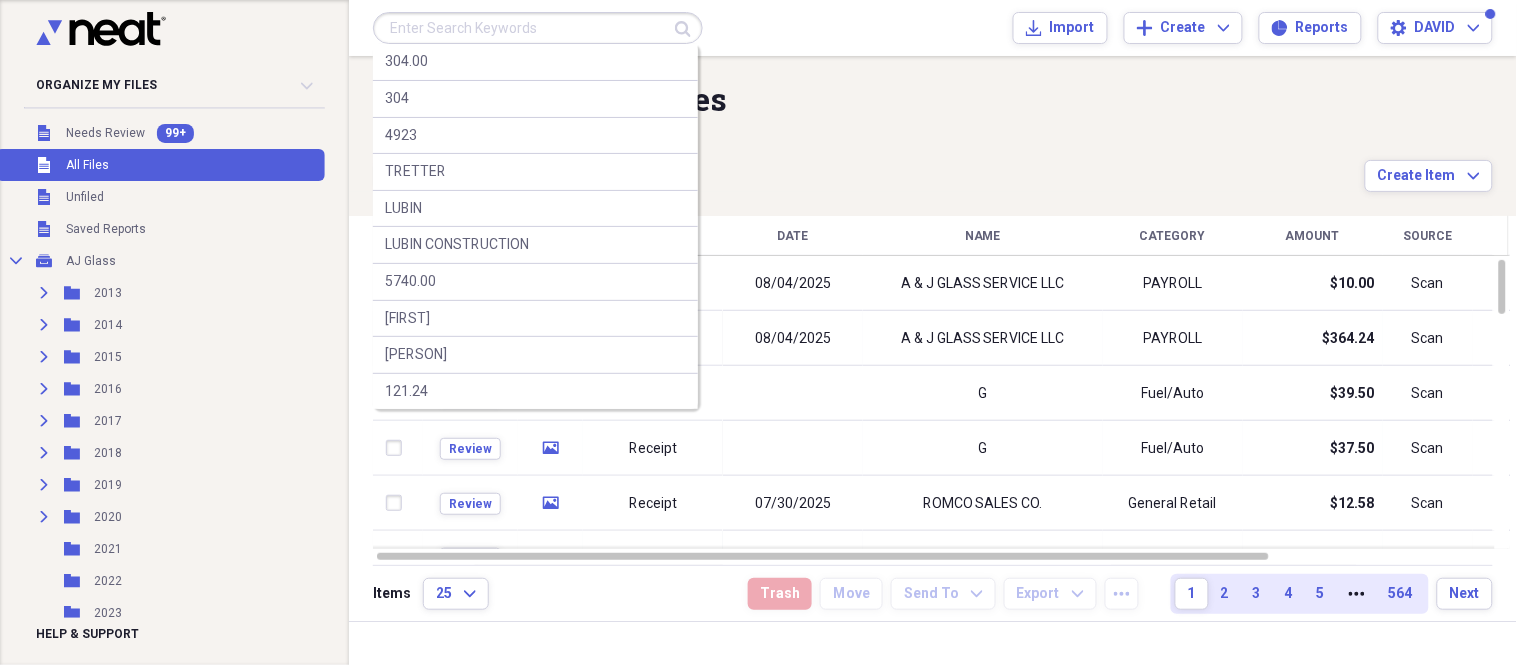 click at bounding box center [538, 28] 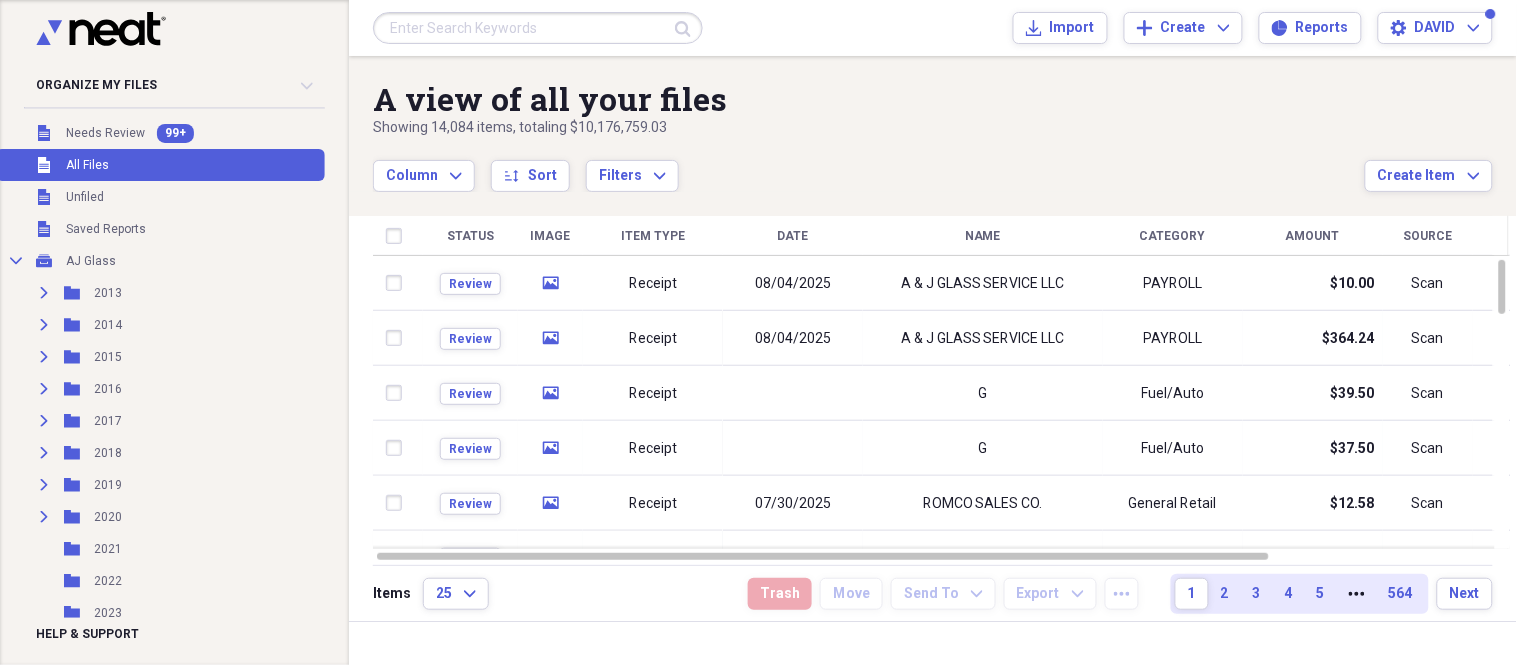 click on "Column Expand sort Sort Filters  Expand" at bounding box center [869, 165] 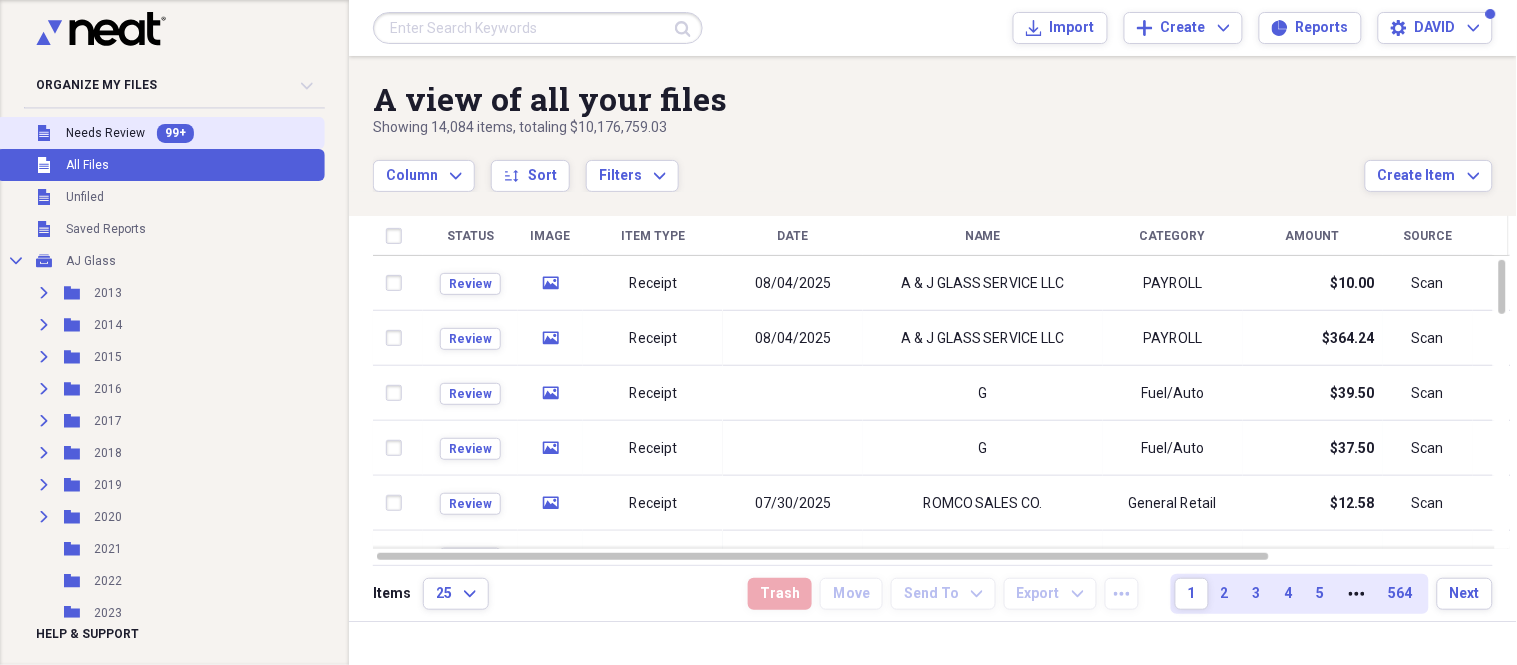 click on "Needs Review" at bounding box center (105, 133) 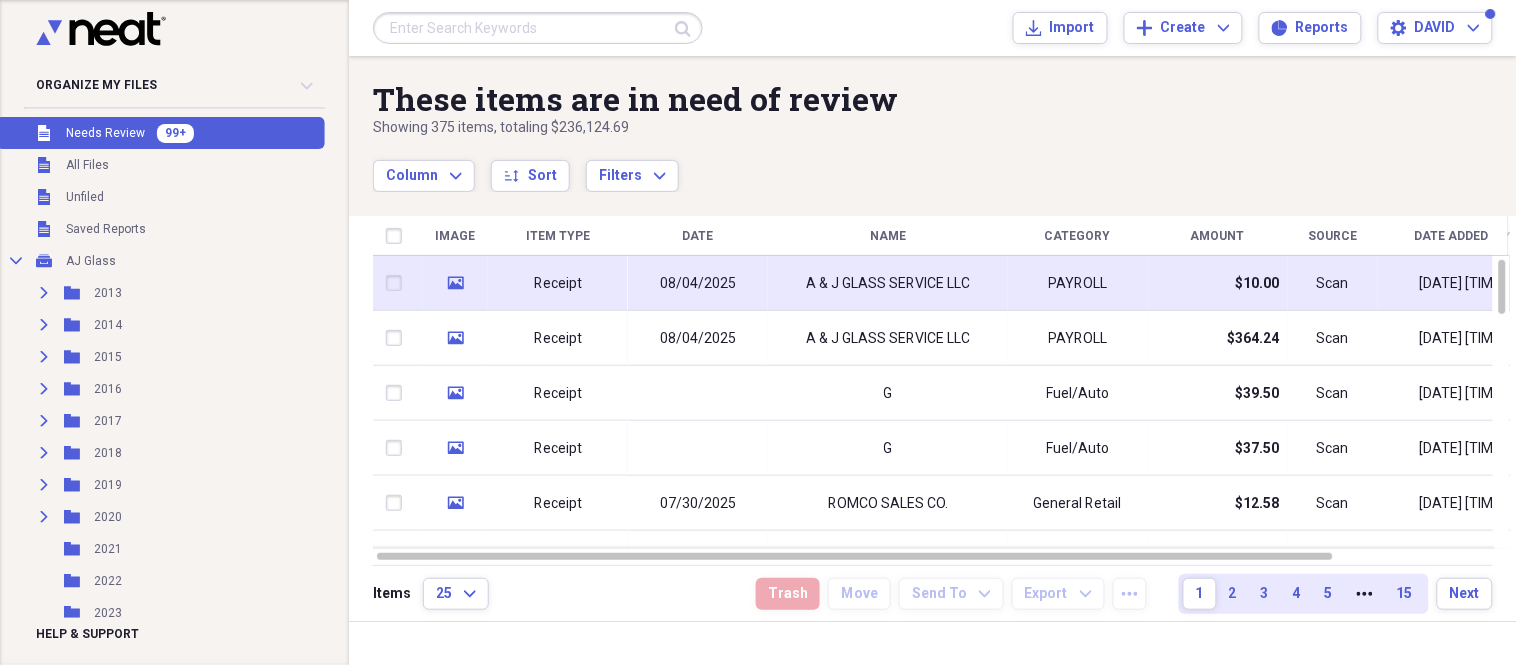click on "08/04/2025" at bounding box center [698, 283] 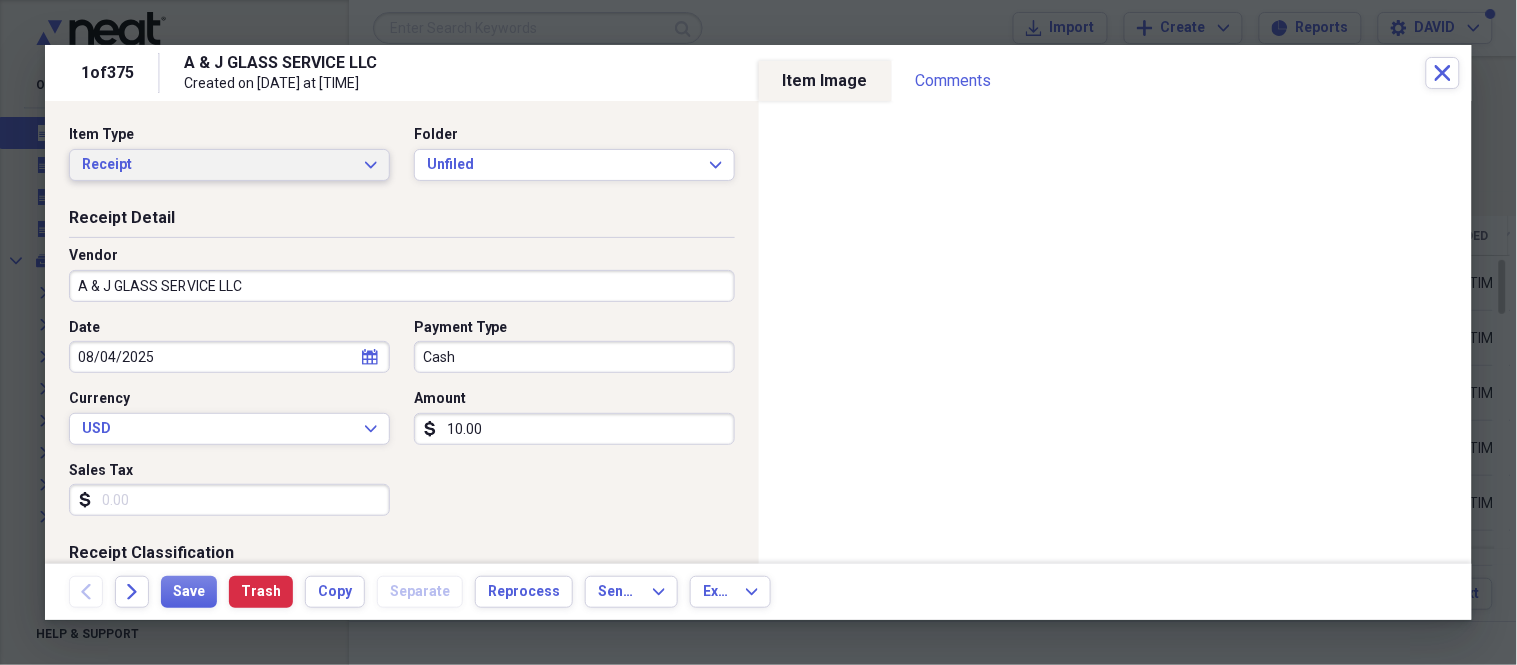 click on "Receipt" at bounding box center [217, 165] 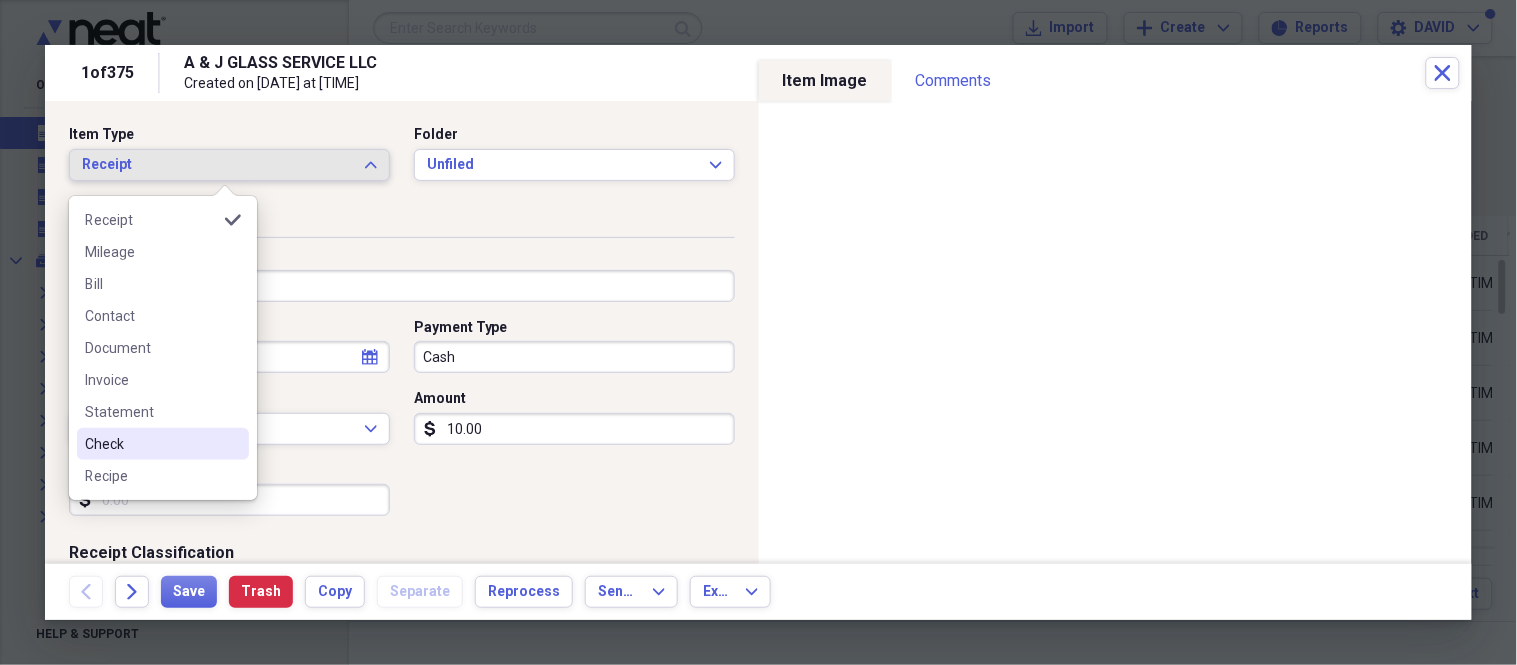 click on "Check" at bounding box center (151, 444) 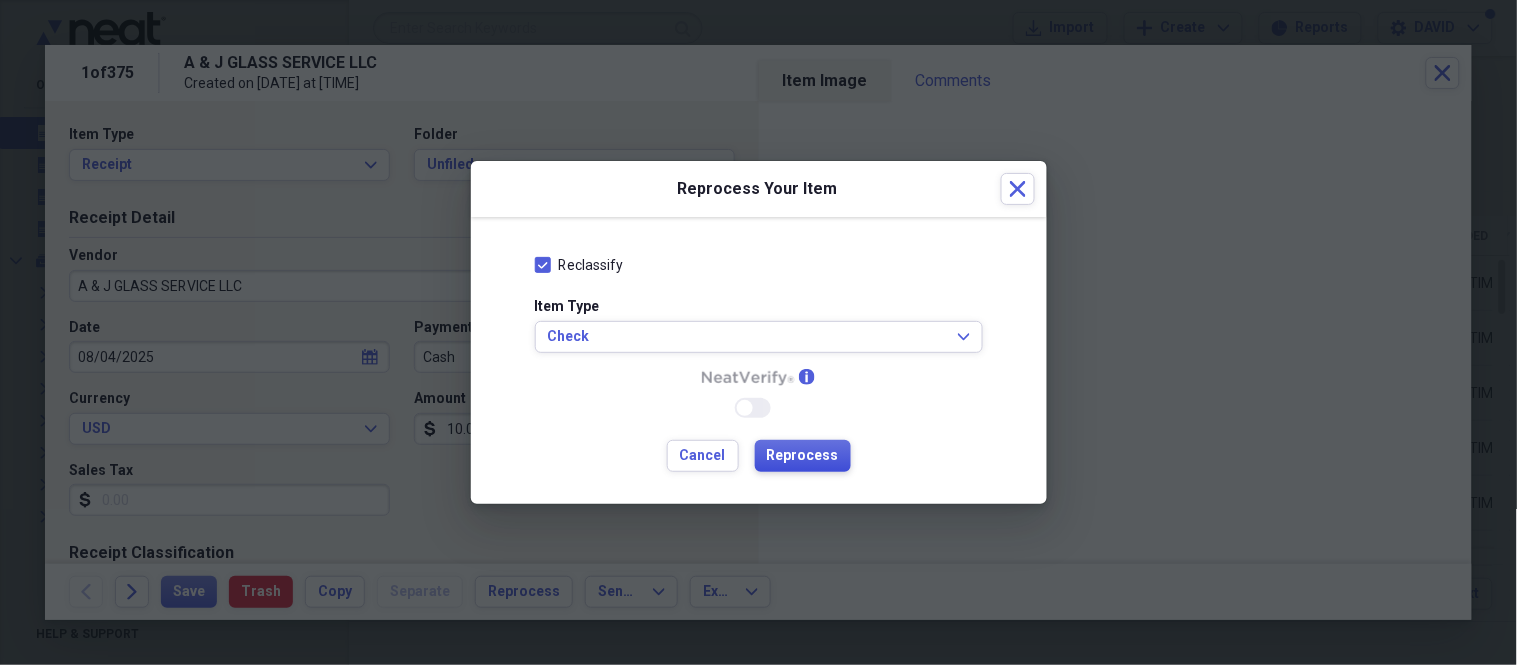 click on "Reprocess" at bounding box center (803, 456) 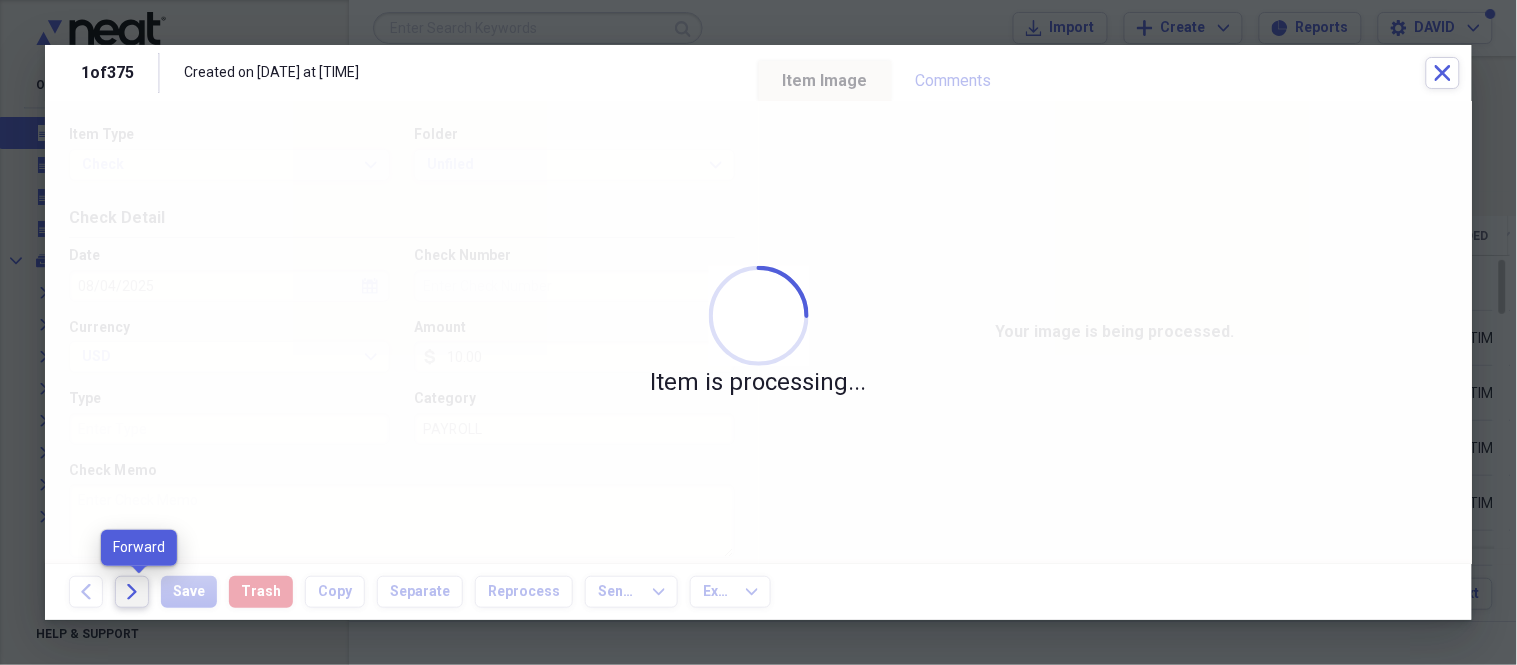 click on "Forward" at bounding box center [132, 592] 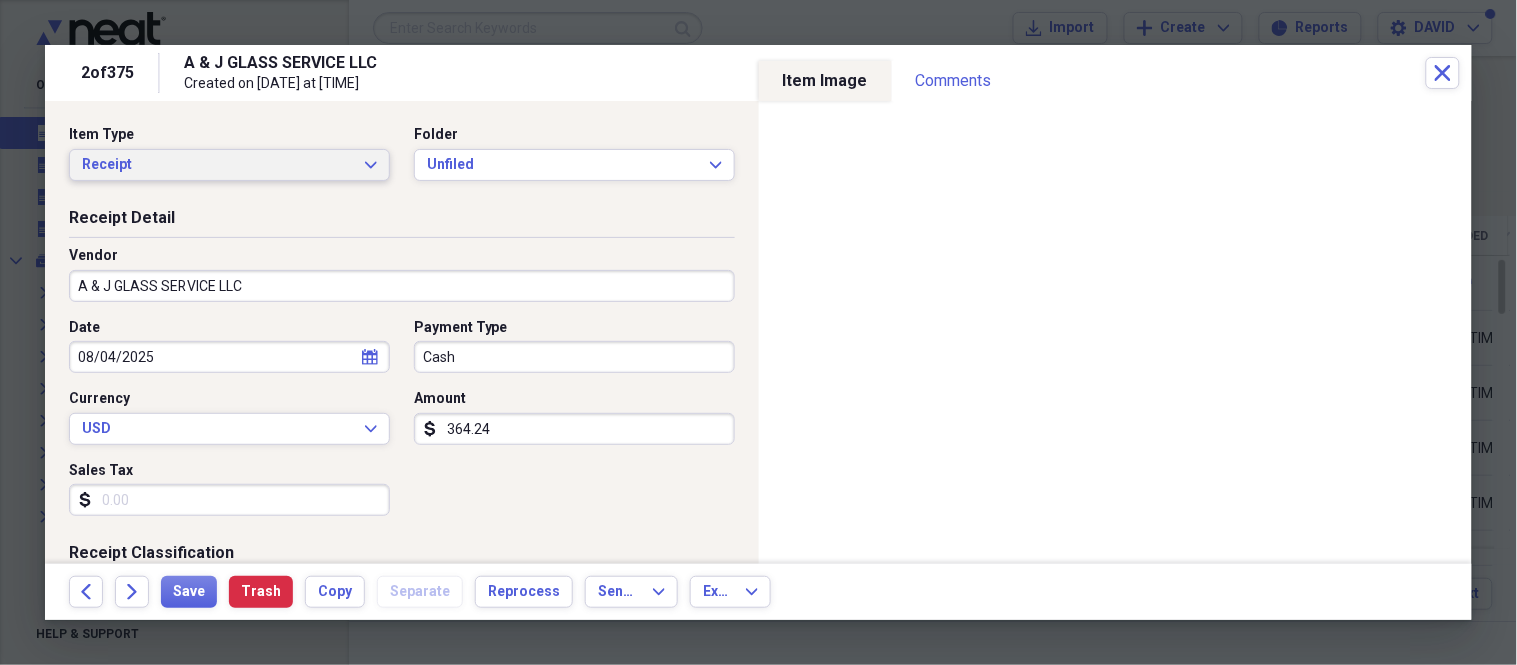 click on "Receipt" at bounding box center [217, 165] 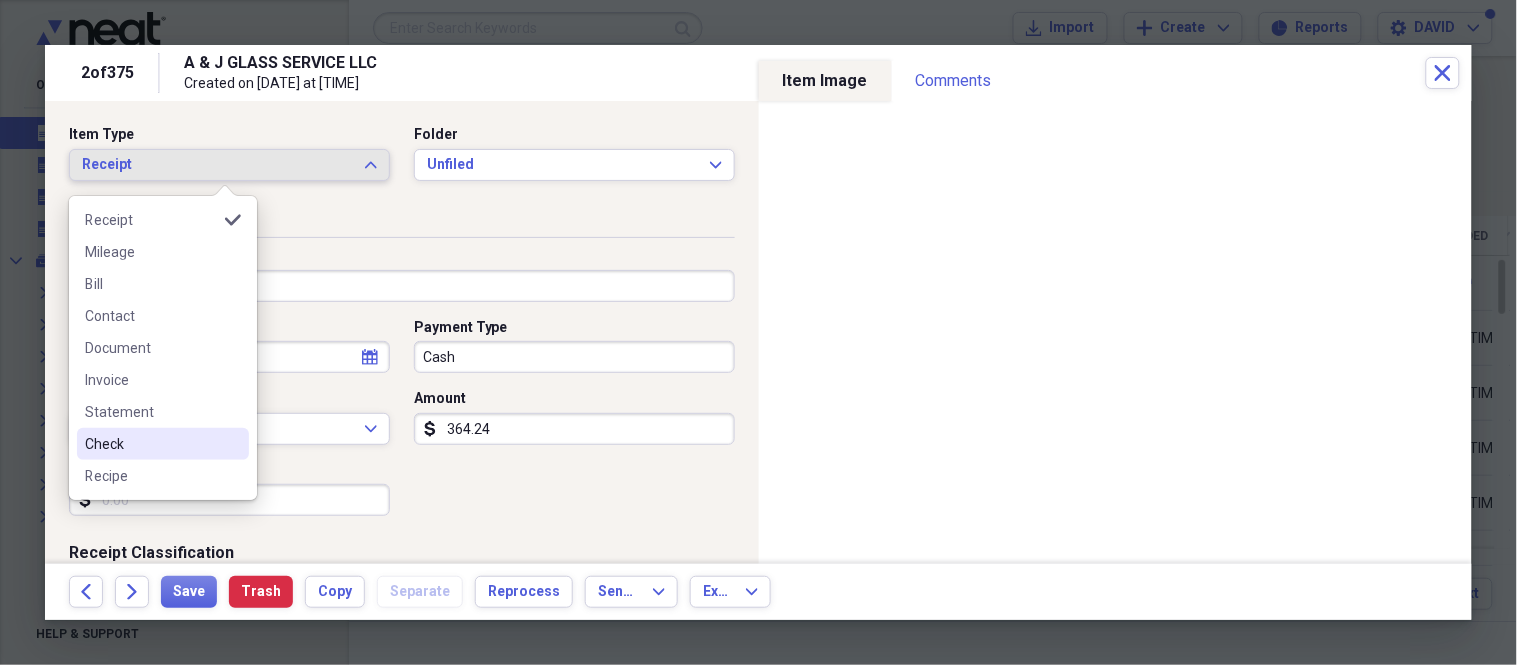 click on "Check" at bounding box center (151, 444) 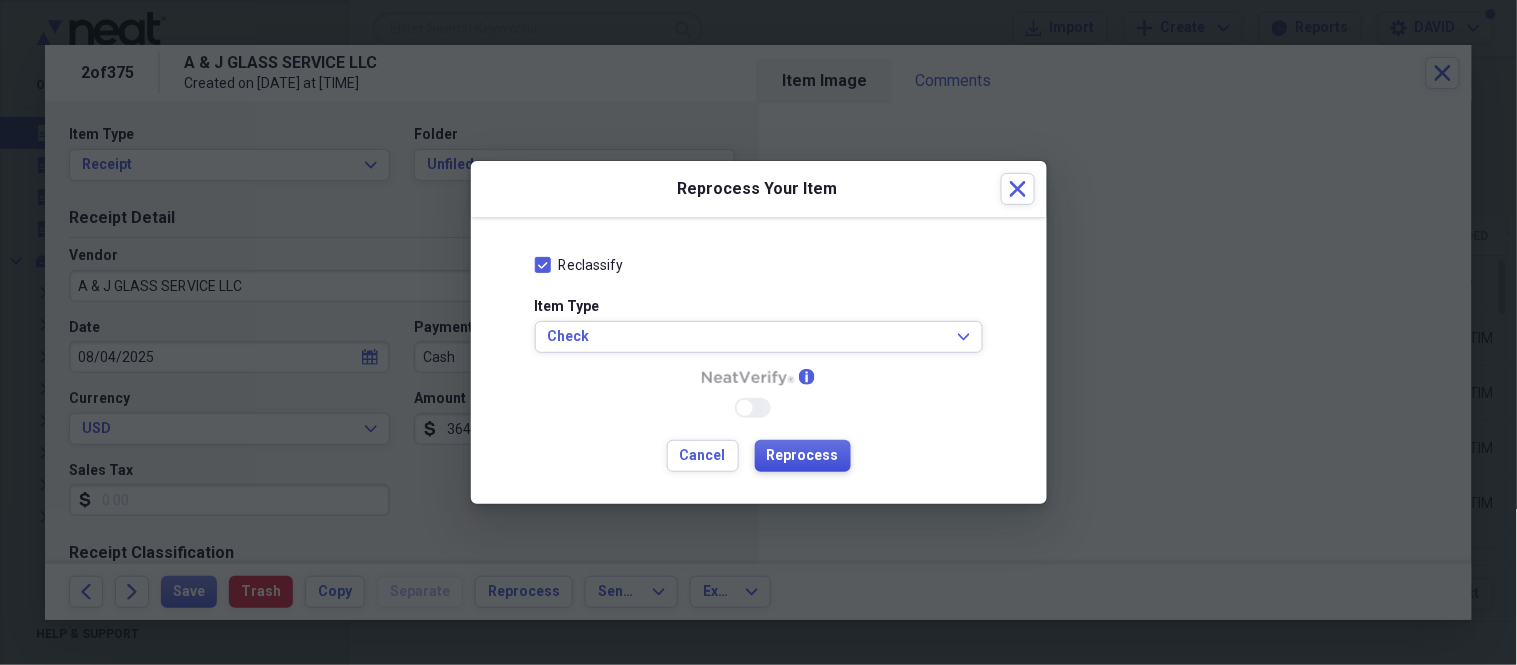 click on "Reprocess" at bounding box center (803, 456) 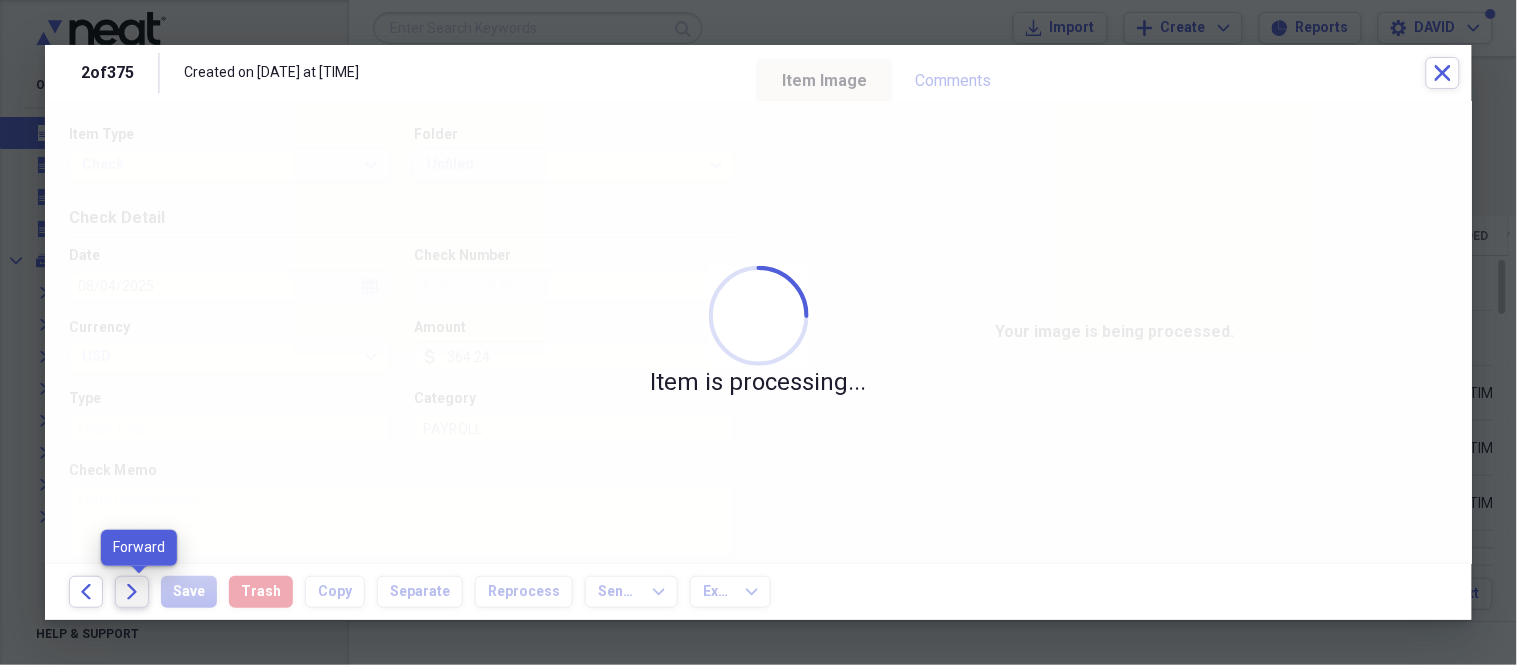 click on "Forward" 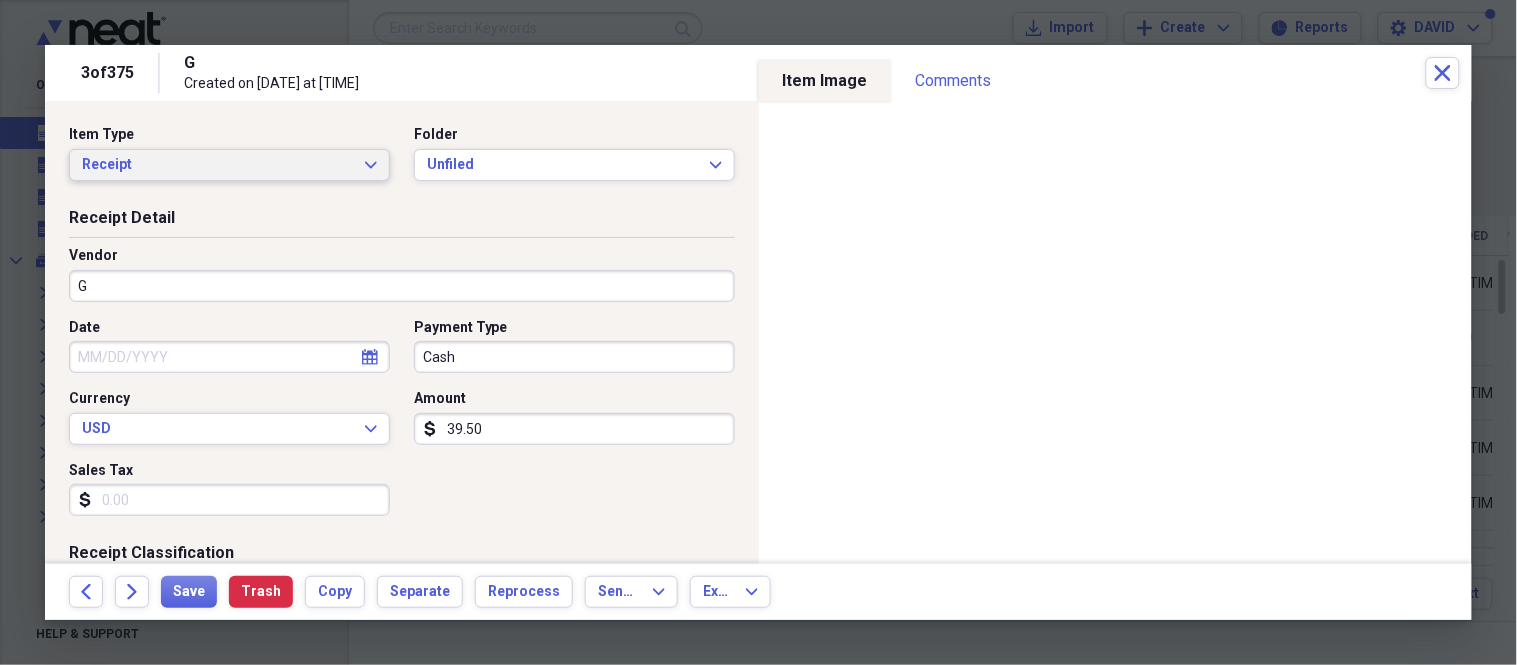 click on "Receipt" at bounding box center (217, 165) 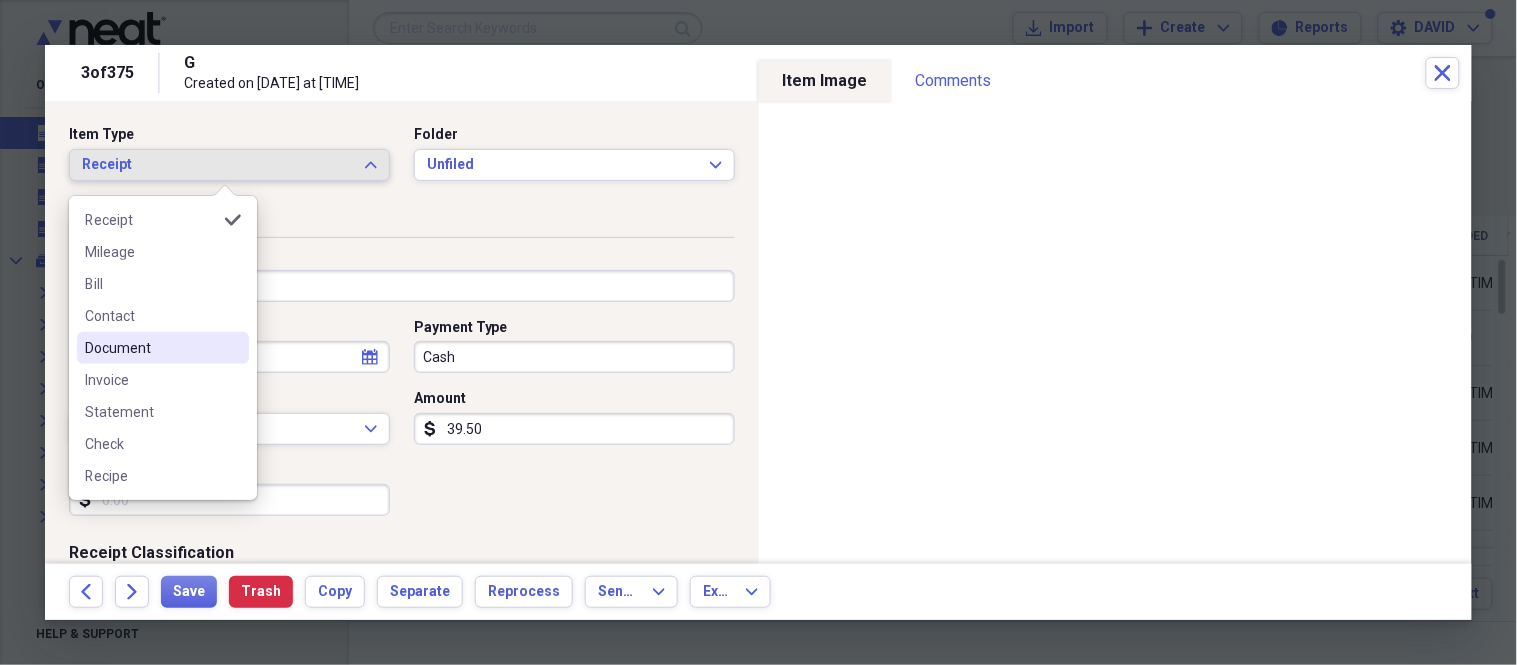 click on "Document" at bounding box center [151, 348] 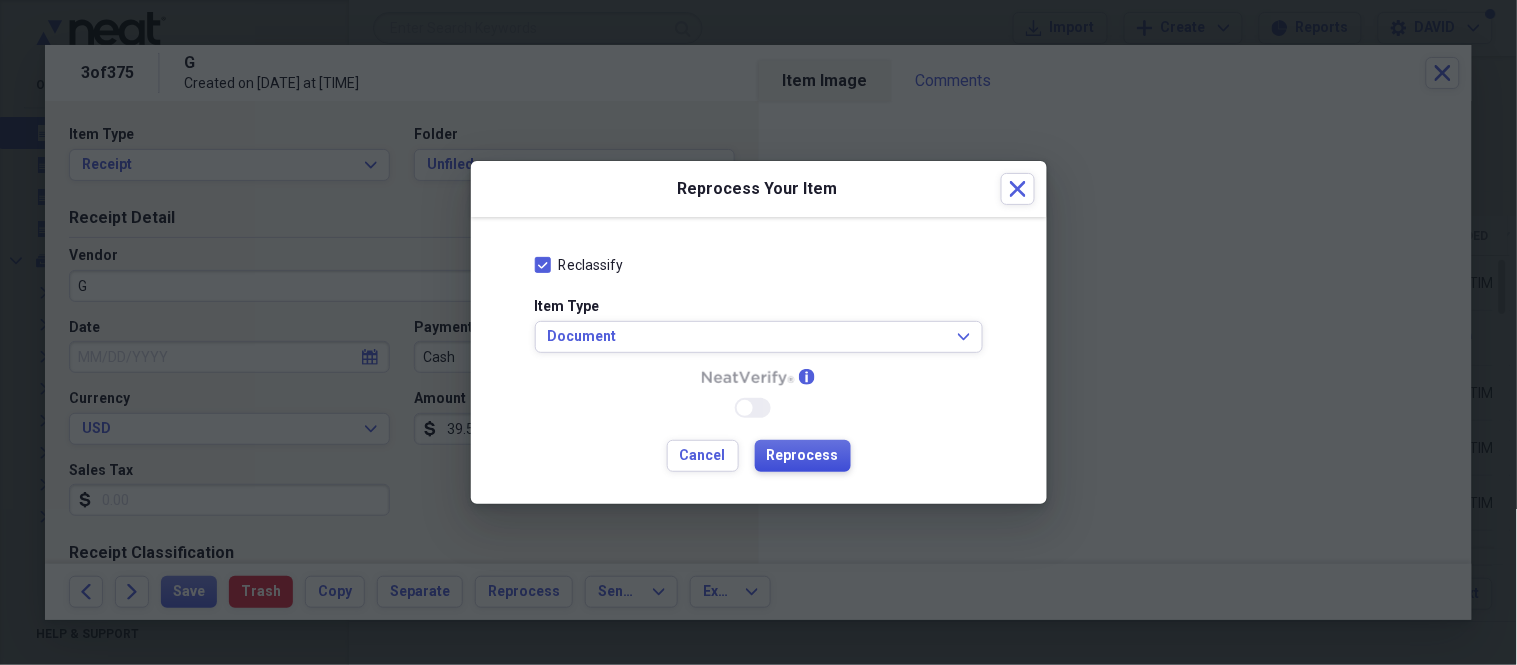 click on "Reprocess" at bounding box center (803, 456) 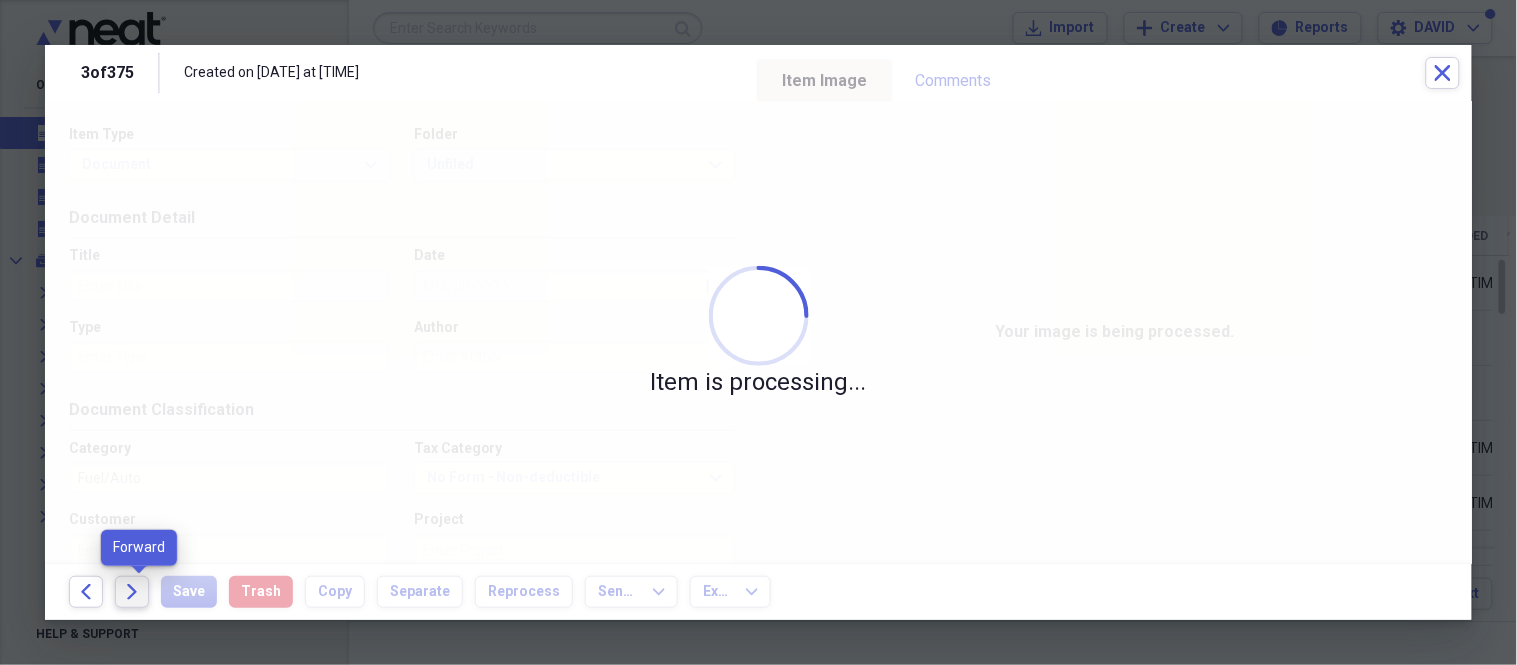click on "Forward" 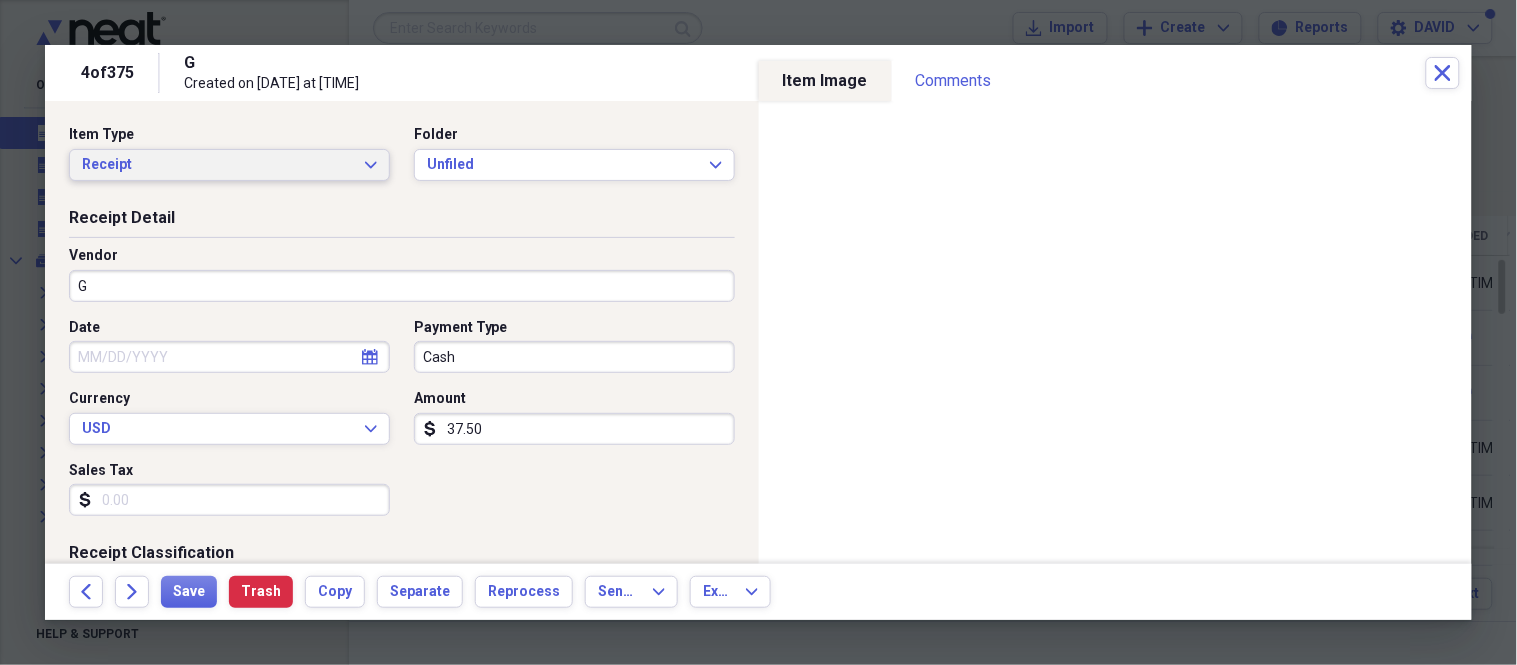 click on "Receipt" at bounding box center (217, 165) 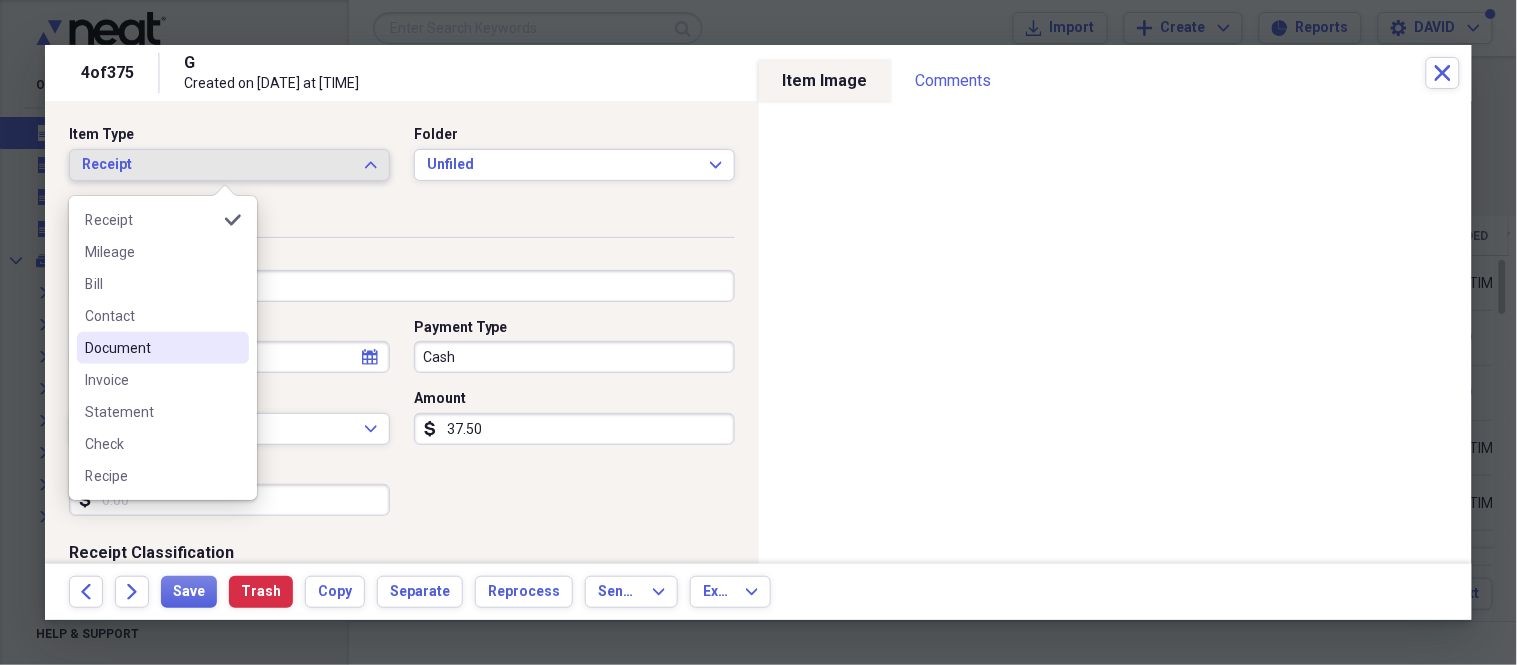 click on "Document" at bounding box center [151, 348] 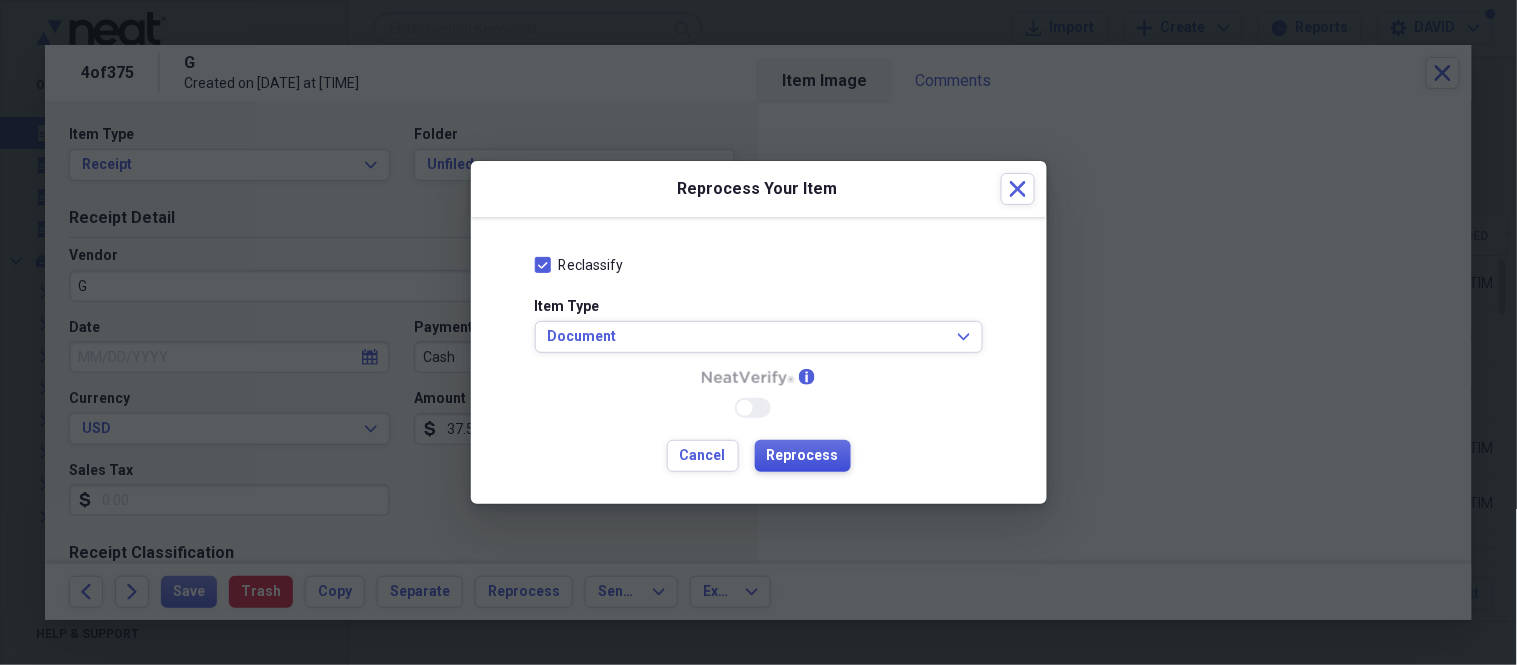 click on "Reprocess" at bounding box center [803, 456] 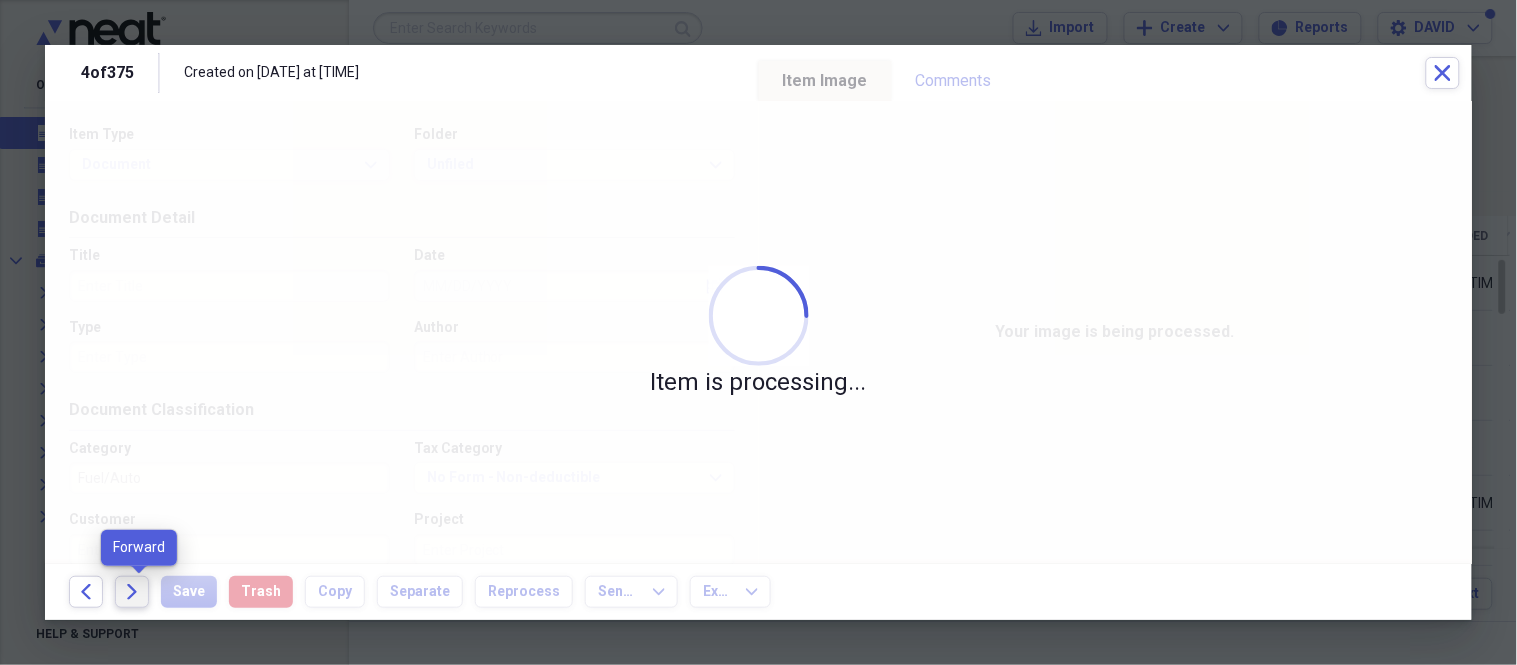 click on "Forward" 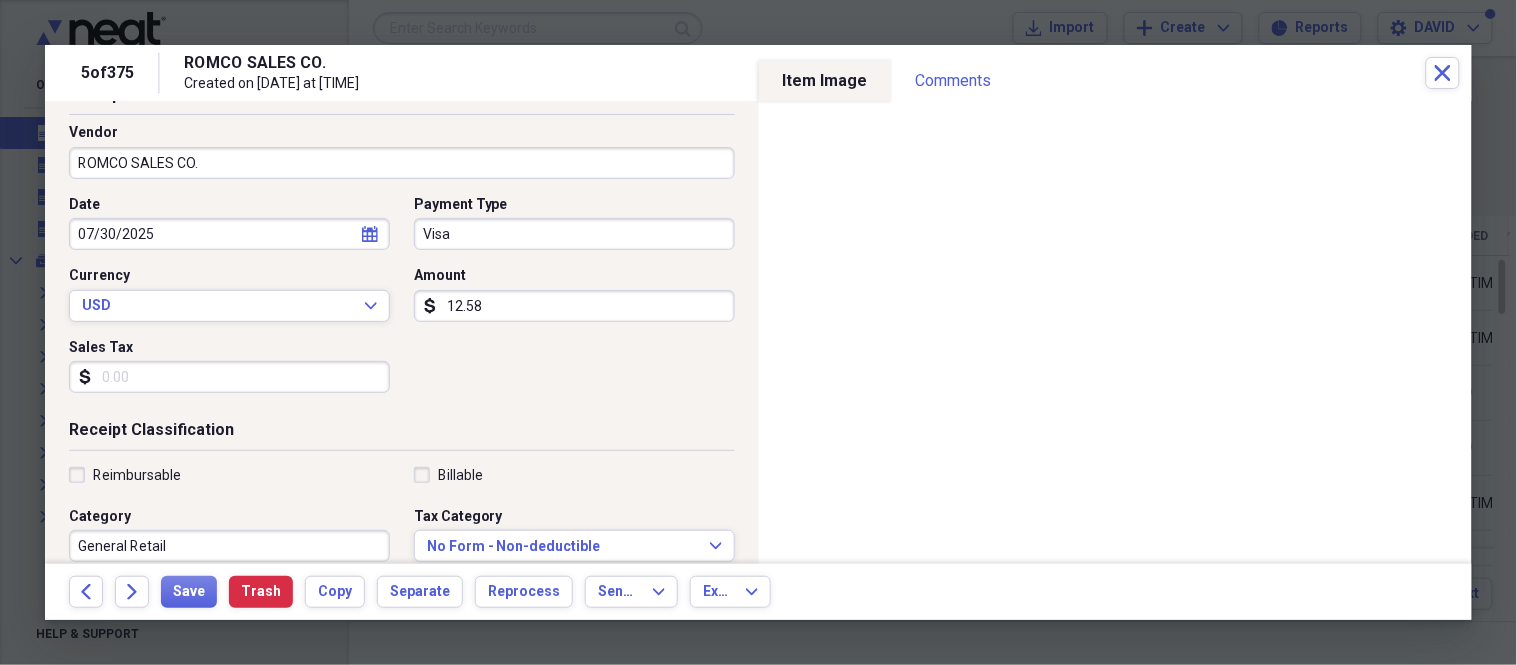 scroll, scrollTop: 133, scrollLeft: 0, axis: vertical 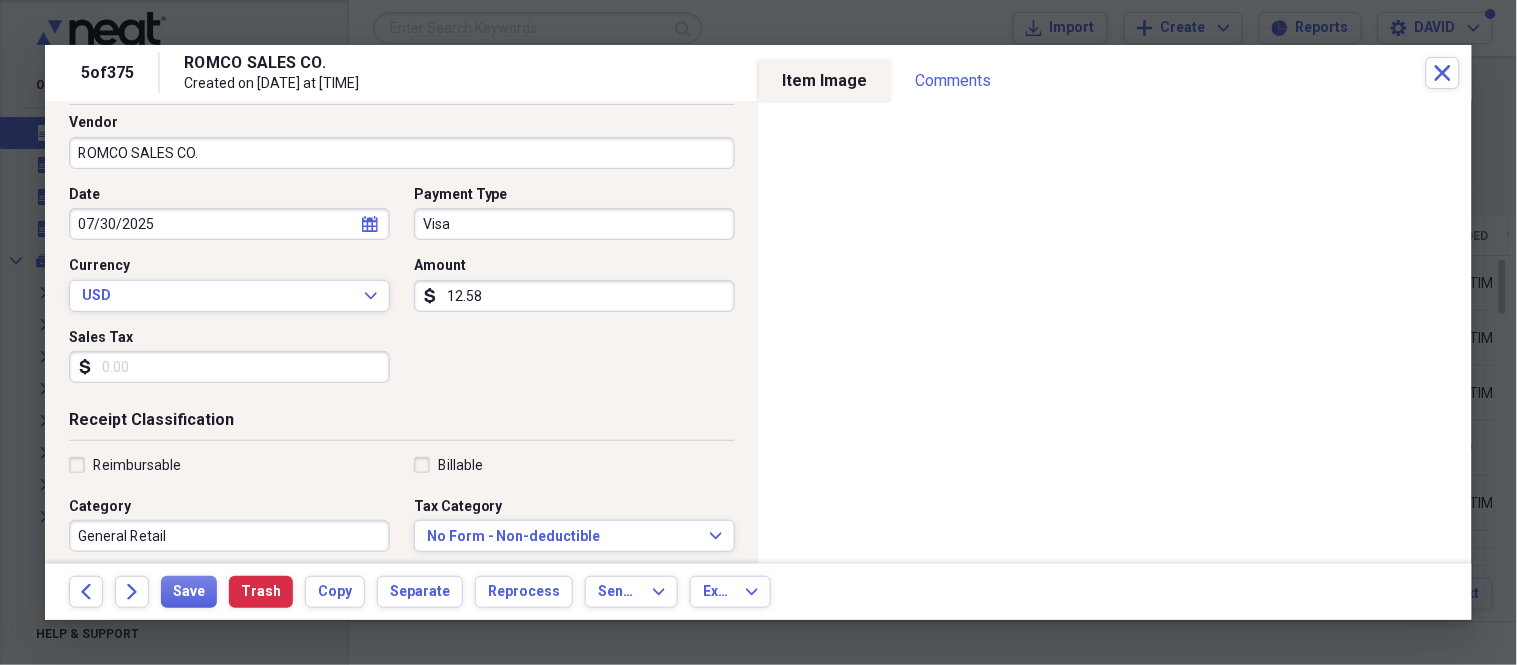 click on "12.58" at bounding box center [574, 296] 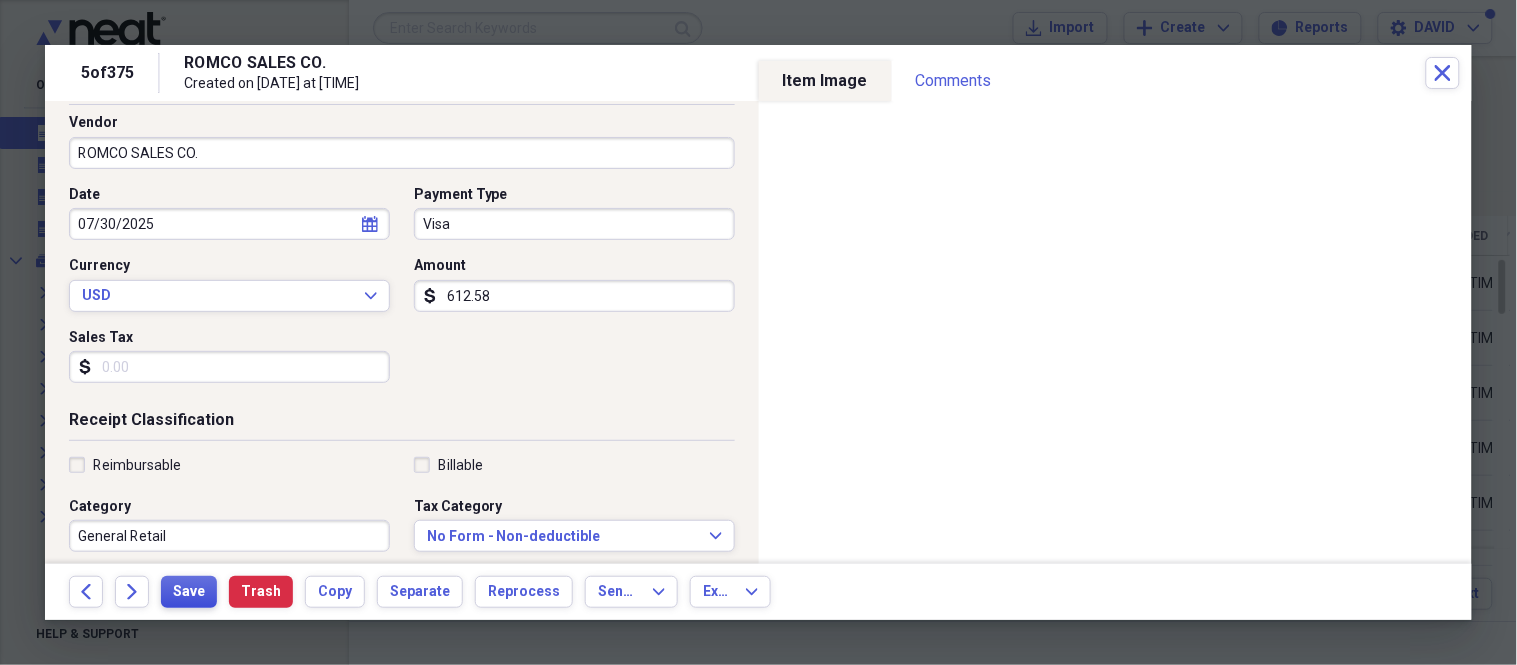 type on "612.58" 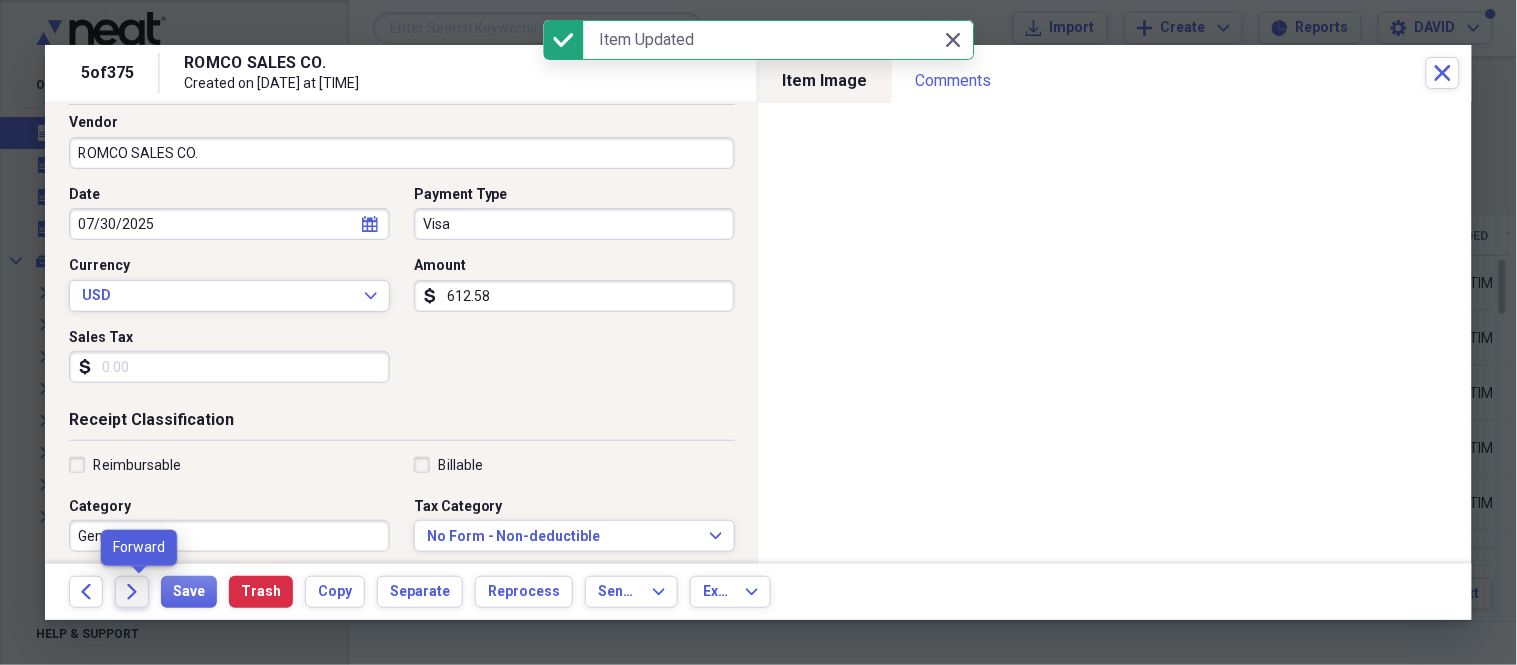 click on "Forward" 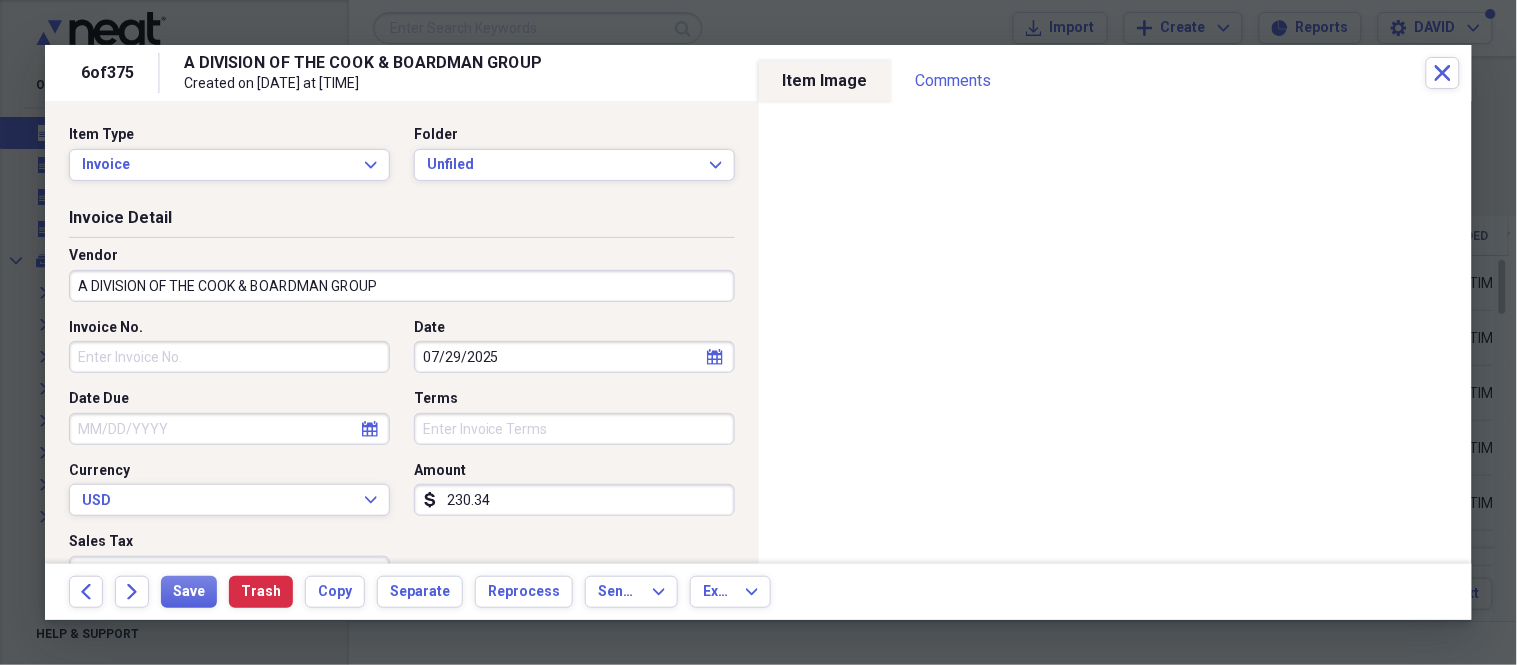 click on "A DIVISION OF THE COOK & BOARDMAN GROUP" at bounding box center (402, 286) 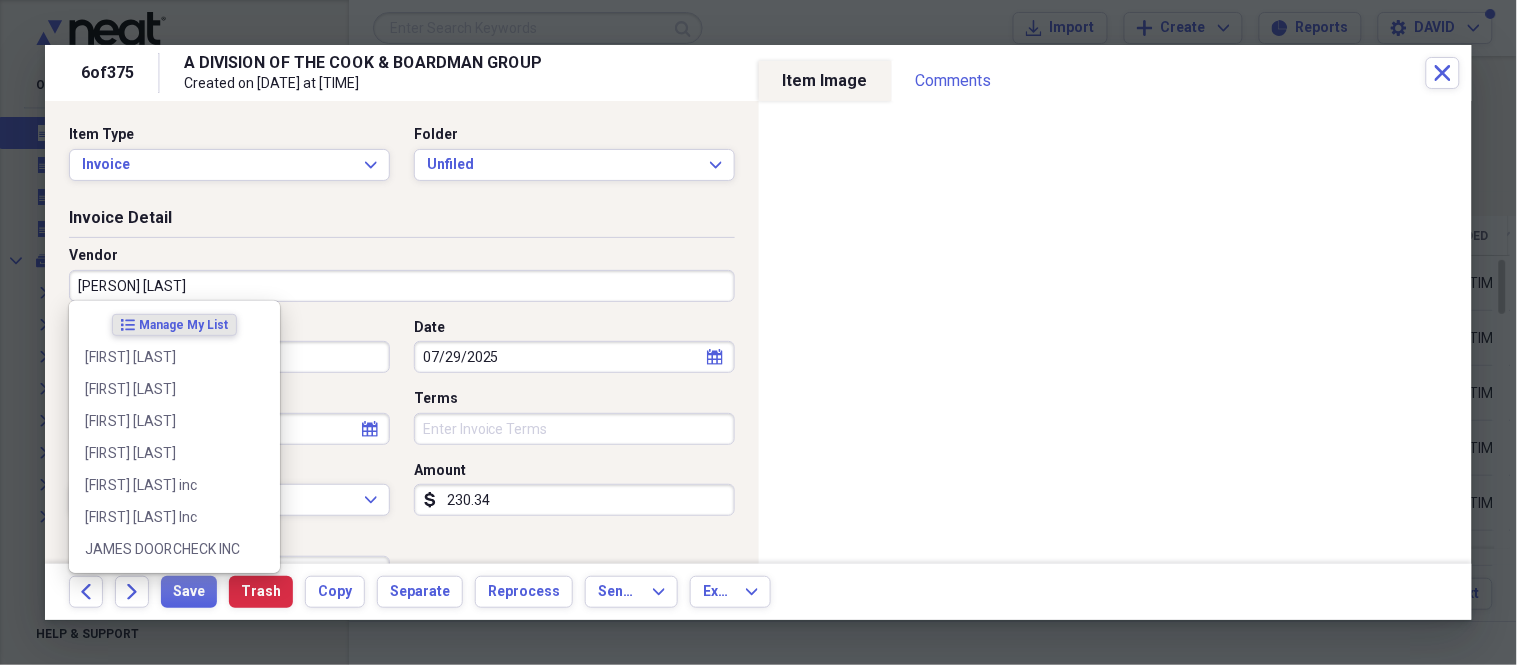 type on "[FIRST] [LAST]" 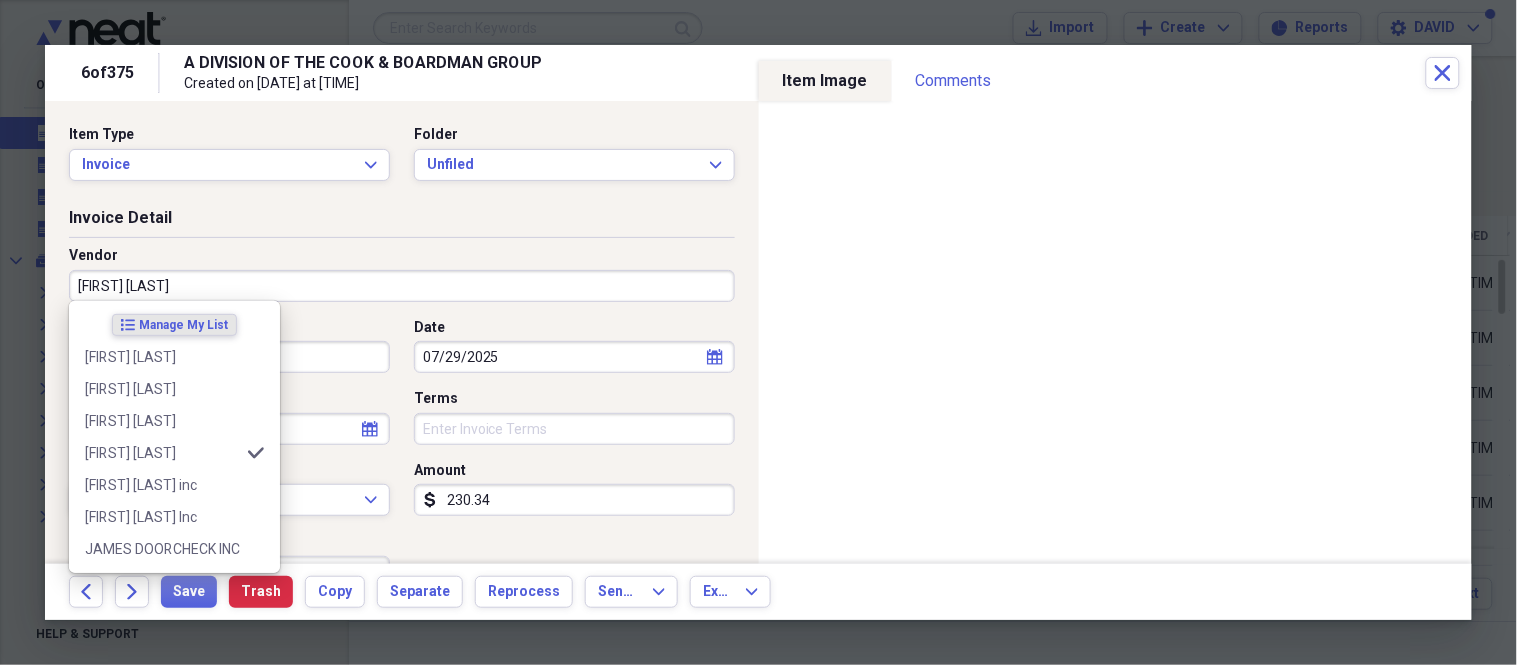 type on "job materials" 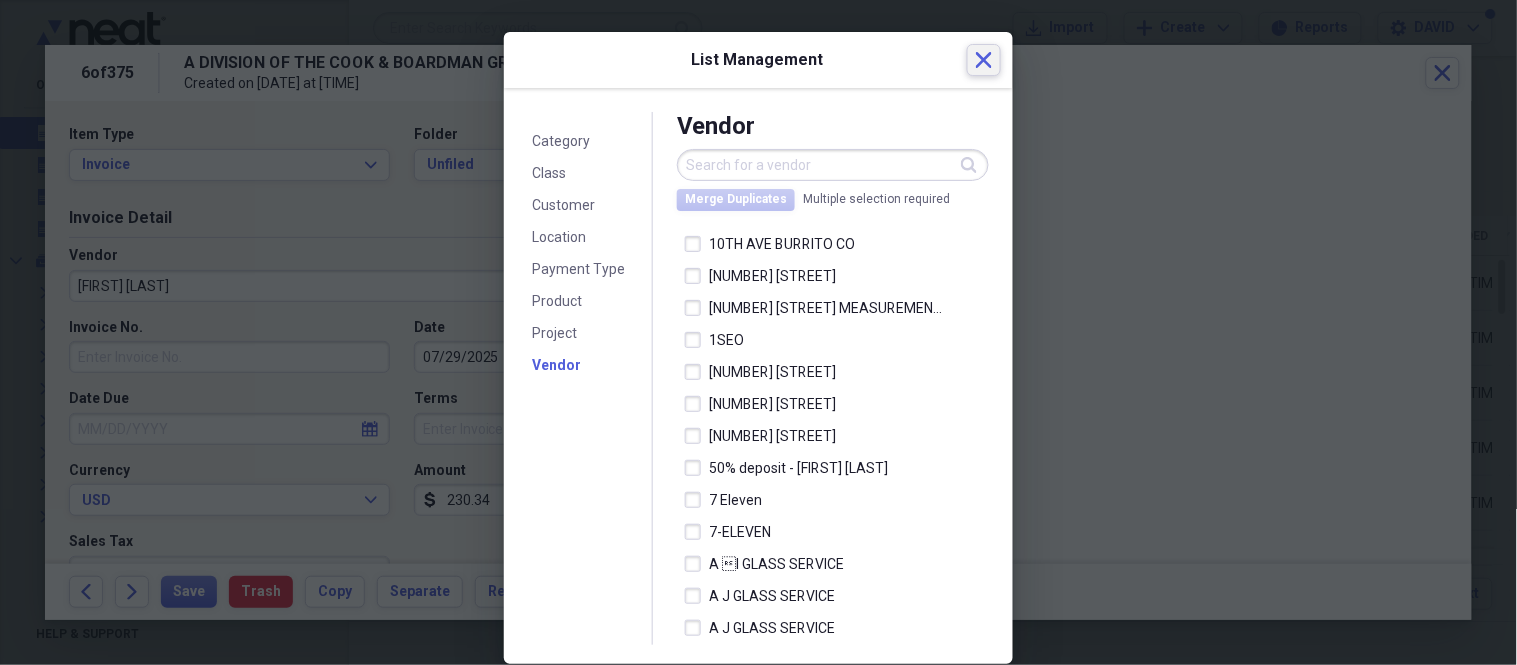 click on "Close" at bounding box center (984, 60) 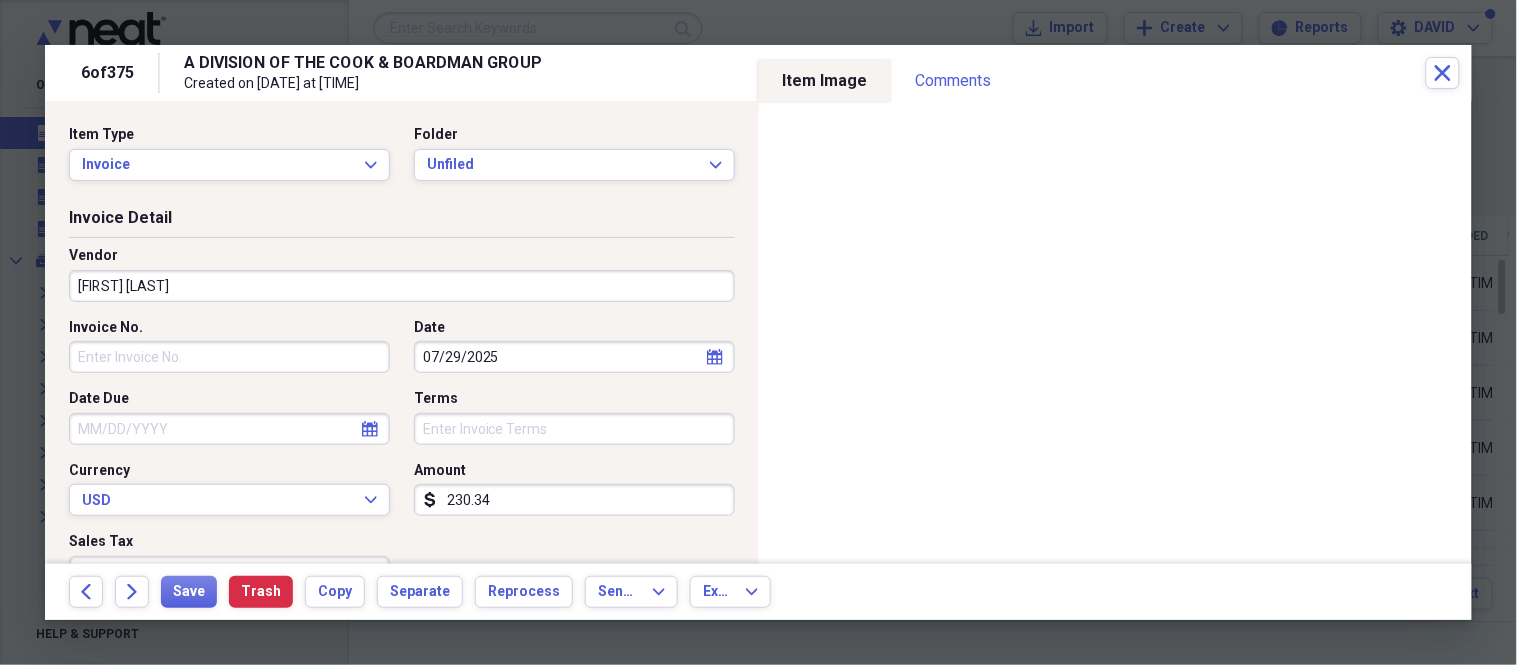 click on "Invoice No." at bounding box center (229, 357) 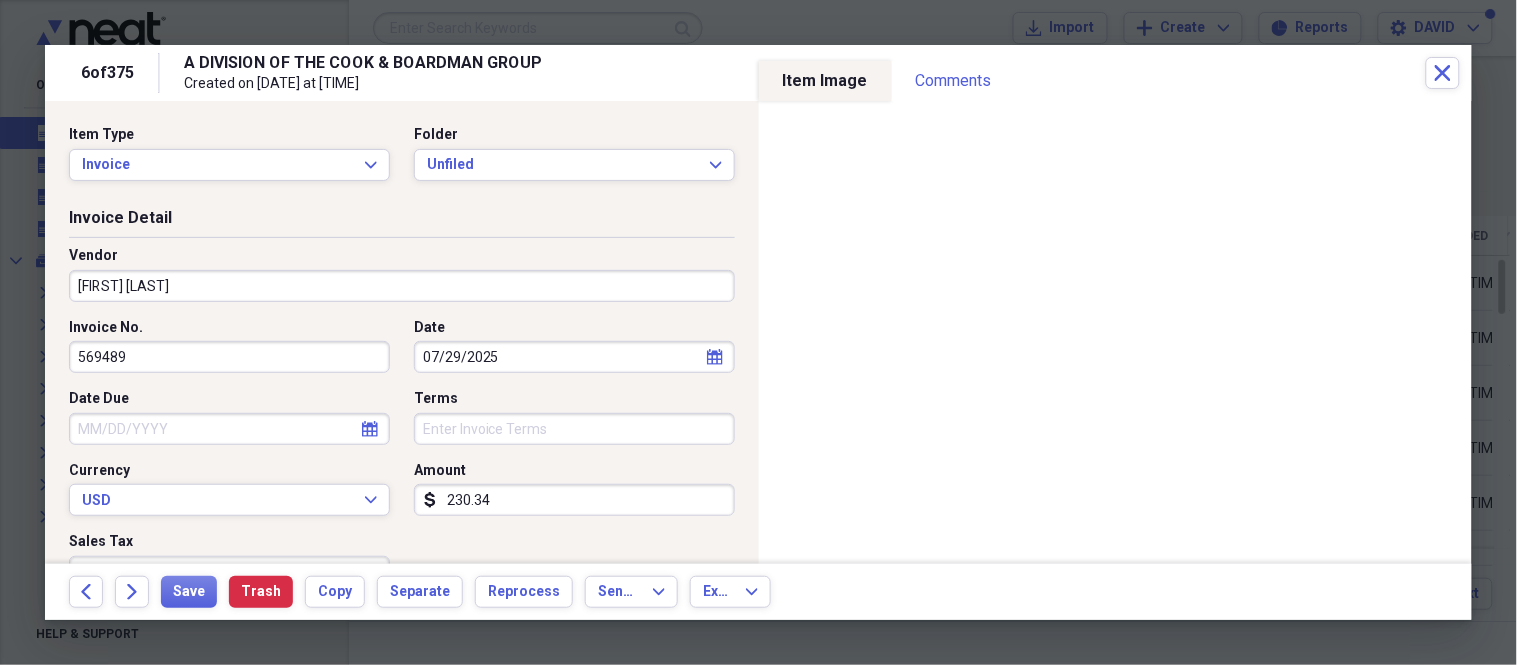type on "569489" 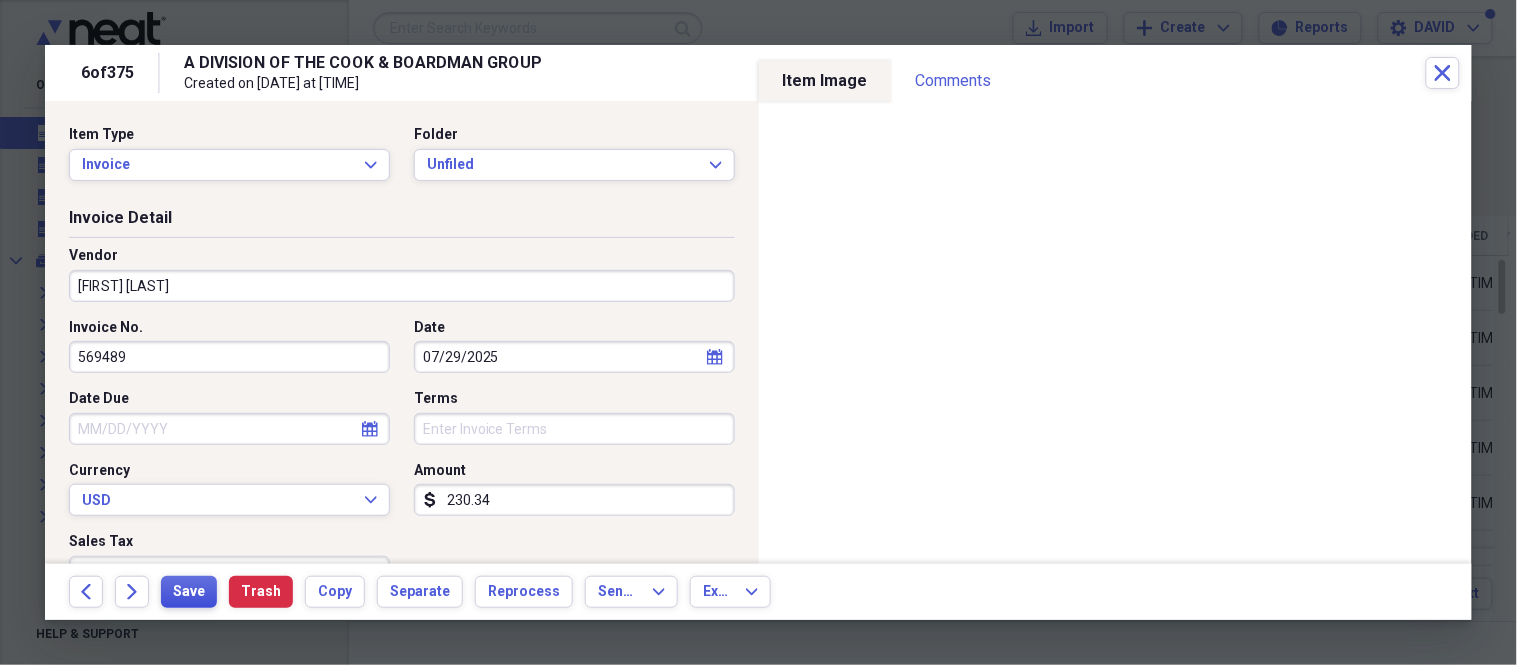 click on "Save" at bounding box center (189, 592) 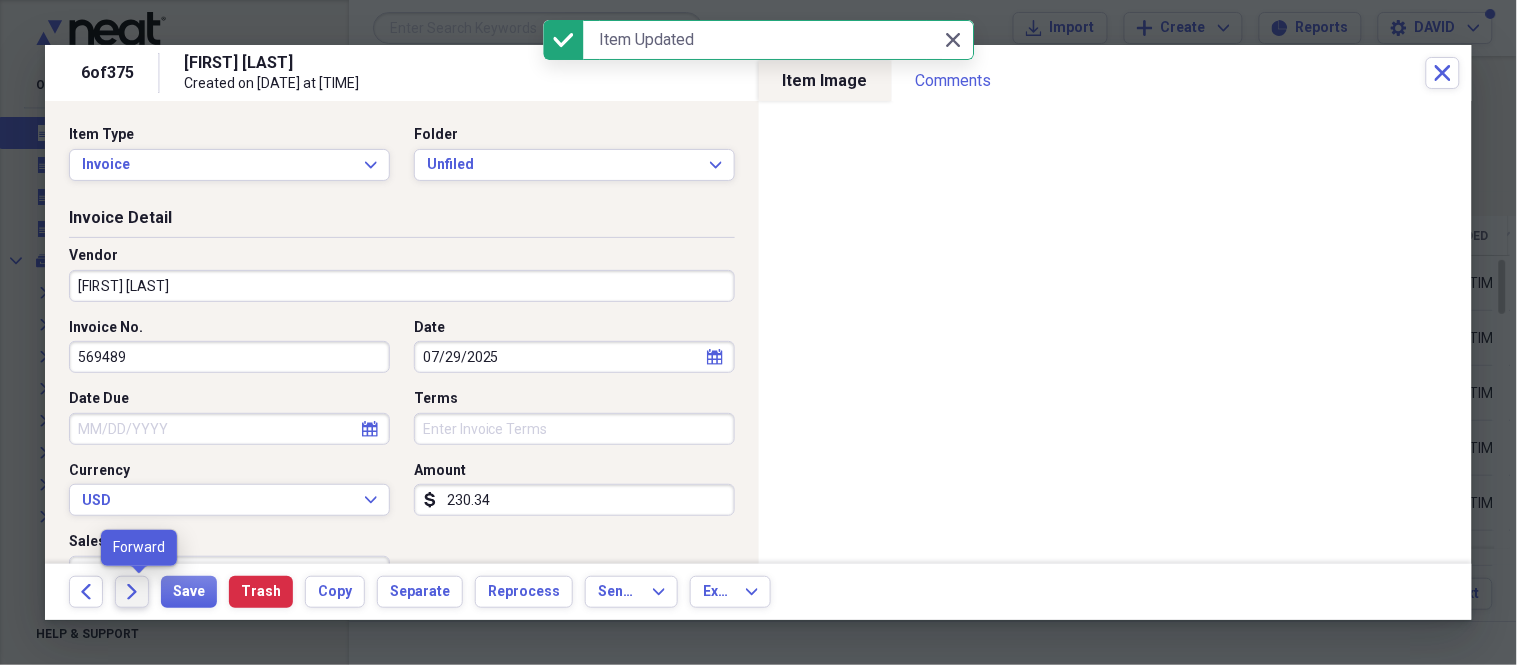 click on "Forward" at bounding box center [132, 592] 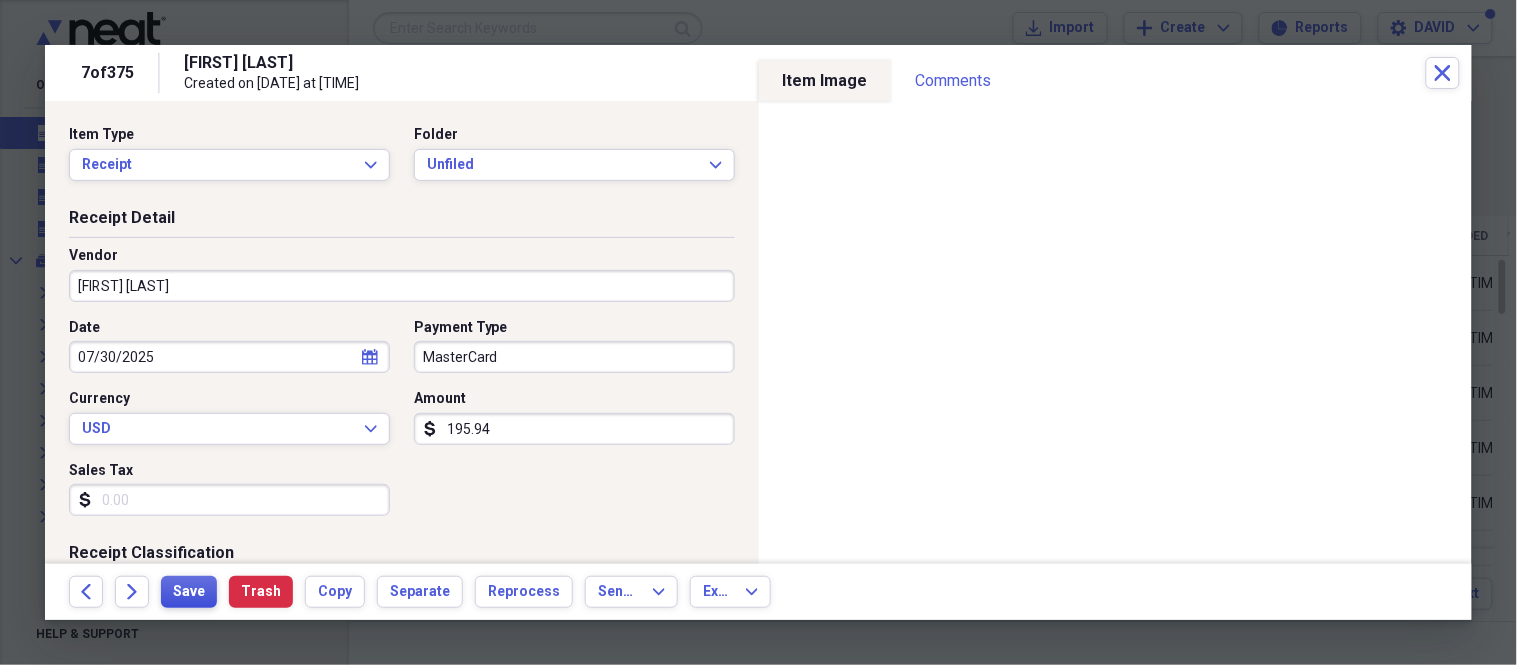 click on "Save" at bounding box center [189, 592] 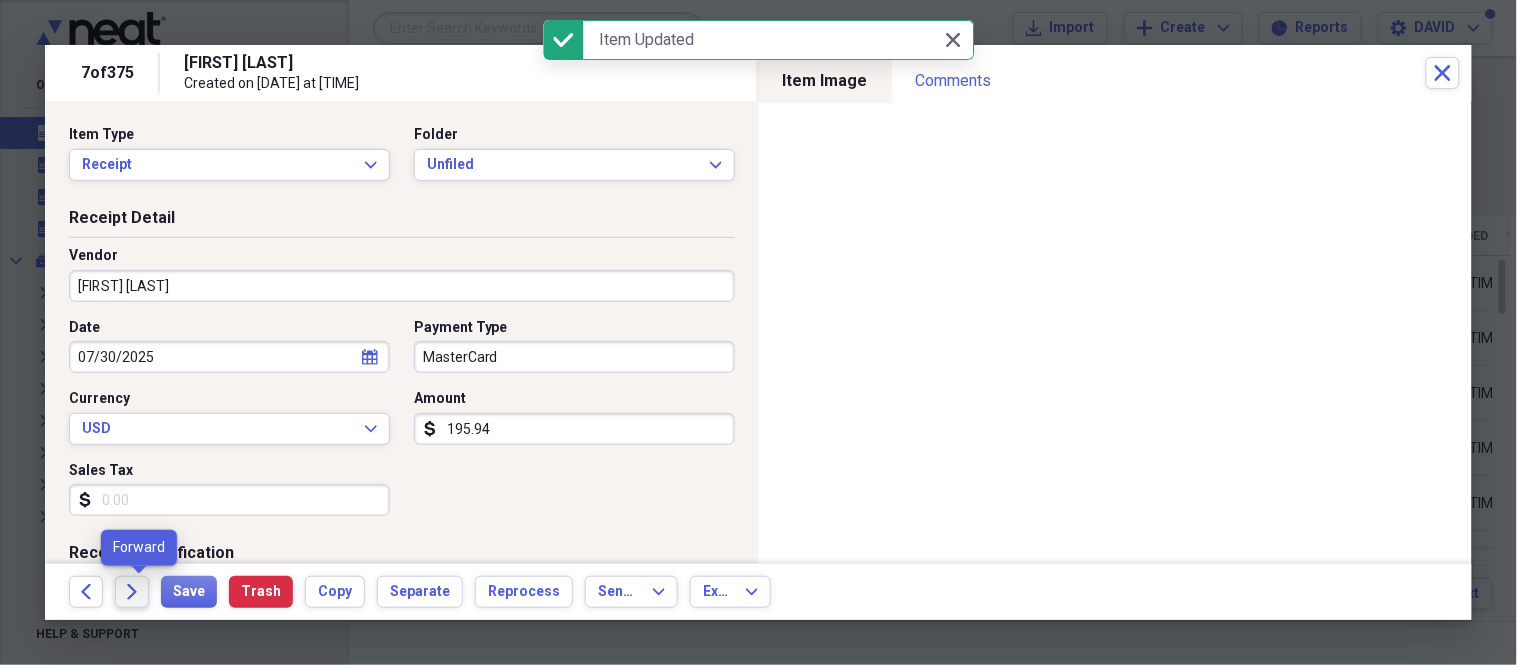 click 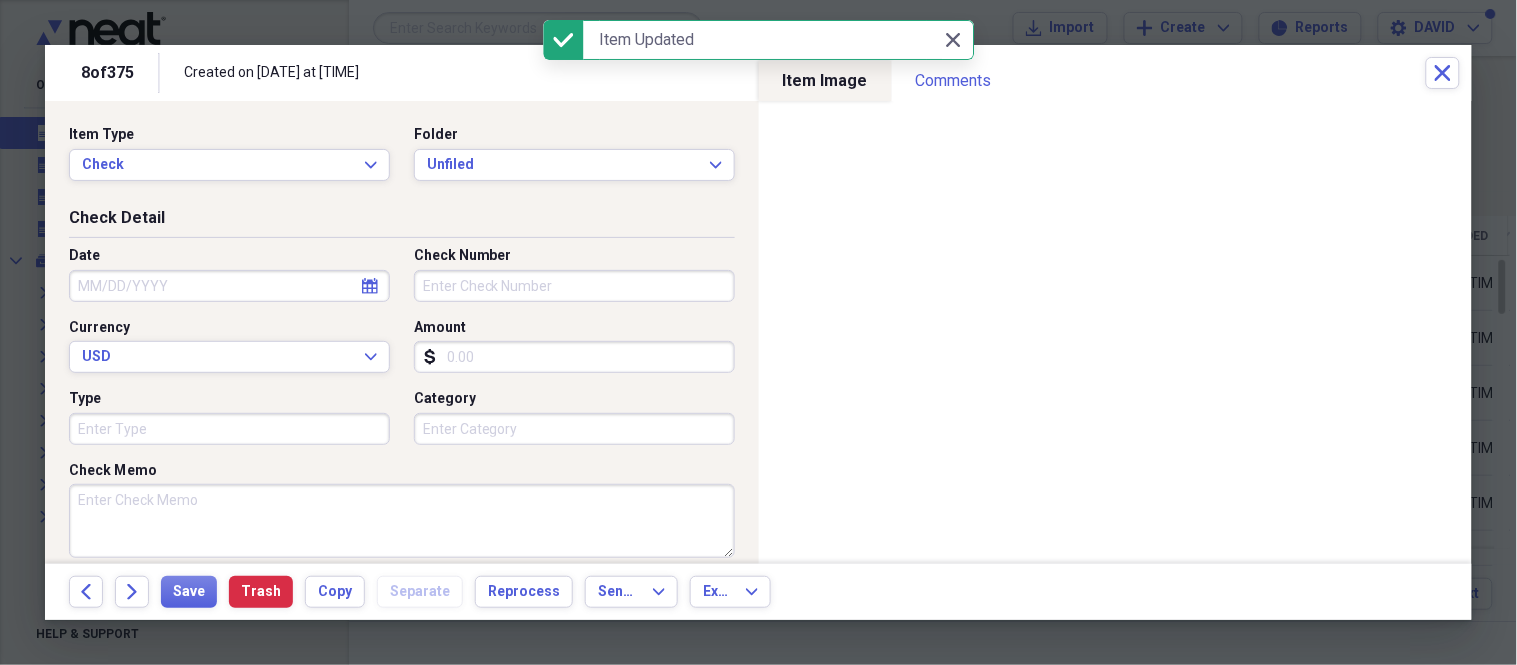 click on "Date" at bounding box center (229, 286) 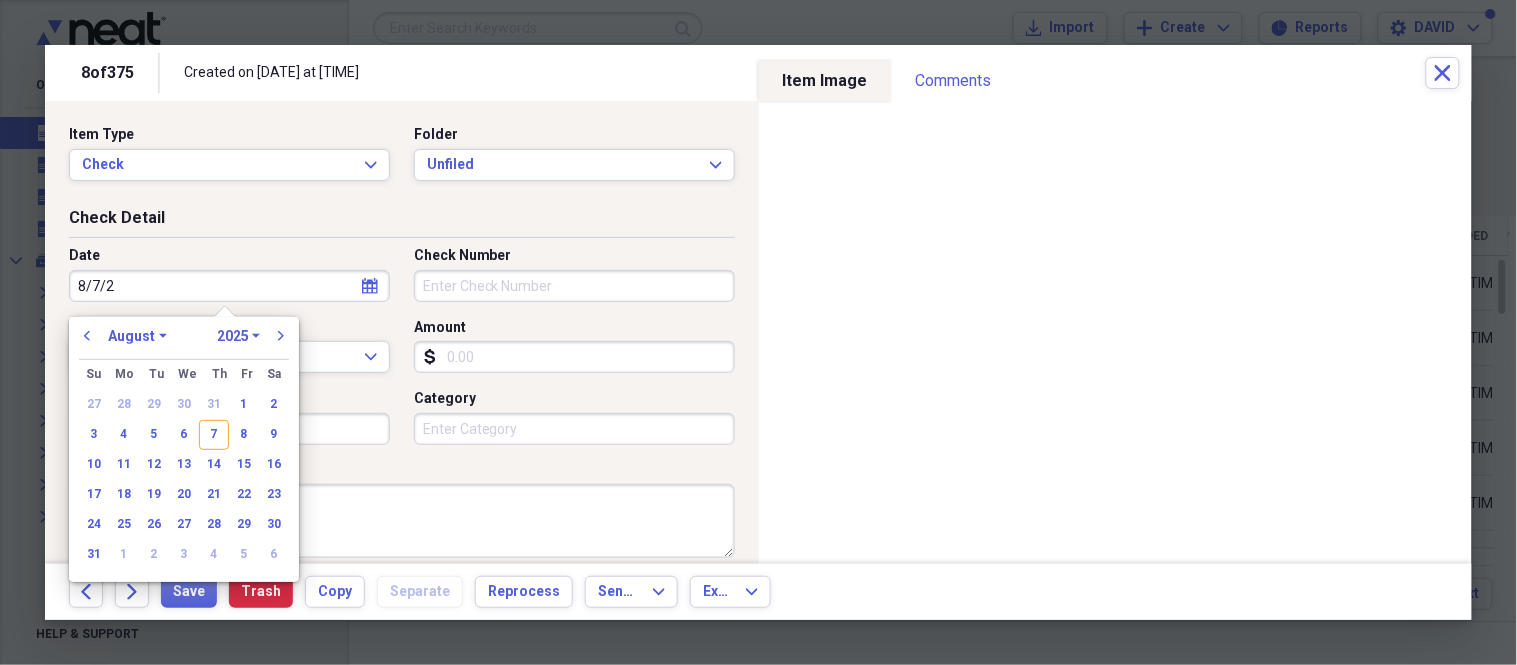 type on "8/7/20" 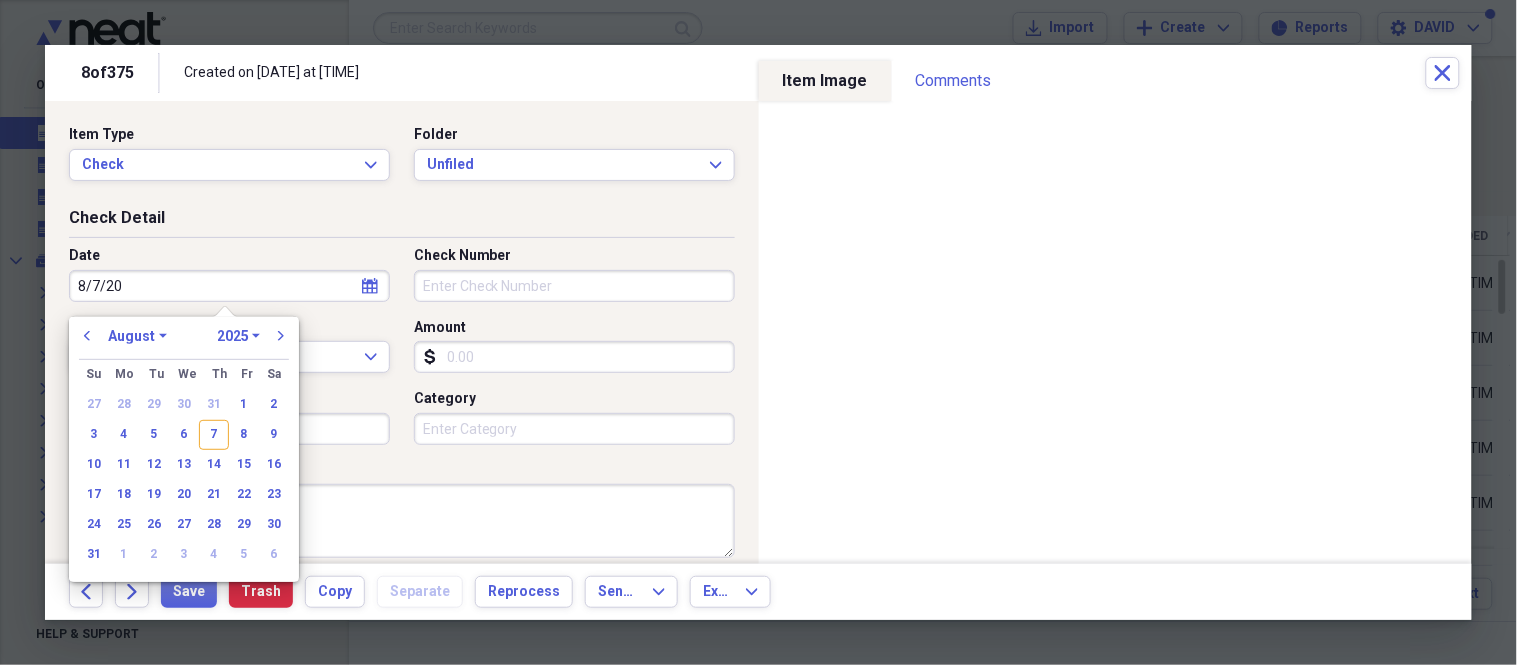 select on "2020" 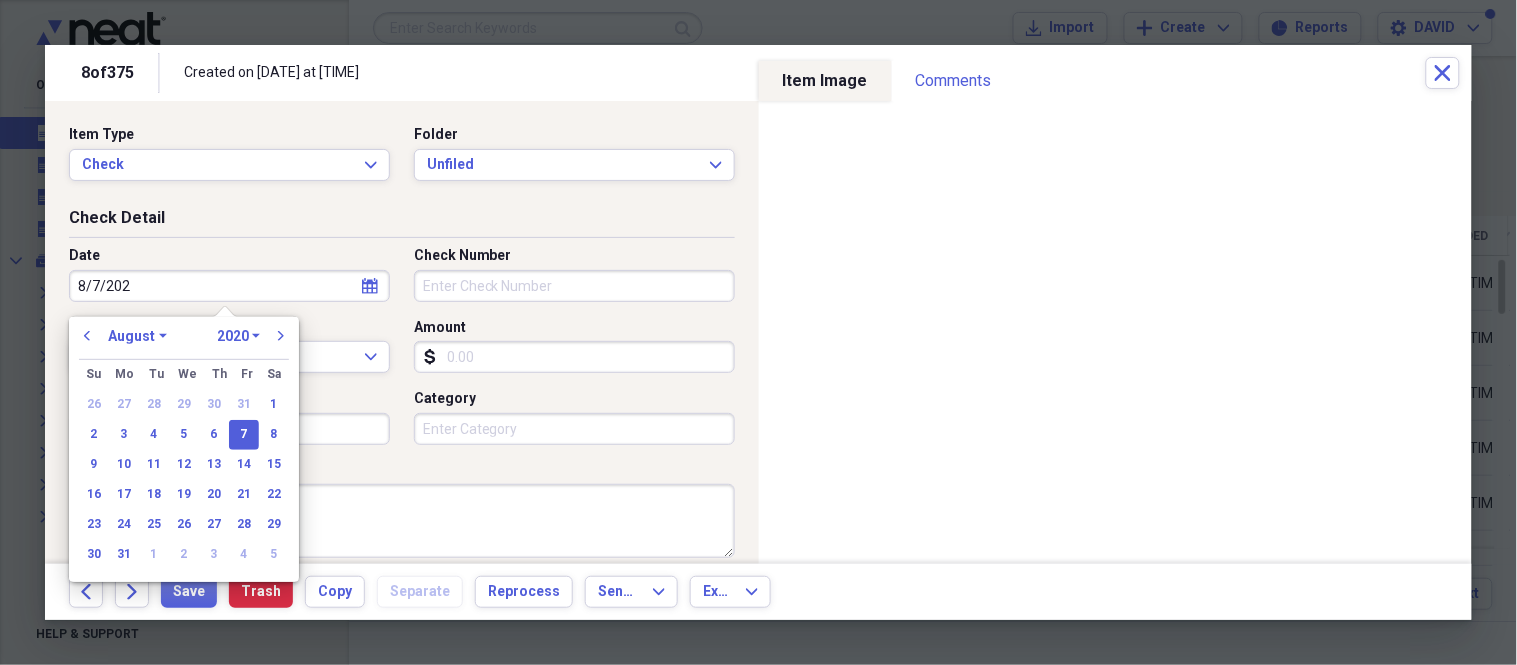 type on "8/7/2025" 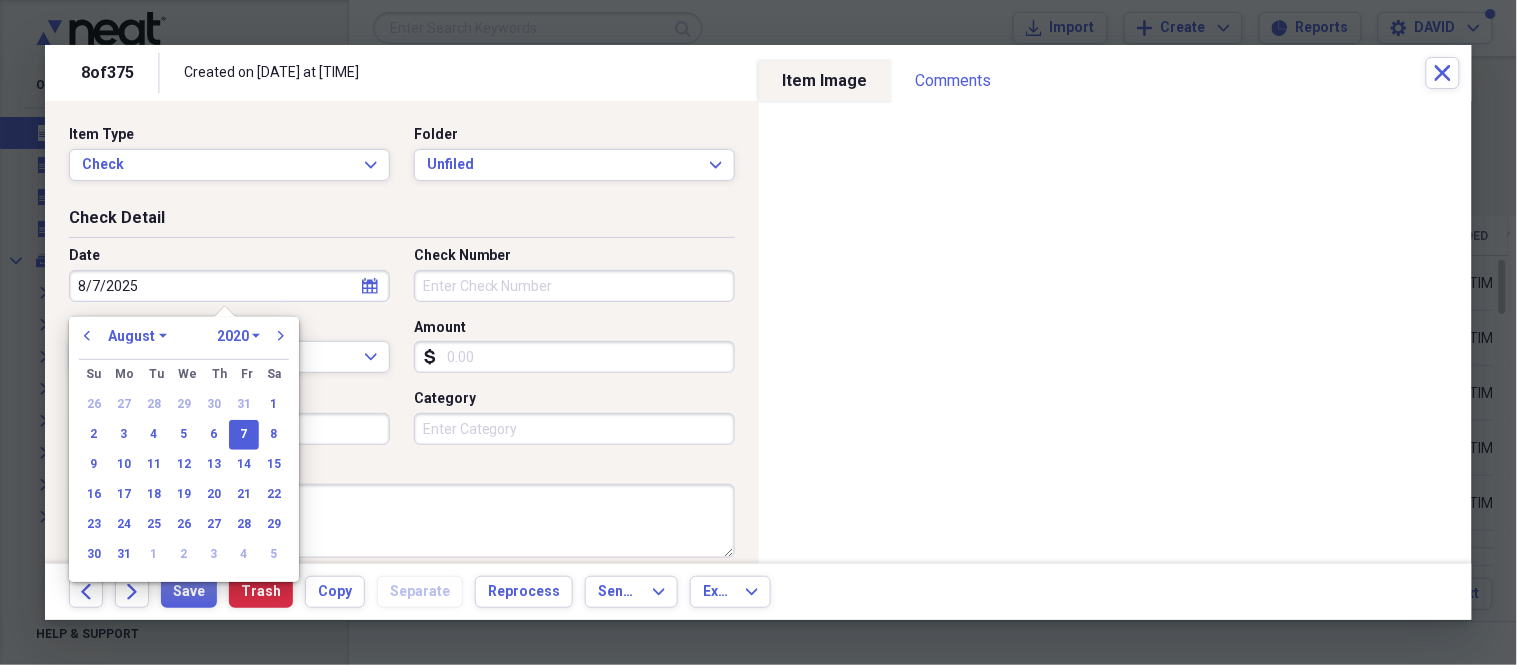 select on "2025" 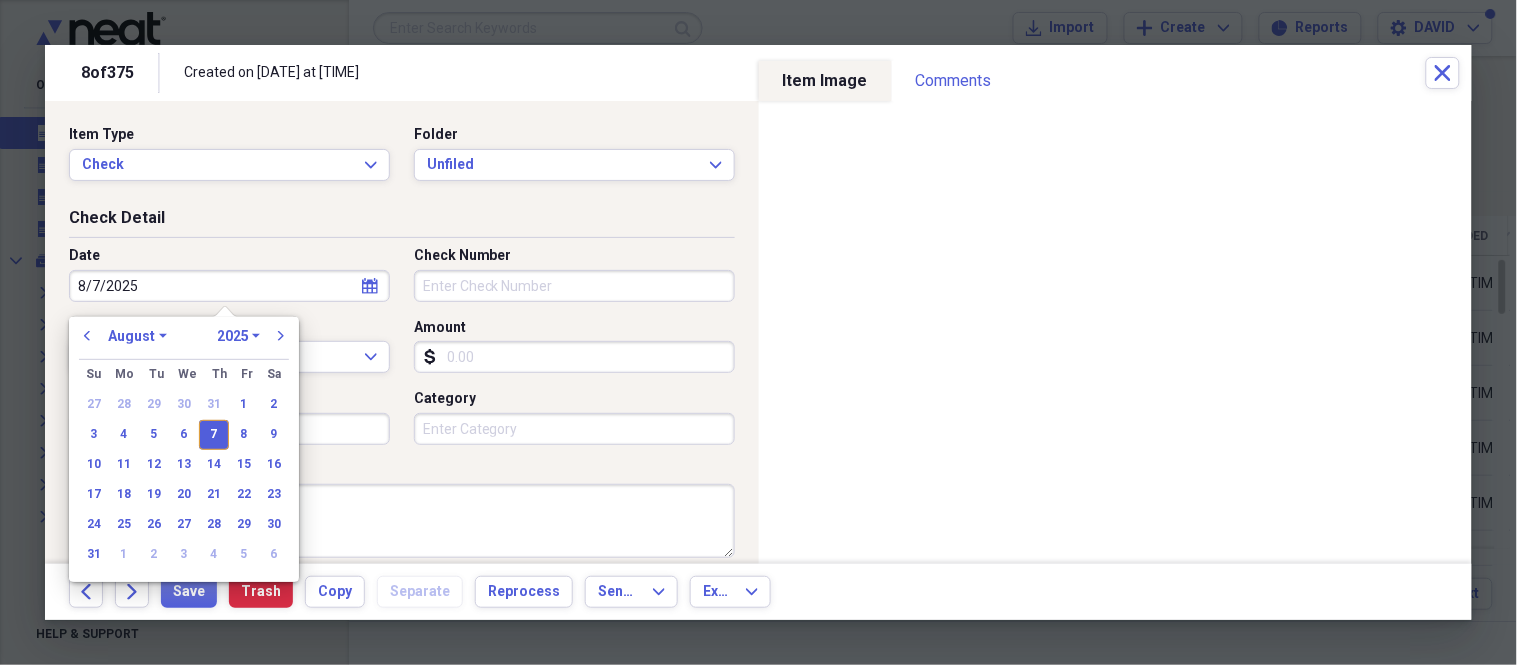 type on "08/07/2025" 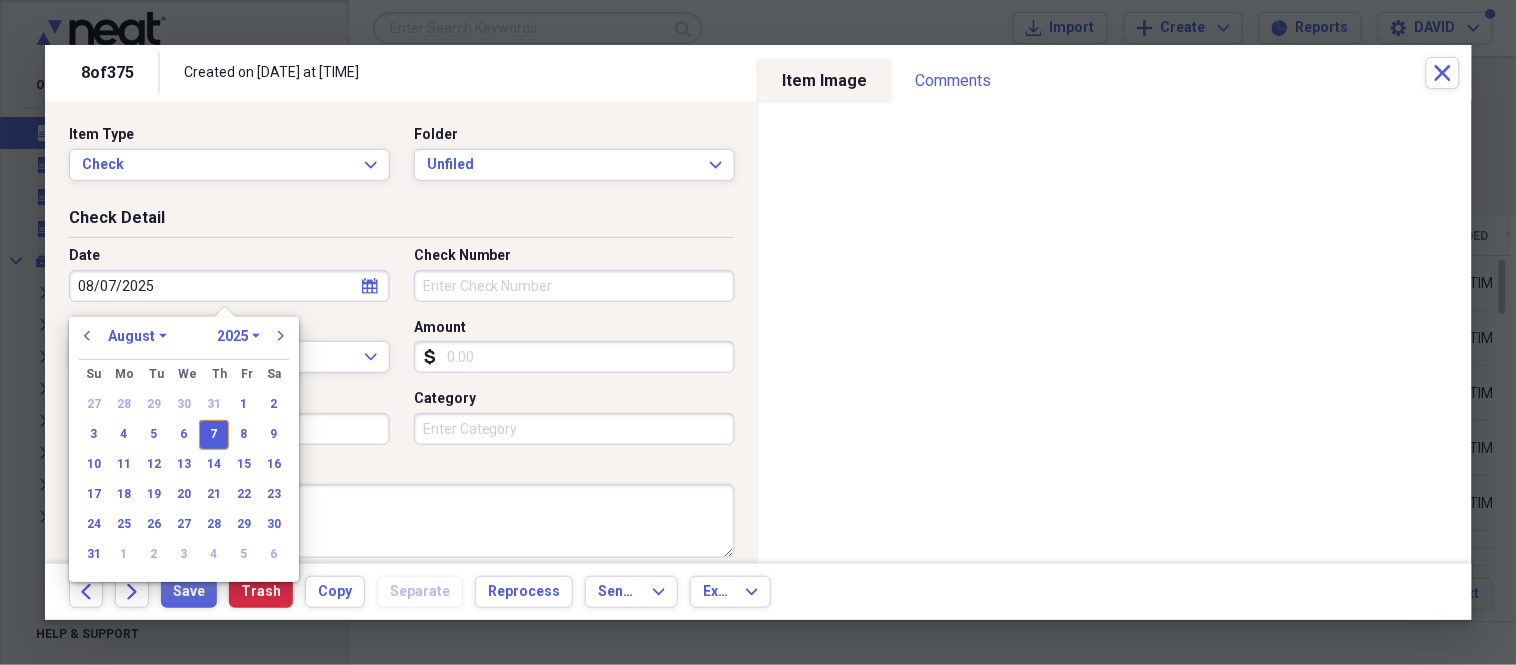 click on "Check Number" at bounding box center (574, 286) 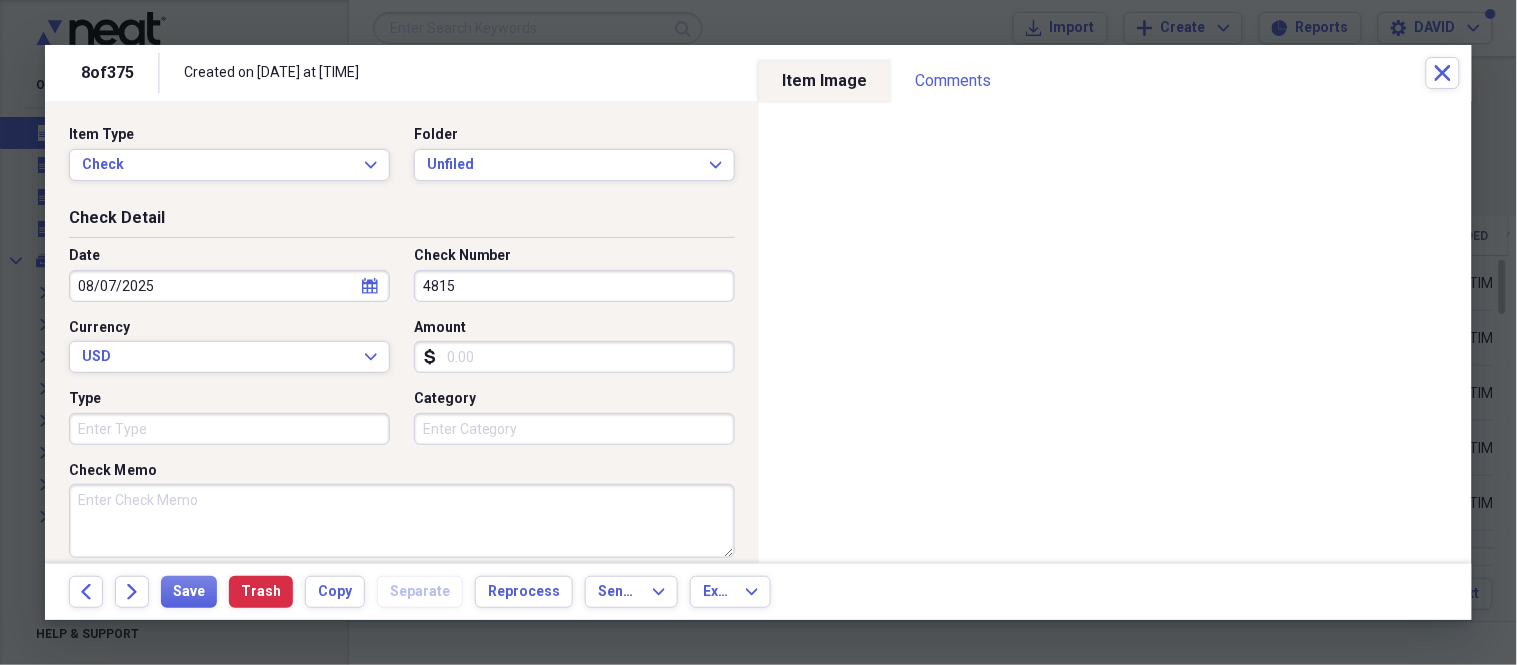 type on "4815" 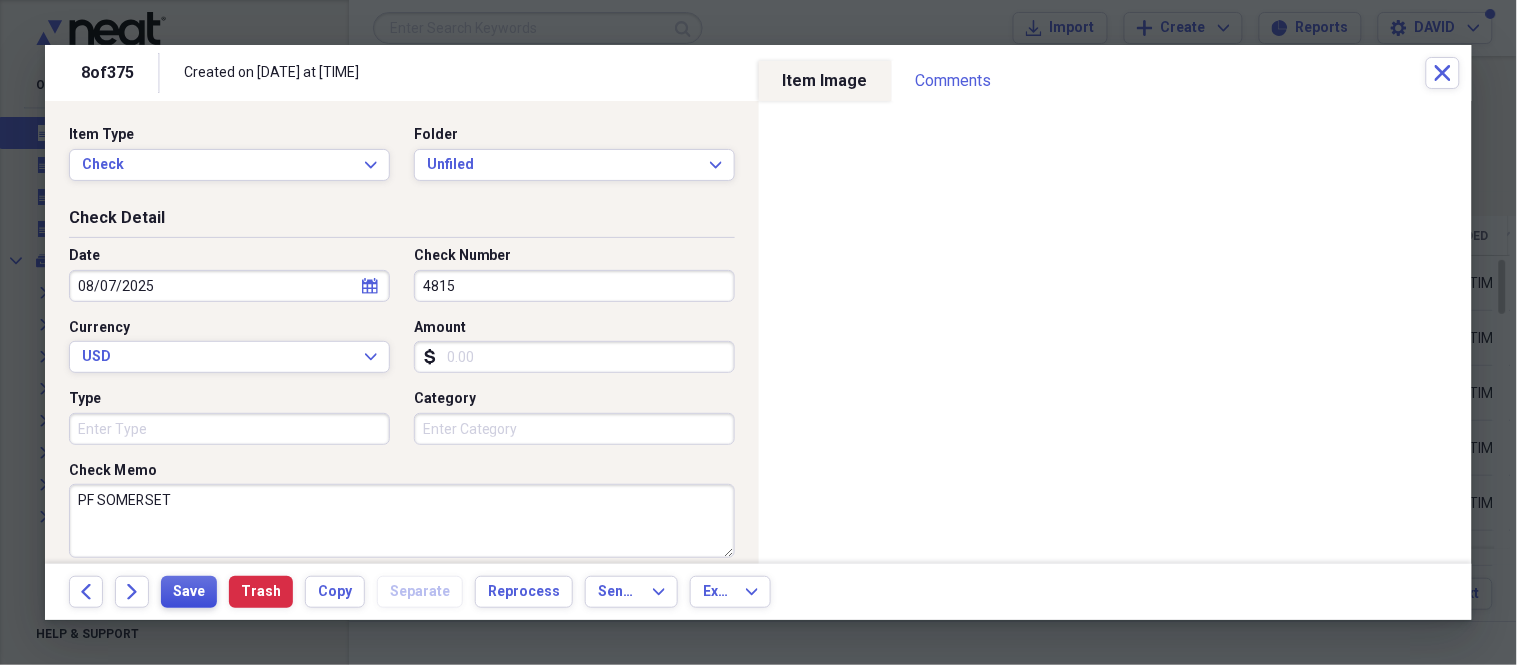 type on "PF SOMERSET" 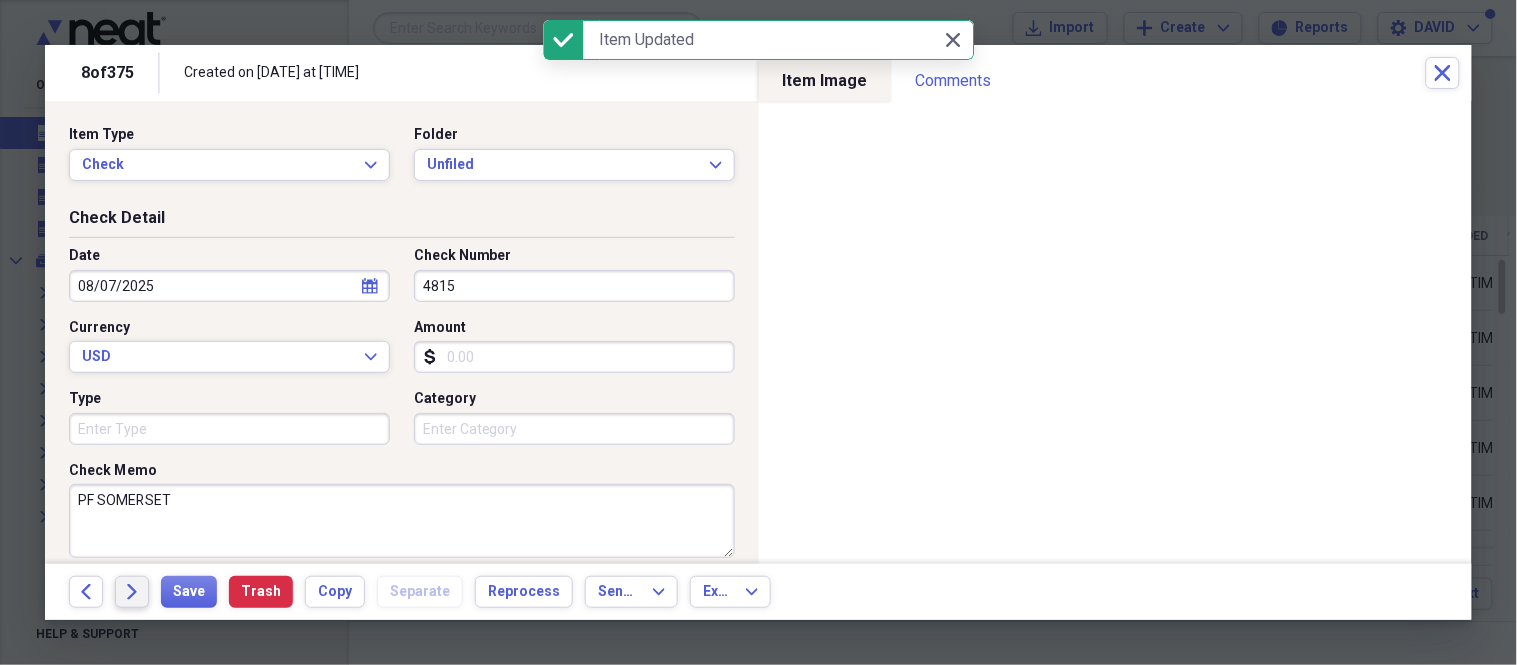 click on "Forward" at bounding box center [132, 592] 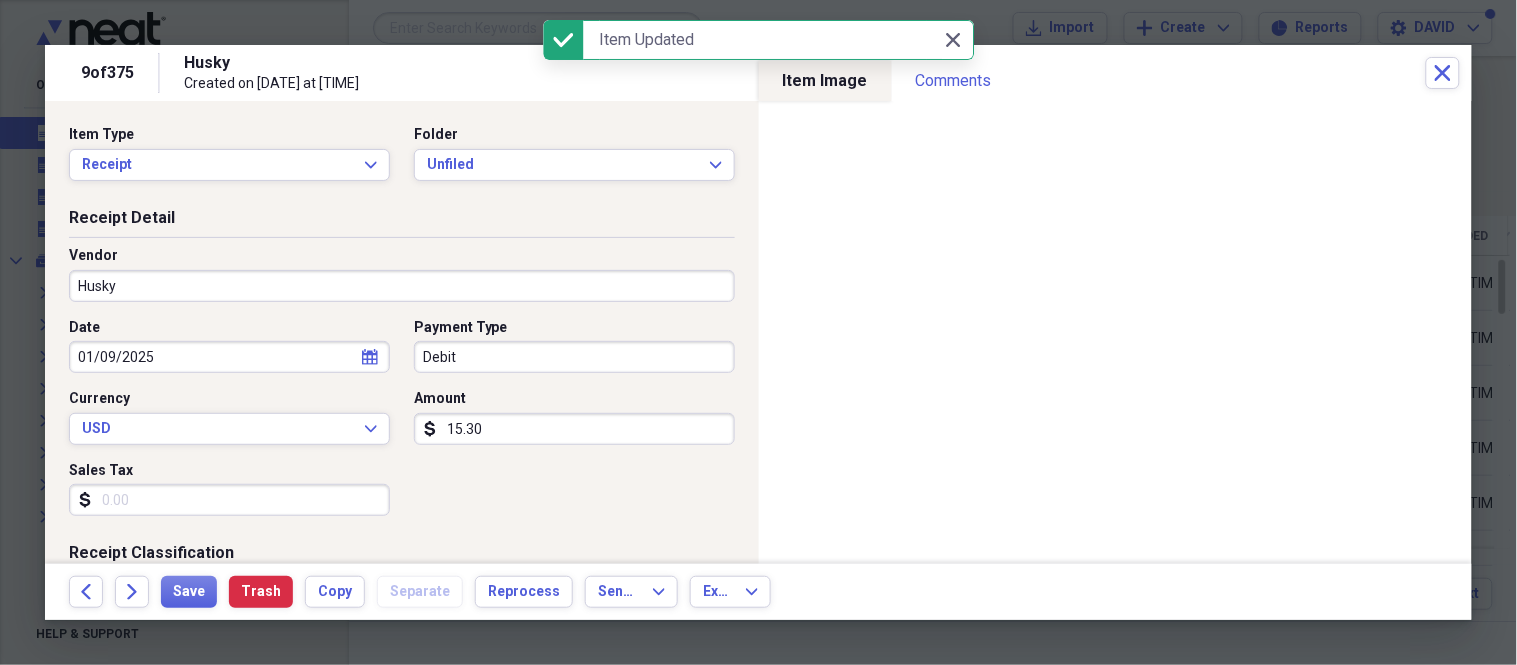 click on "Husky" at bounding box center [402, 286] 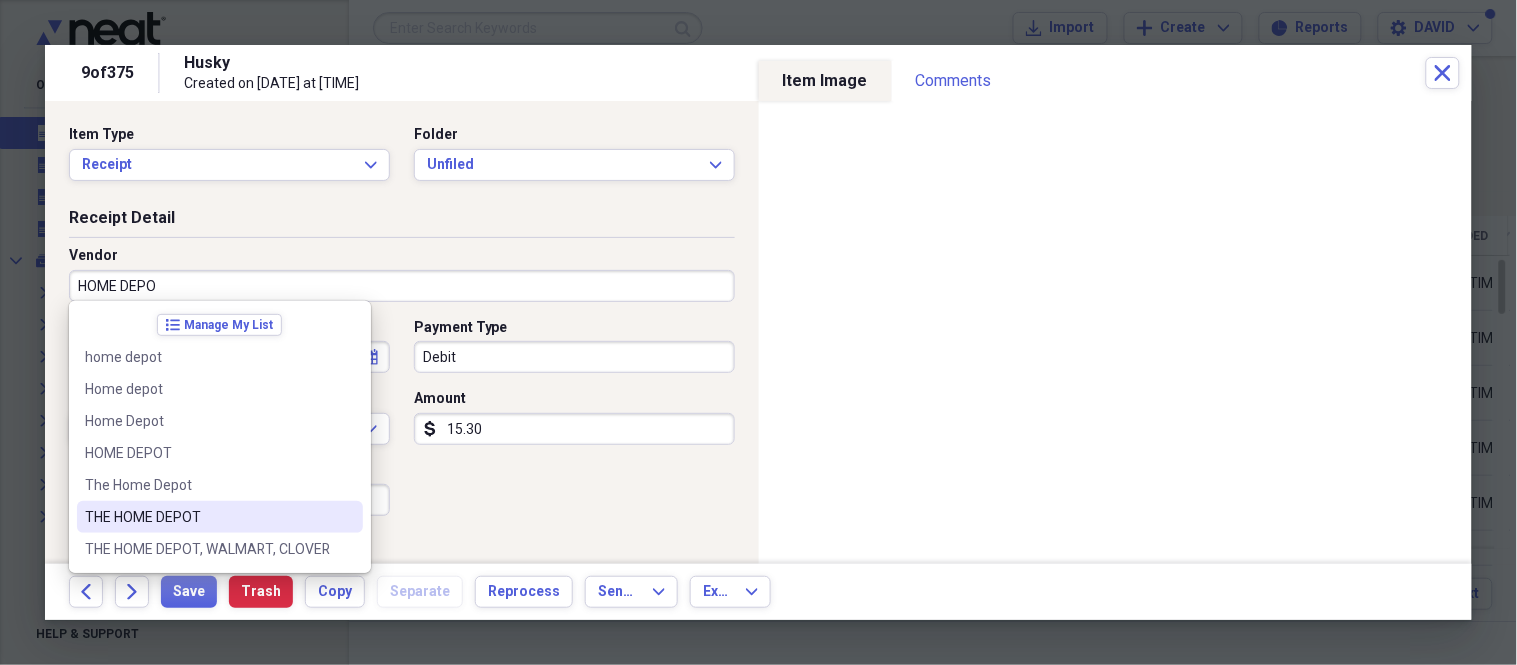 click on "list Manage My List home depot Home depot Home Depot HOME DEPOT The Home Depot THE HOME DEPOT THE HOME DEPOT, WALMART, CLOVER" at bounding box center (220, 437) 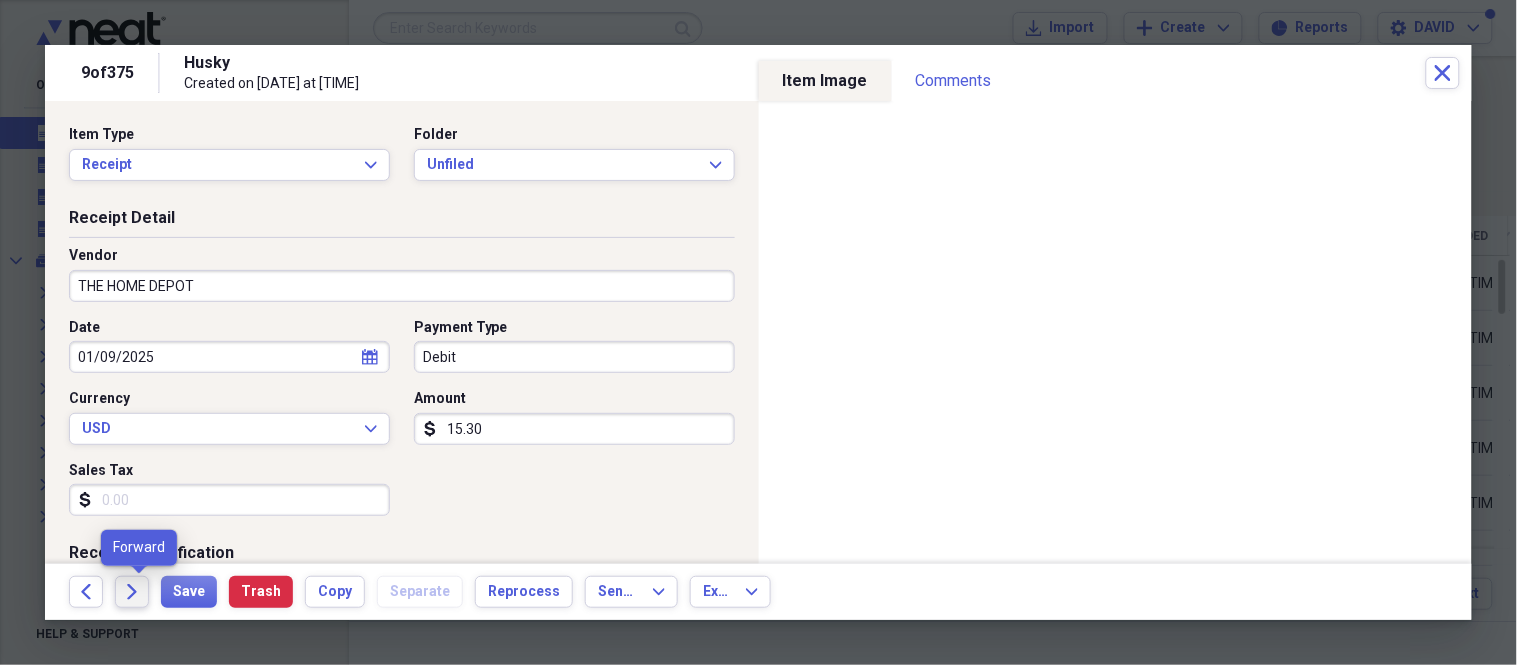 click on "Forward" at bounding box center (132, 592) 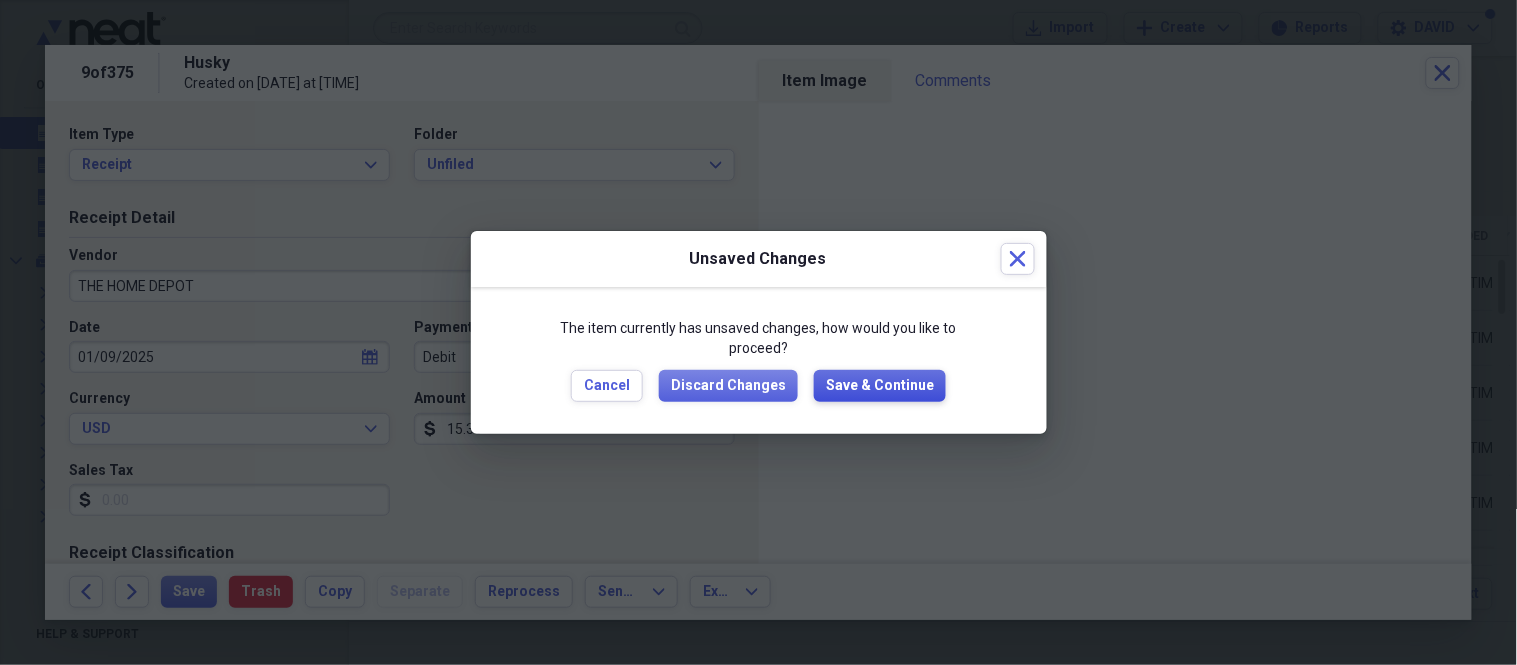 click on "Save & Continue" at bounding box center (880, 386) 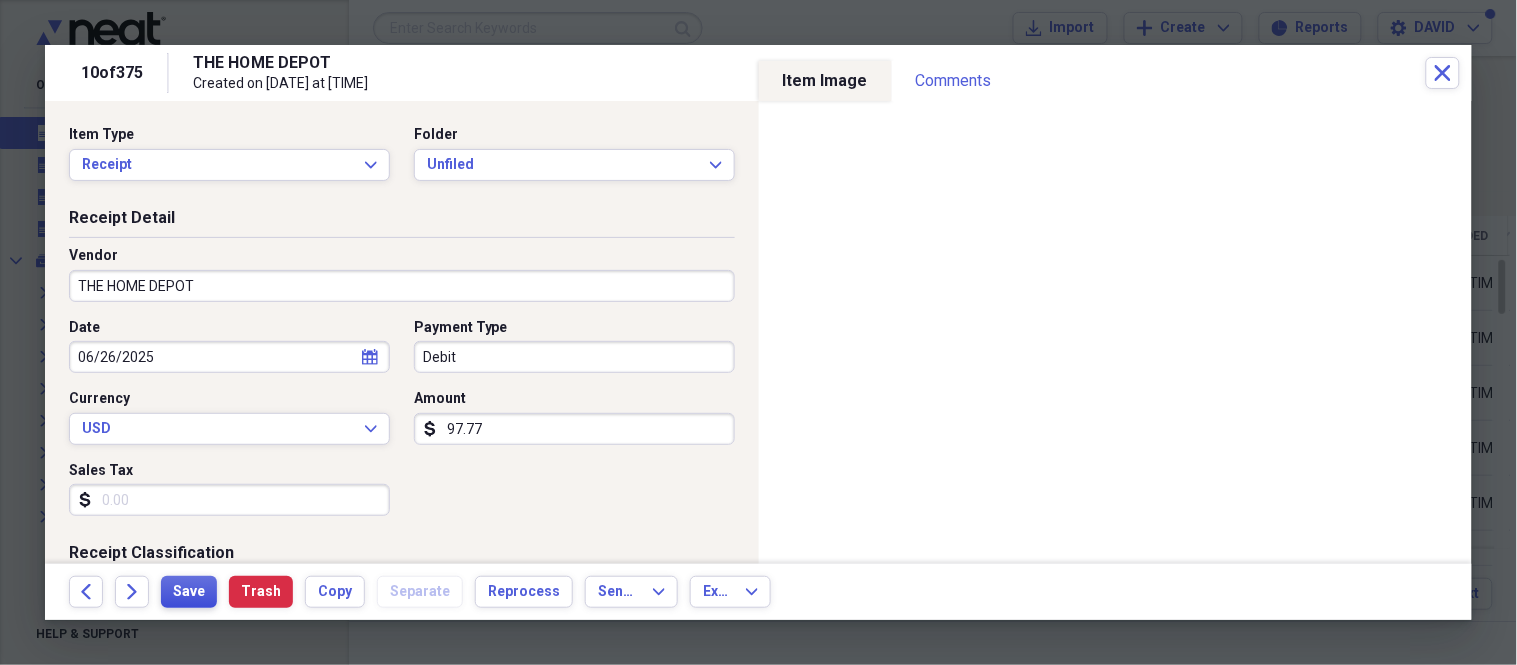 click on "Save" at bounding box center (189, 592) 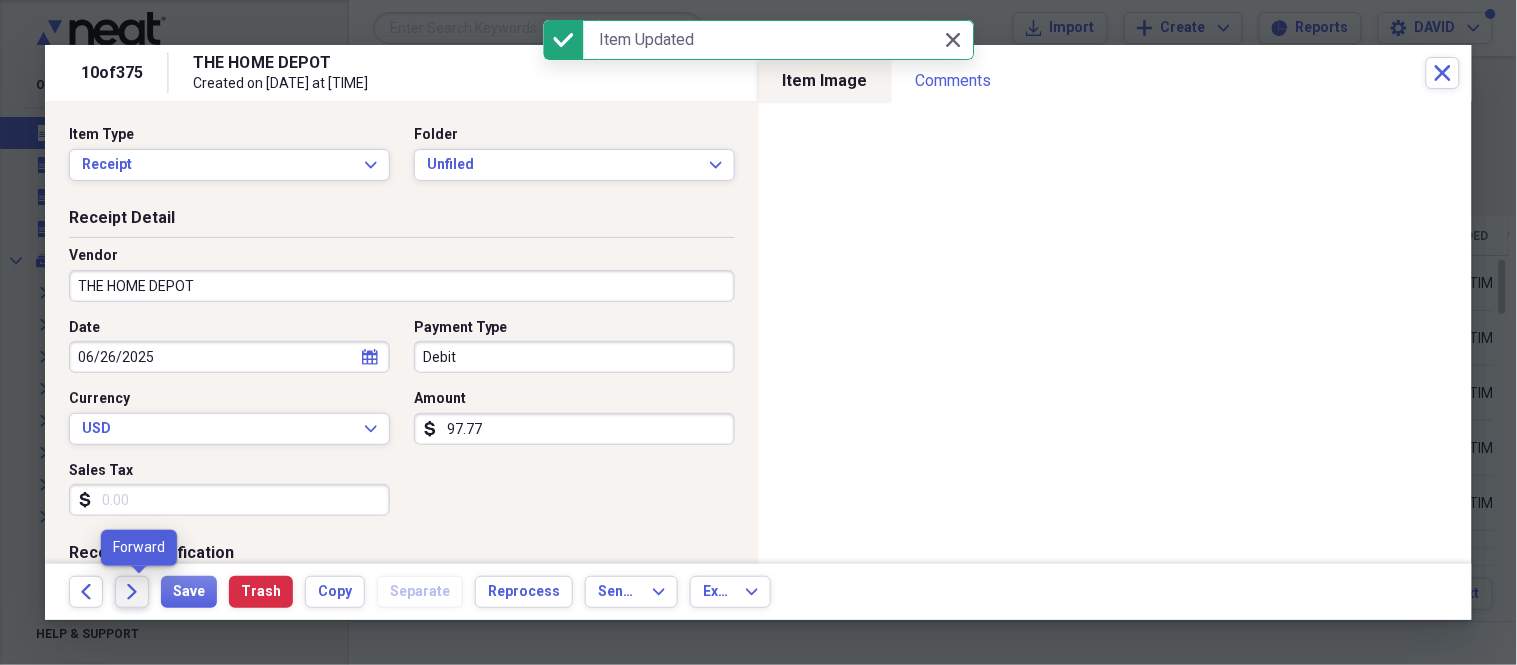 click on "Forward" 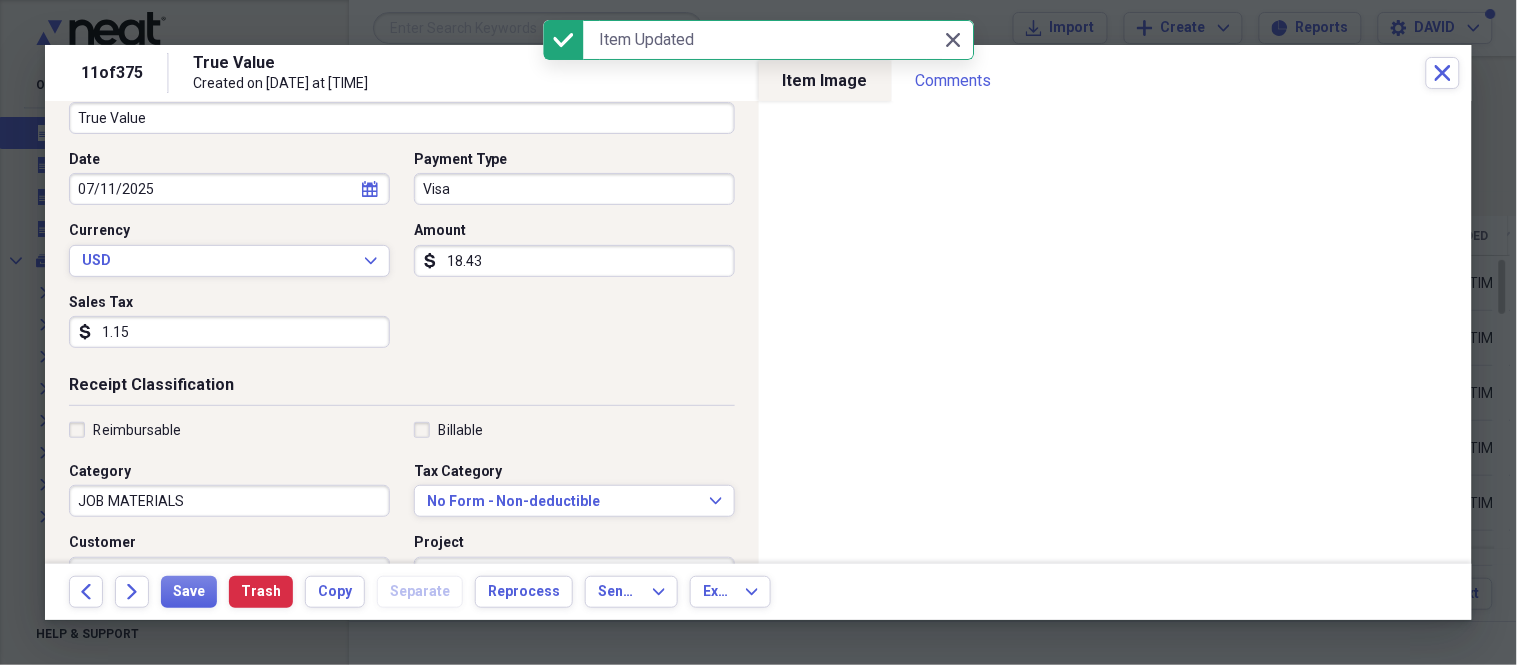 scroll, scrollTop: 222, scrollLeft: 0, axis: vertical 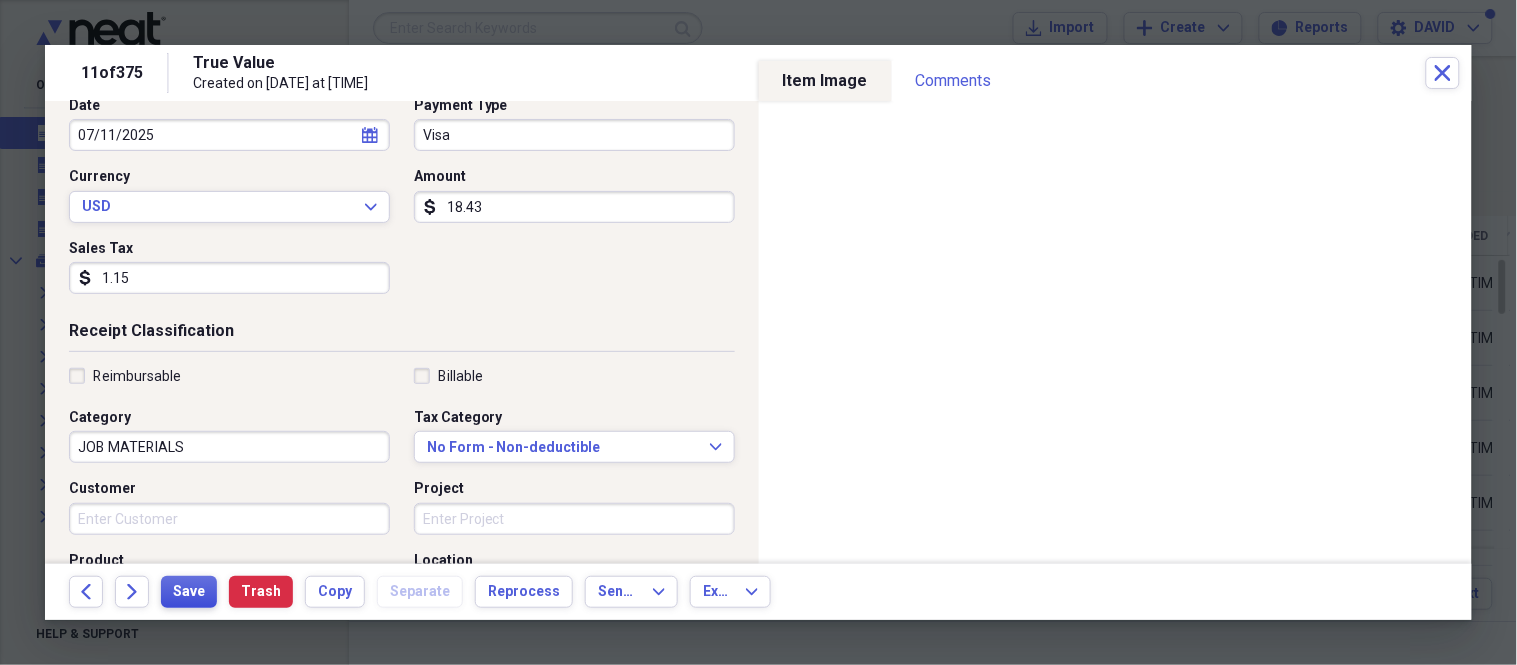 click on "Save" at bounding box center (189, 592) 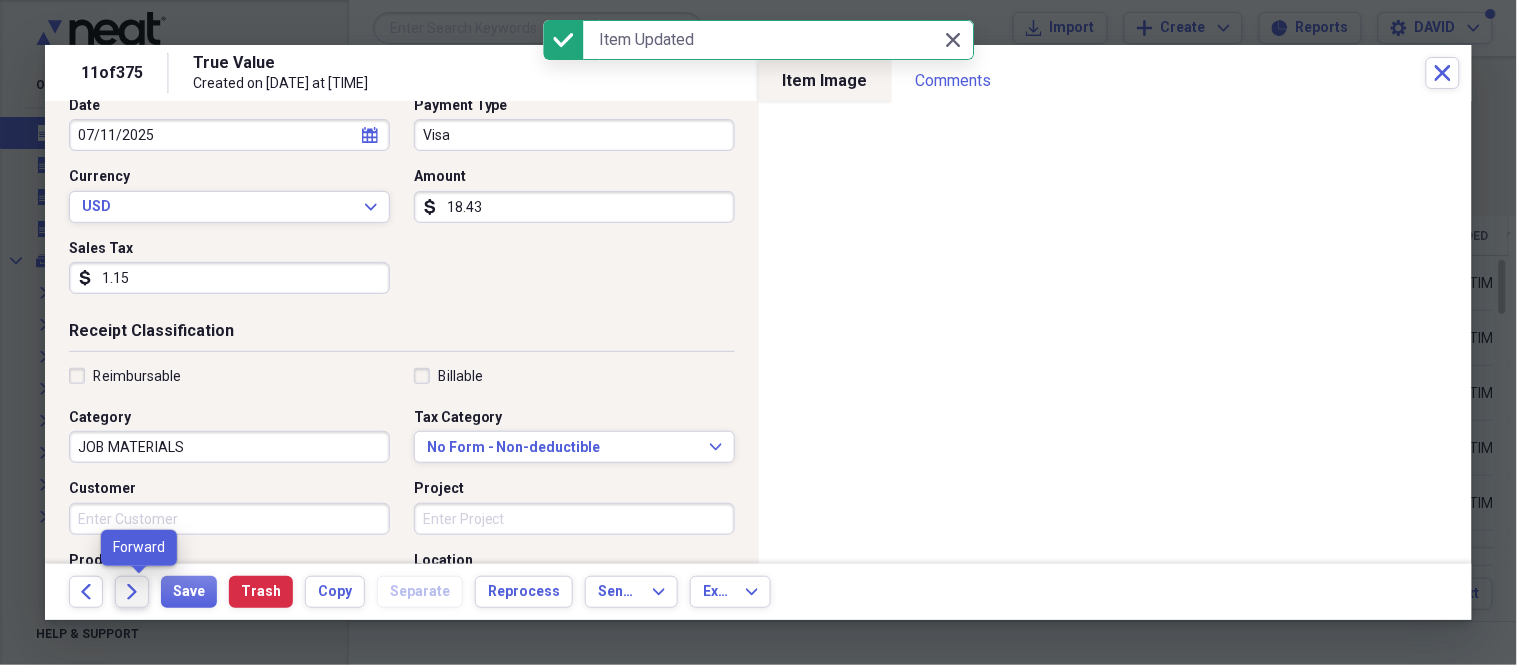 click on "Forward" 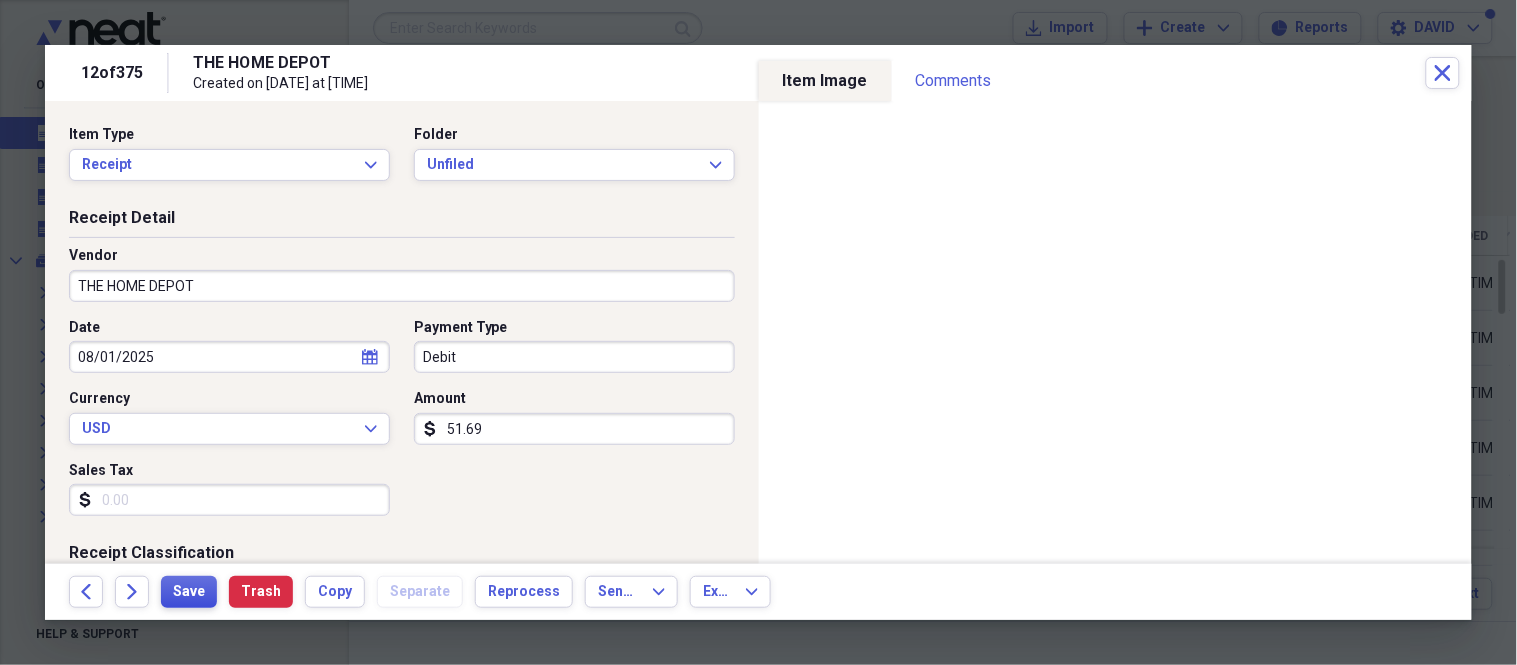 click on "Save" at bounding box center [189, 592] 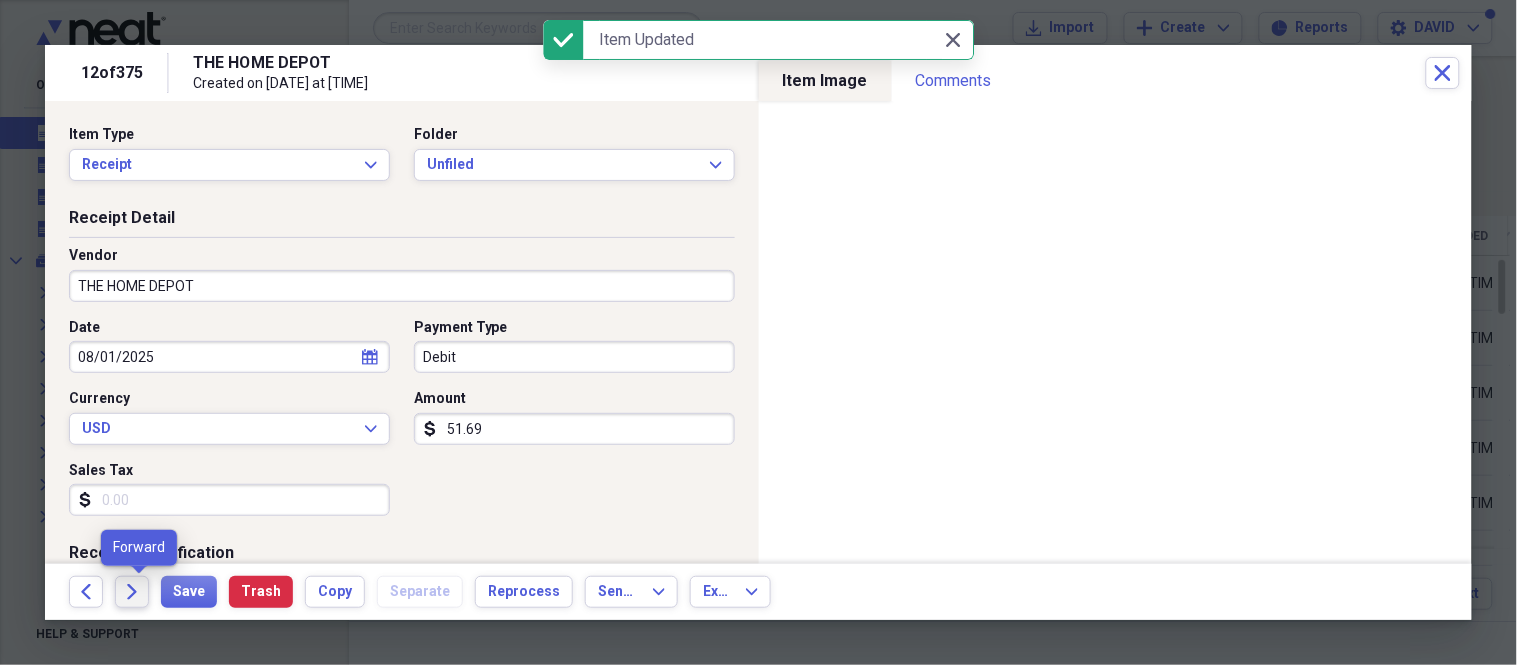 click on "Forward" 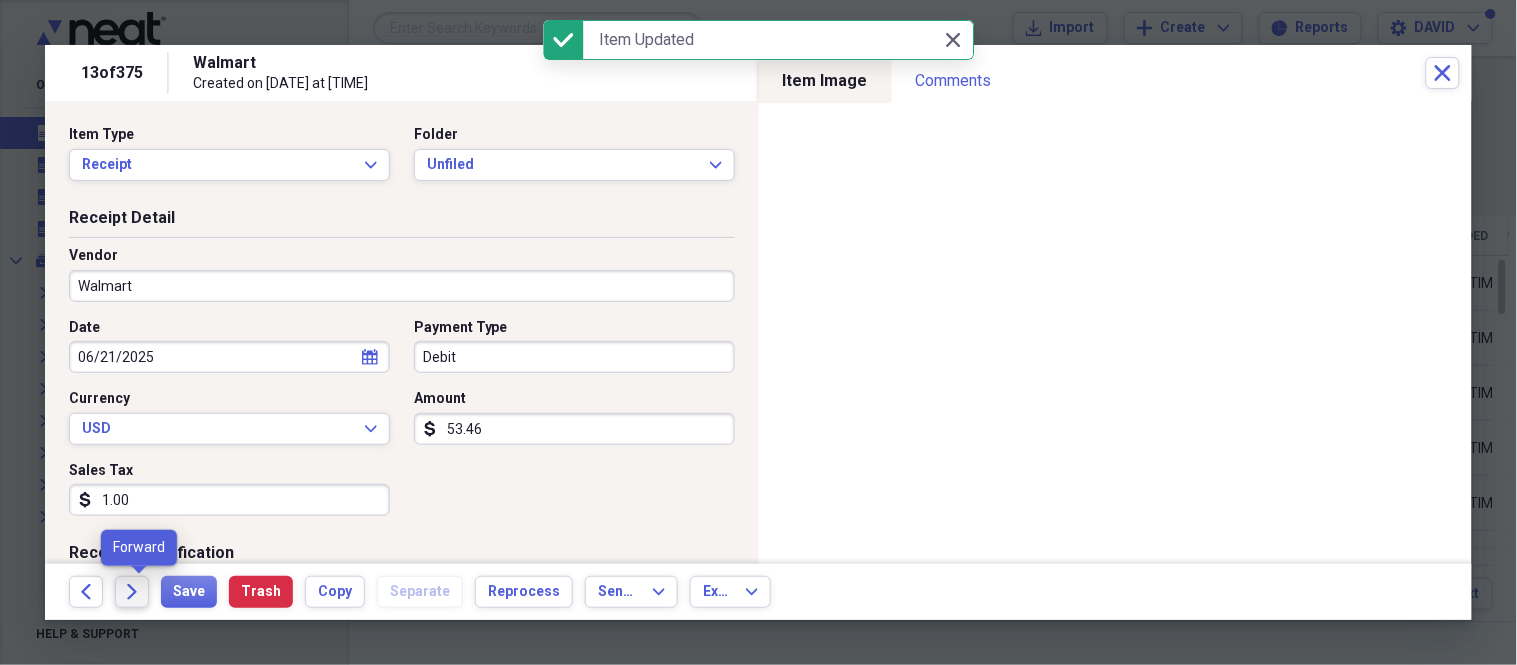 click on "Forward" 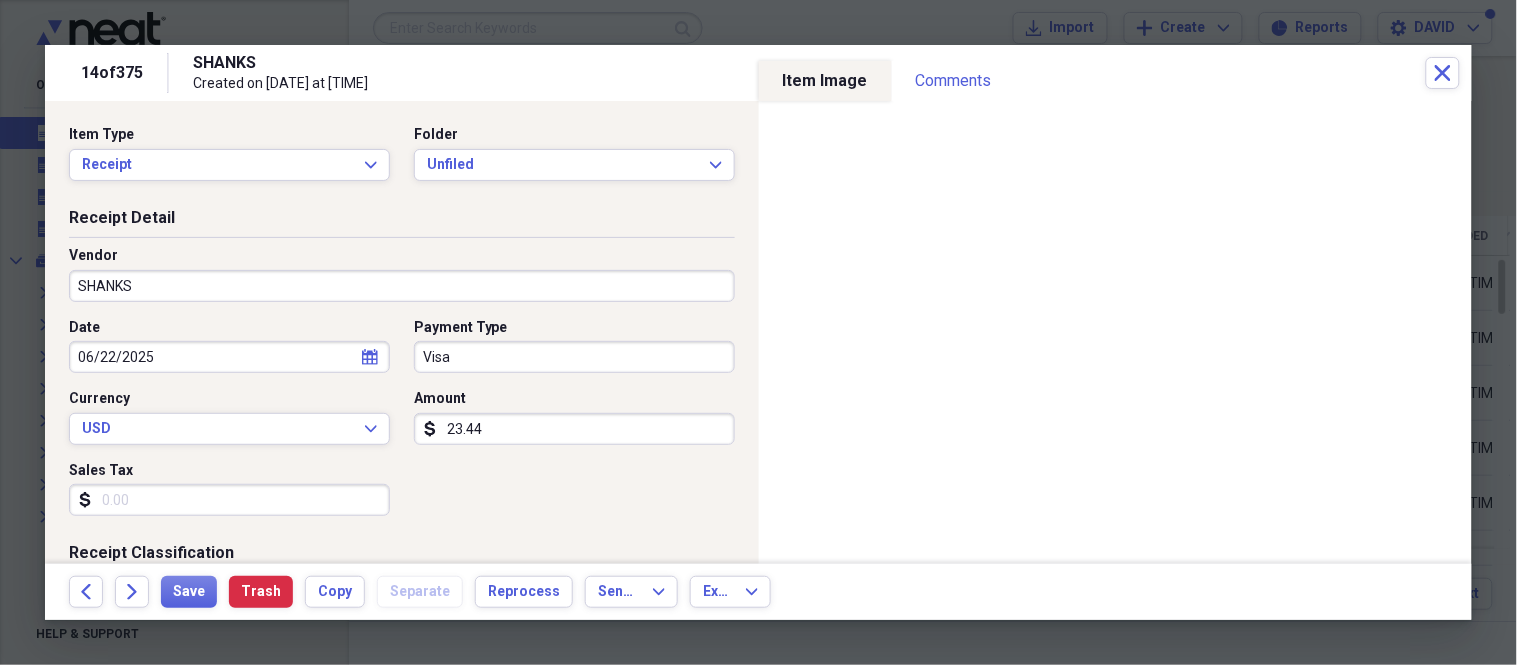 click on "SHANKS" at bounding box center (402, 286) 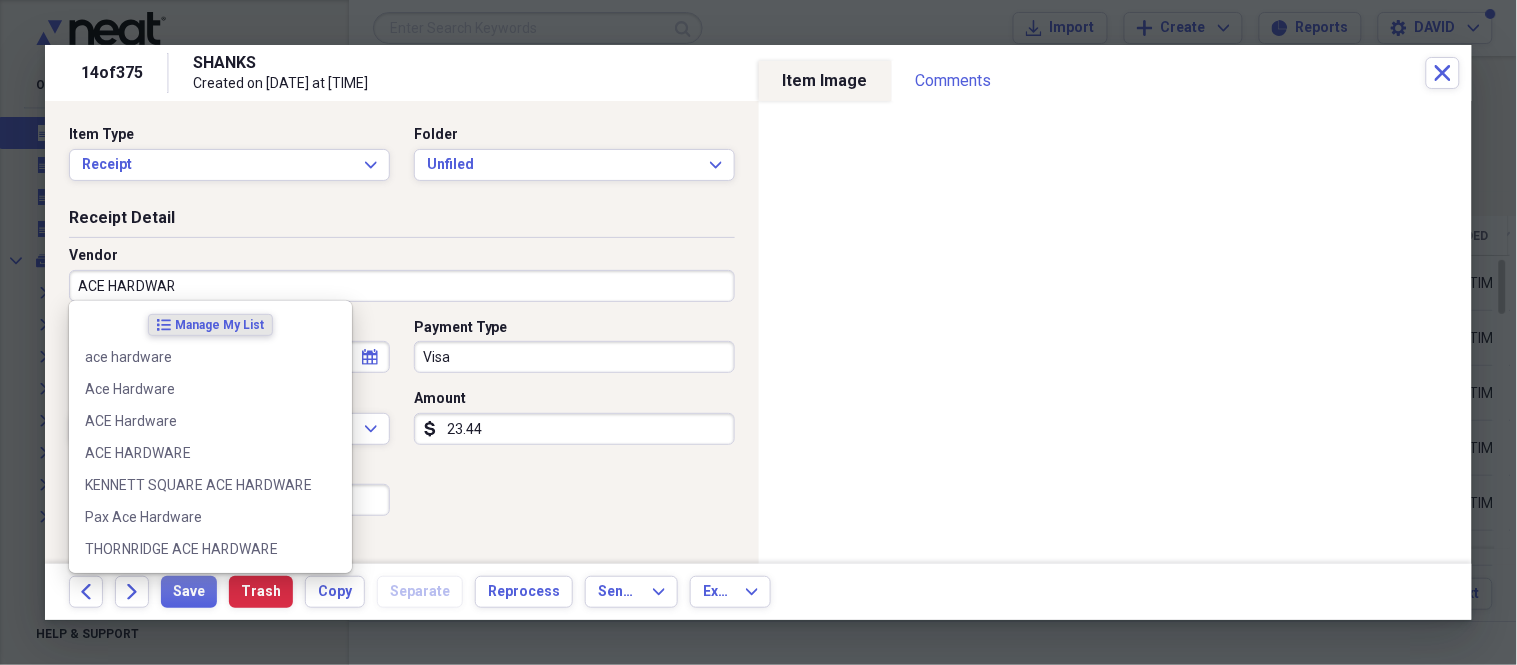 type on "ACE HARDWARE" 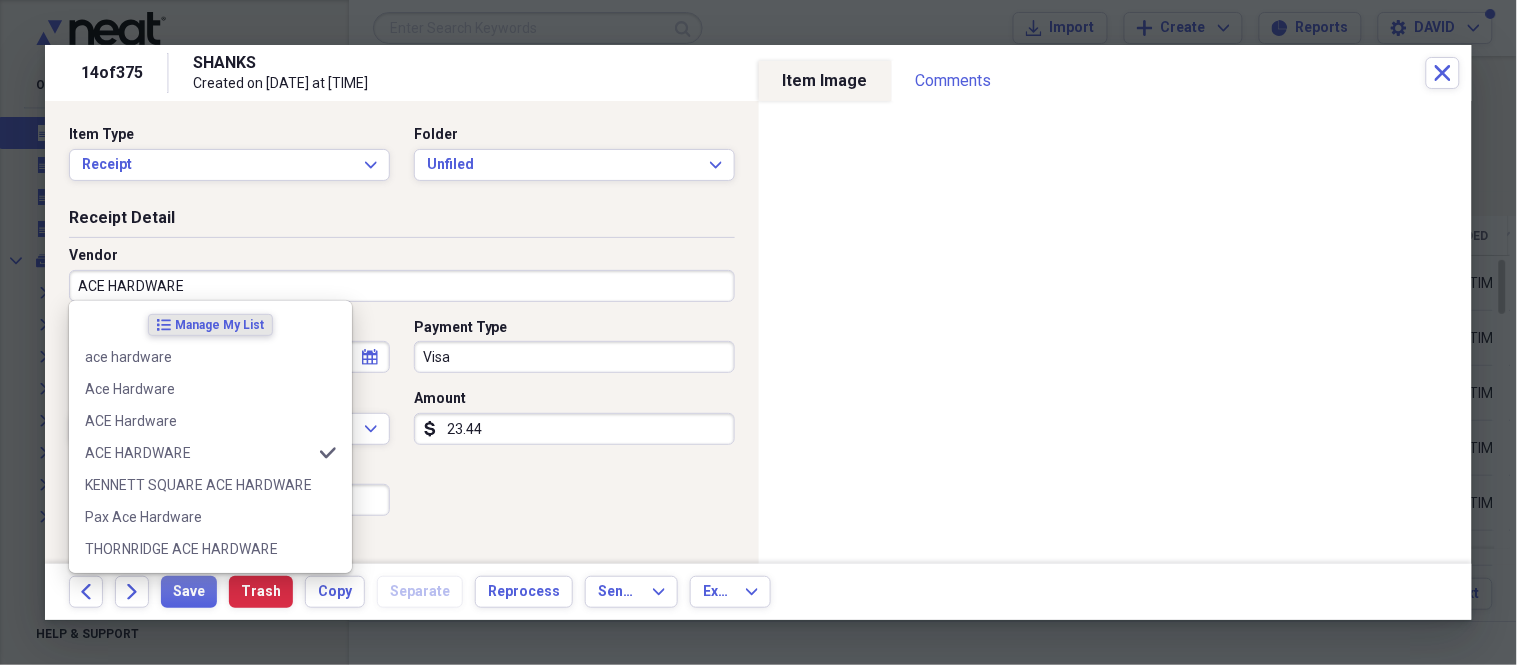 type on "Supplies" 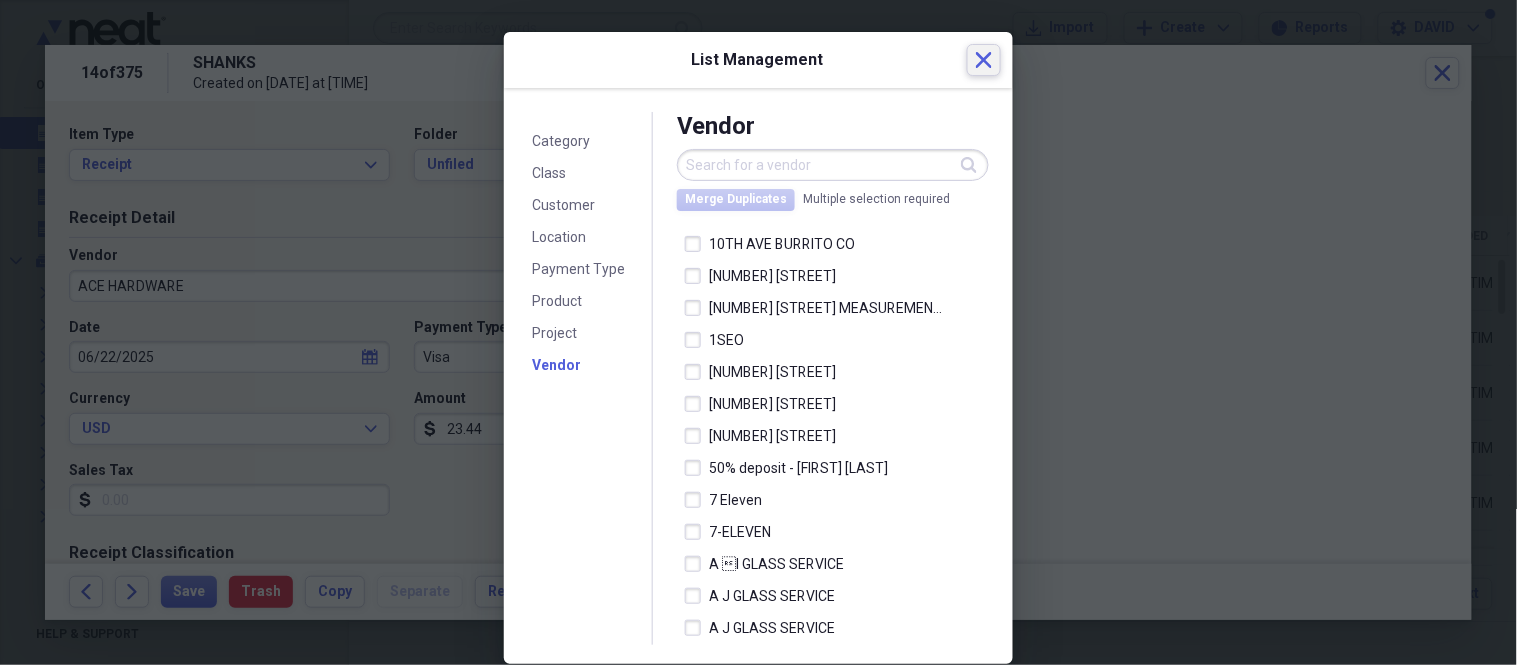 click on "Close" 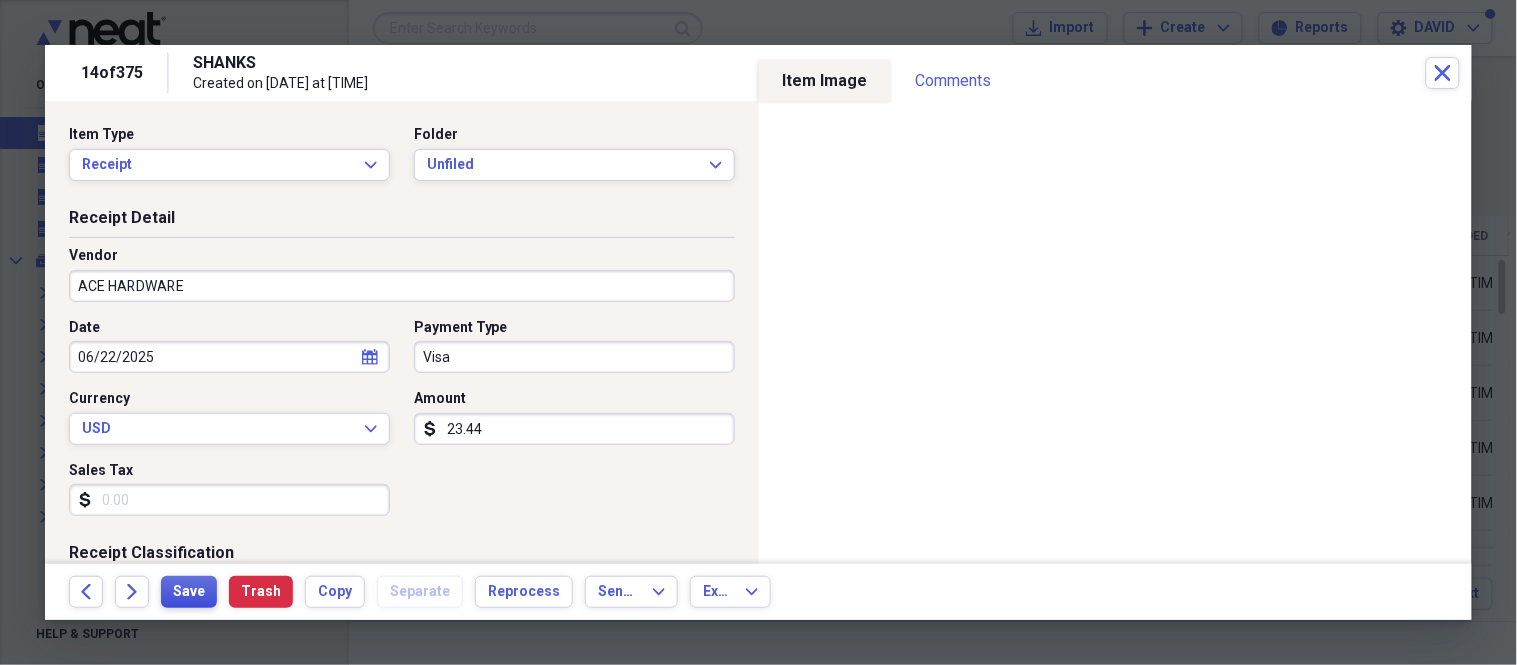click on "Save" at bounding box center [189, 592] 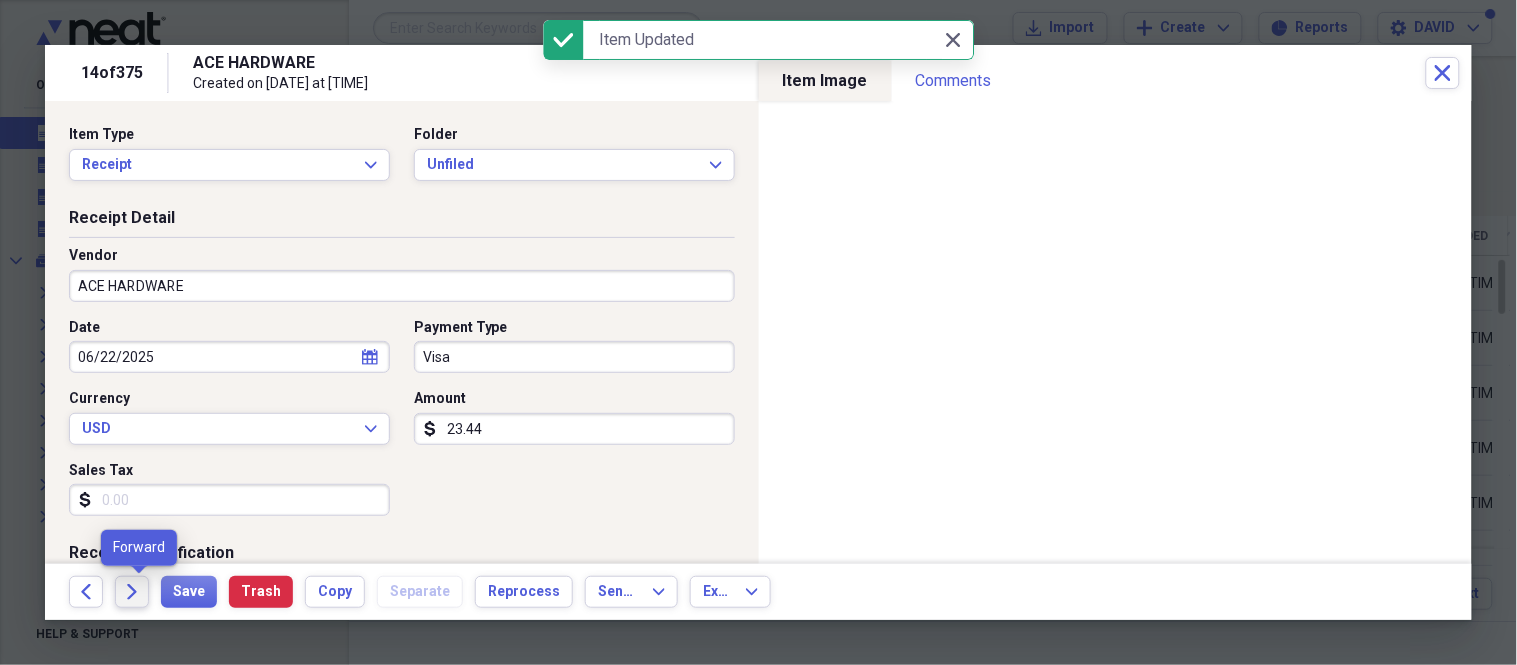 click 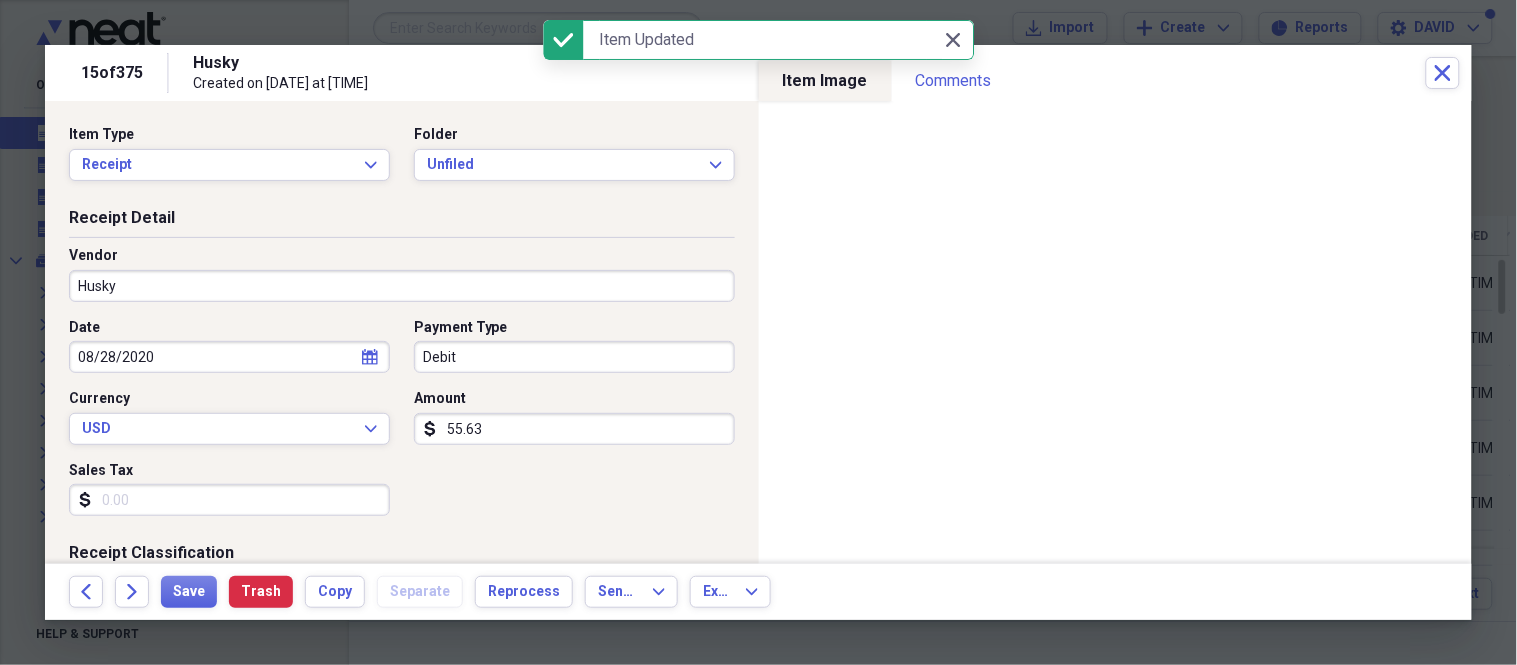 click on "Husky" at bounding box center (402, 286) 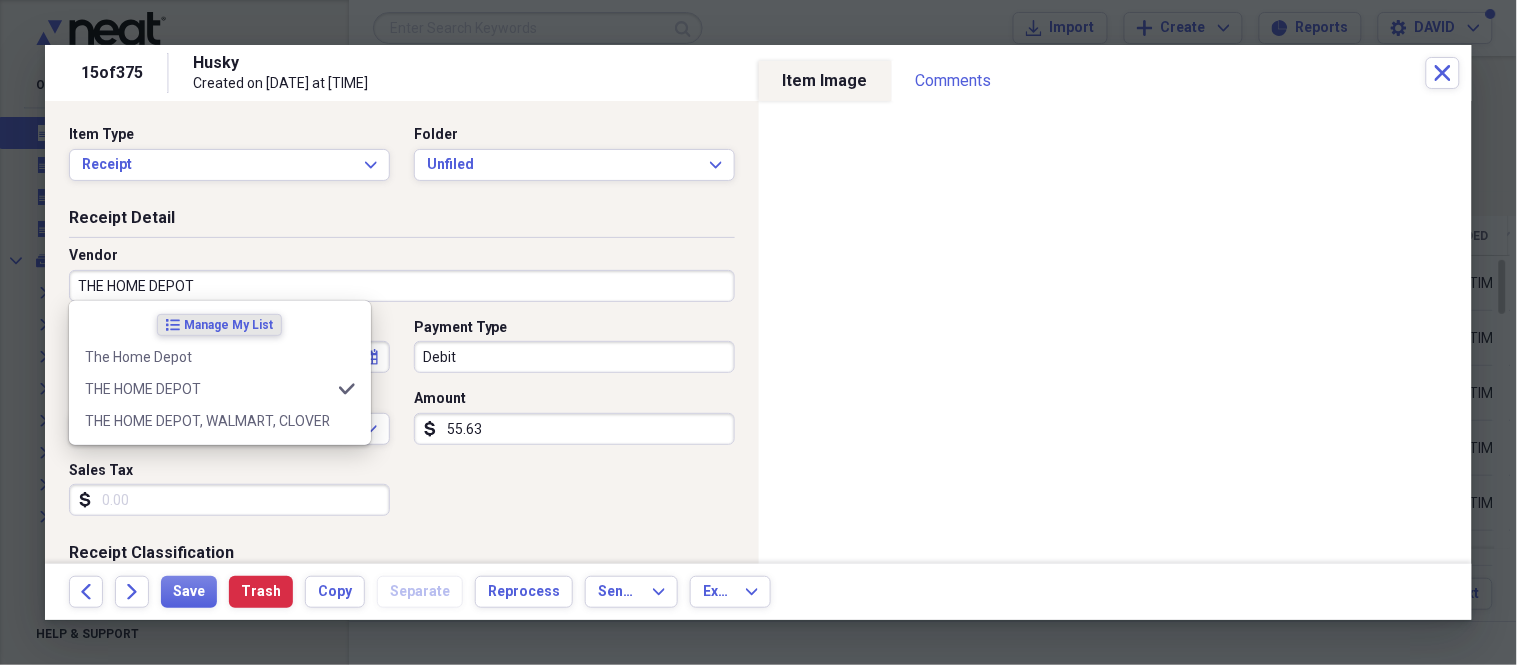type on "THE HOME DEPOT" 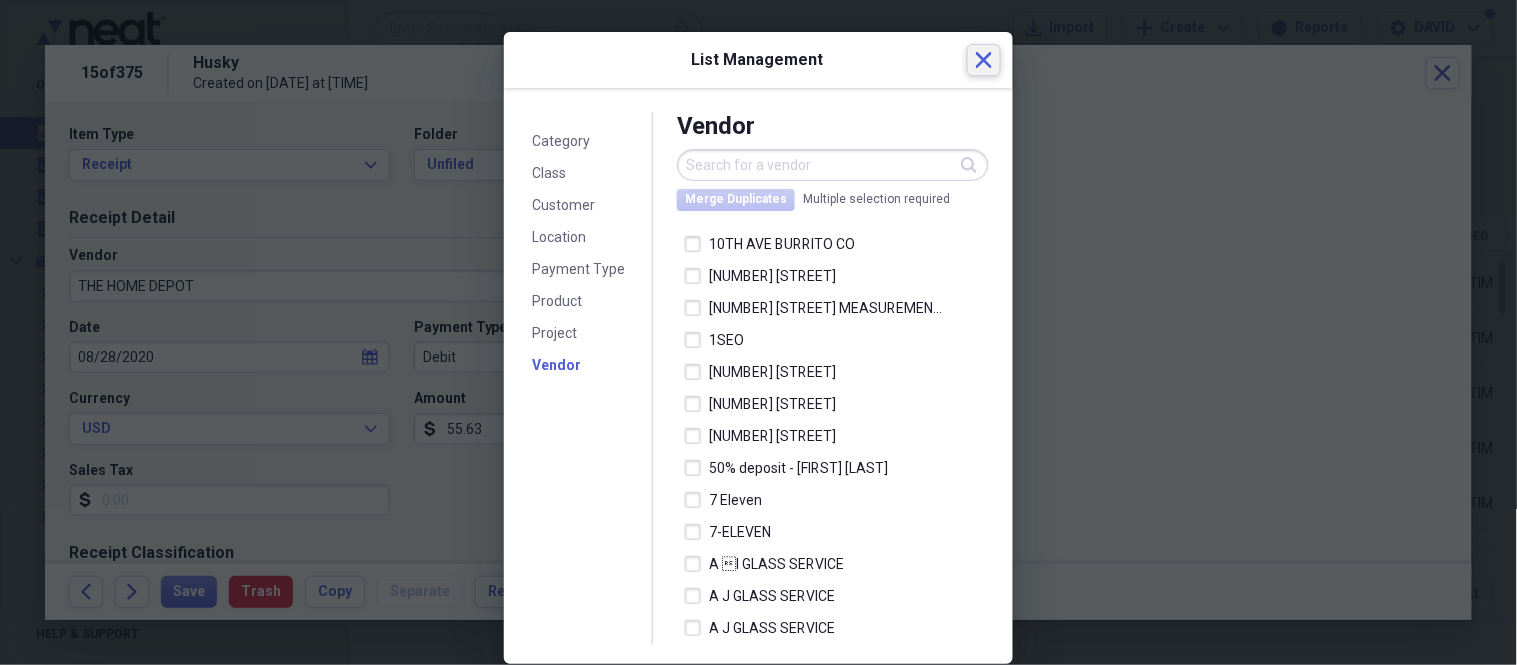 click on "Close" at bounding box center (984, 60) 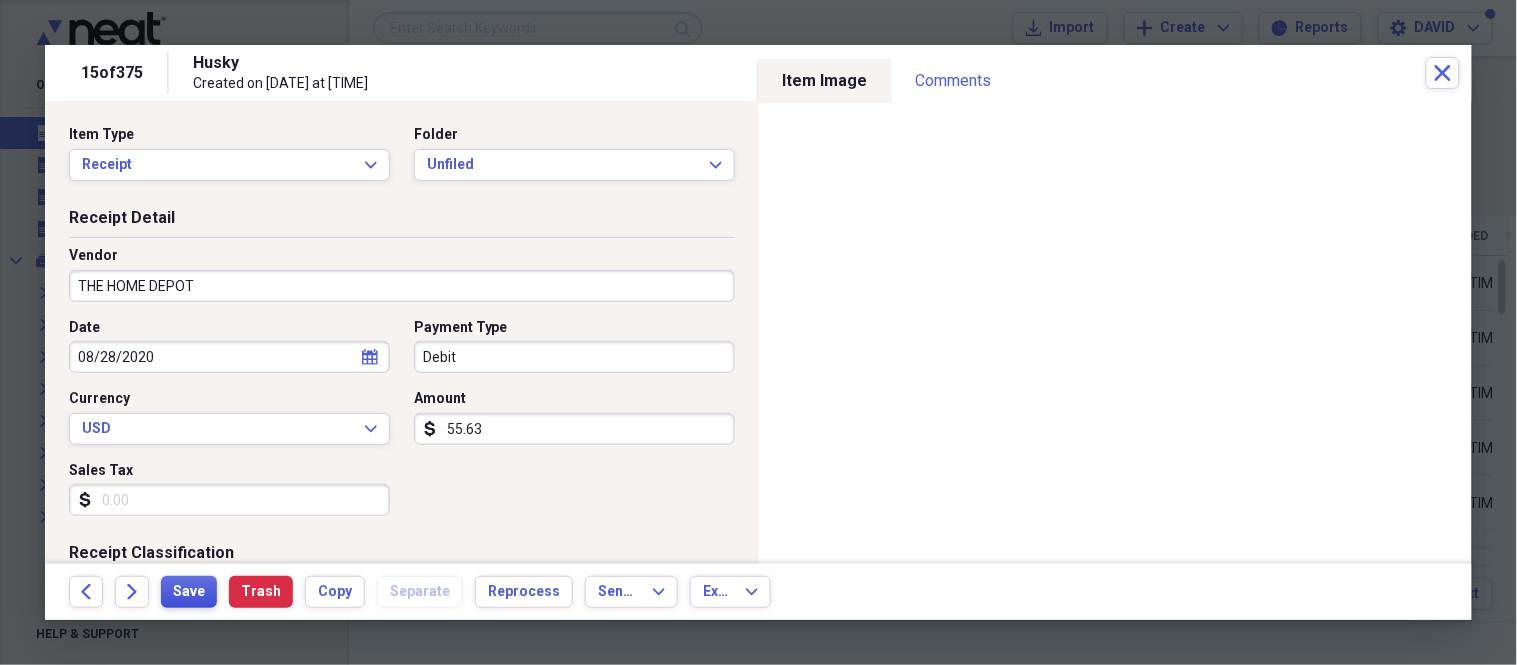 click on "Save" at bounding box center (189, 592) 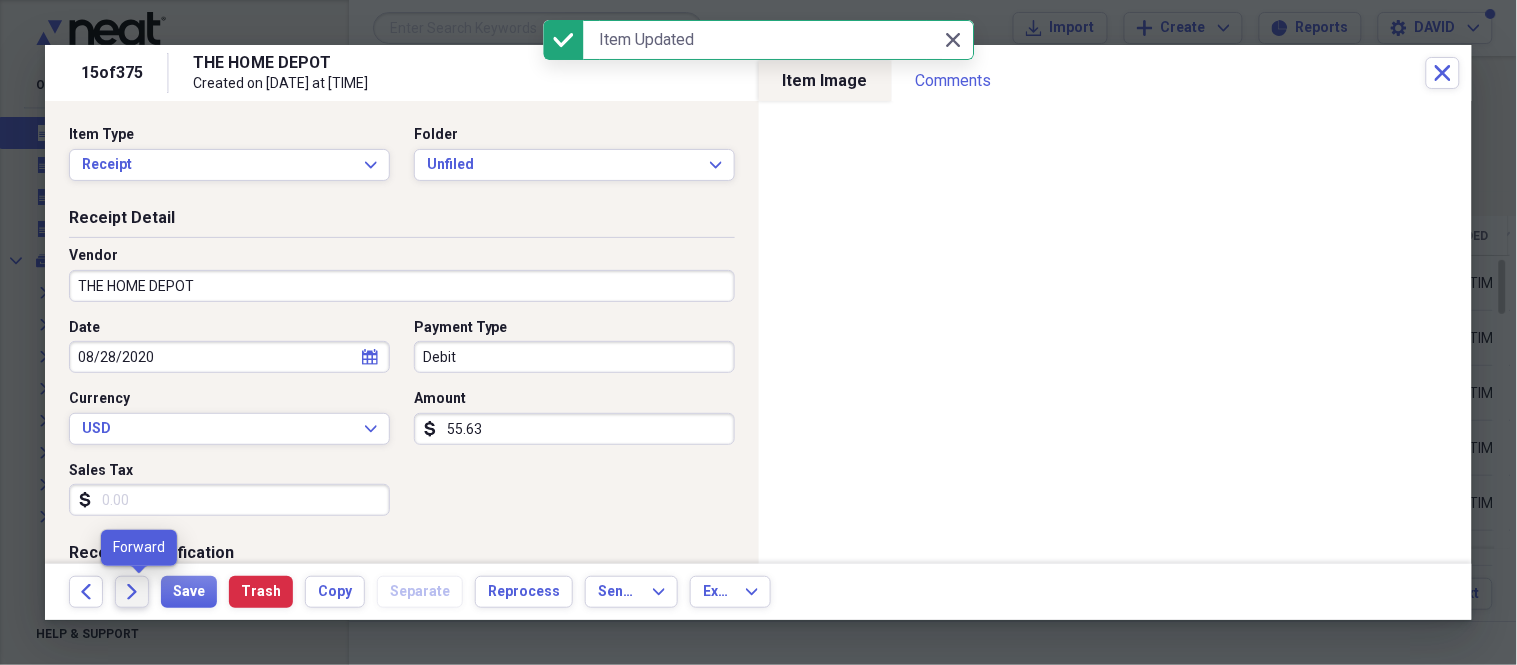click on "Forward" 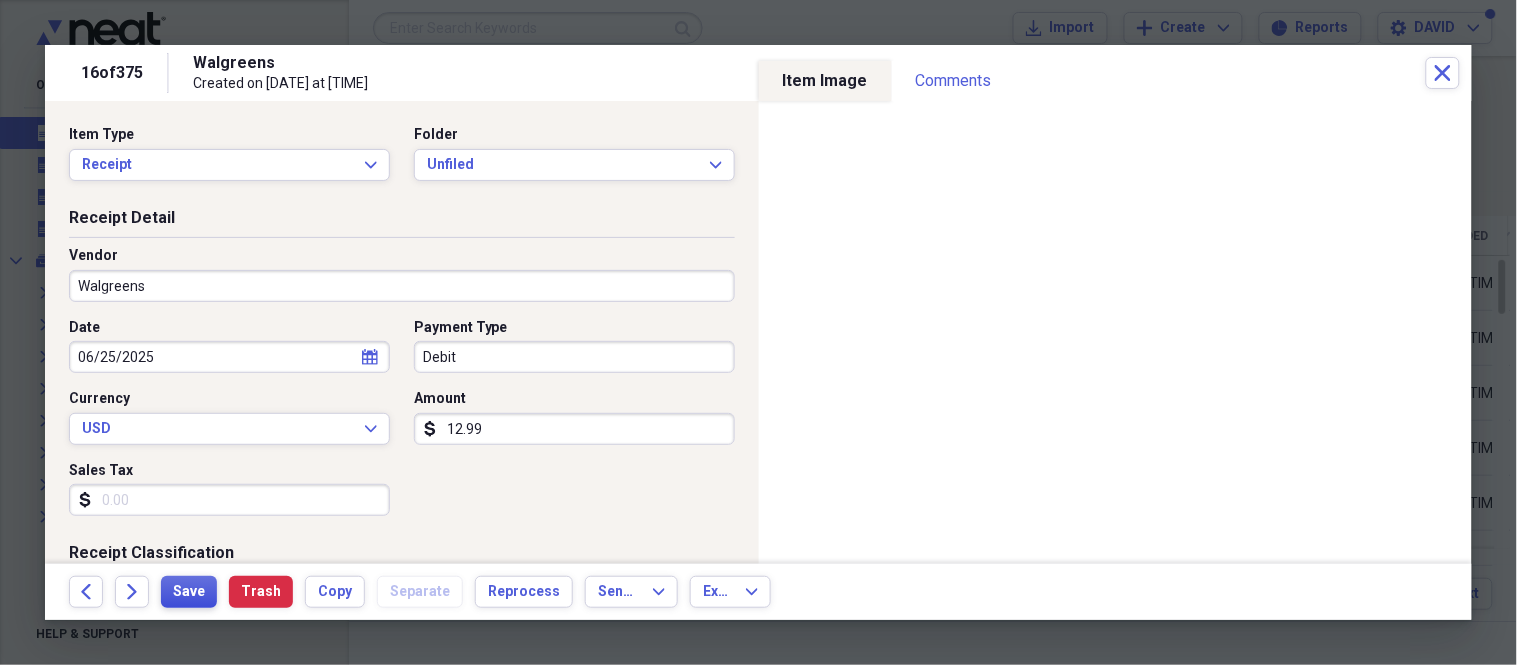 click on "Save" at bounding box center (189, 592) 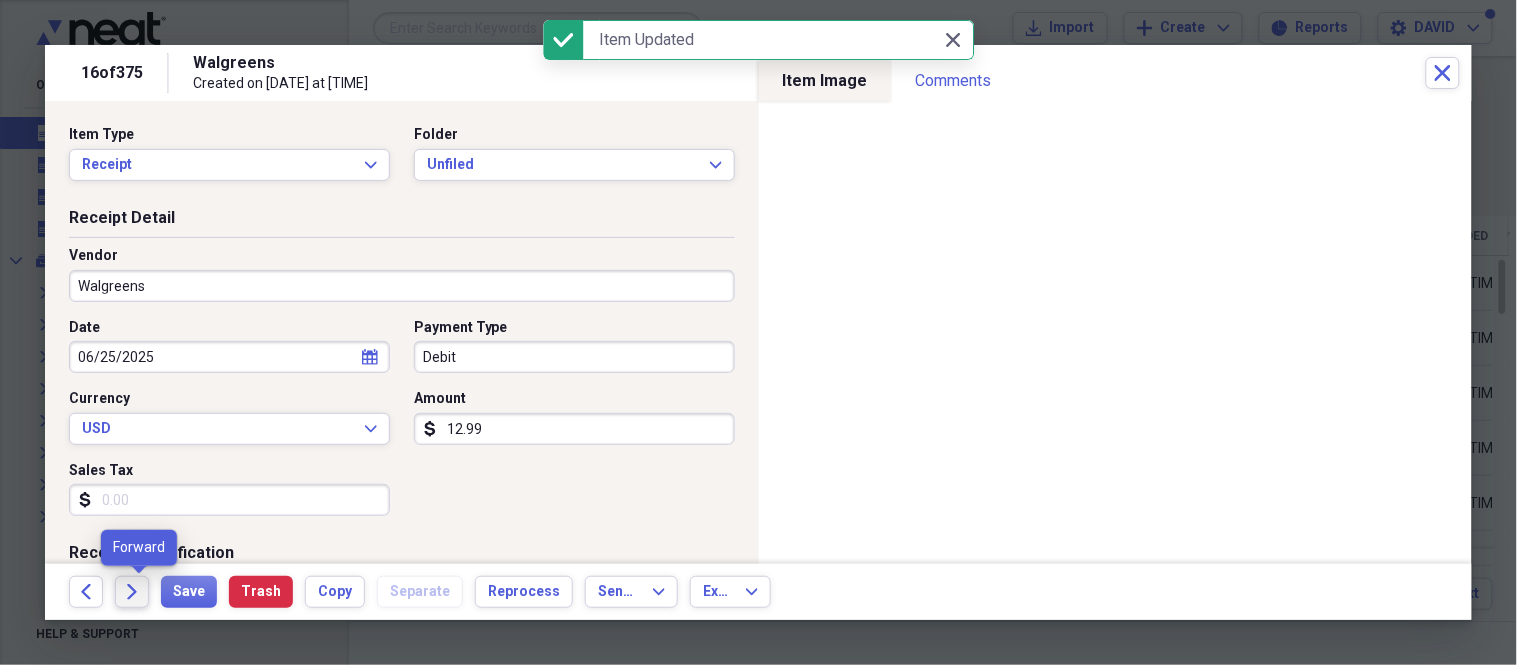click 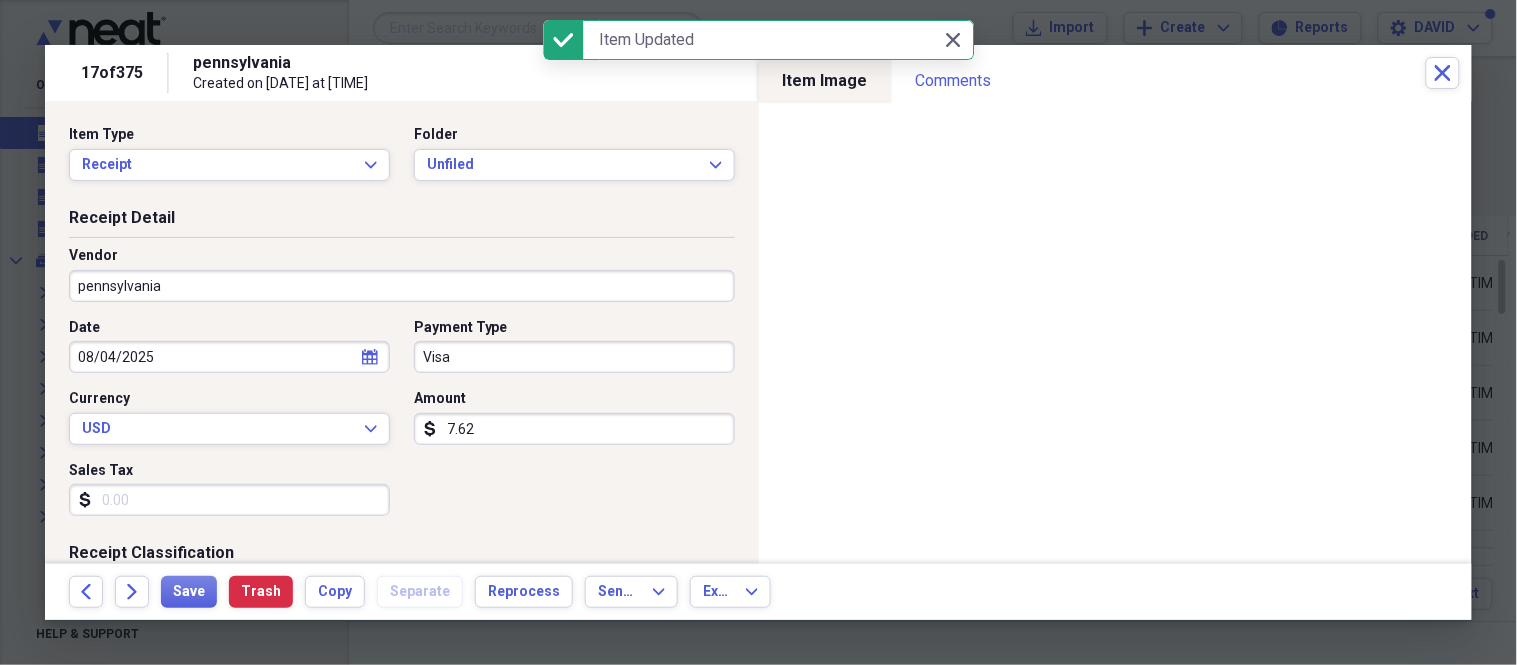 click on "pennsylvania" at bounding box center [402, 286] 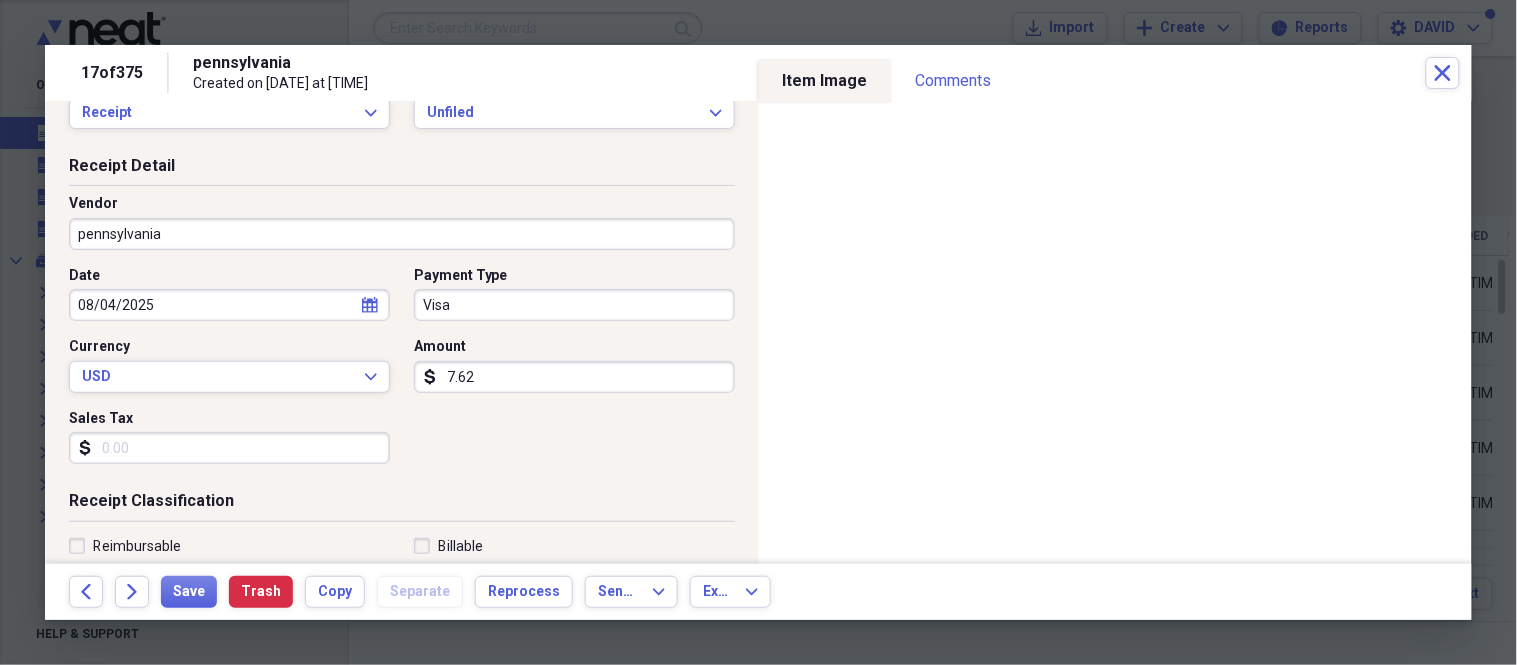 scroll, scrollTop: 0, scrollLeft: 0, axis: both 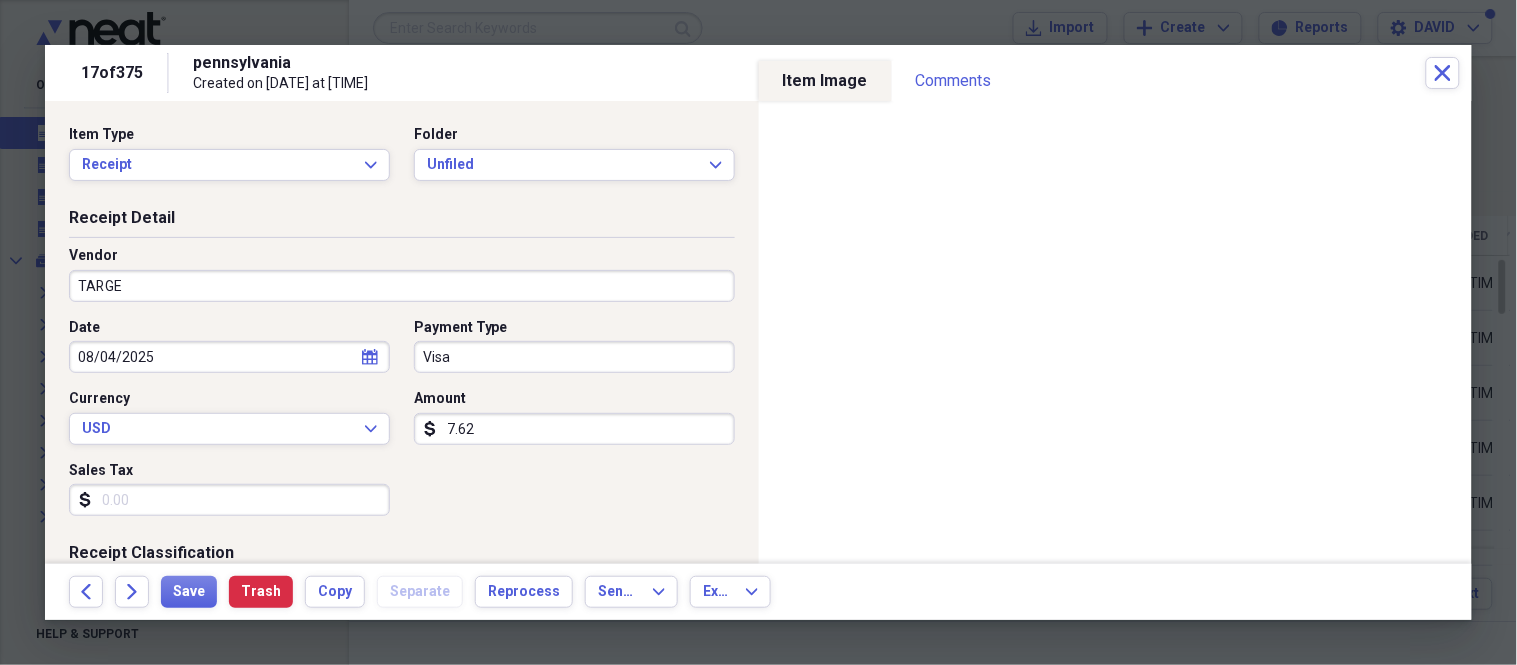 type on "TARGET" 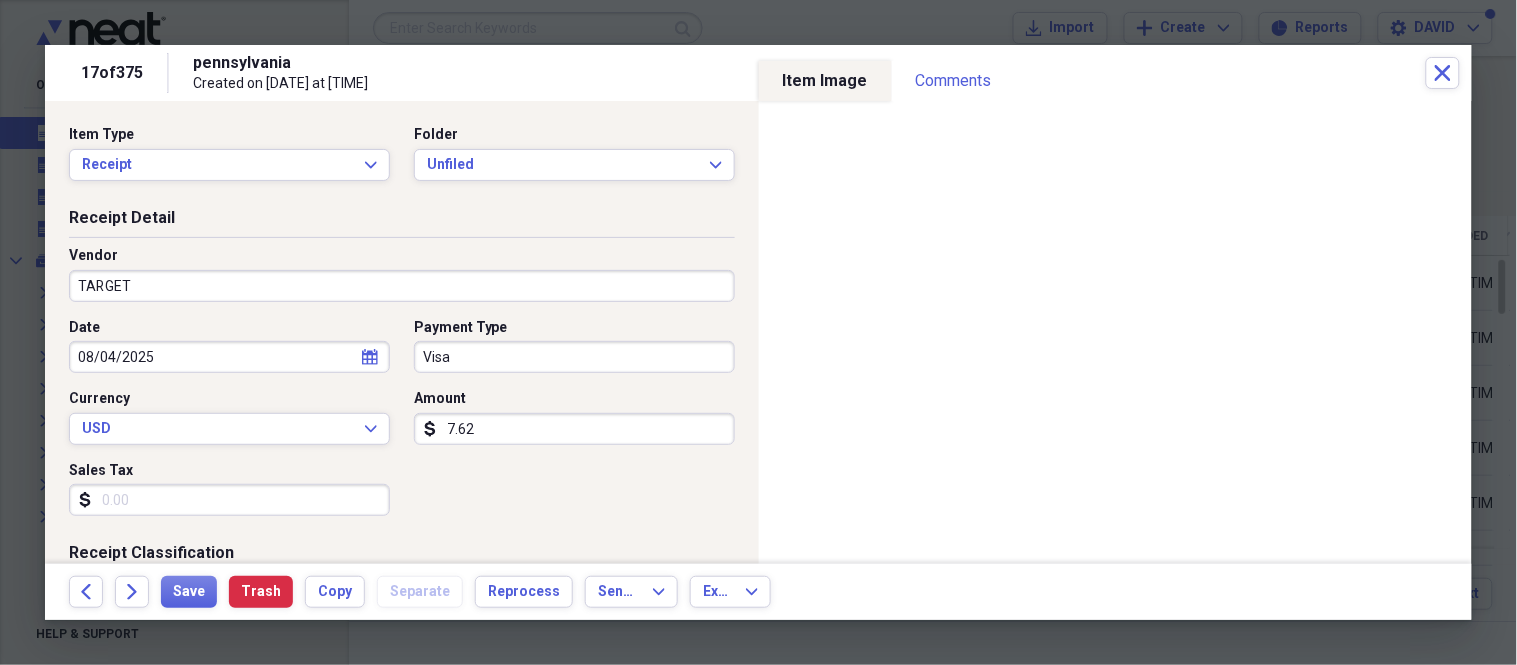 type on "General Retail" 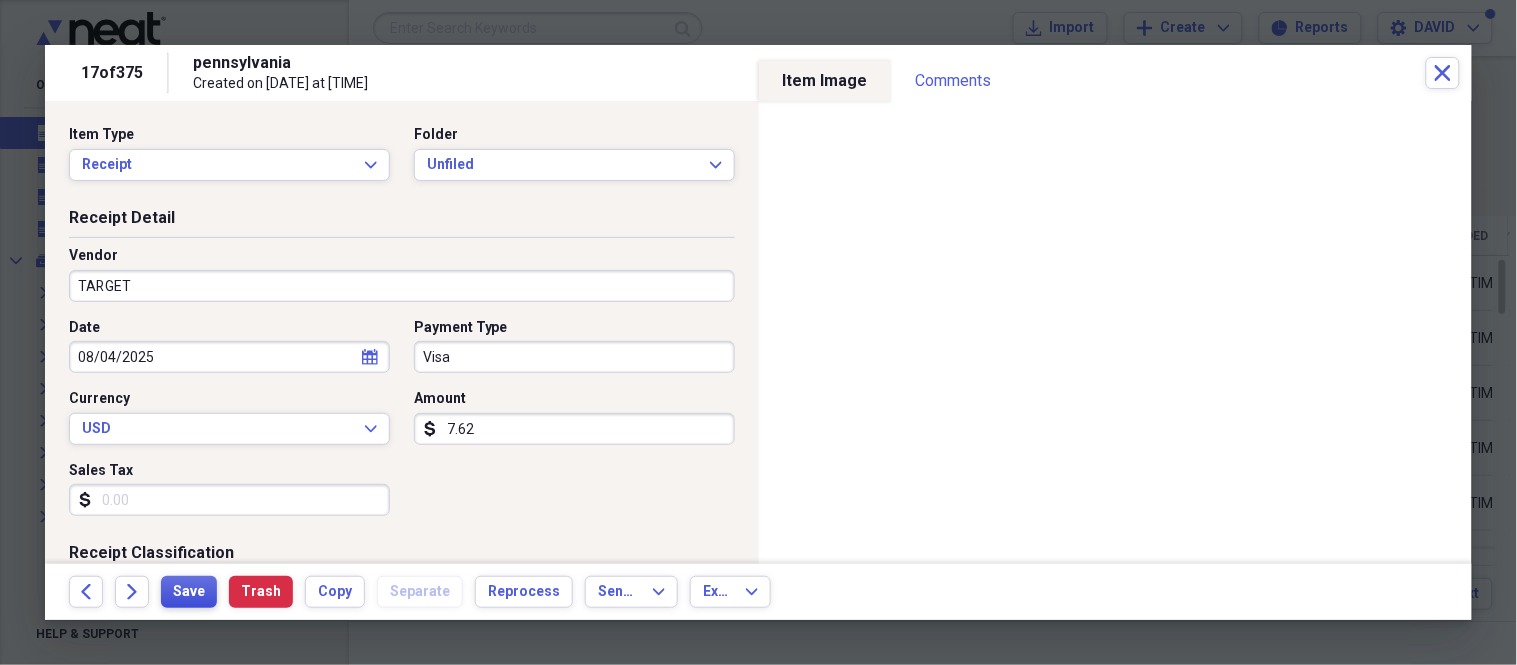 click on "Save" at bounding box center [189, 592] 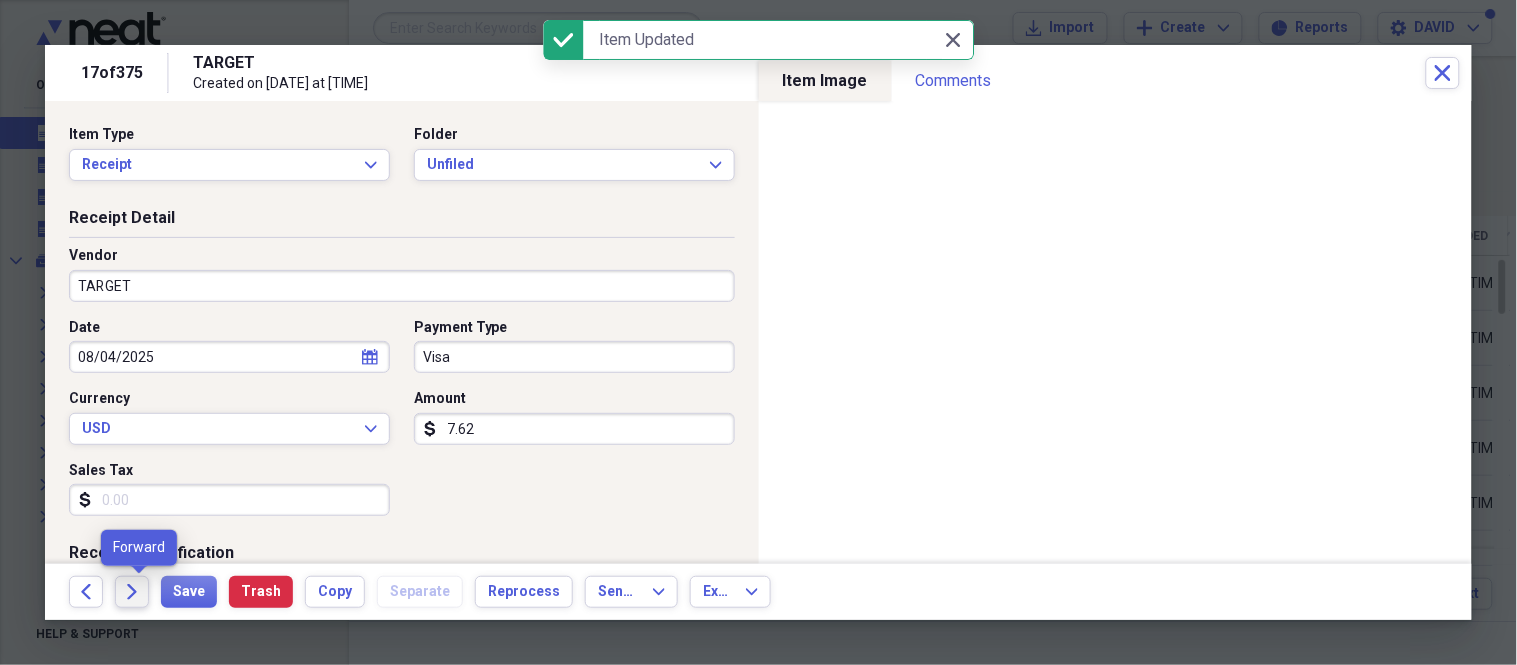 click on "Forward" 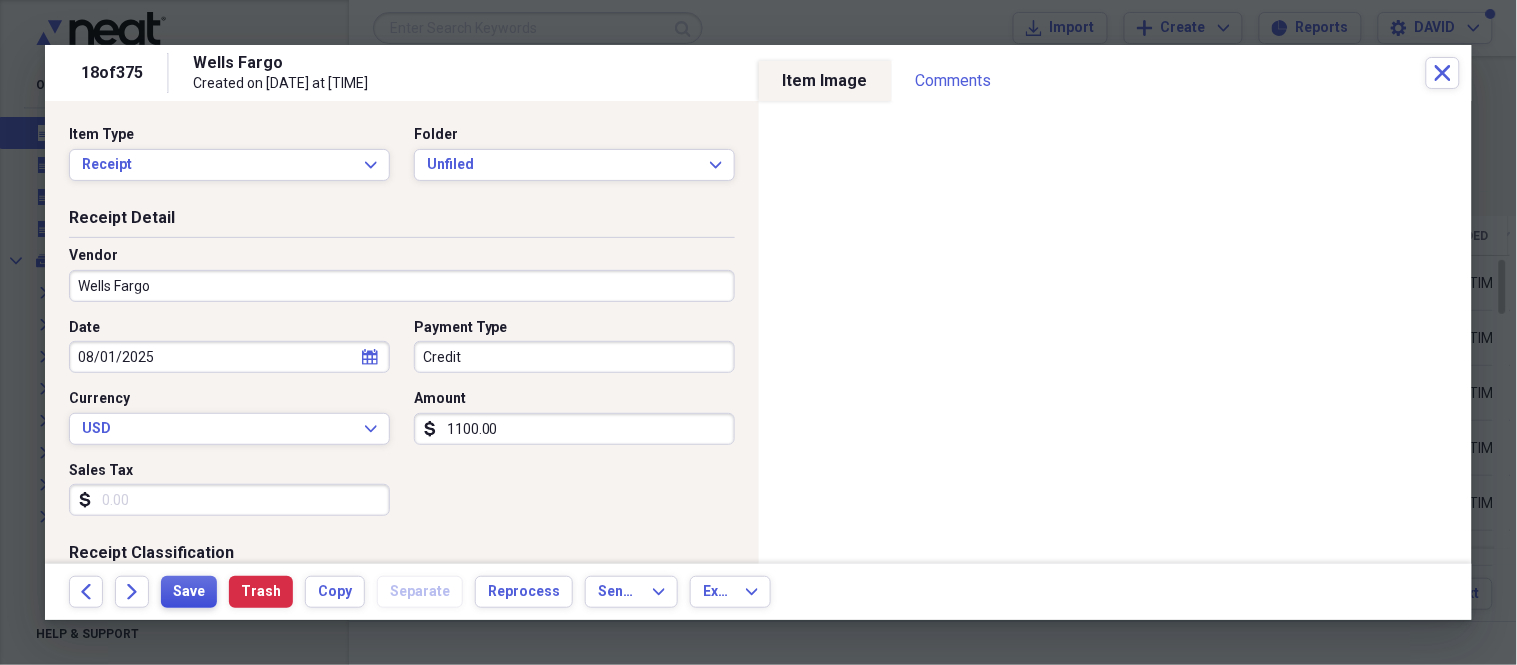 click on "Save" at bounding box center (189, 592) 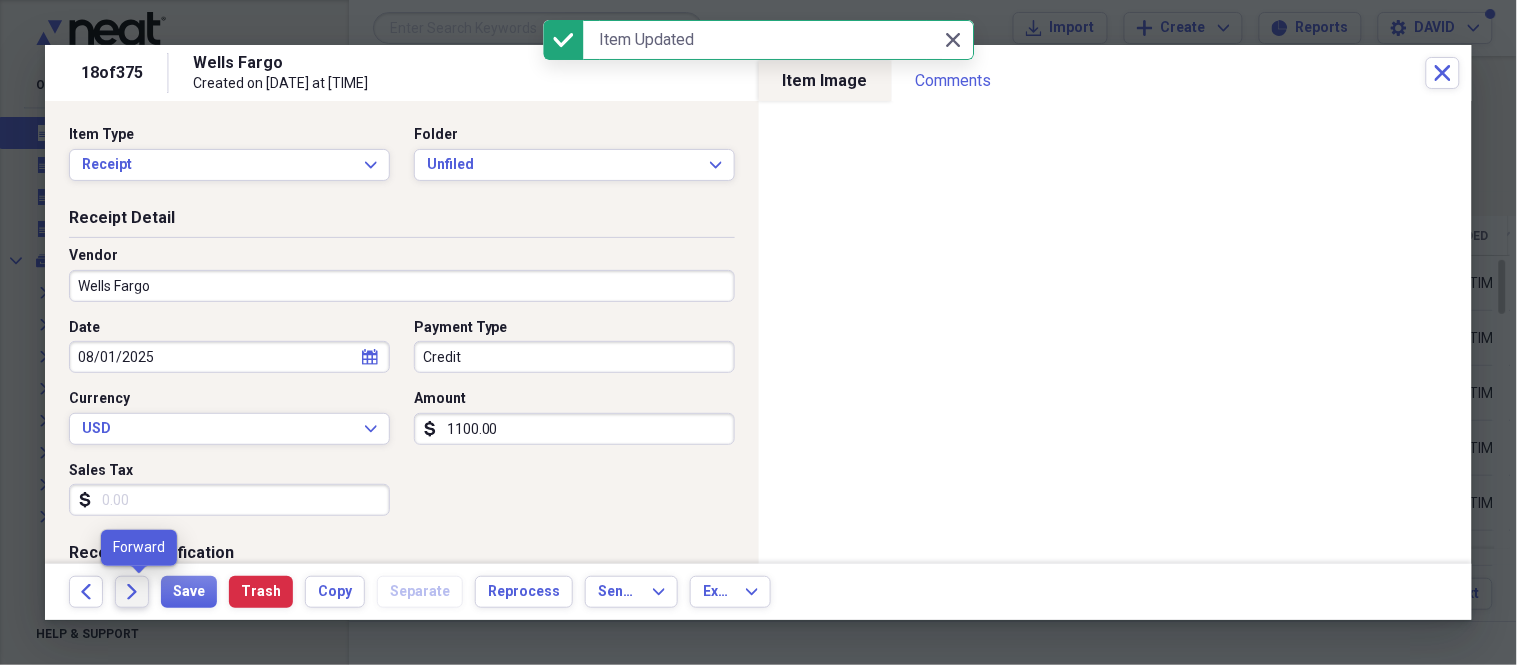 click on "Forward" 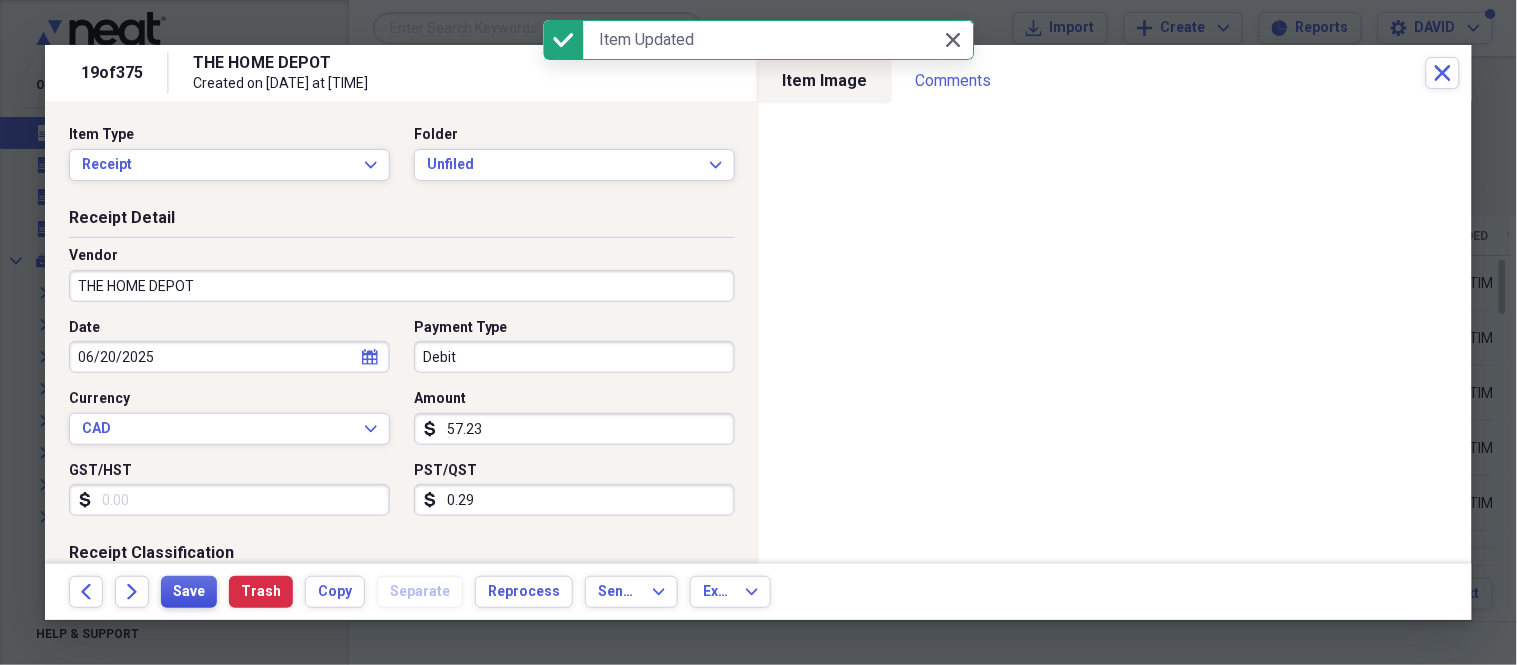click on "Save" at bounding box center (189, 592) 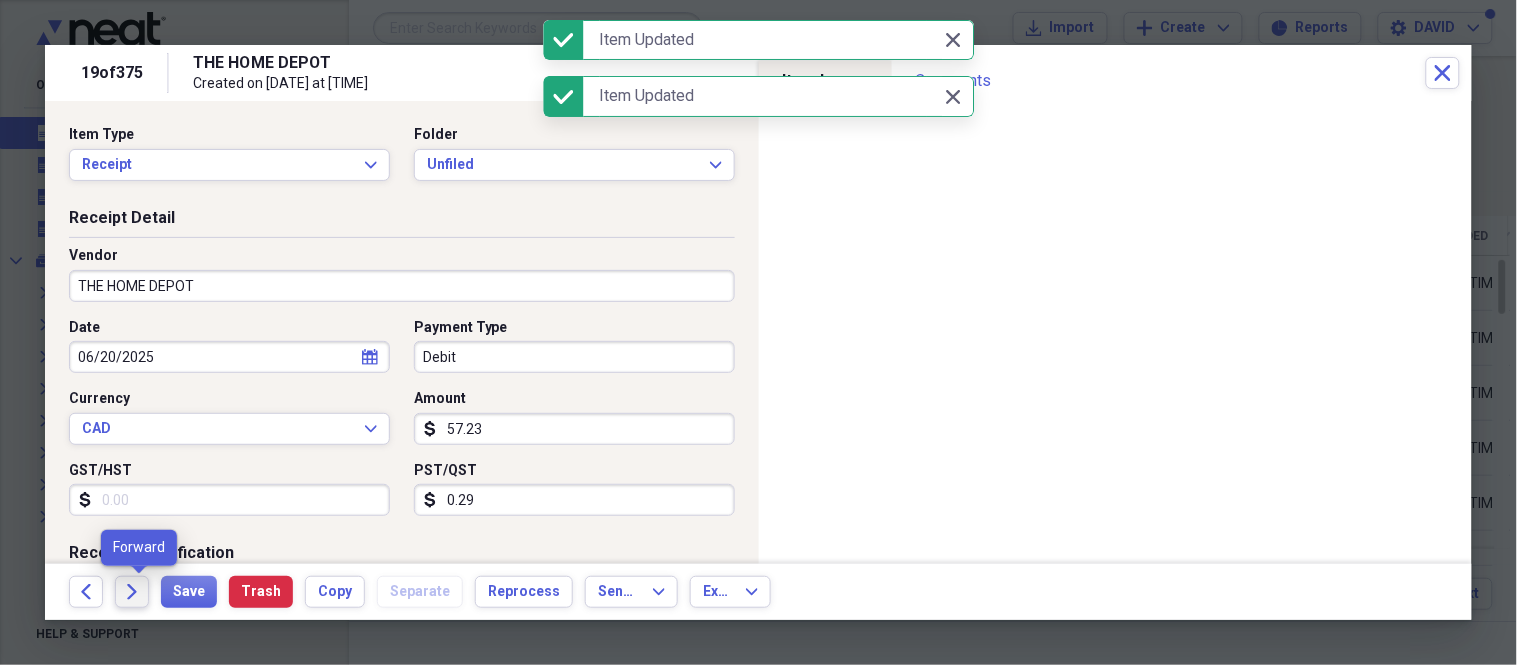click 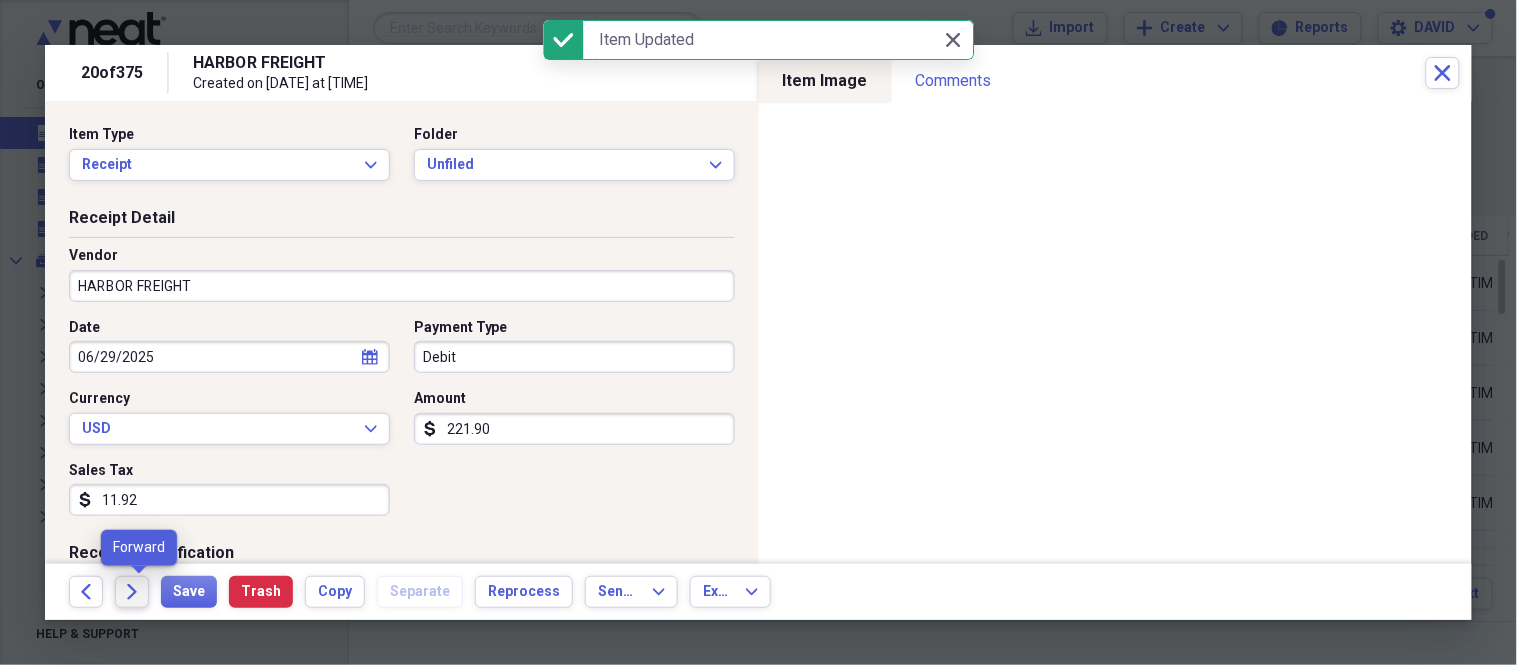 click 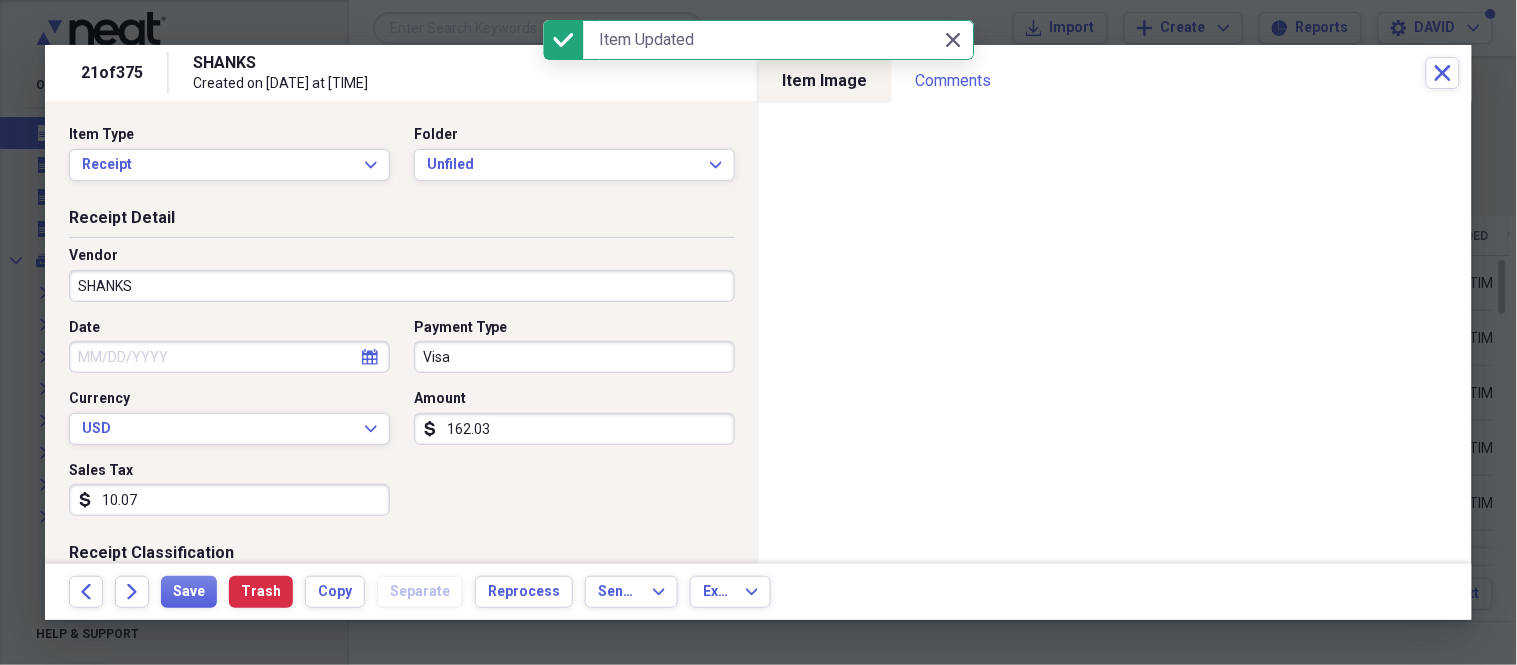 click on "SHANKS" at bounding box center [402, 286] 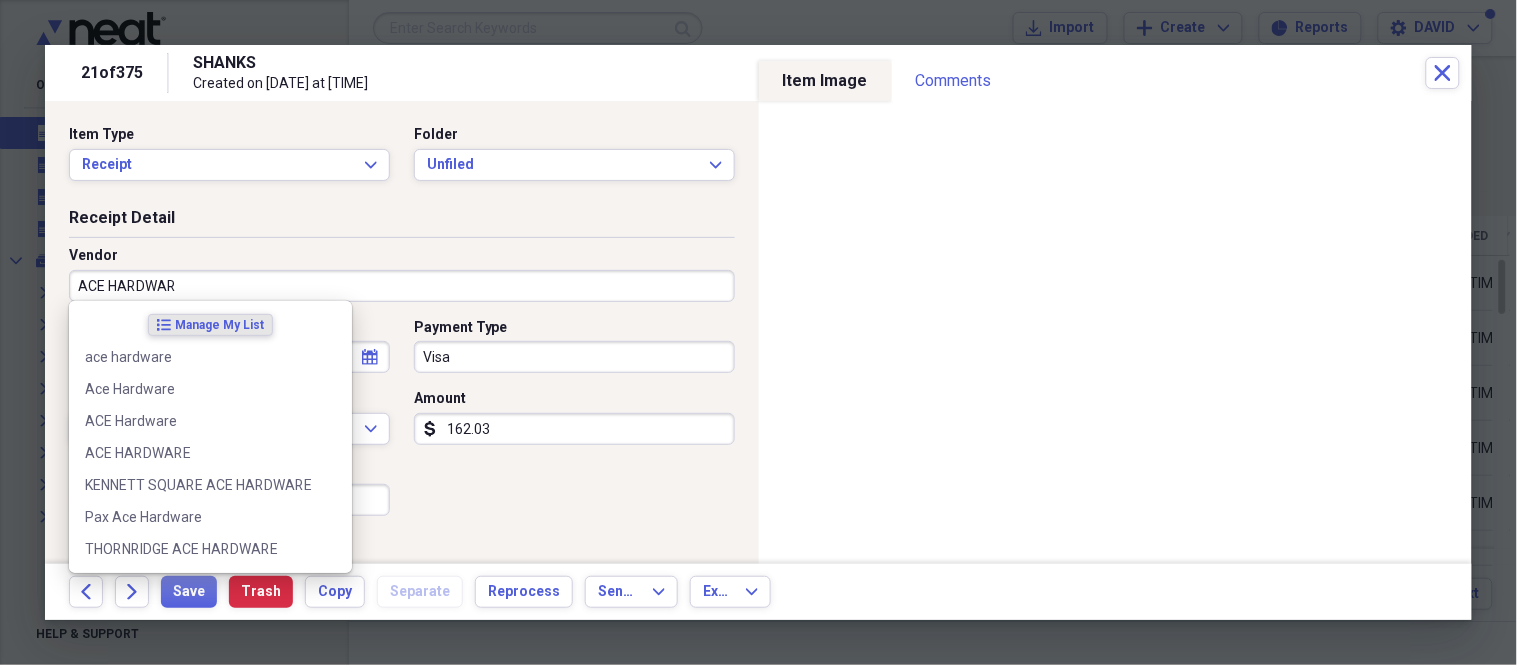 type on "ACE HARDWARE" 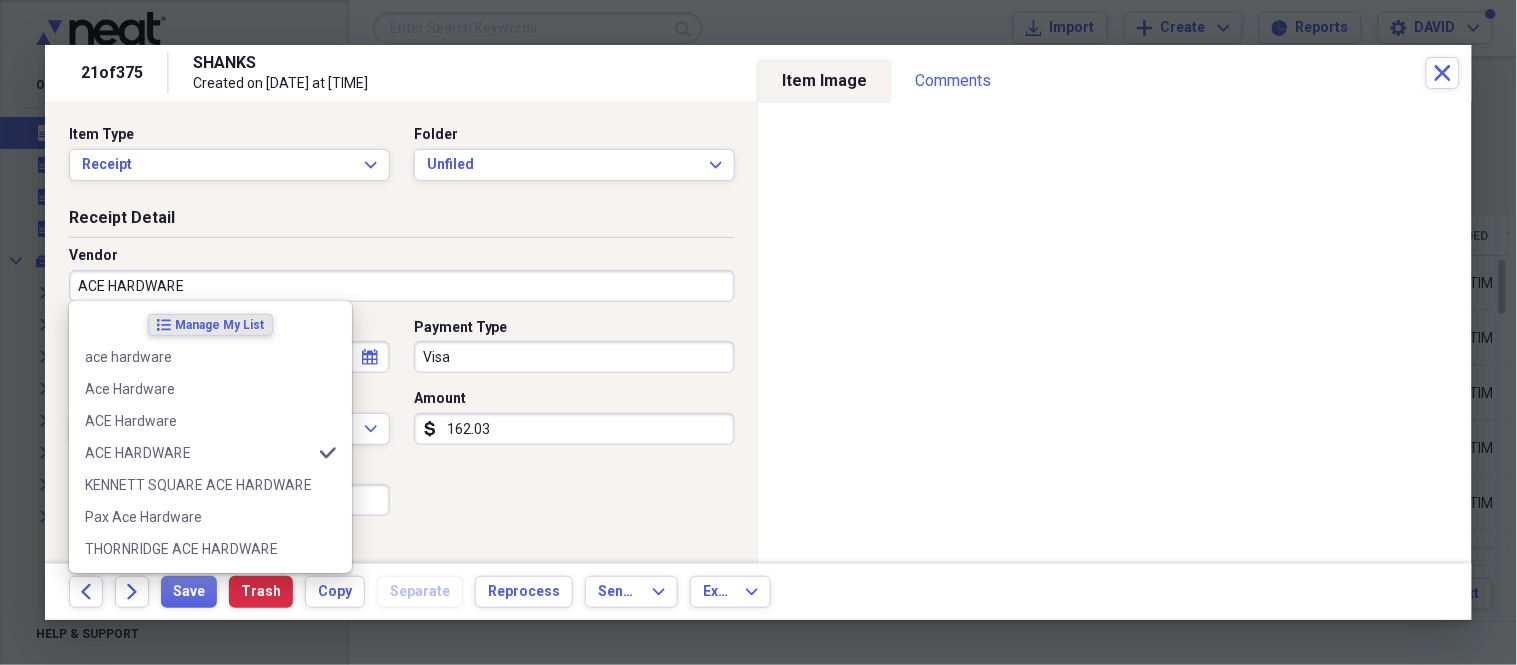 type on "Supplies" 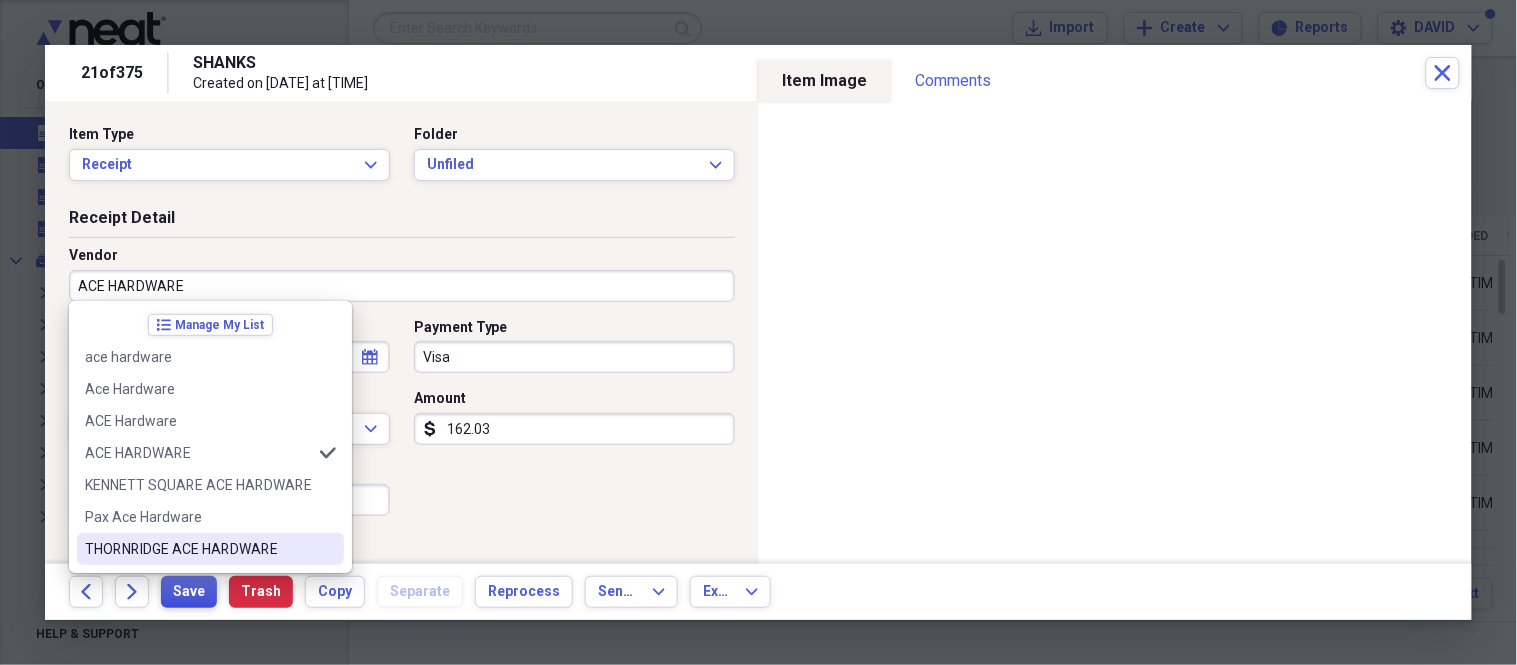 type on "ACE HARDWARE" 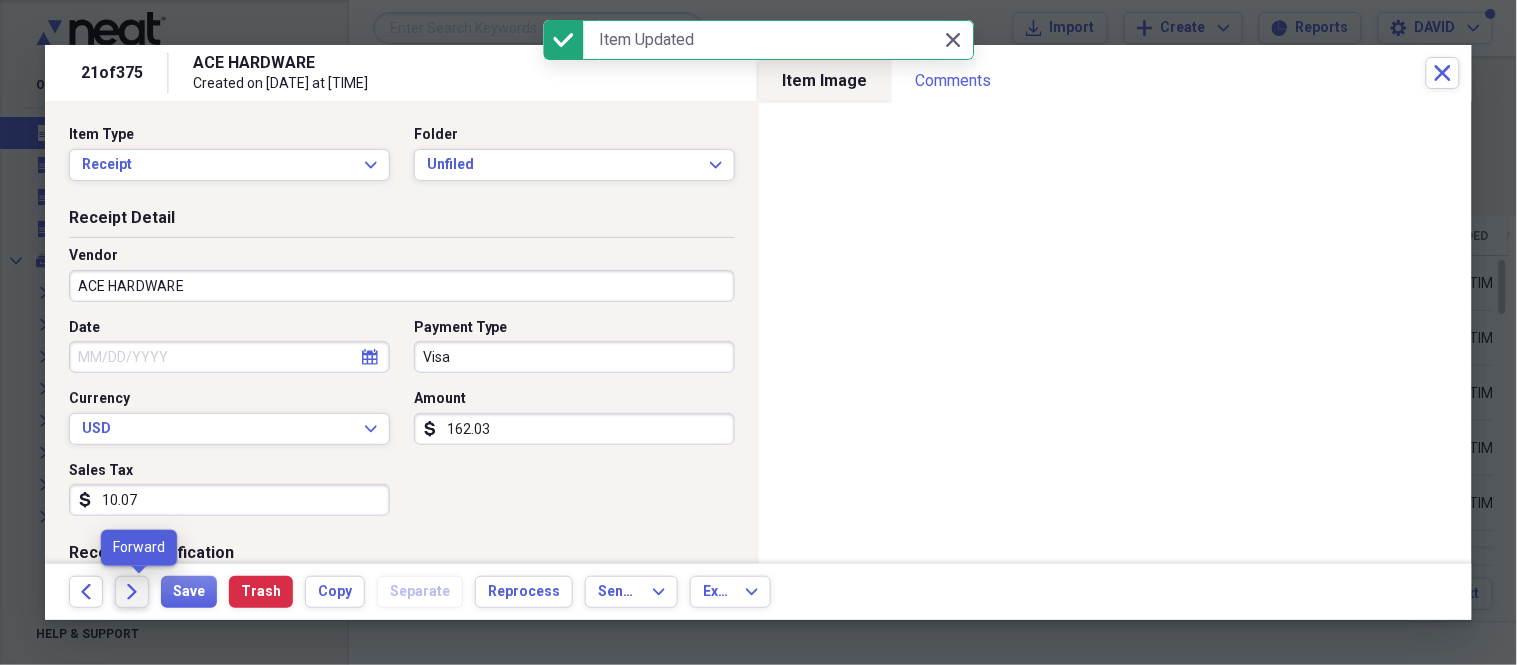 click 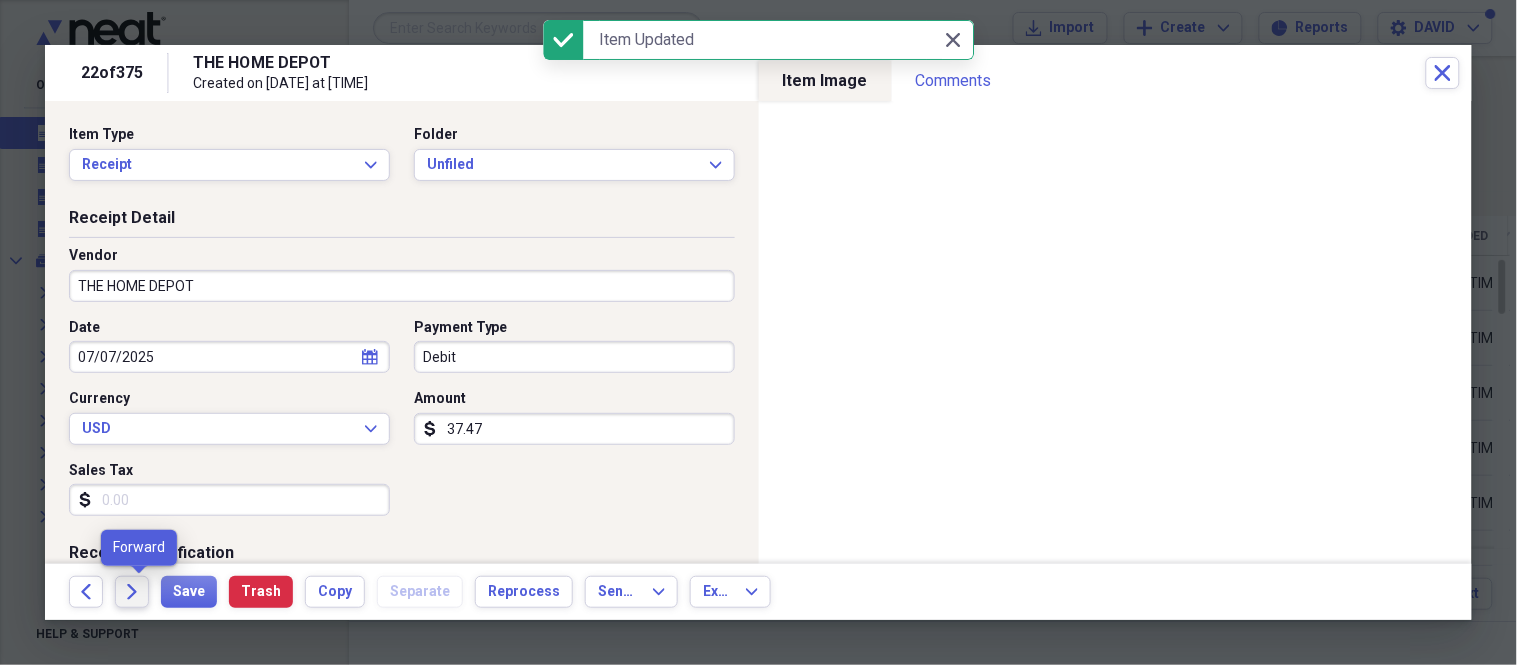 click on "Forward" 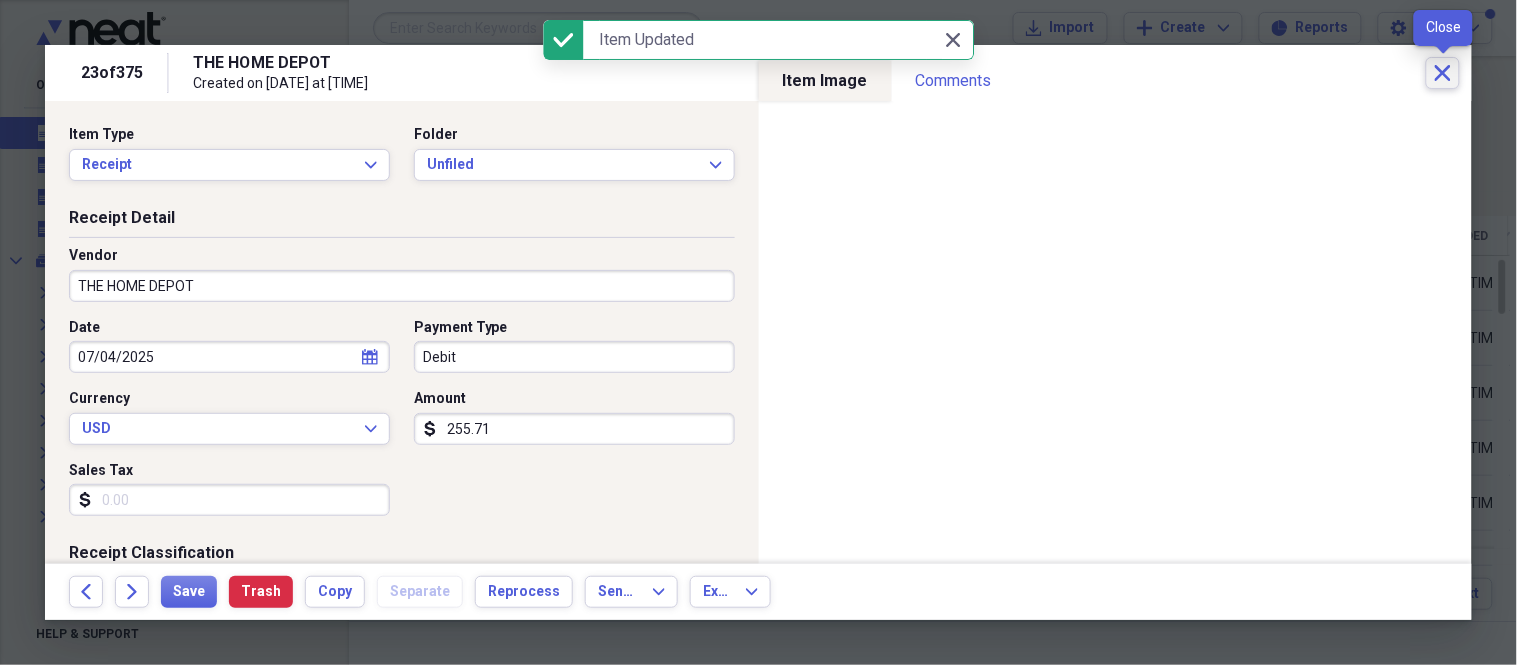 click on "Close" at bounding box center [1443, 73] 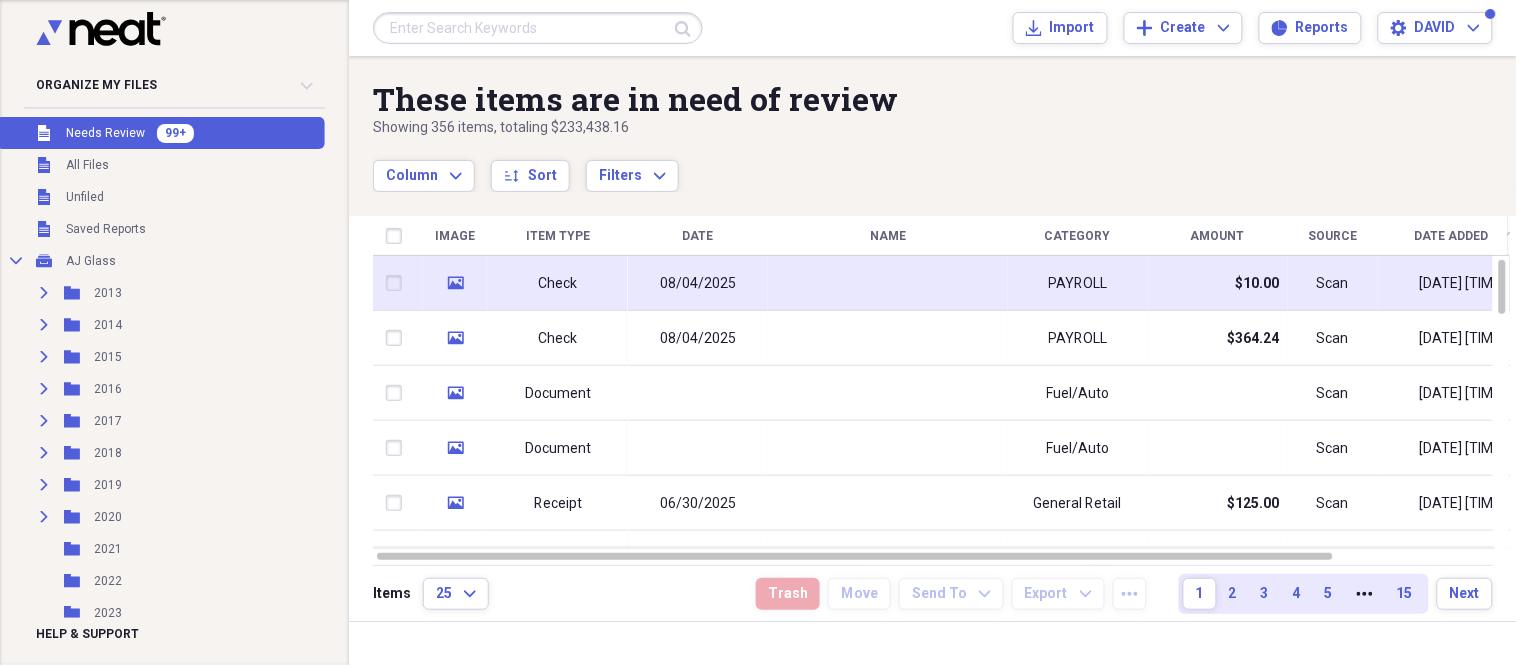 click on "Check" at bounding box center (558, 283) 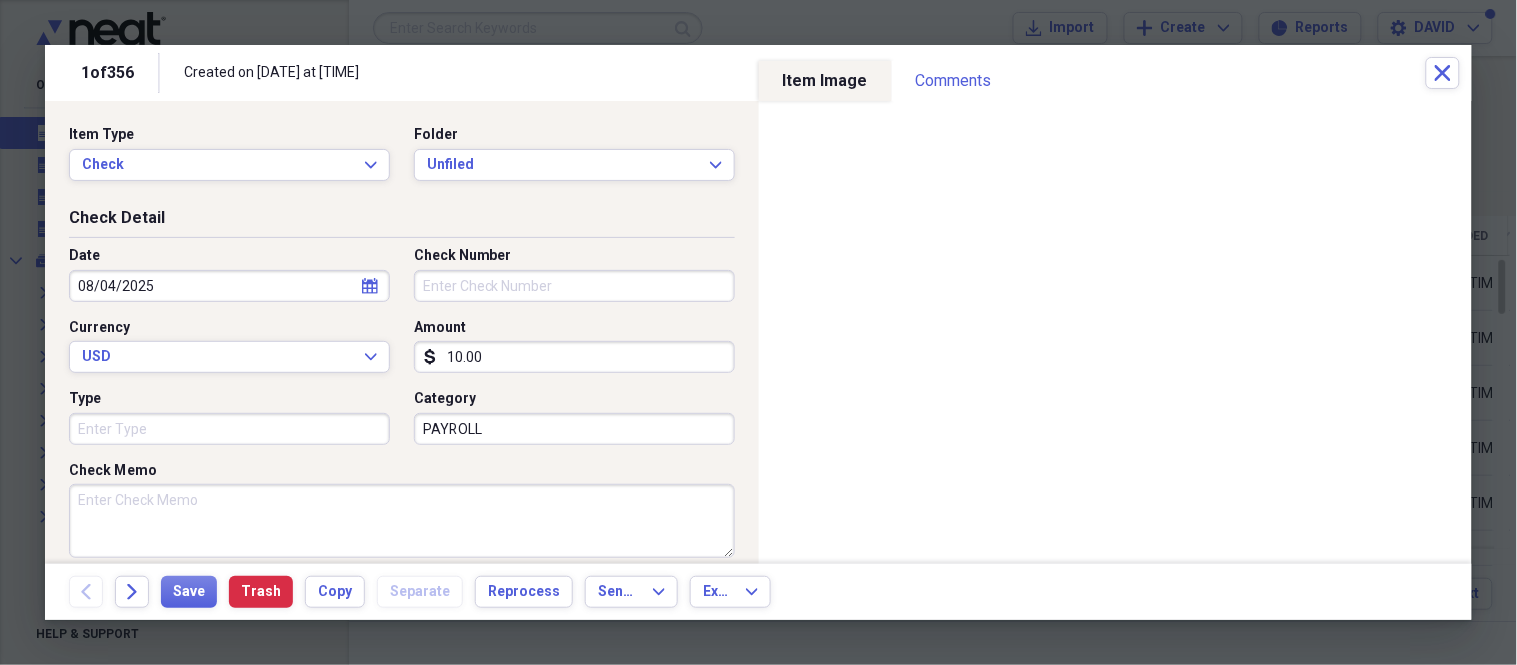 click on "08/04/2025" at bounding box center [229, 286] 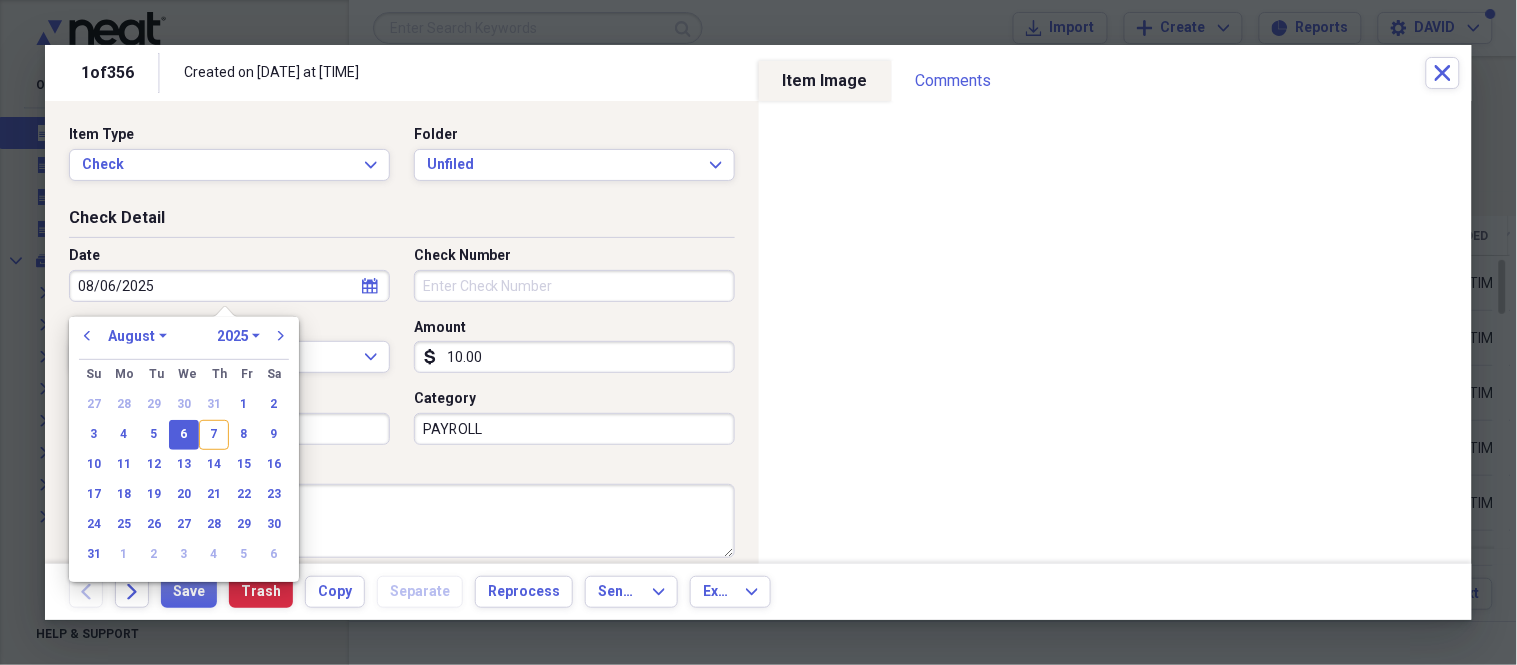 type on "08/06/2025" 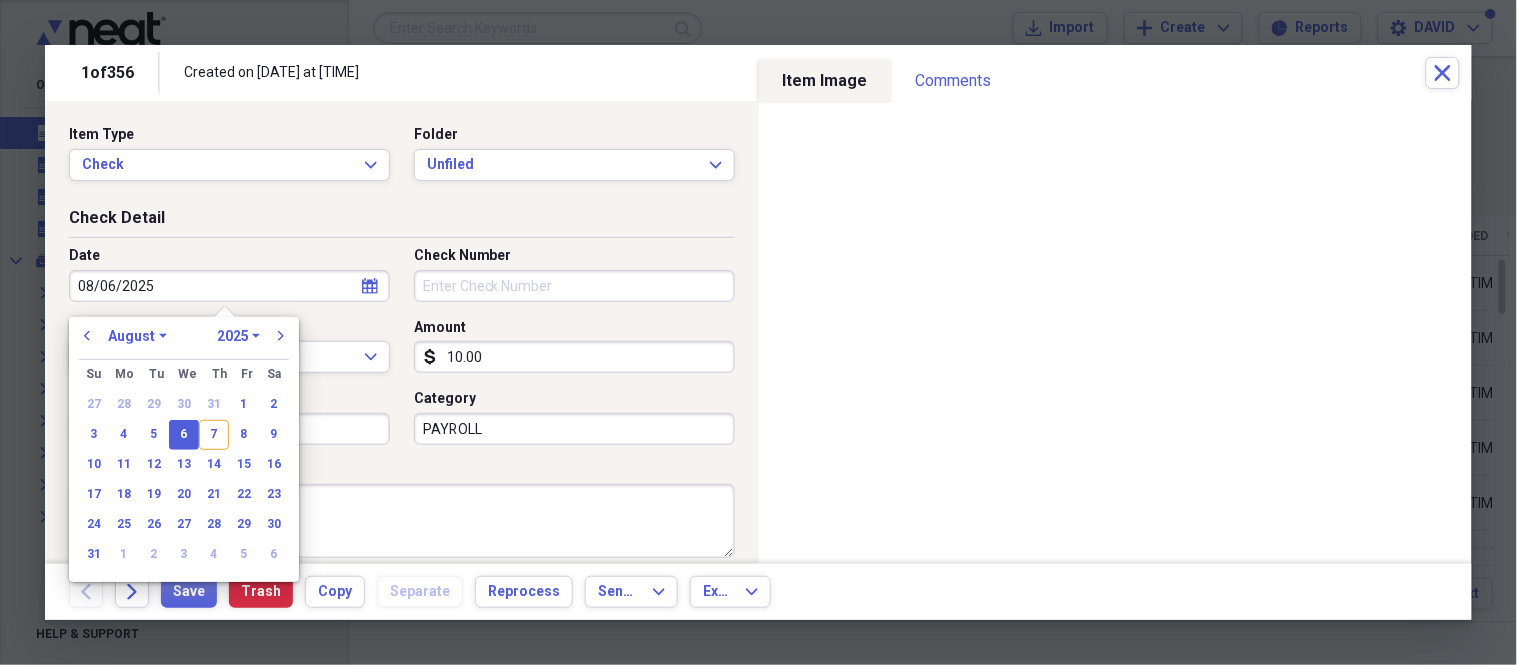 click on "6" at bounding box center [184, 435] 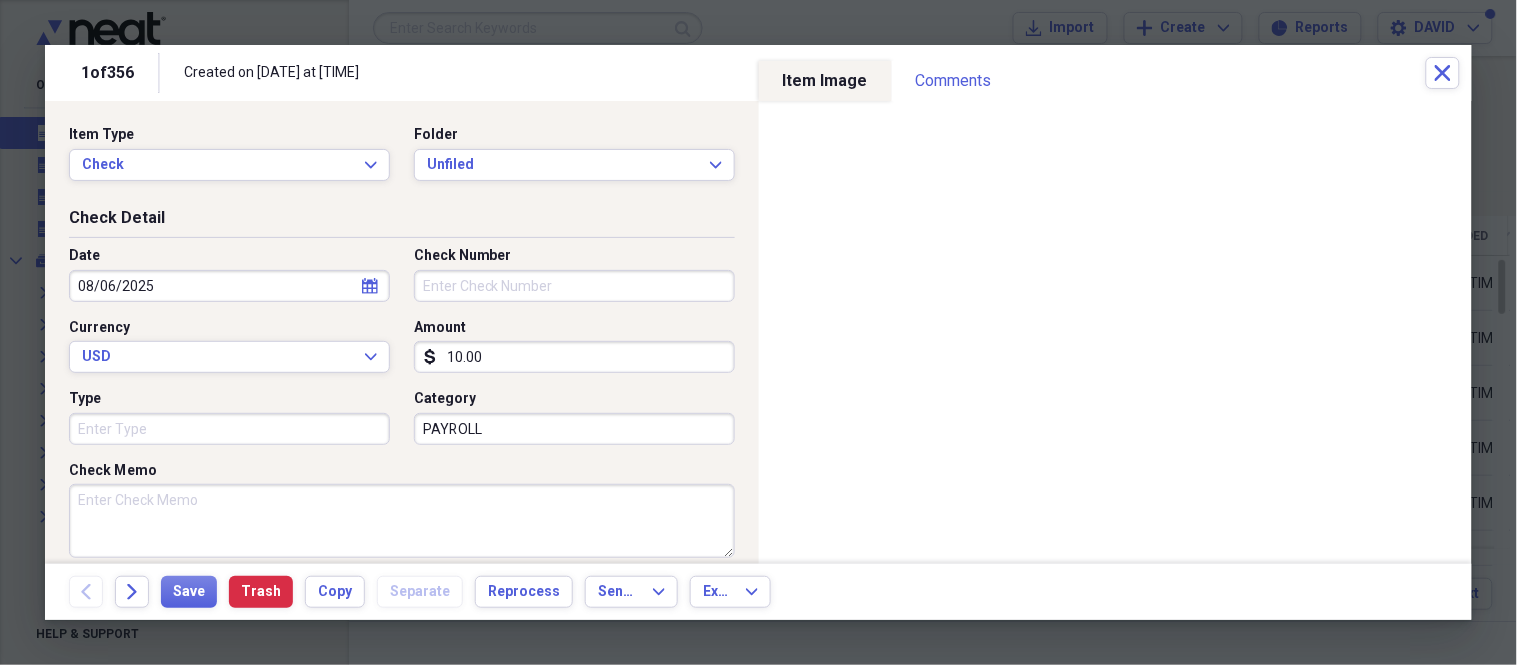 click on "Check Number" at bounding box center [574, 286] 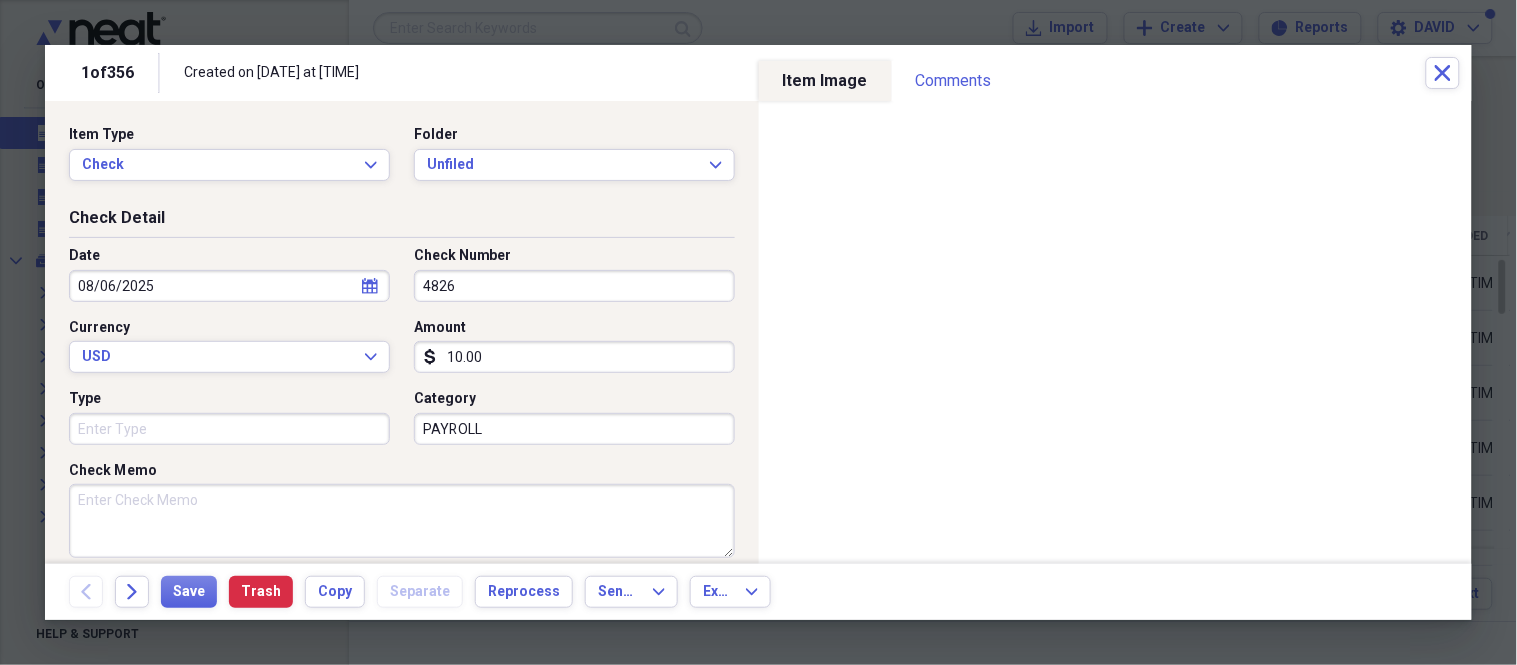 type on "4826" 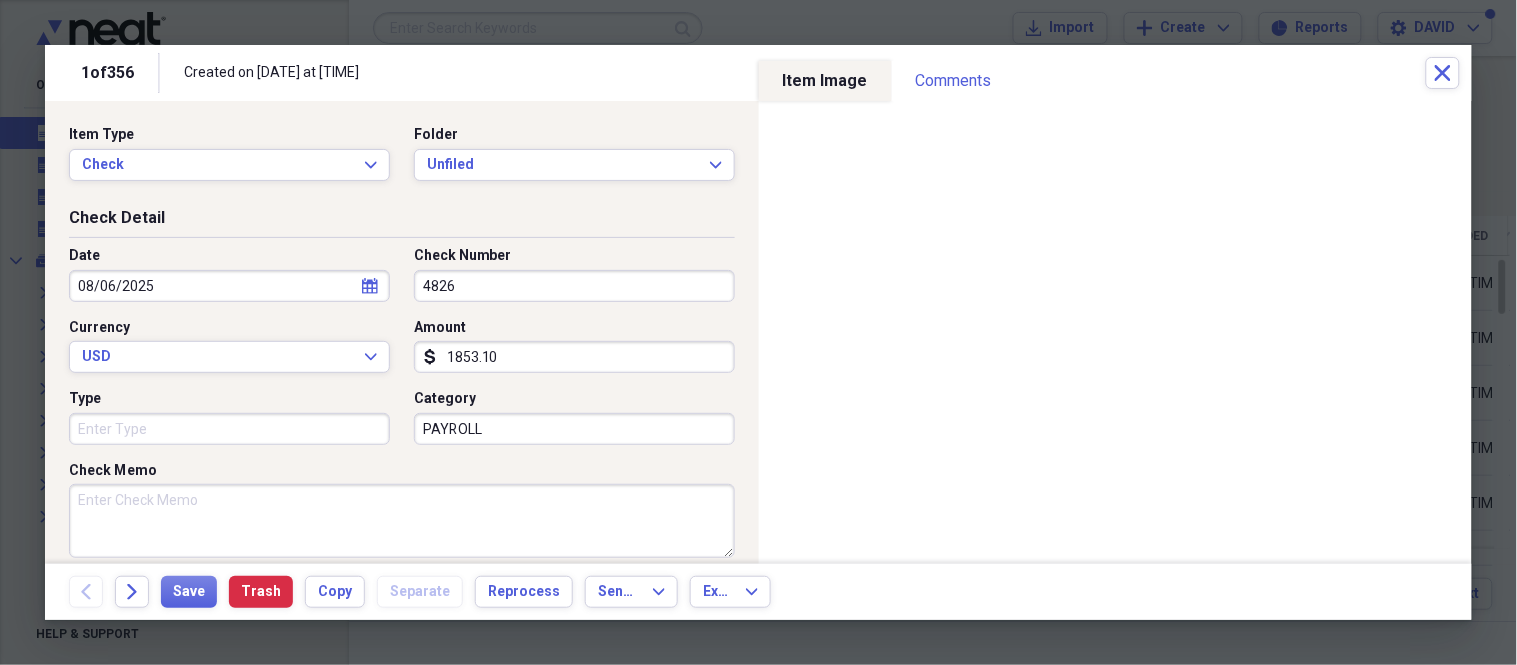 type on "1853.10" 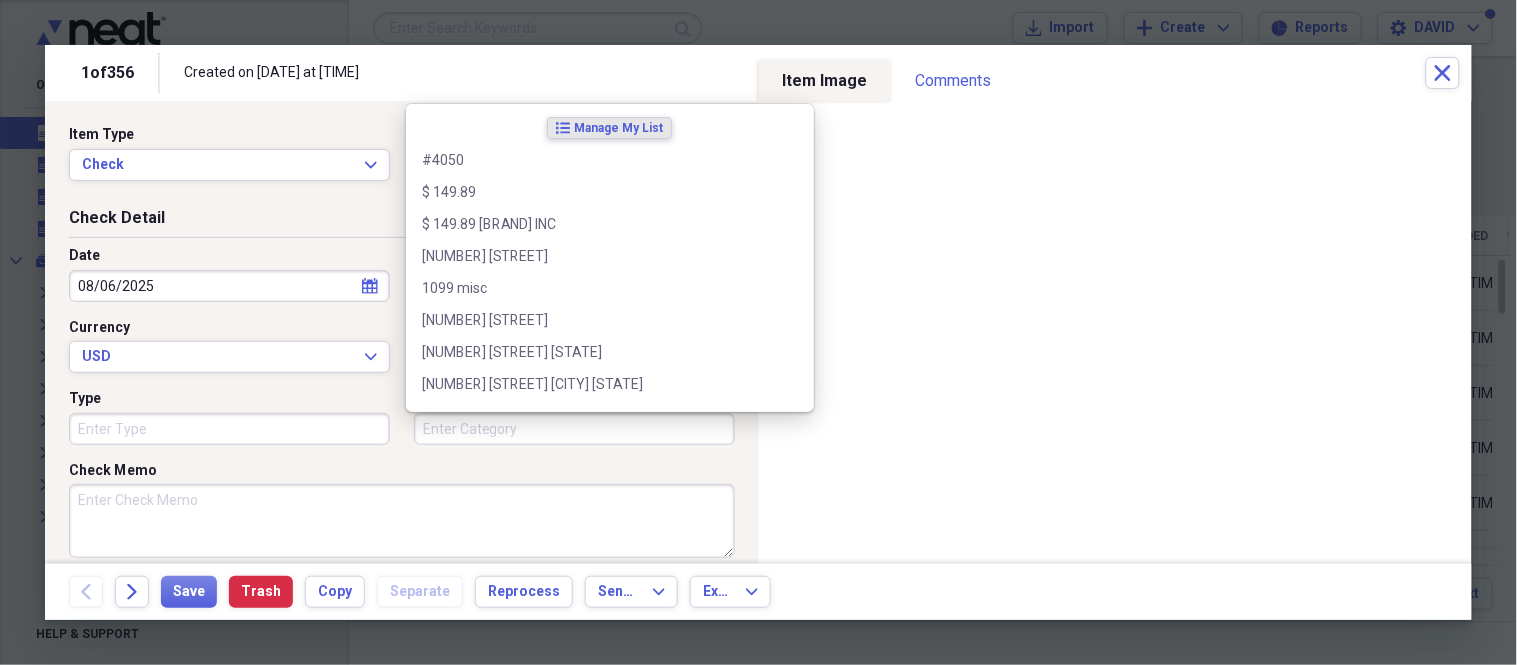 type 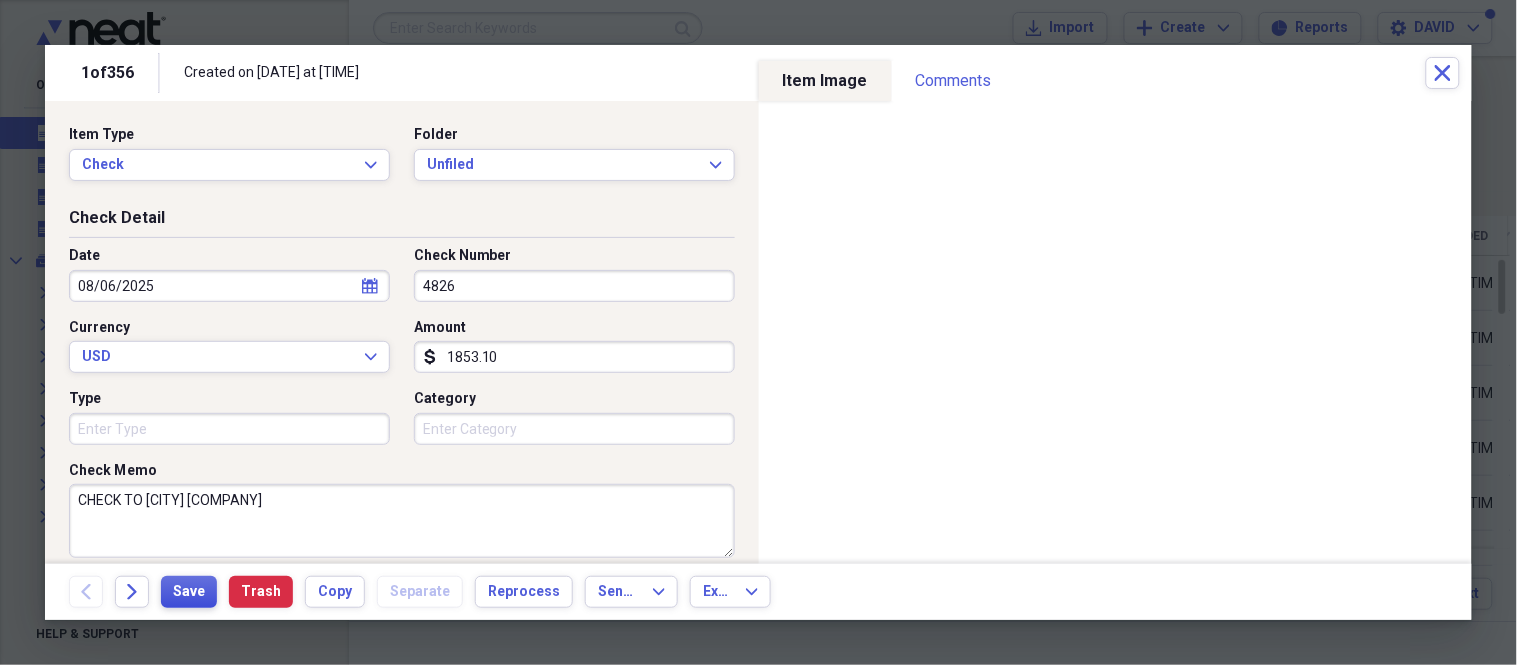 click on "Save" at bounding box center [189, 592] 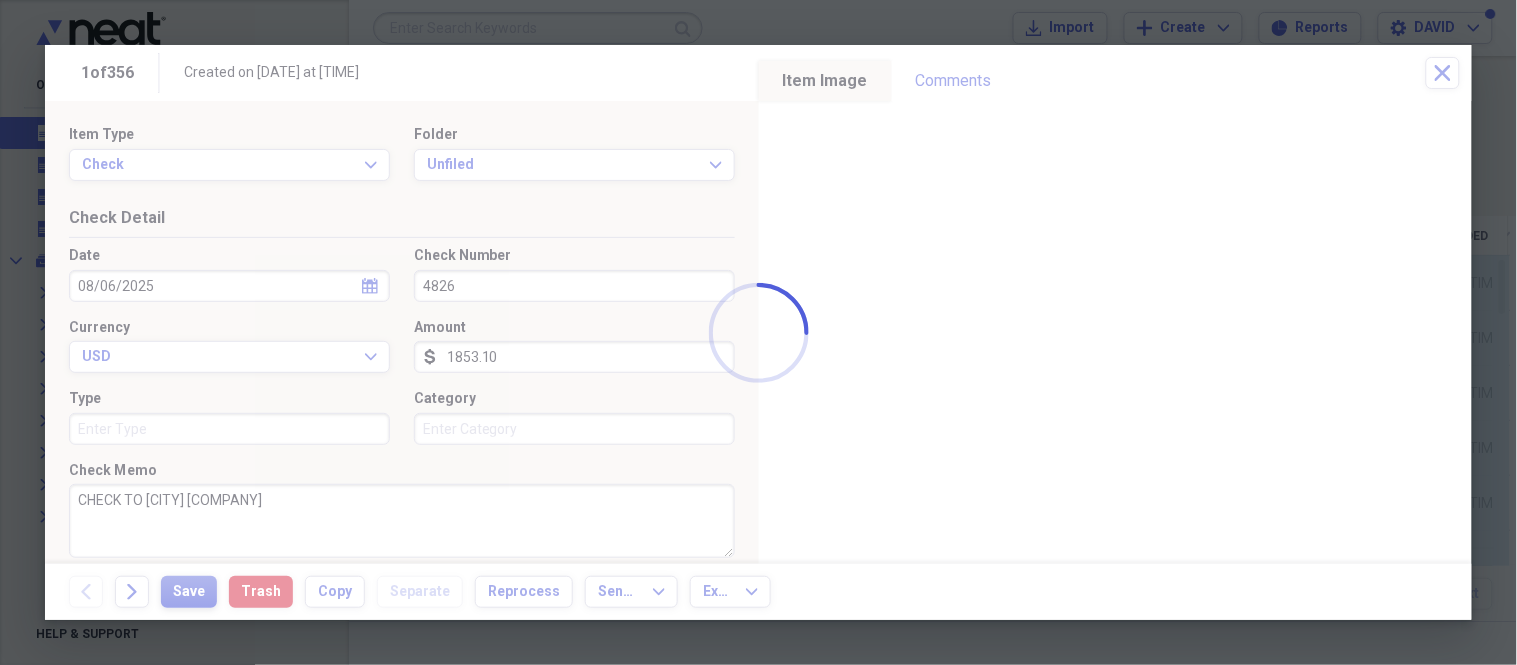 type on "CHECK TO PHILLY GLASS" 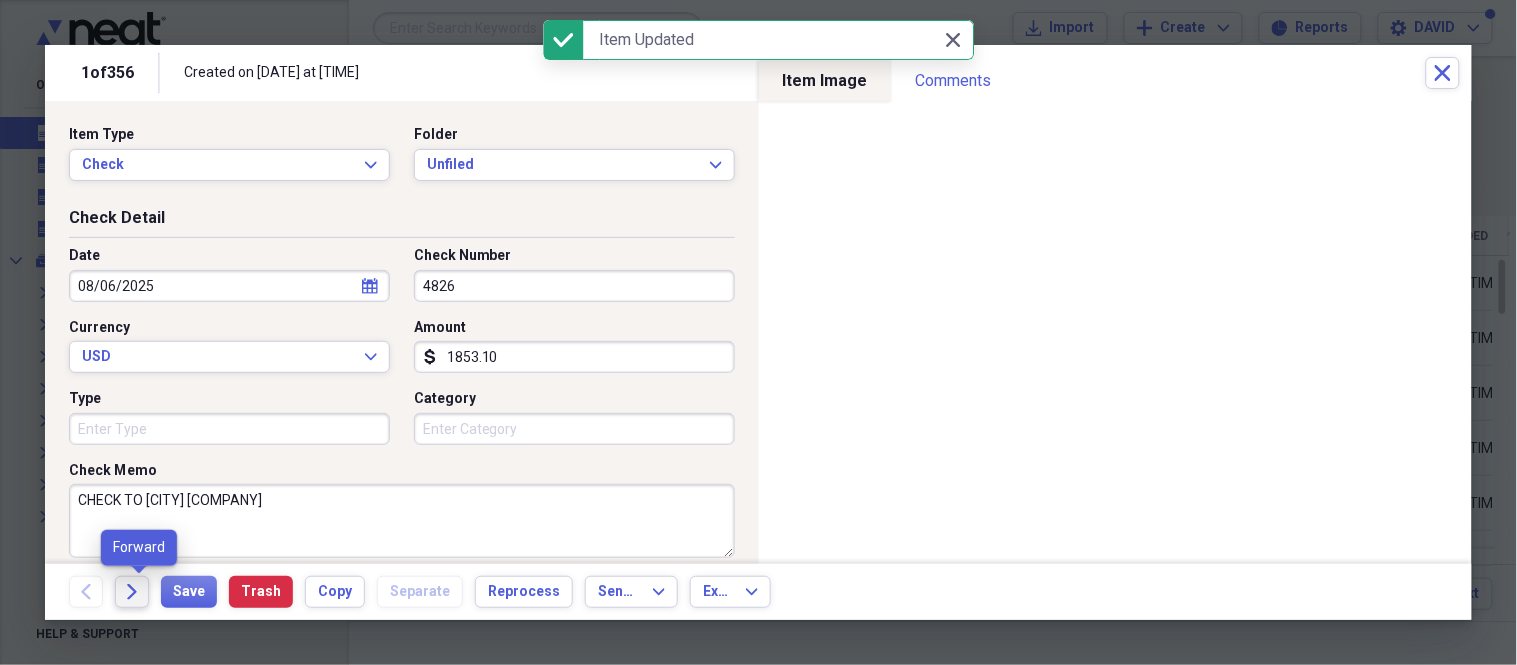 click 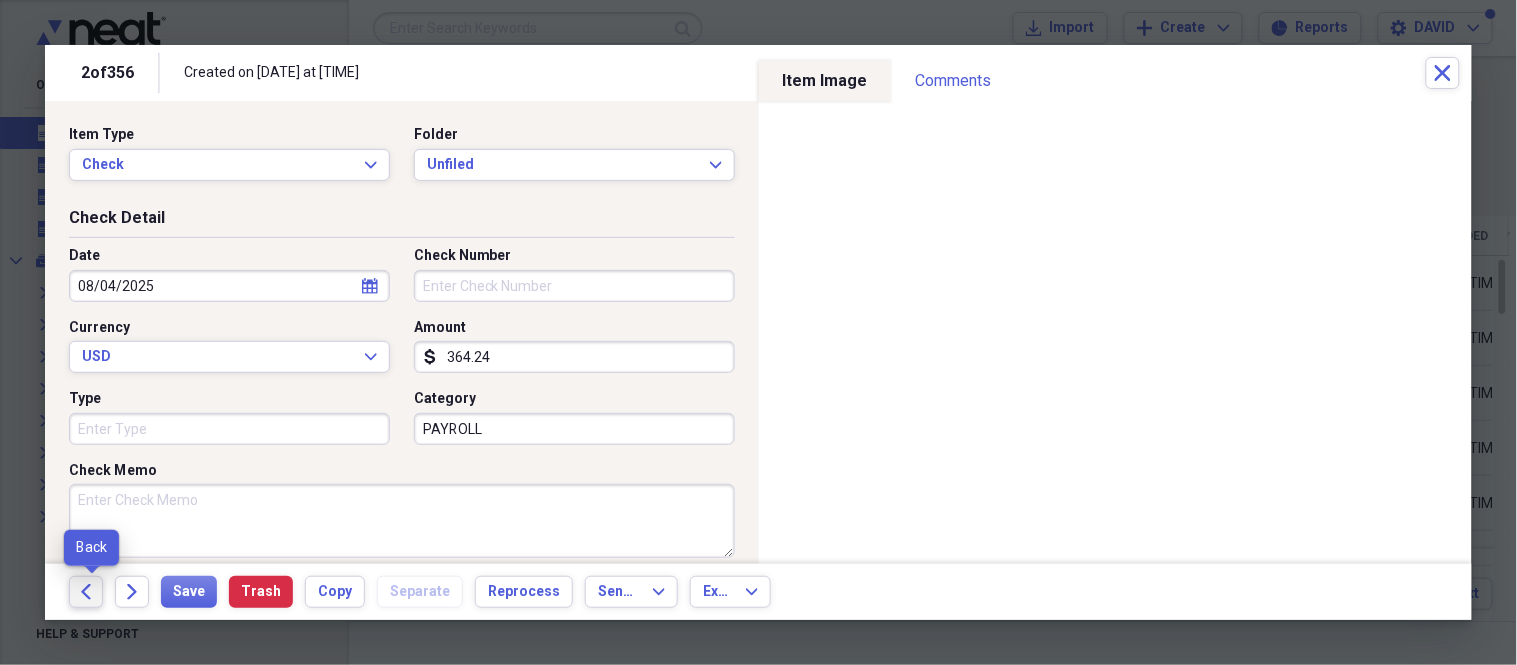 click on "Back" at bounding box center (86, 592) 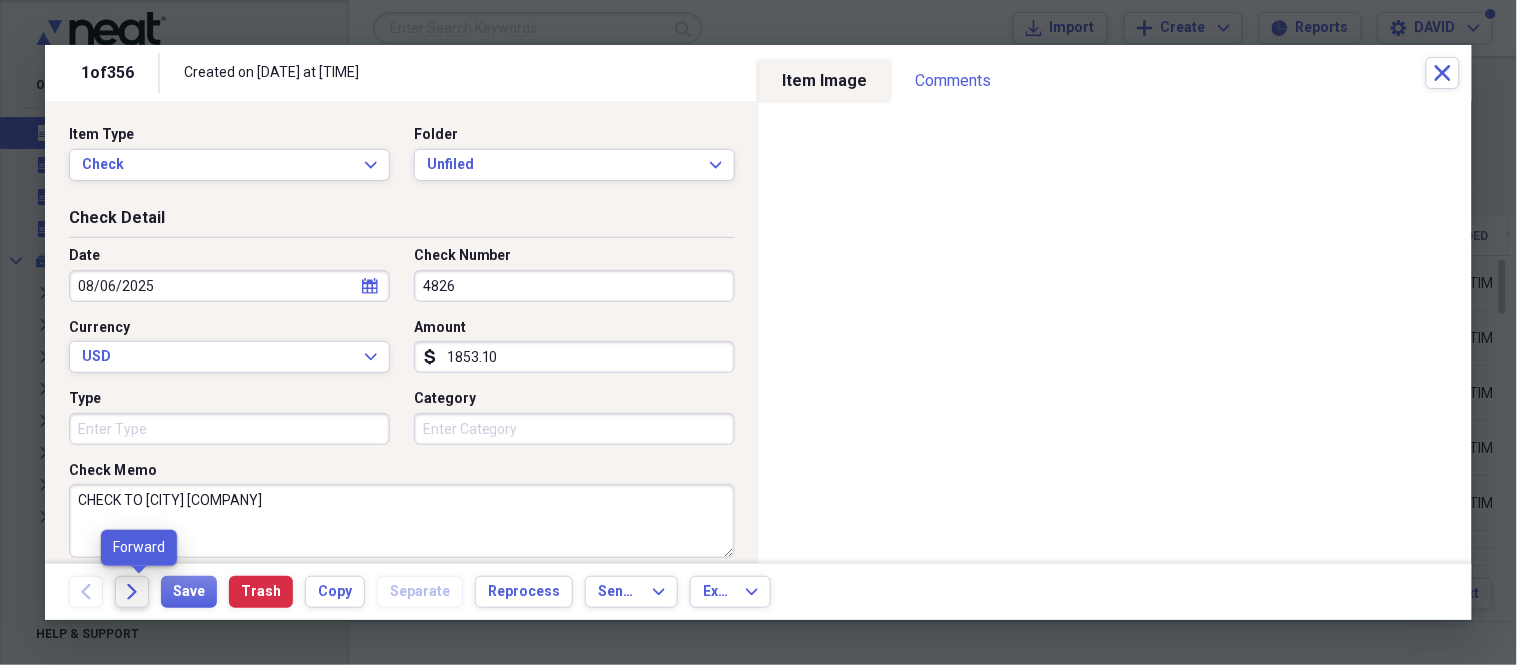 click on "Forward" 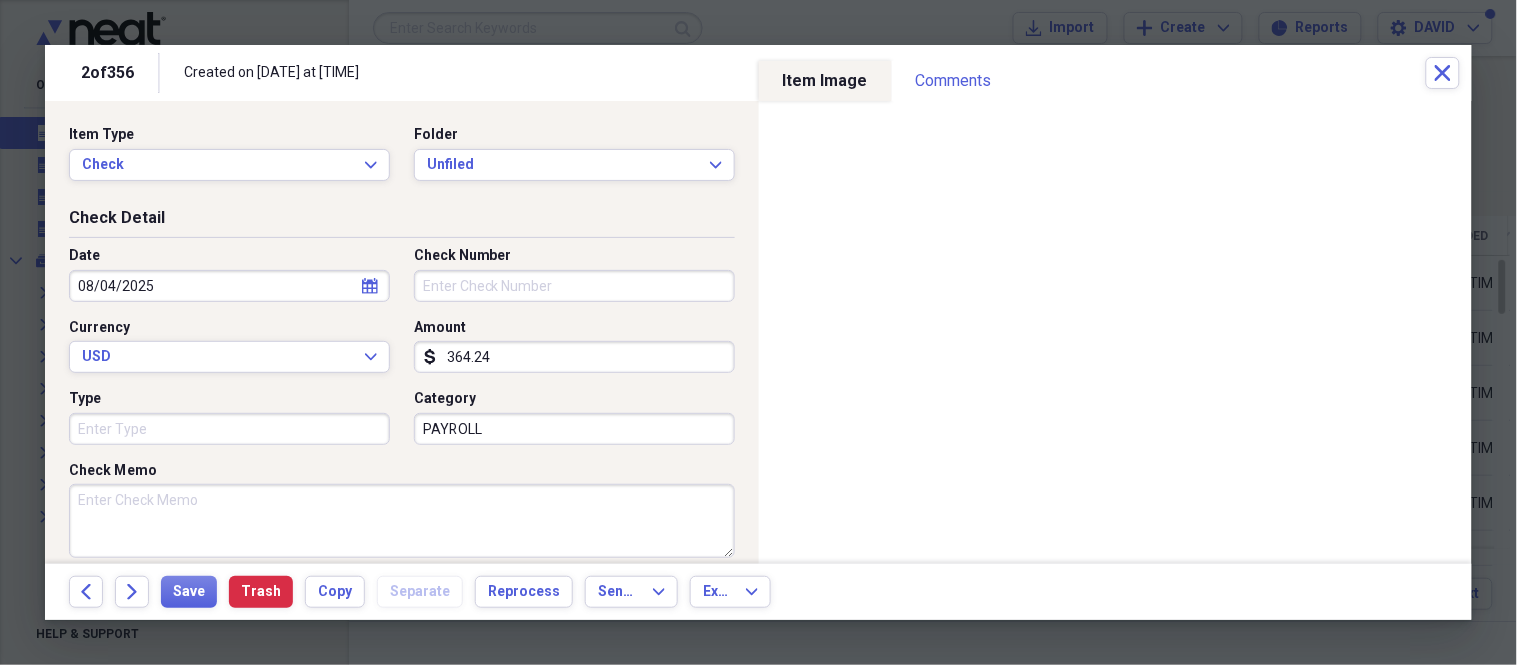 click on "Check Number" at bounding box center (574, 286) 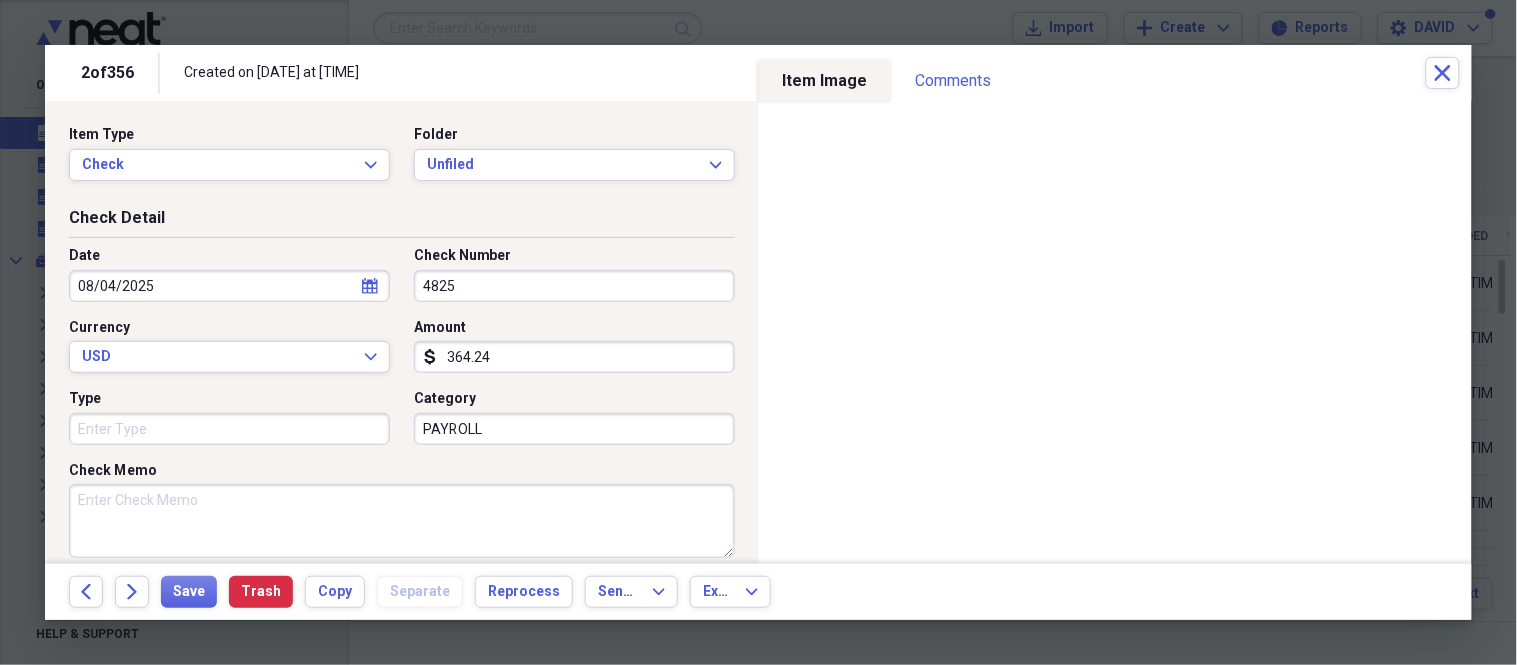 type on "4825" 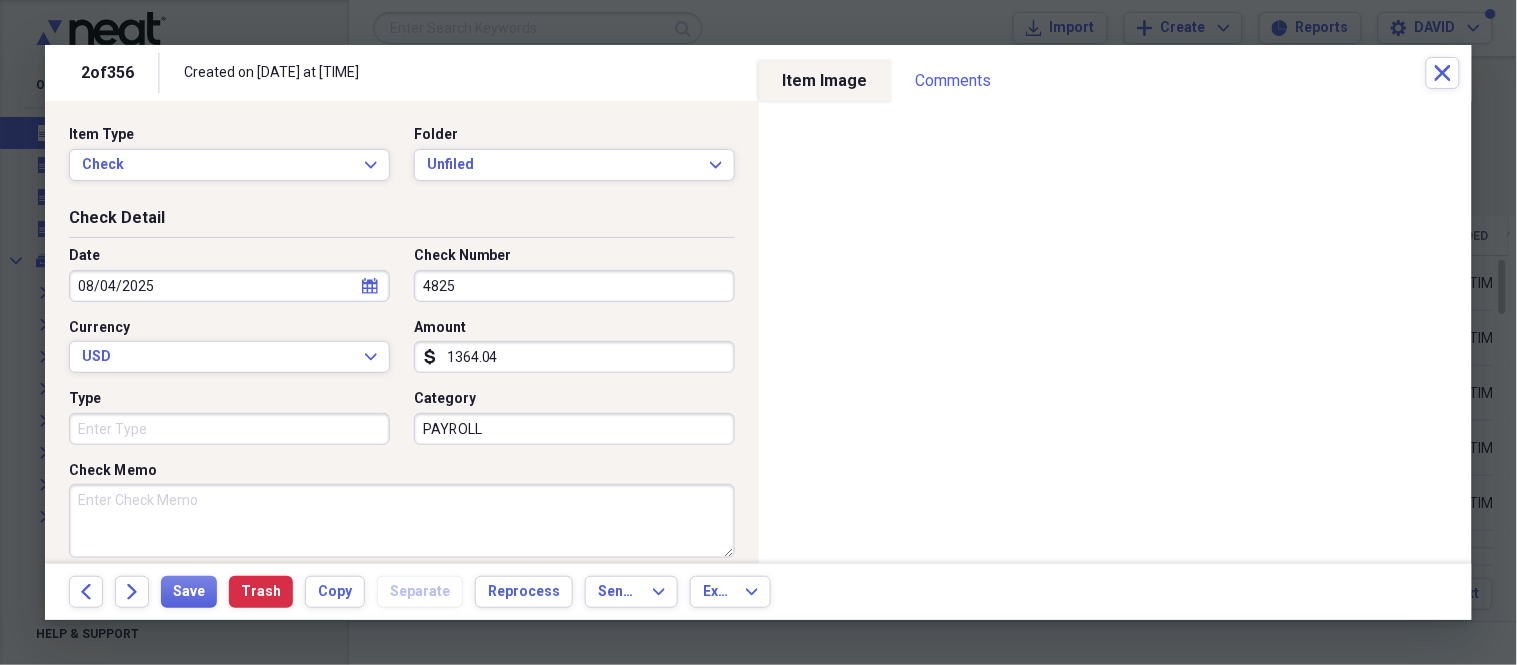 type on "1364.04" 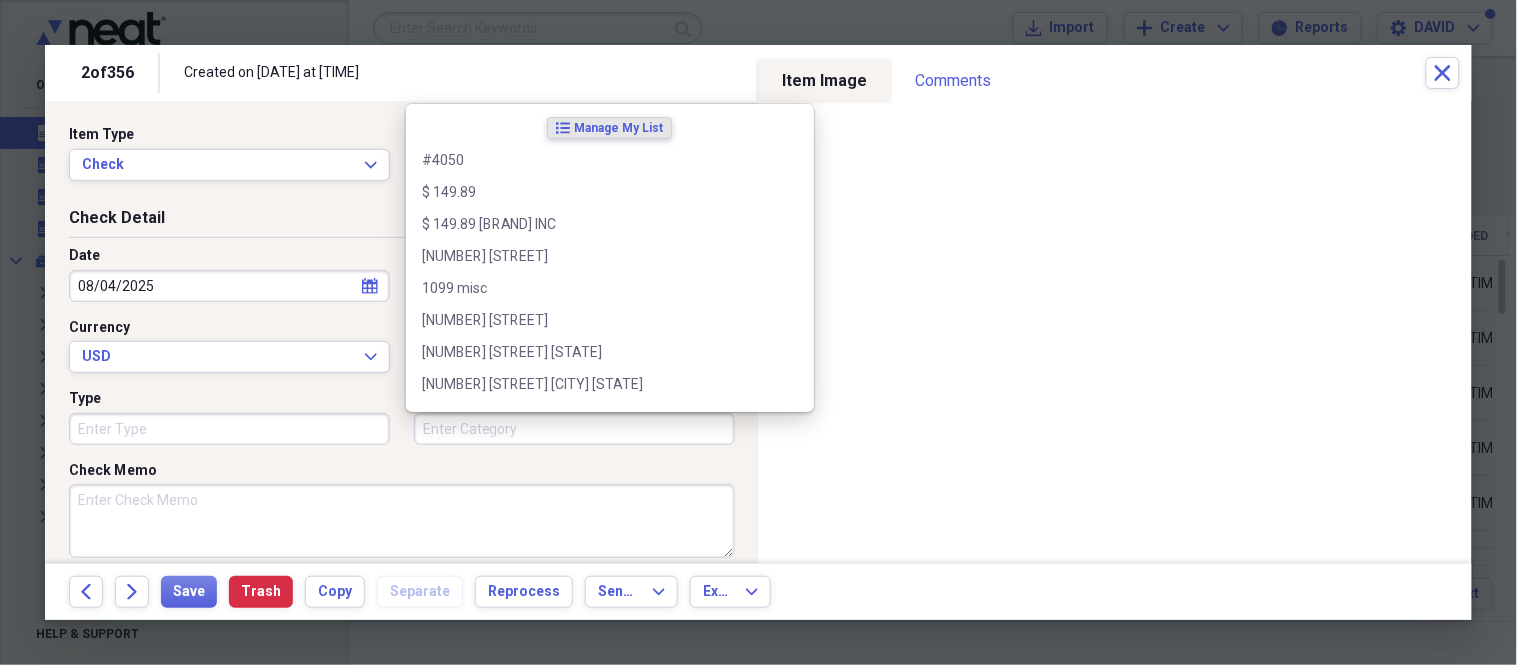 type 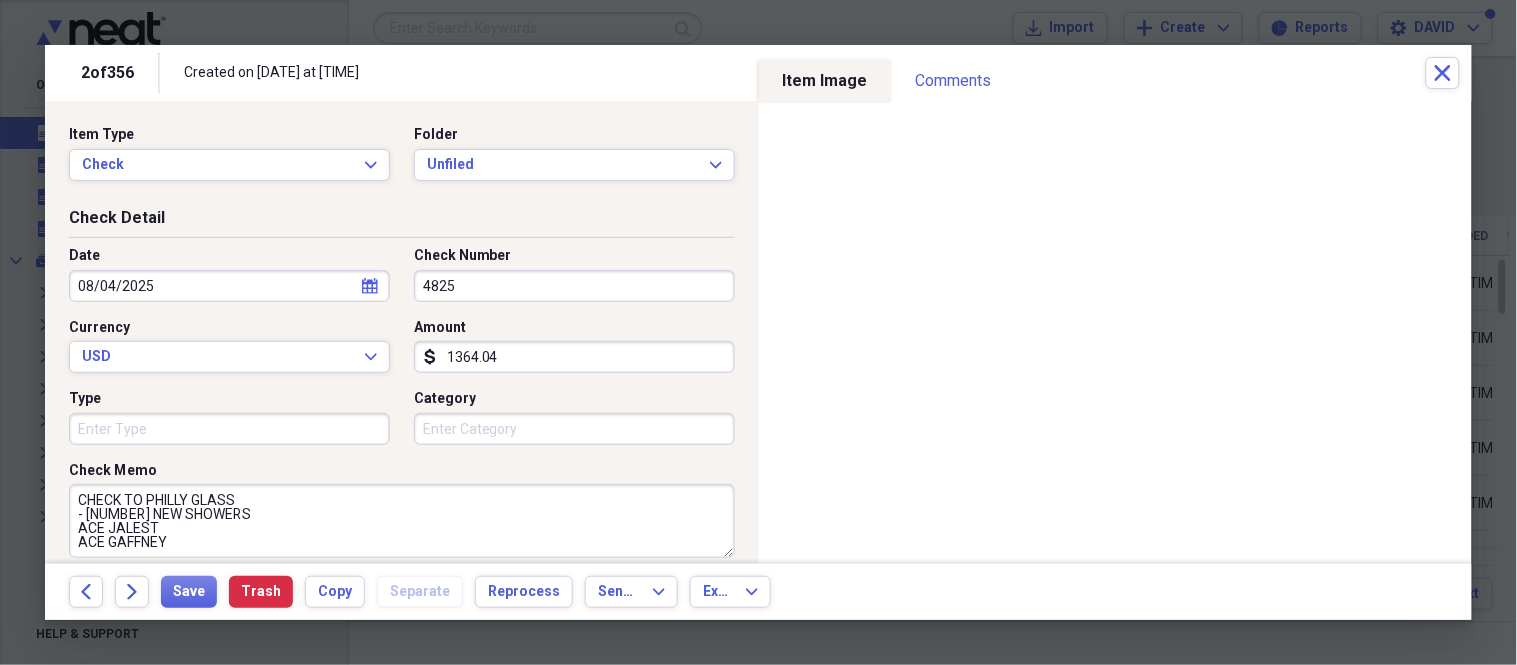 scroll, scrollTop: 6, scrollLeft: 0, axis: vertical 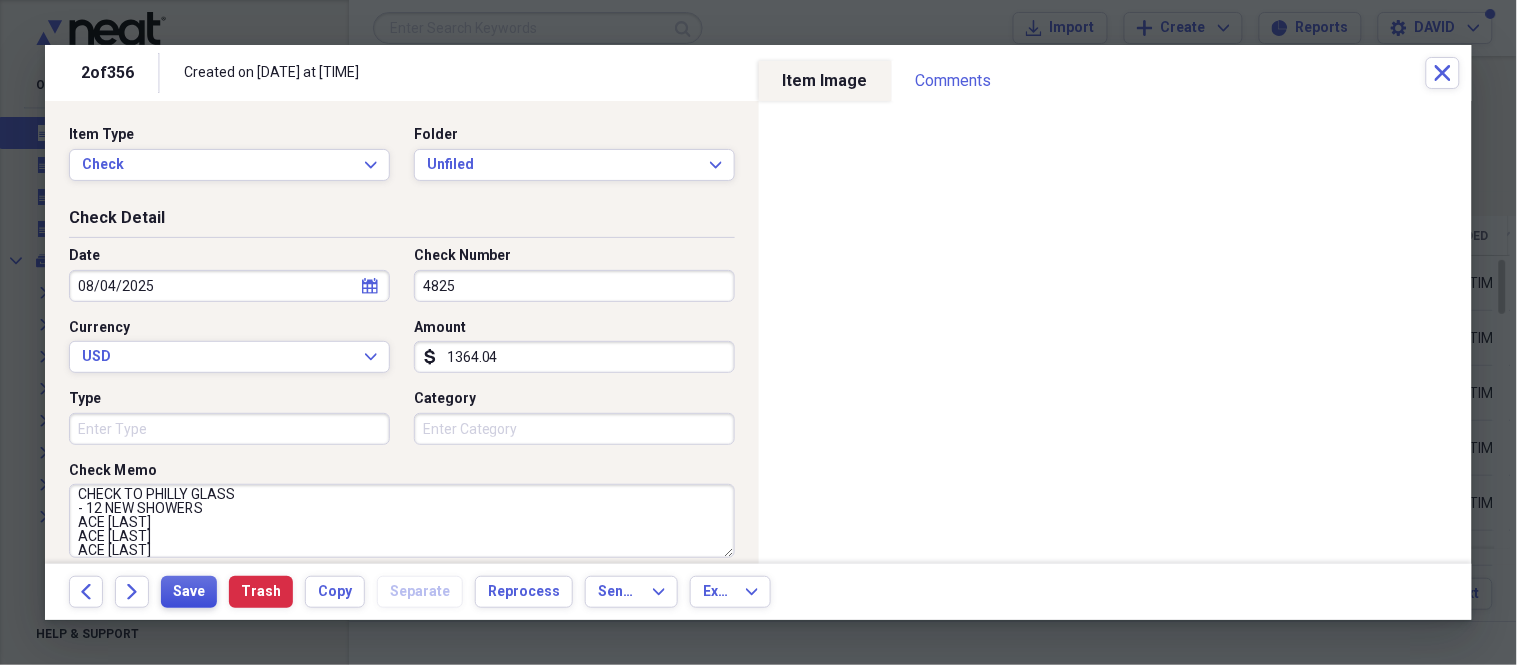type on "CHECK TO PHILLY GLASS
- 12 NEW SHOWERS
ACE JALEST
ACE GAFFNEY
ACE PATEL" 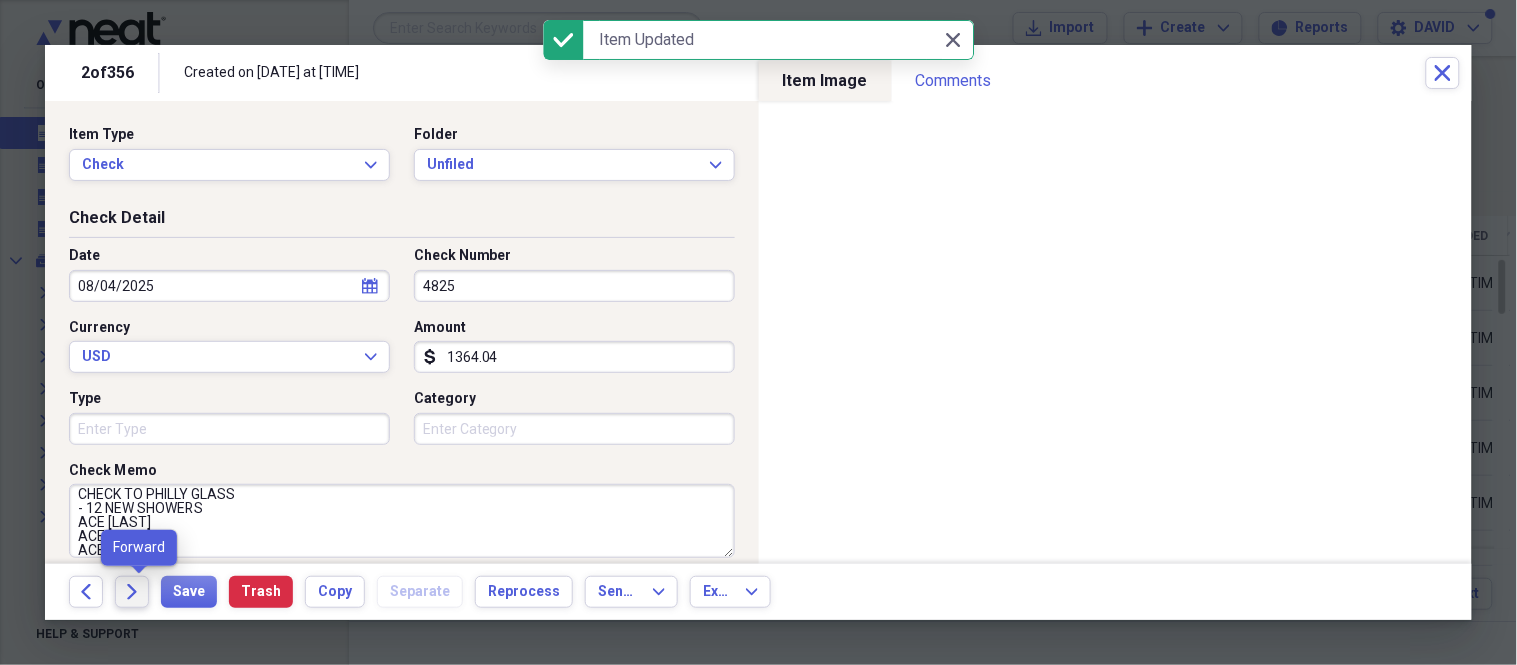 click on "Forward" 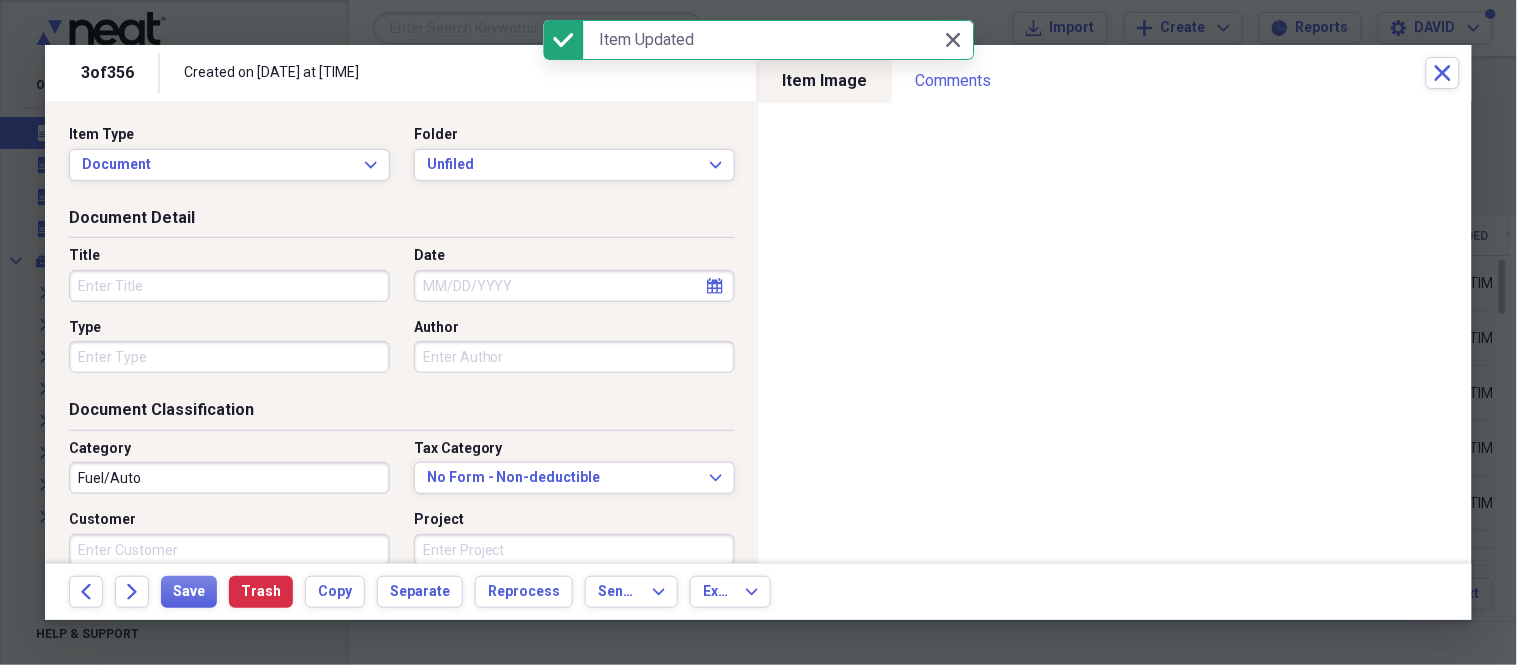 click on "Title" at bounding box center [229, 286] 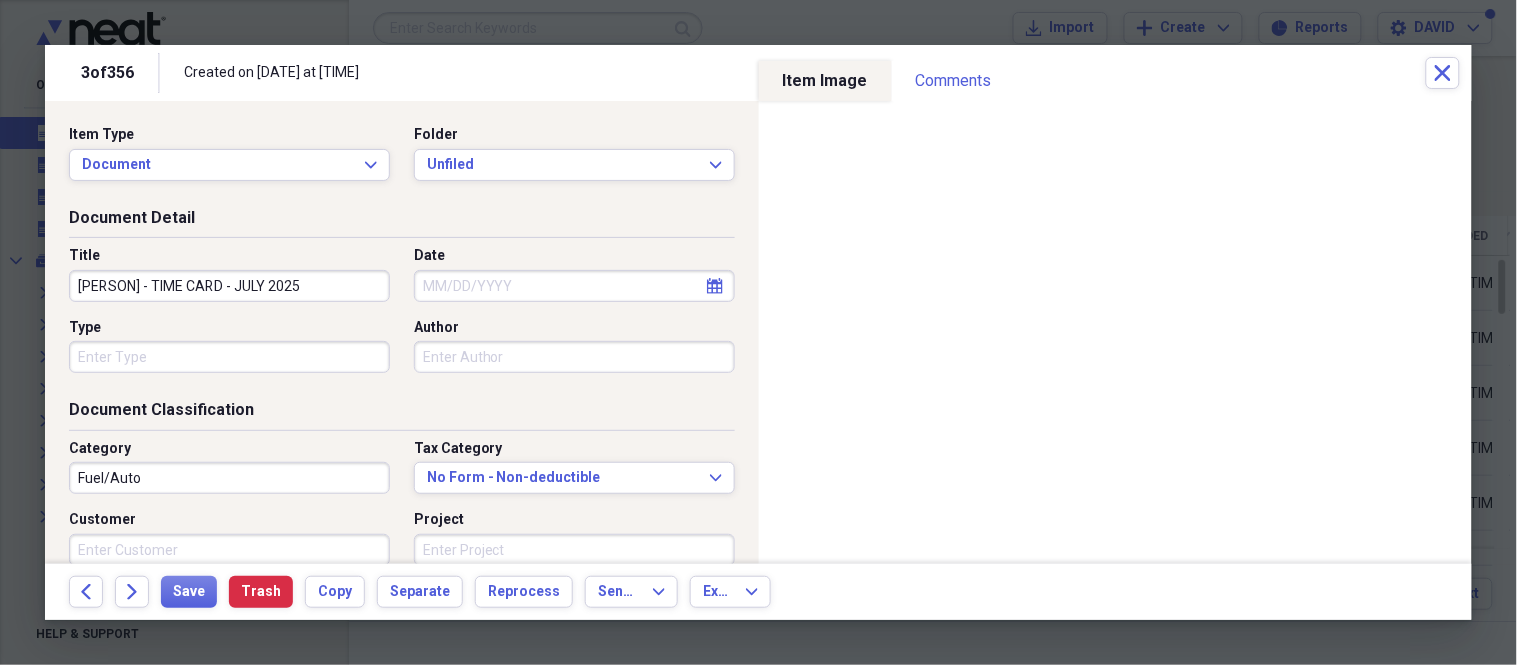 type on "JOSE HERRERA - TIME CARD - JULY 2025" 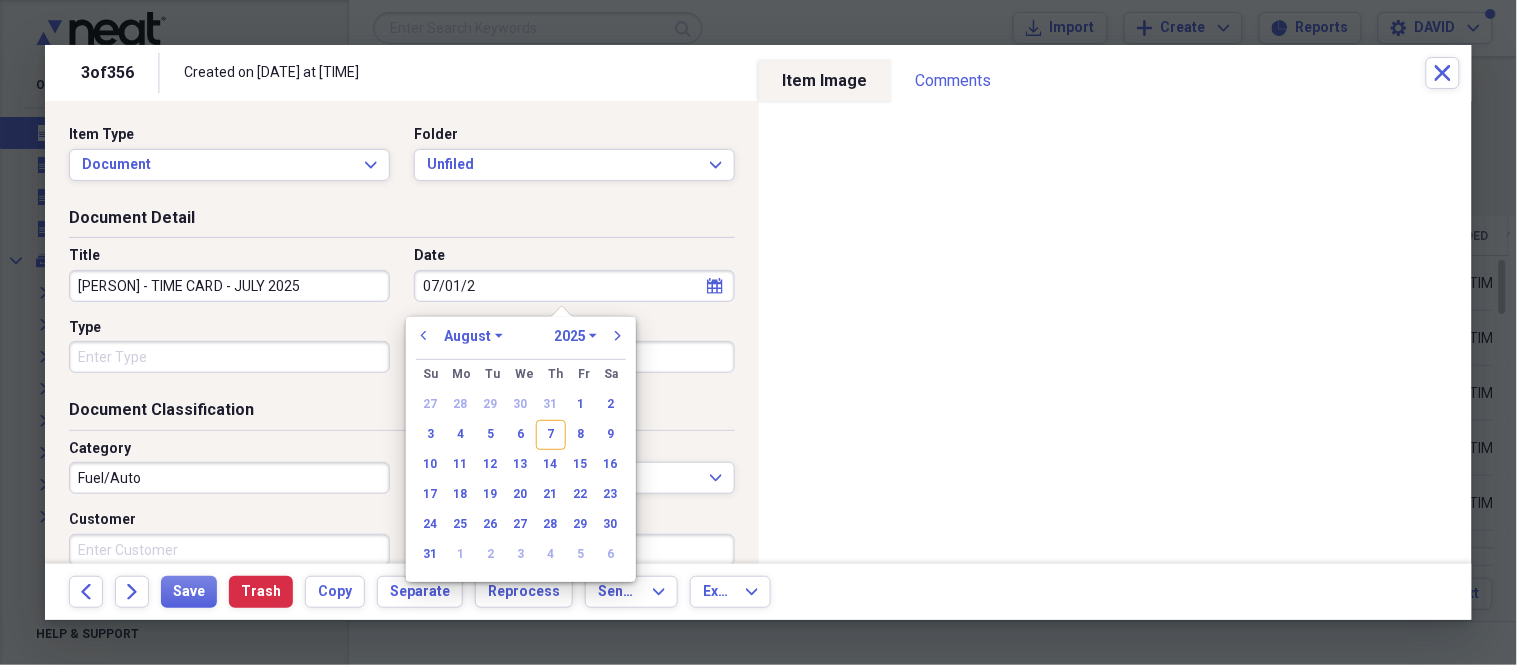 type on "07/01/20" 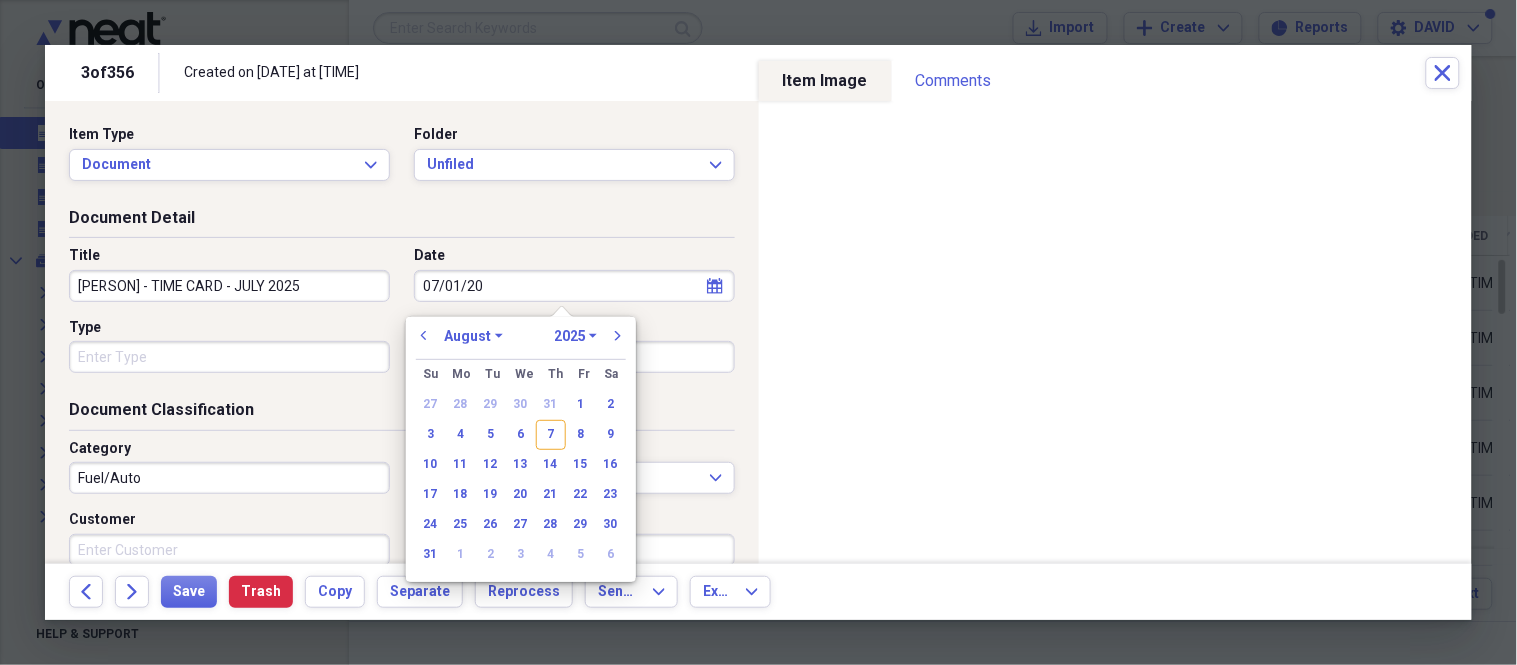 select on "6" 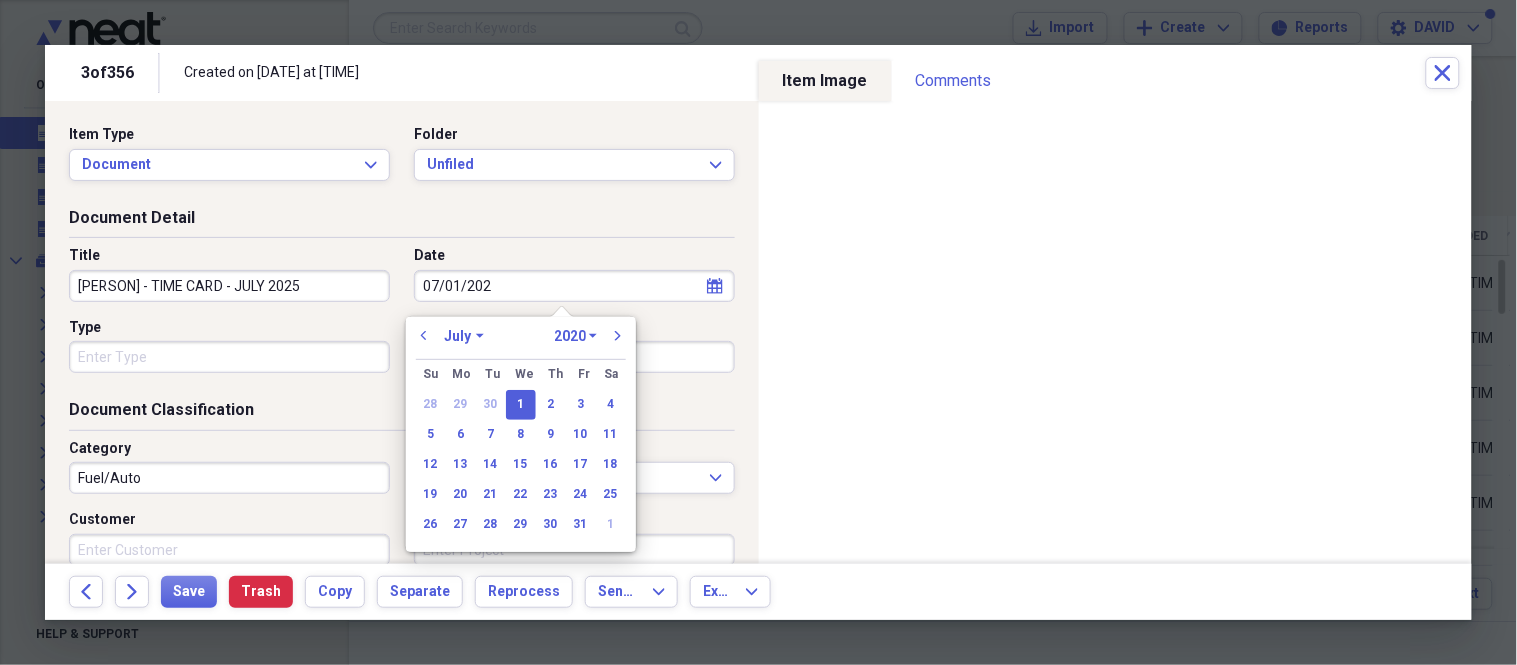 type on "07/01/2025" 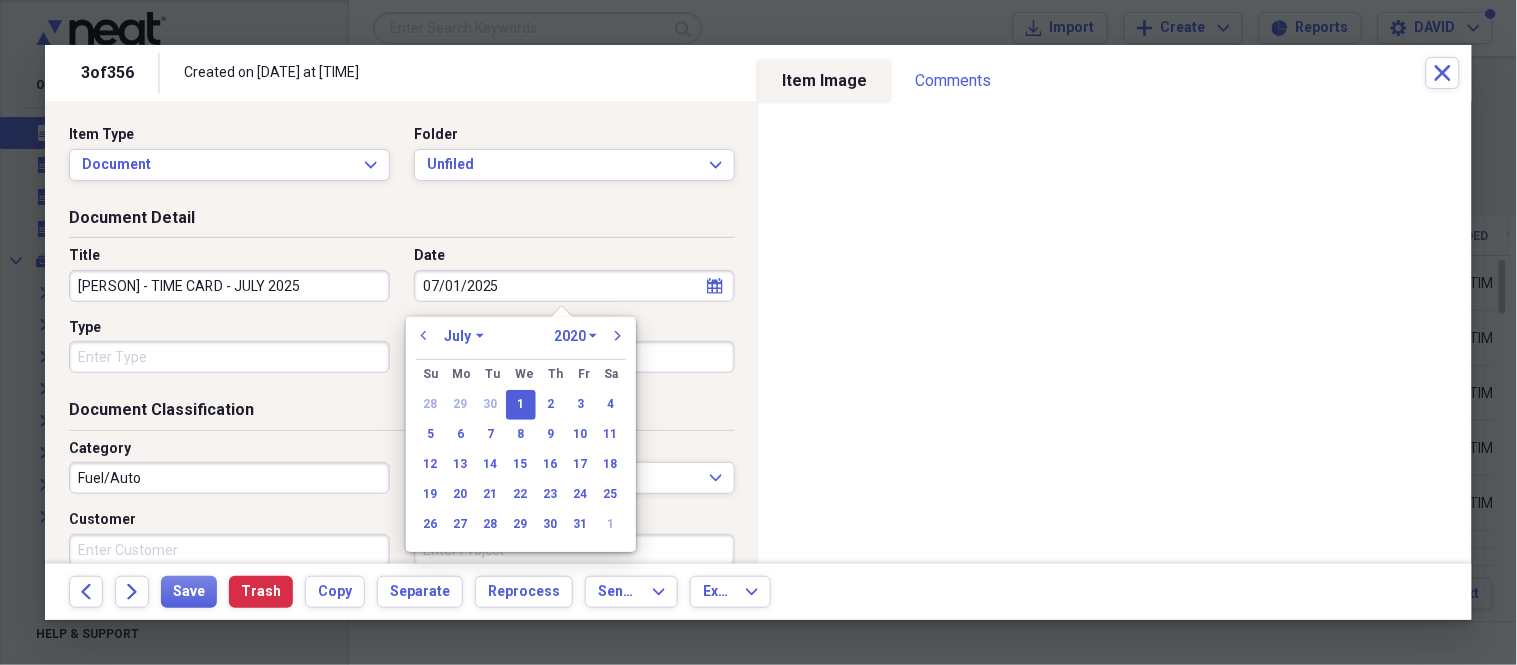 select on "2025" 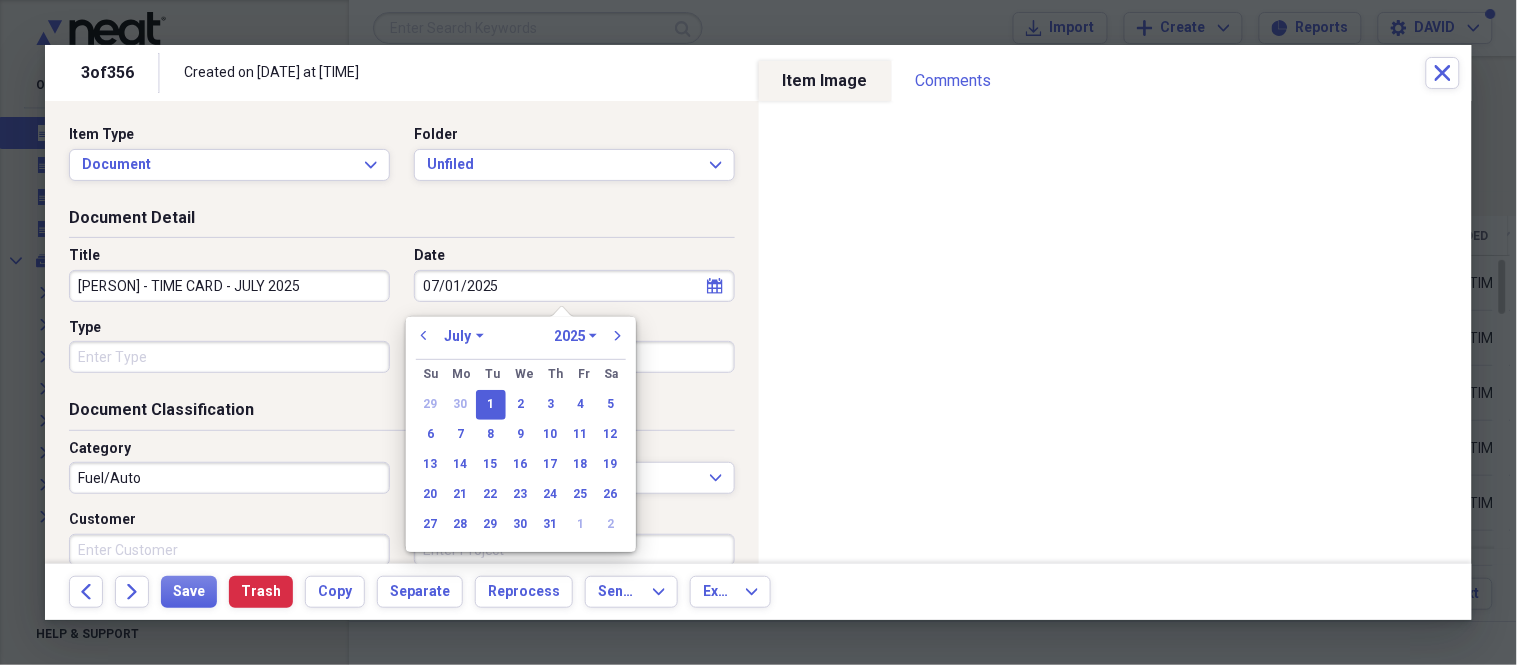 type on "07/01/2025" 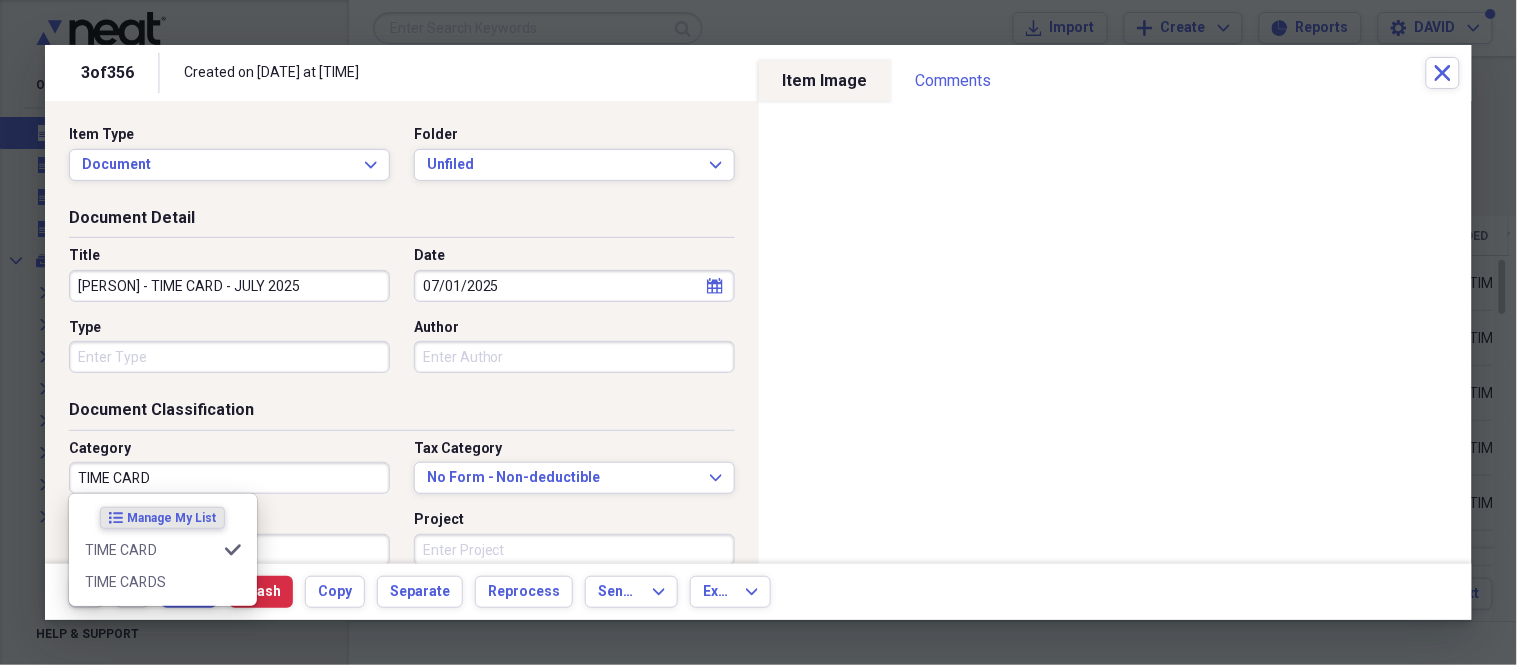 type on "TIME CARD" 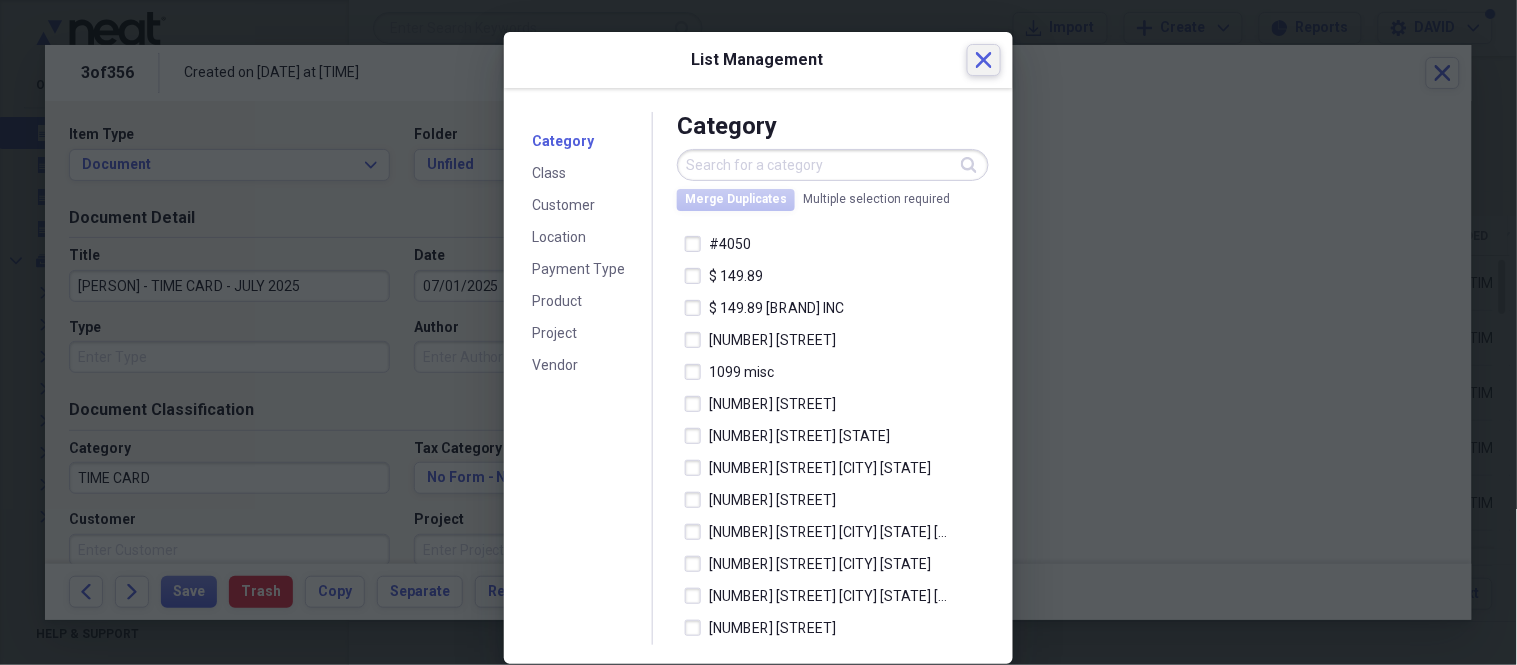 click 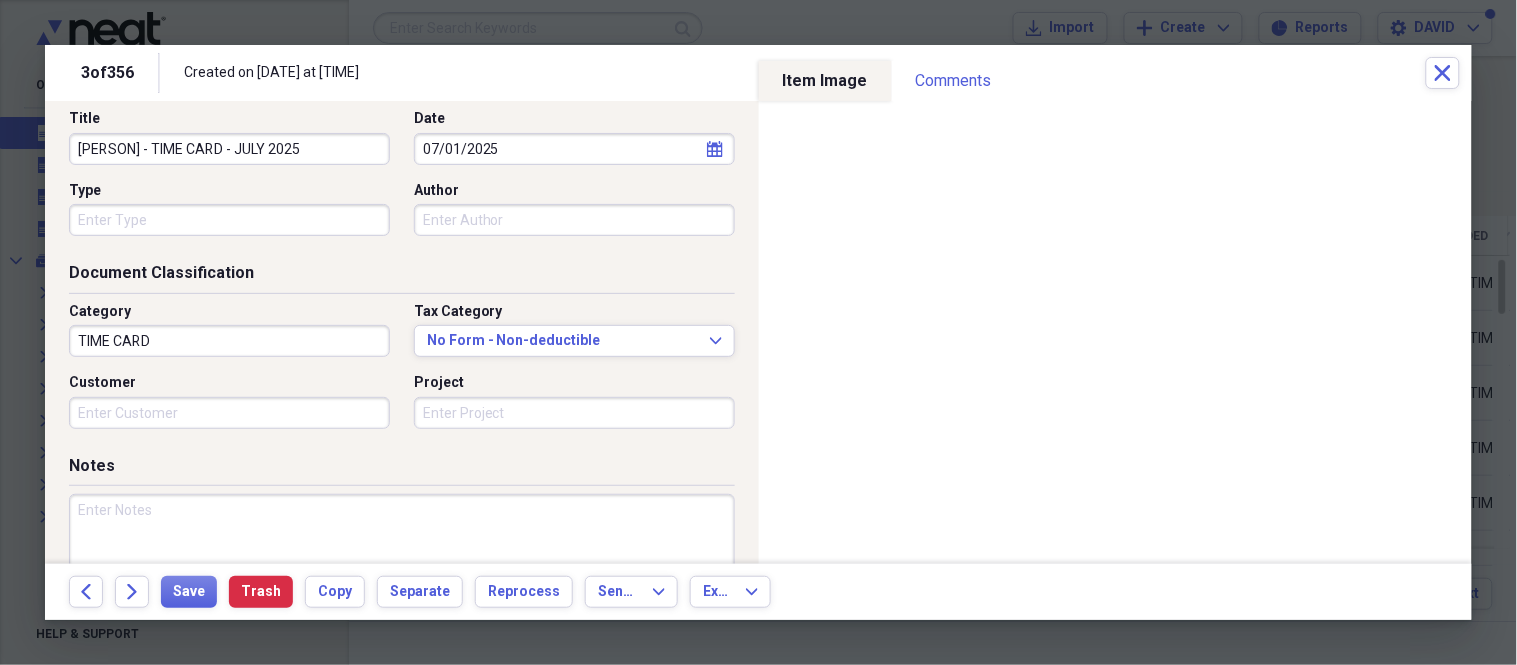scroll, scrollTop: 222, scrollLeft: 0, axis: vertical 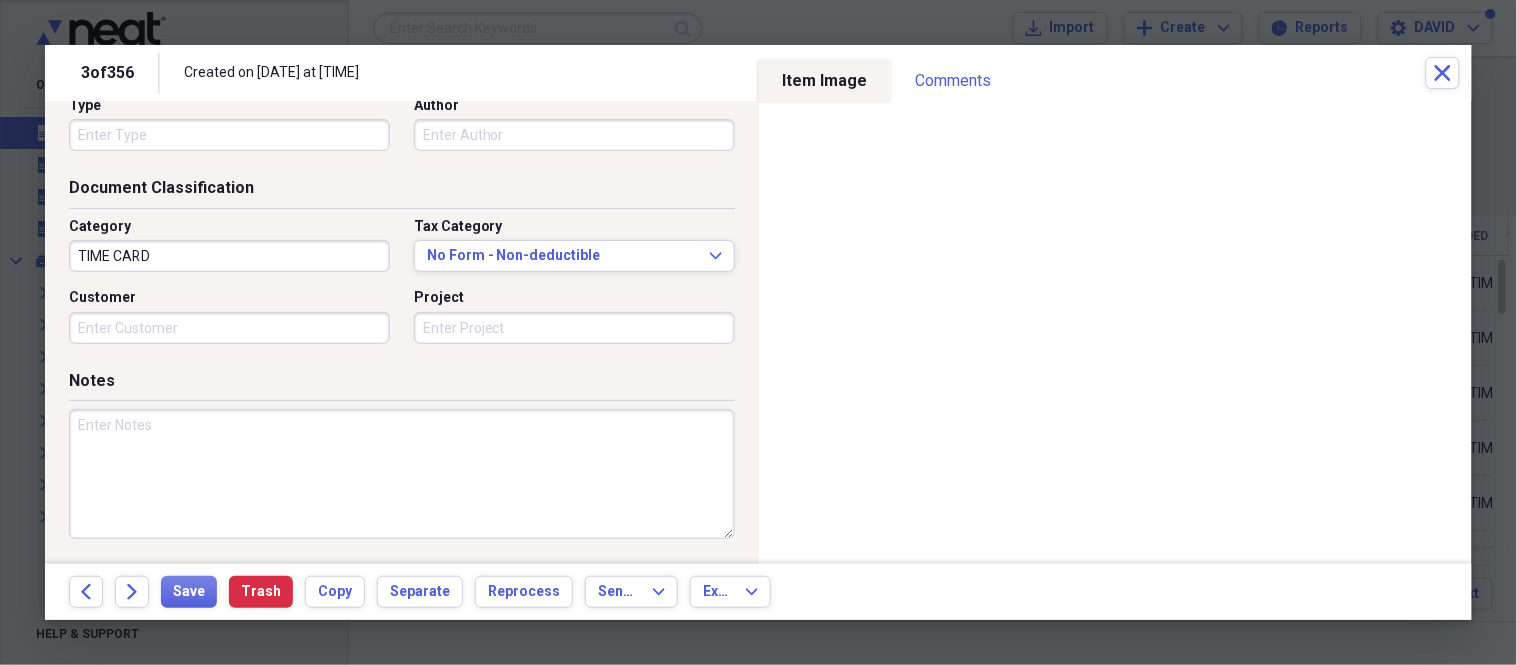 click at bounding box center (402, 474) 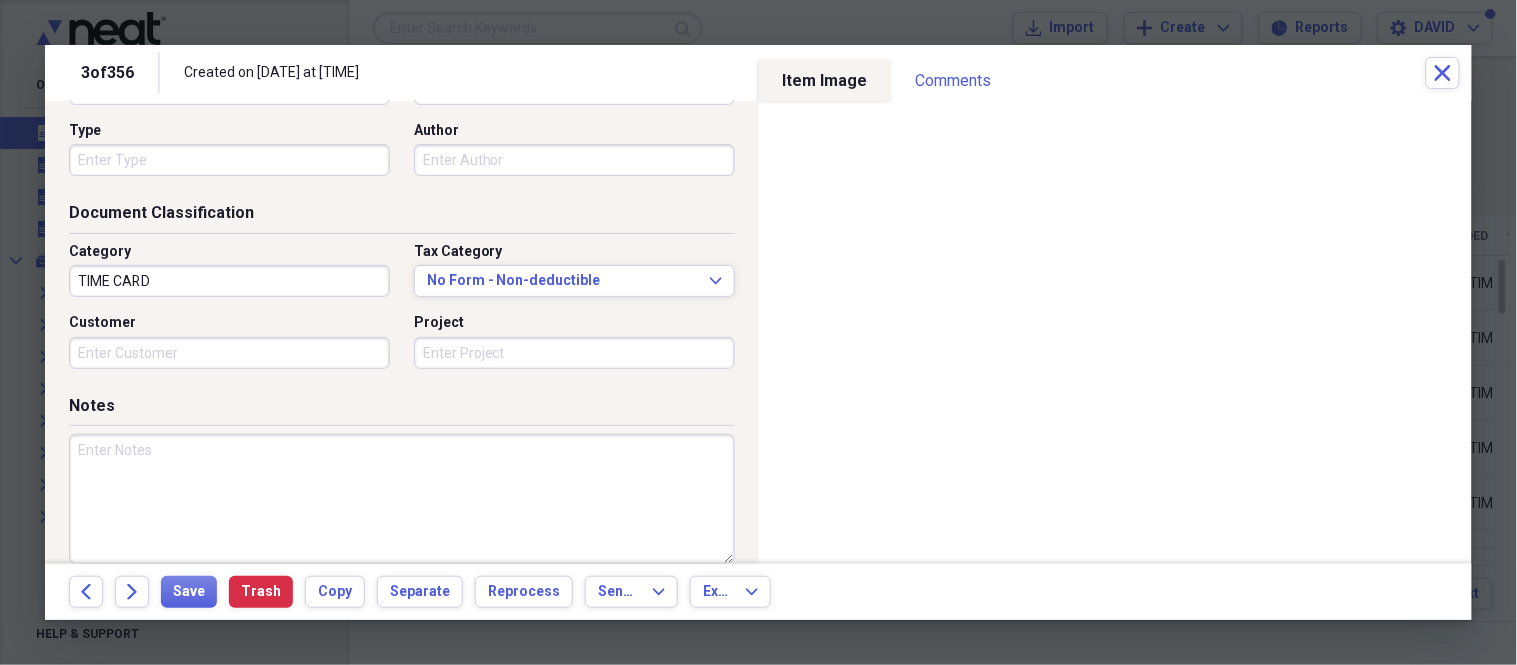 scroll, scrollTop: 0, scrollLeft: 0, axis: both 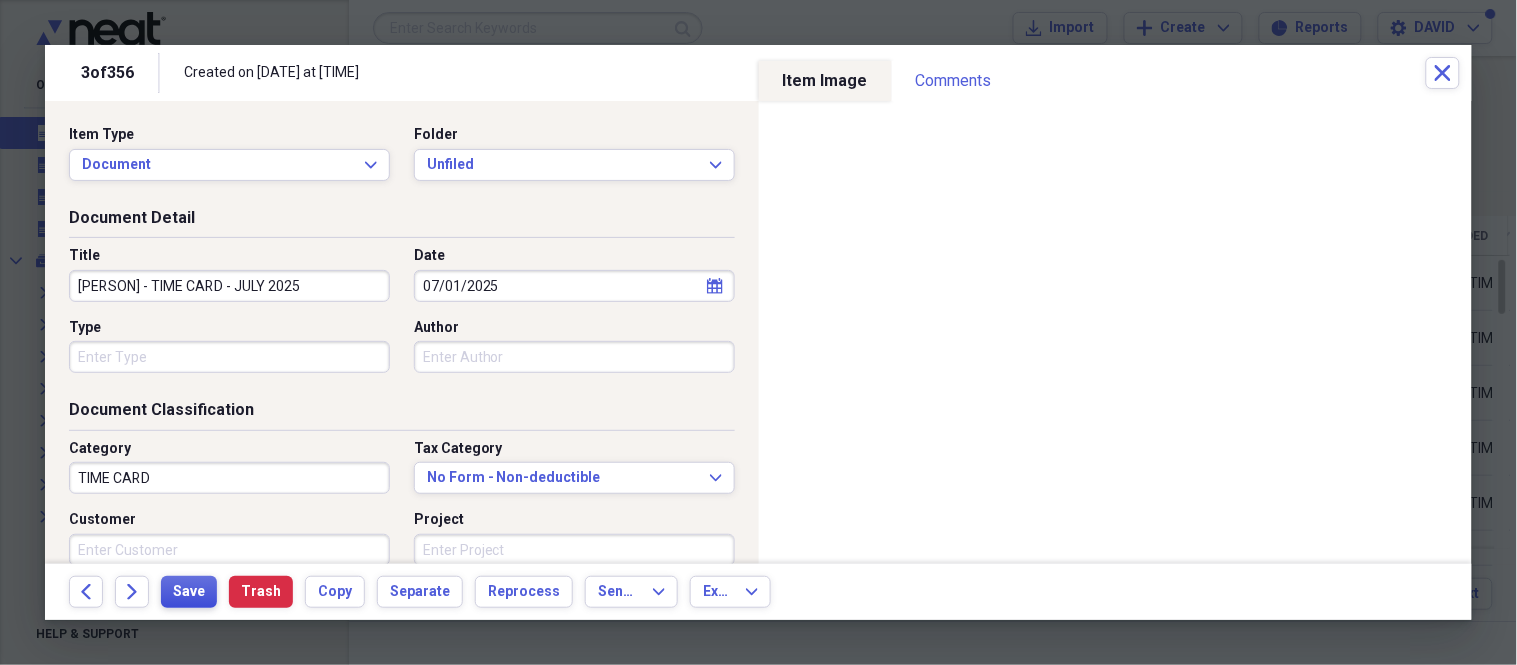 click on "Save" at bounding box center [189, 592] 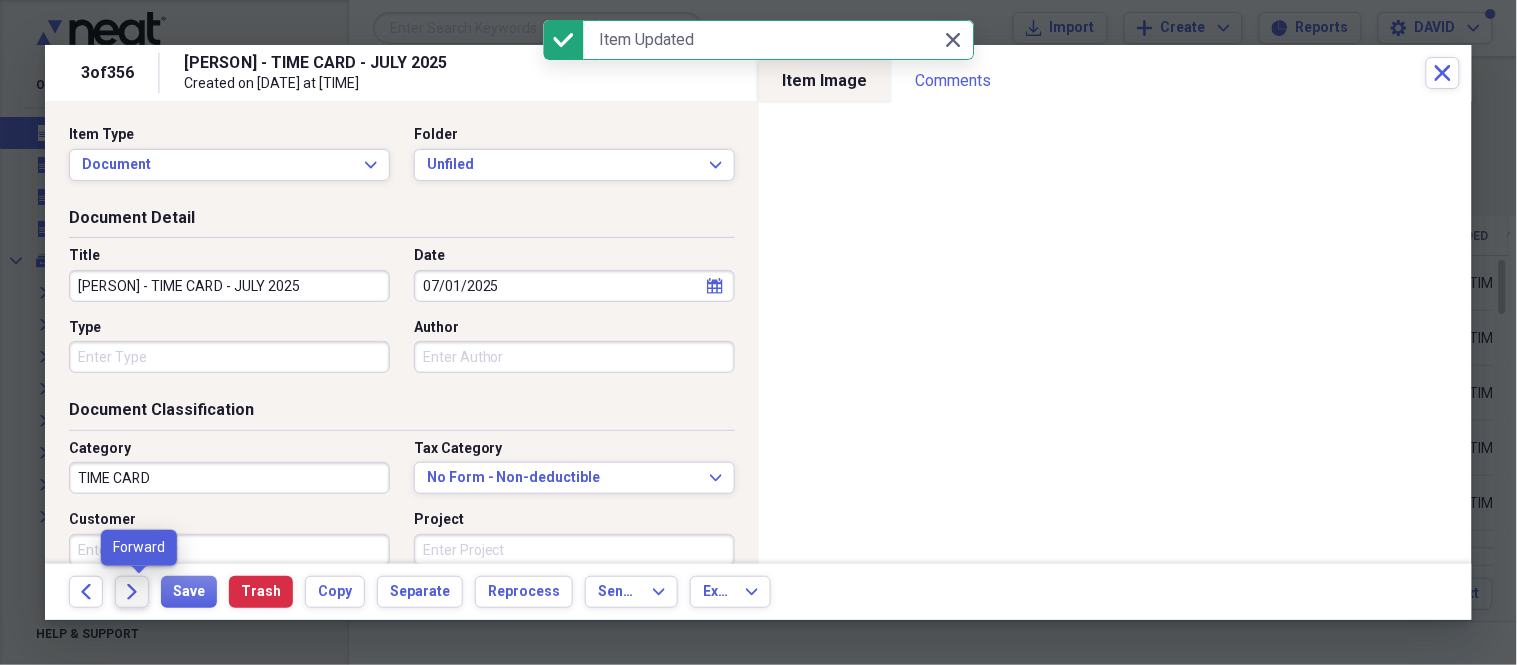 click on "Forward" 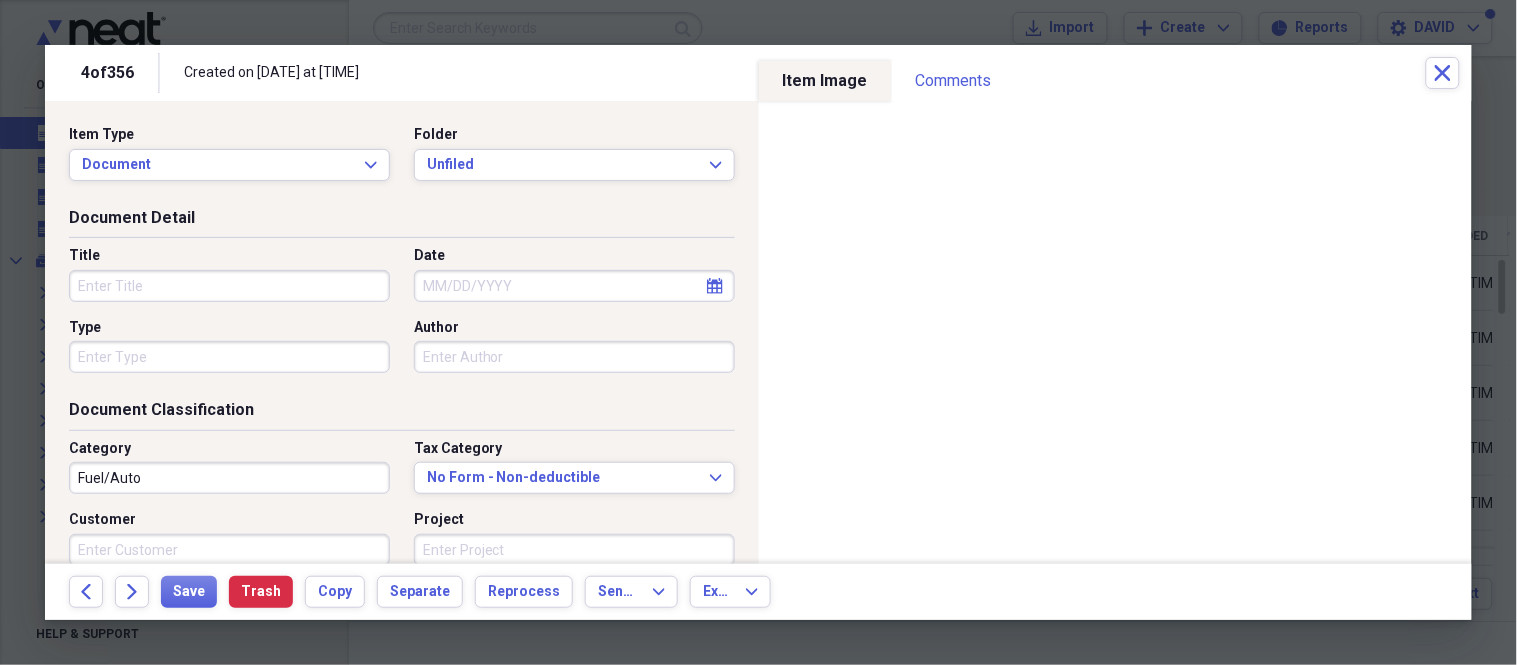 click on "Title" at bounding box center (229, 286) 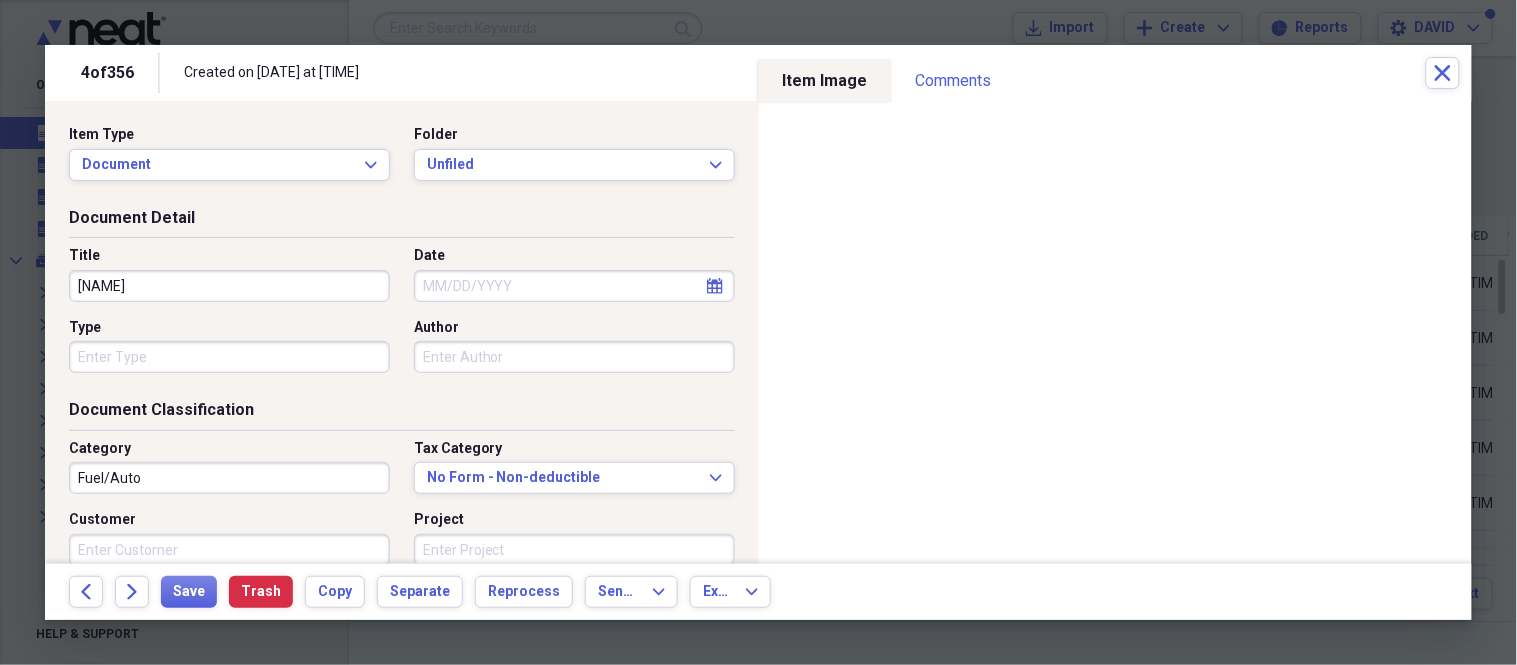 type on "DONALD HERRERA" 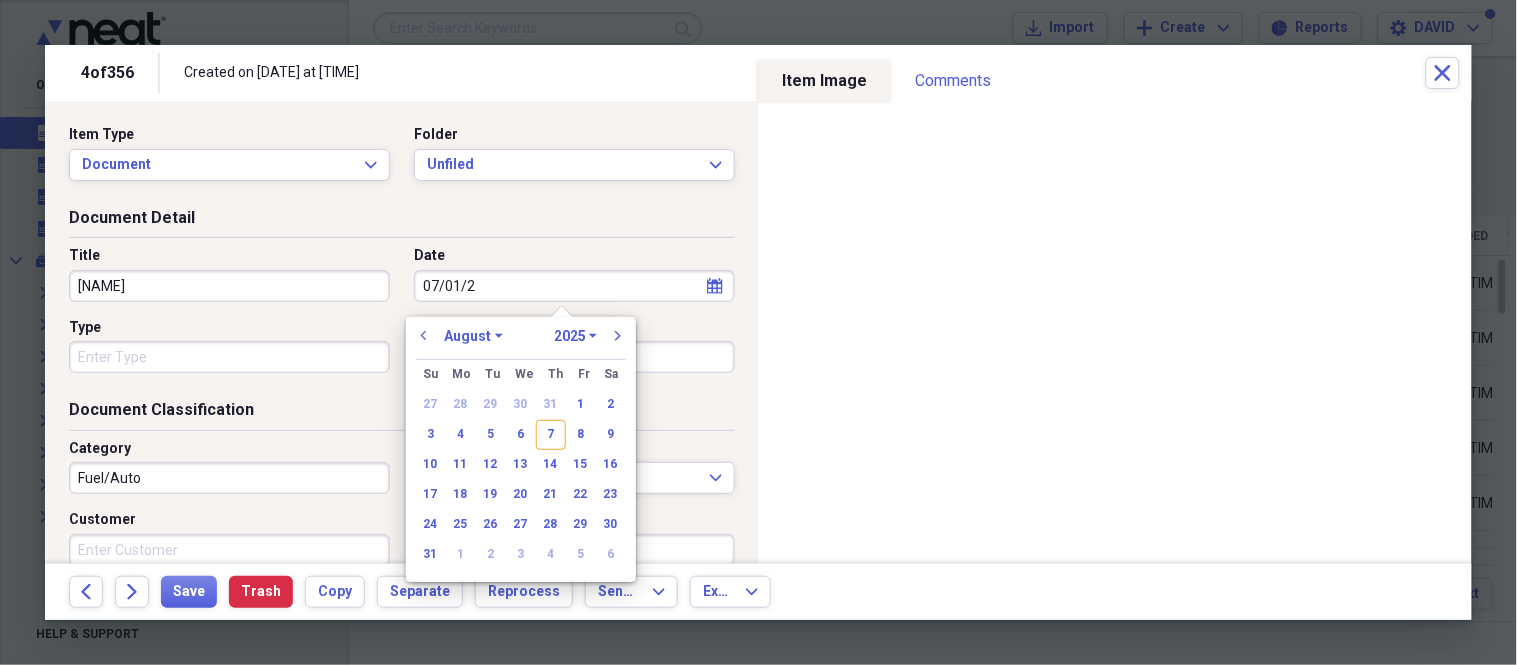 type on "07/01/20" 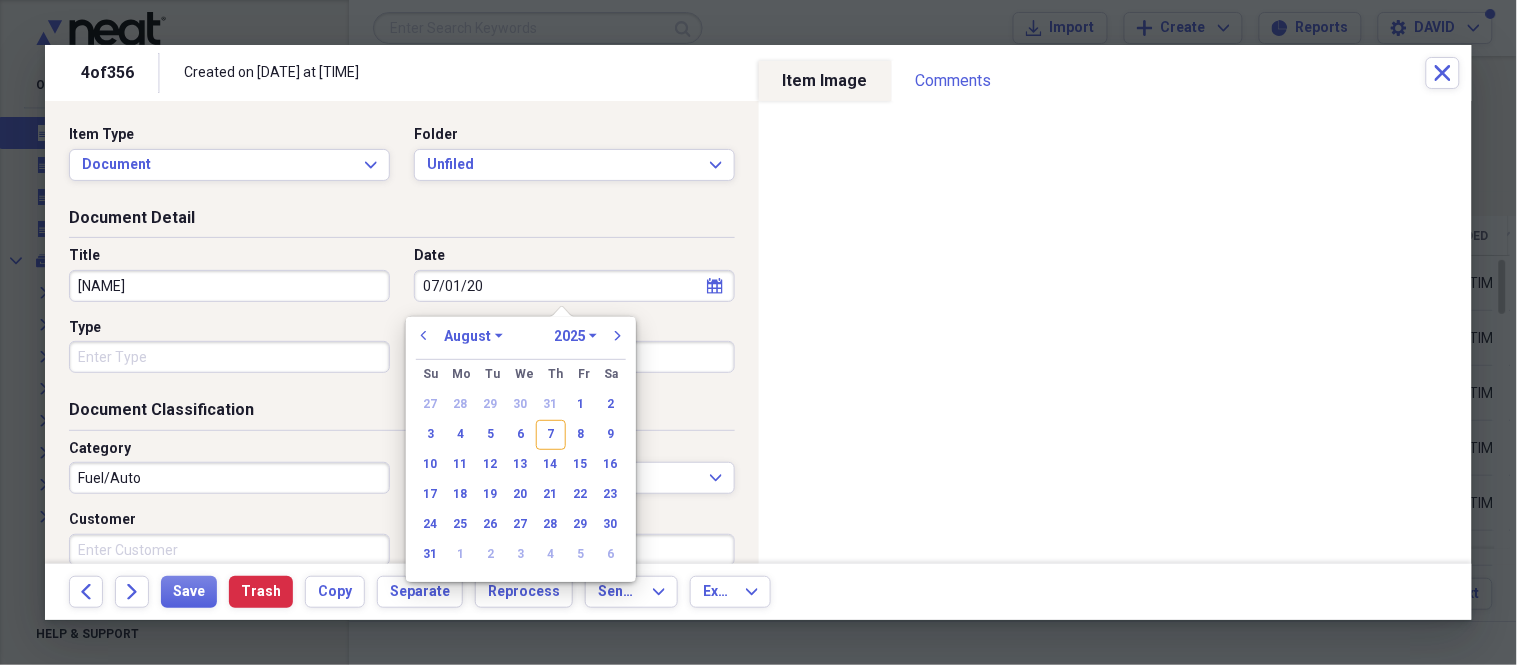 select on "6" 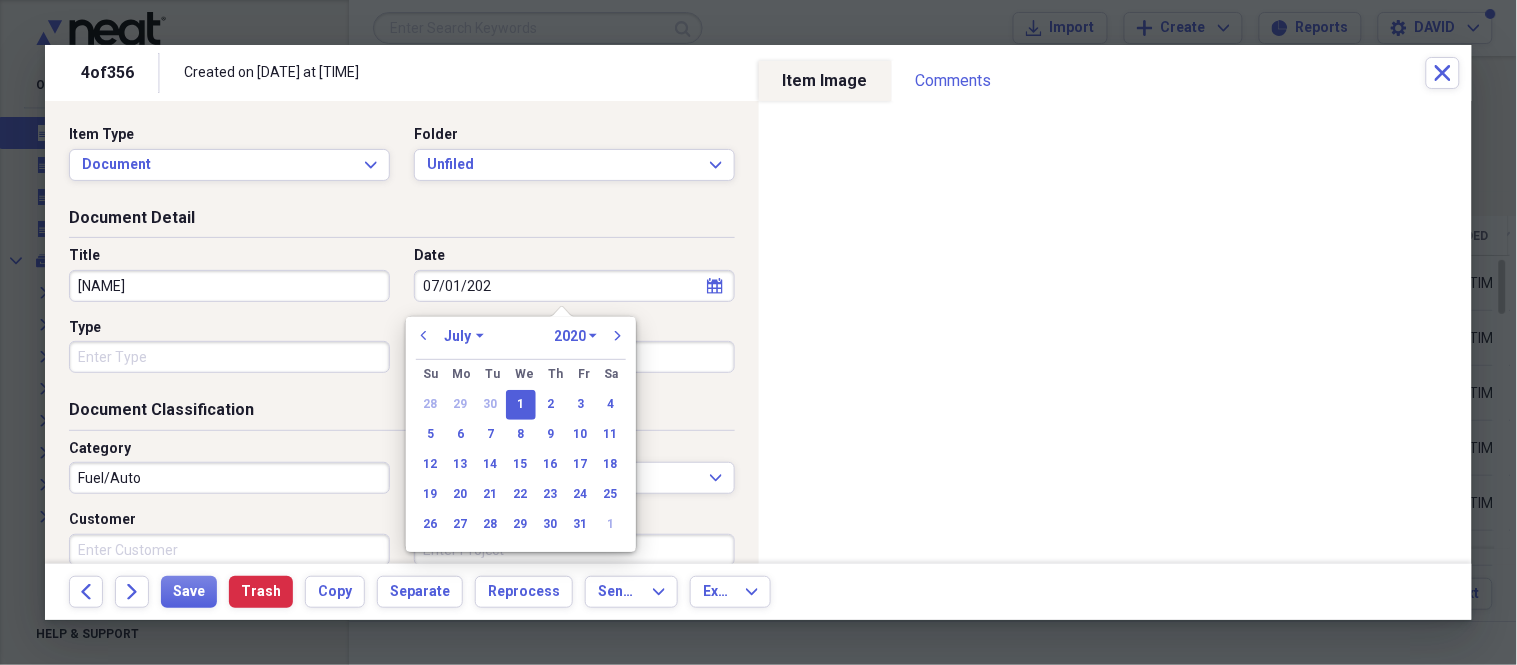 type on "07/01/2025" 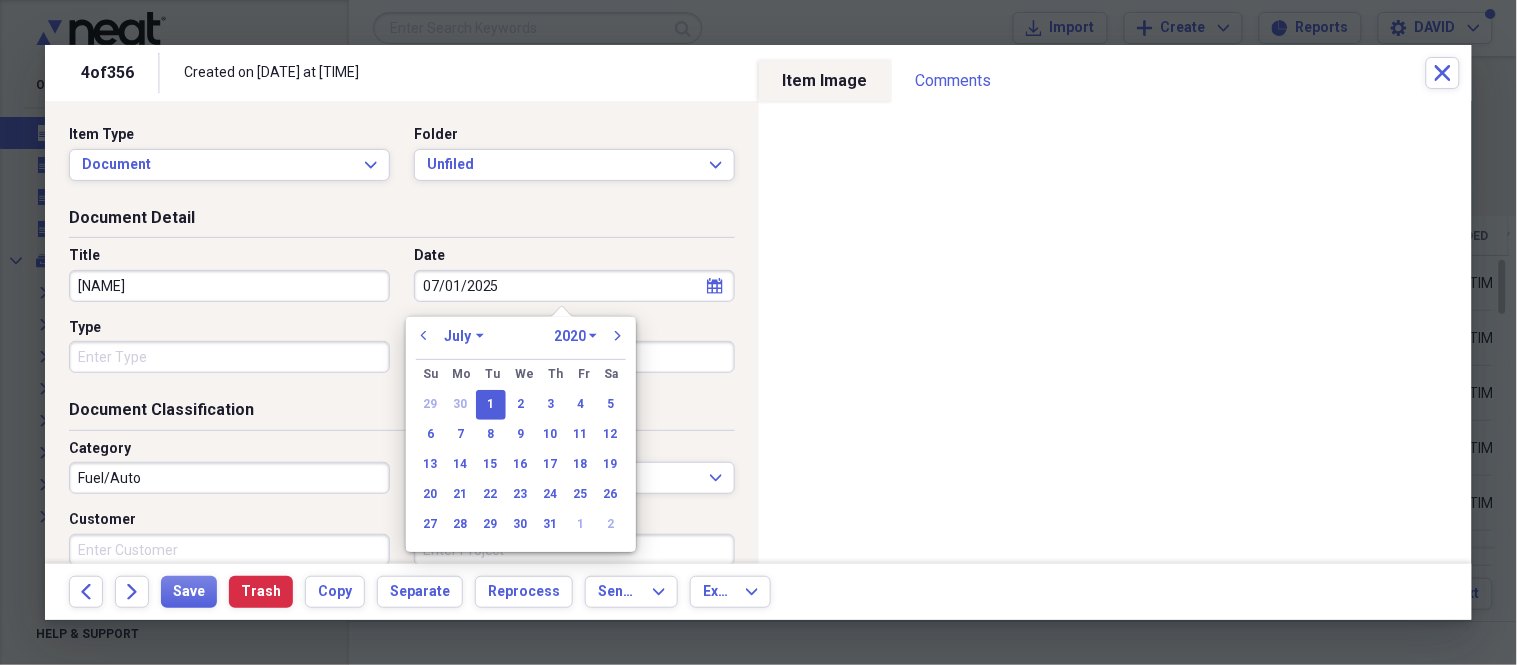select on "2025" 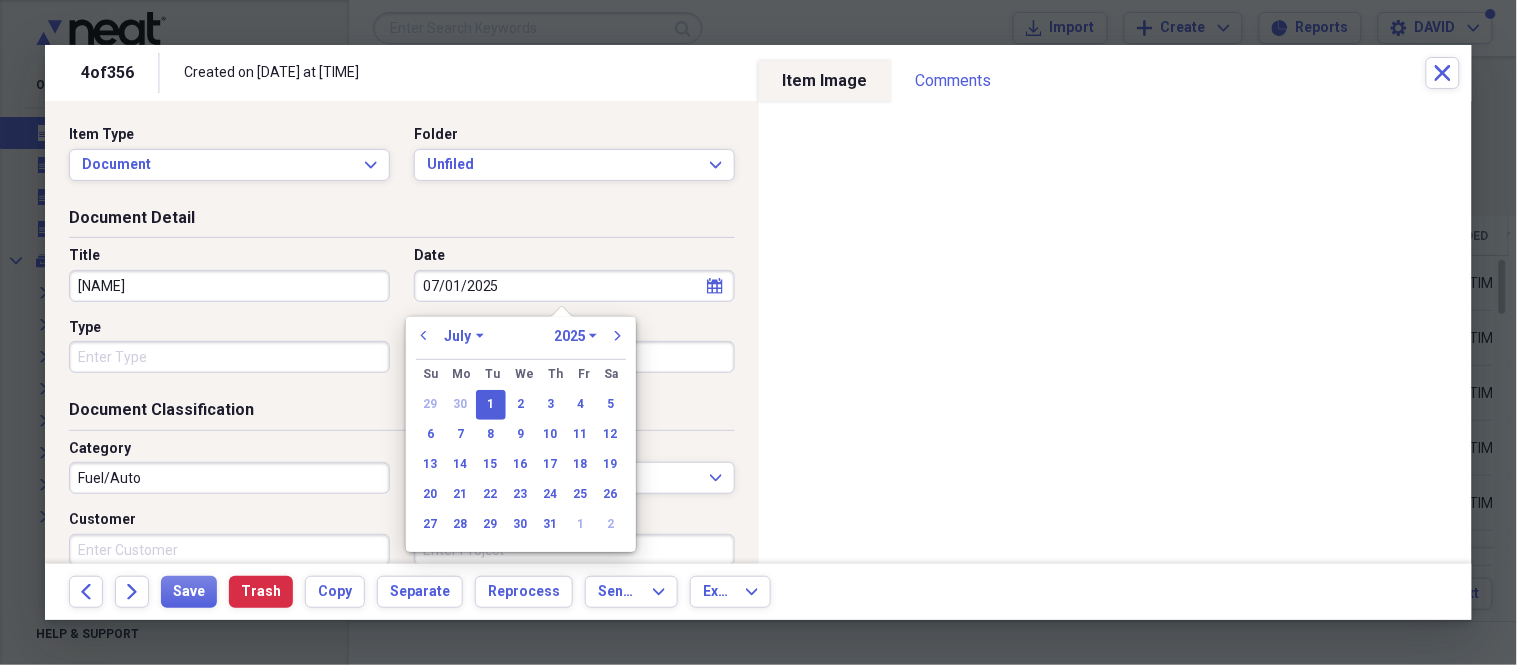 type on "07/01/2025" 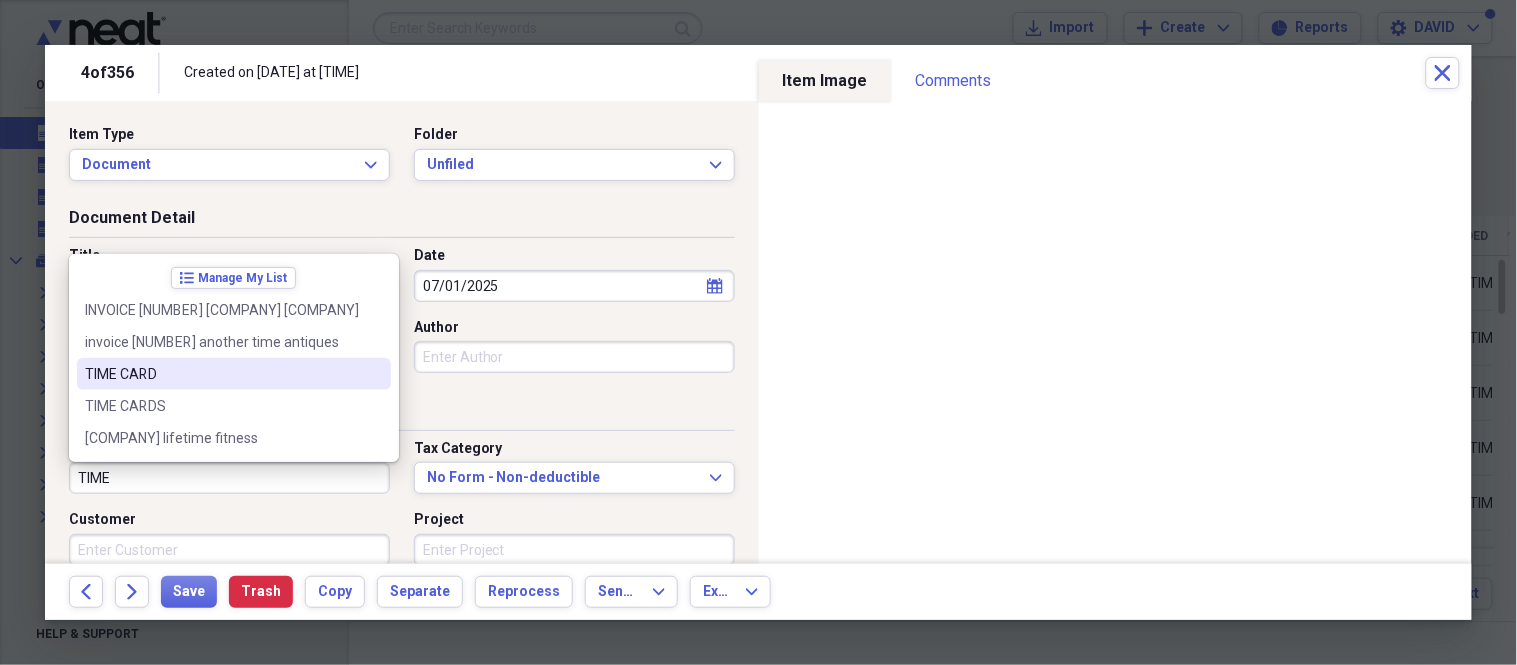 click on "TIME CARD" at bounding box center [234, 374] 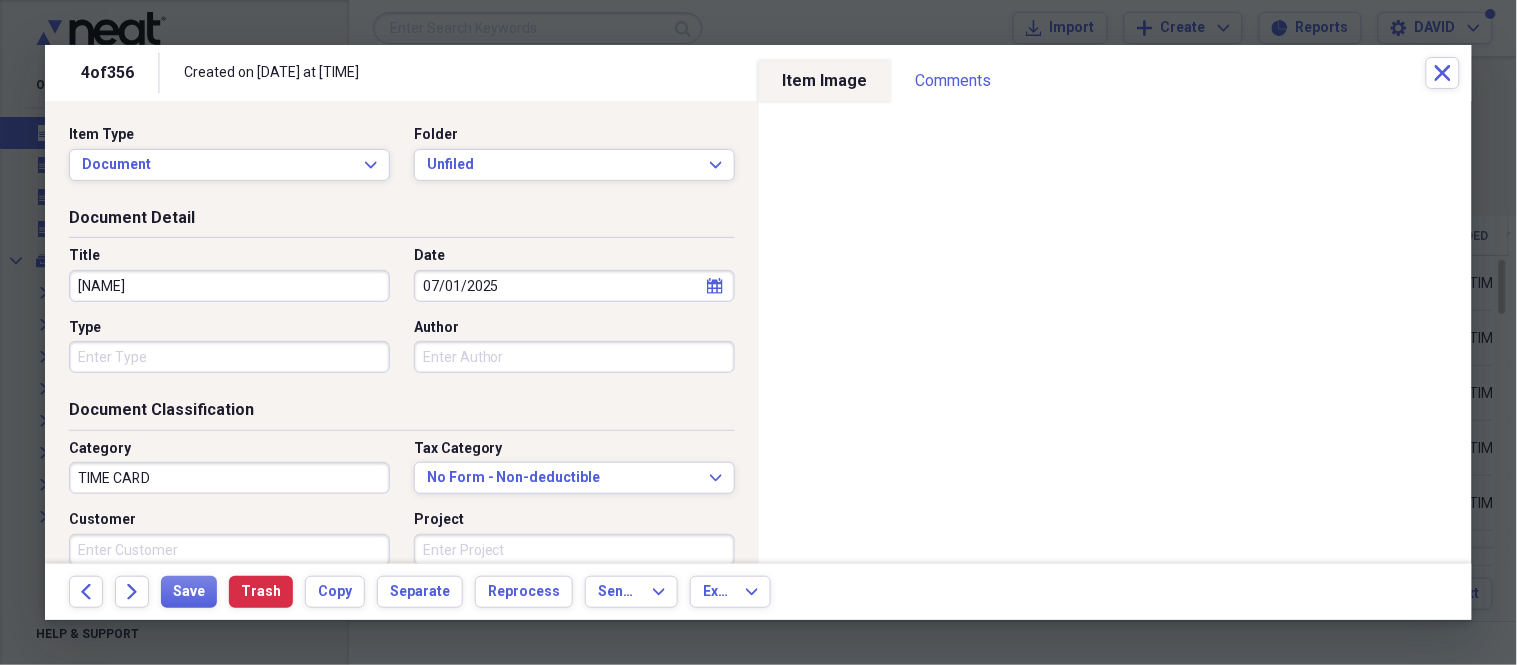 click on "DONALD HERRERA" at bounding box center [229, 286] 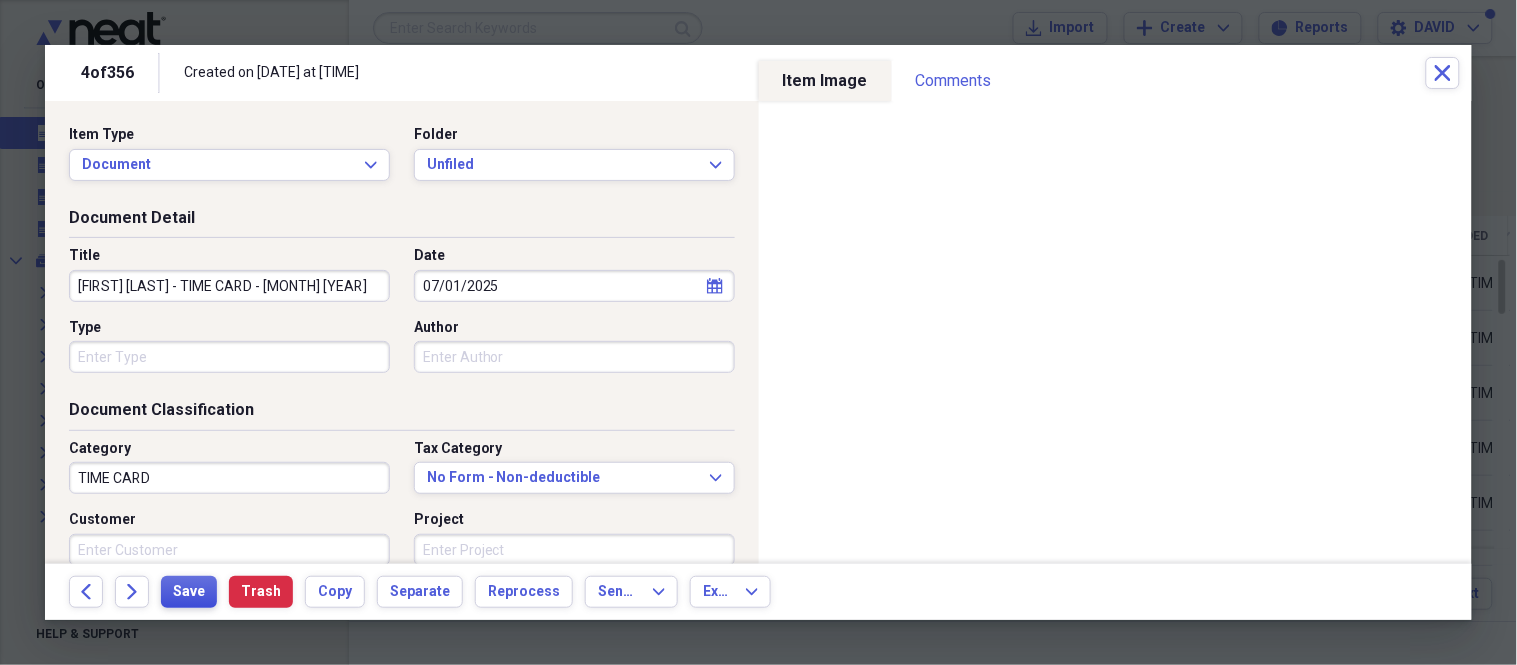 type on "DONALD HERRERA- TIME CARD - JULY 2025" 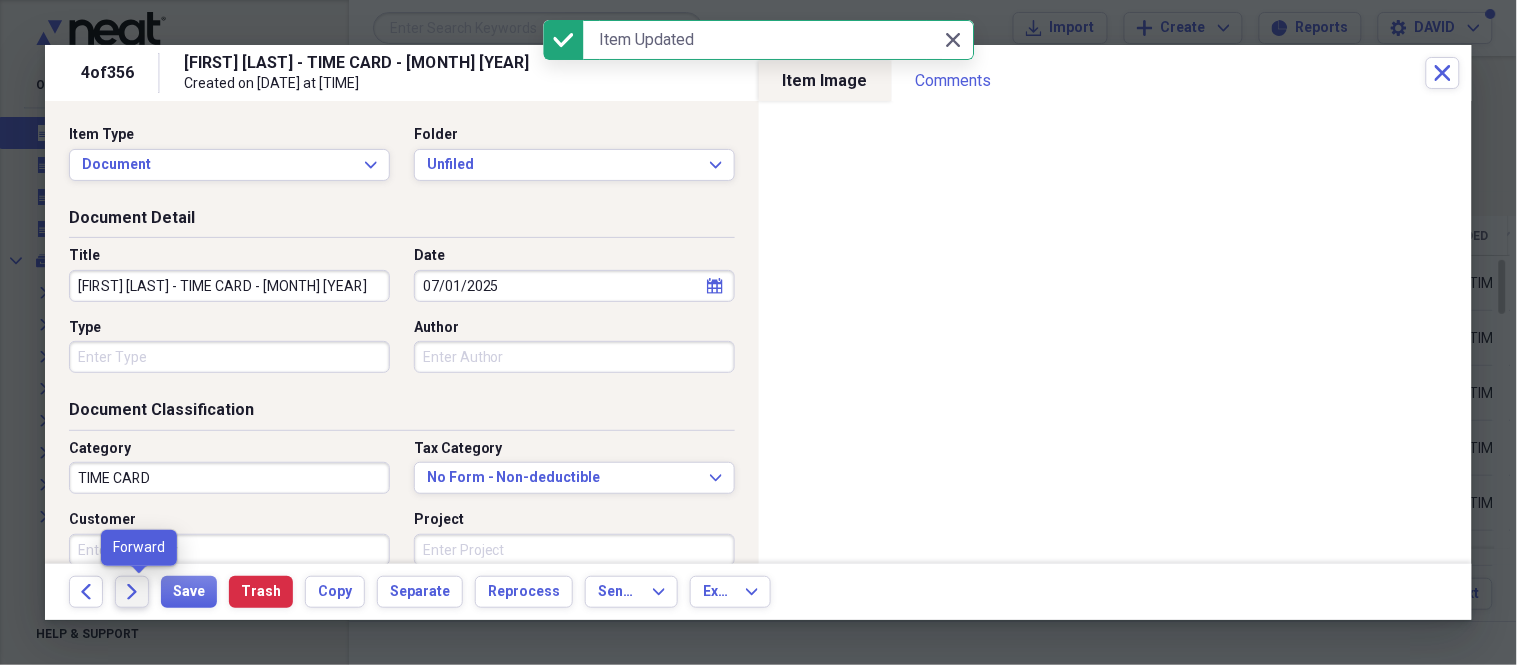 click on "Forward" at bounding box center [132, 592] 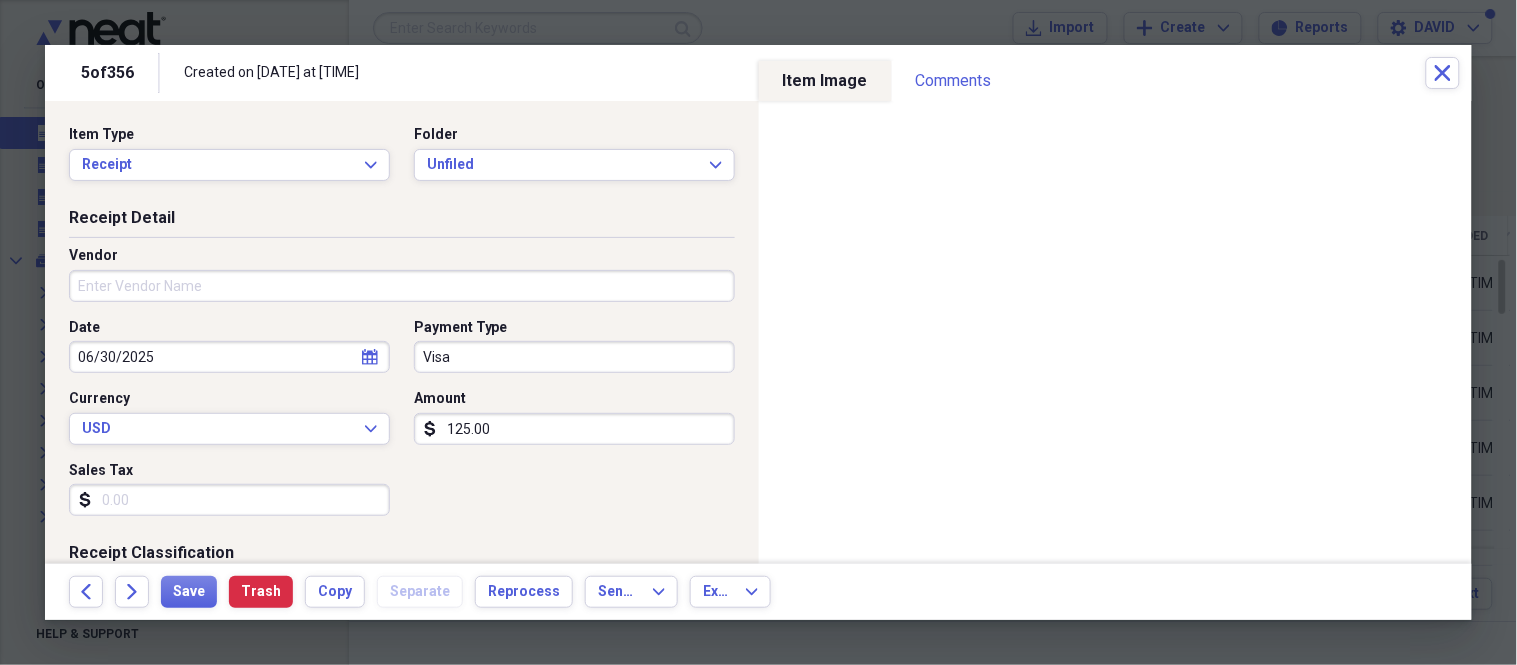 click on "Vendor" at bounding box center [402, 286] 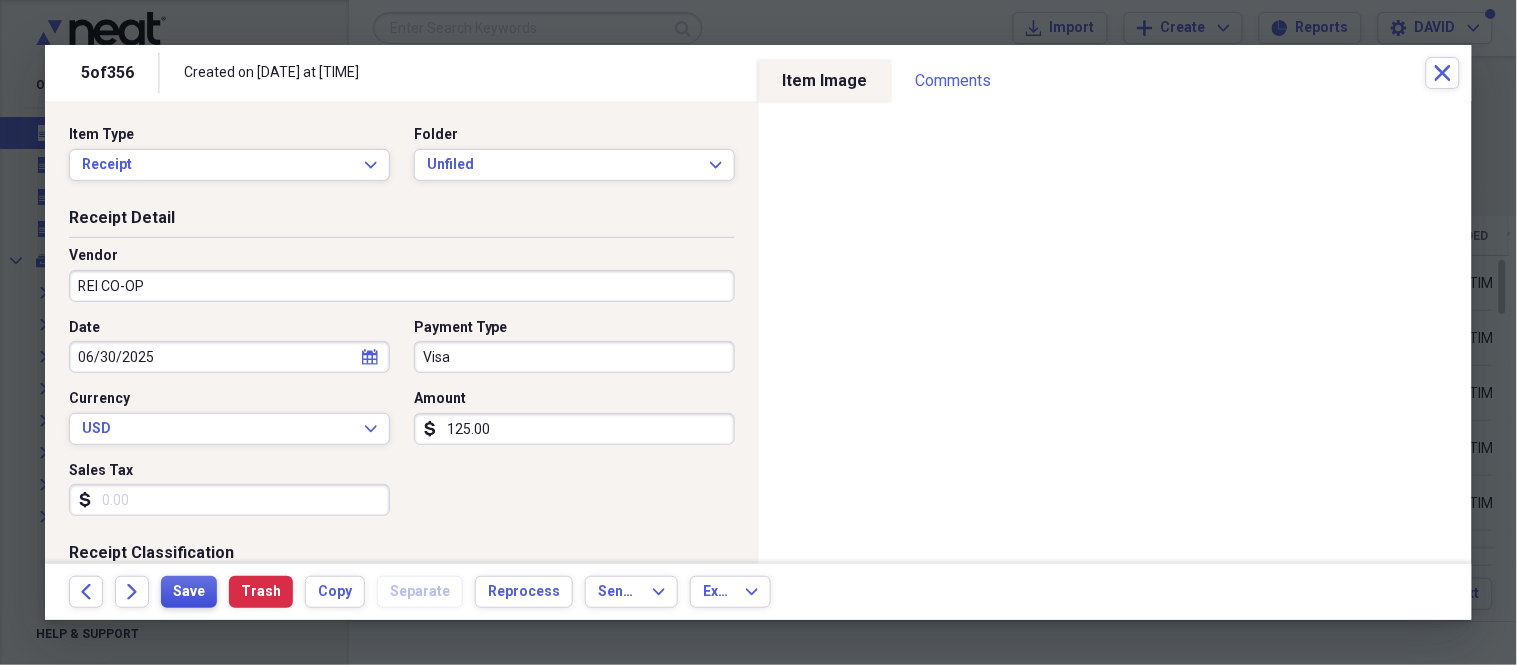 type on "REI CO-OP" 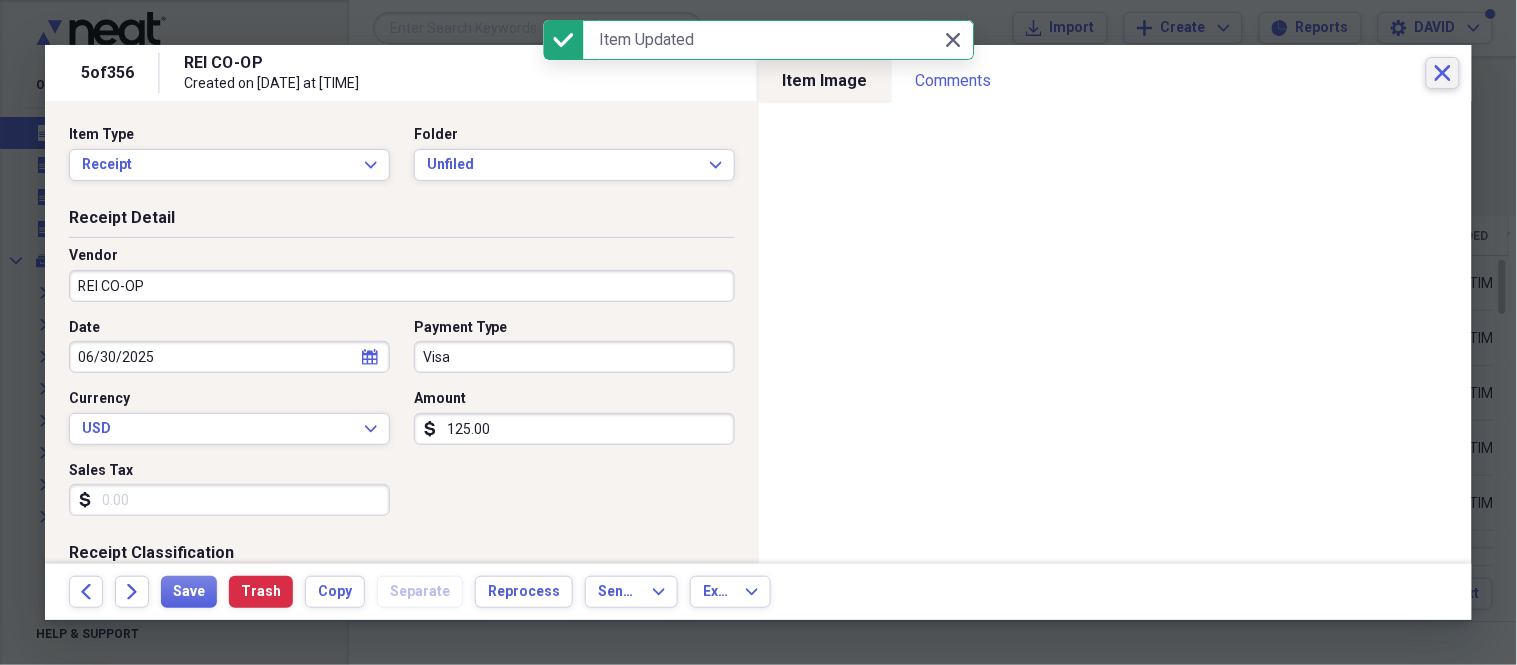 click on "Close" at bounding box center (1443, 73) 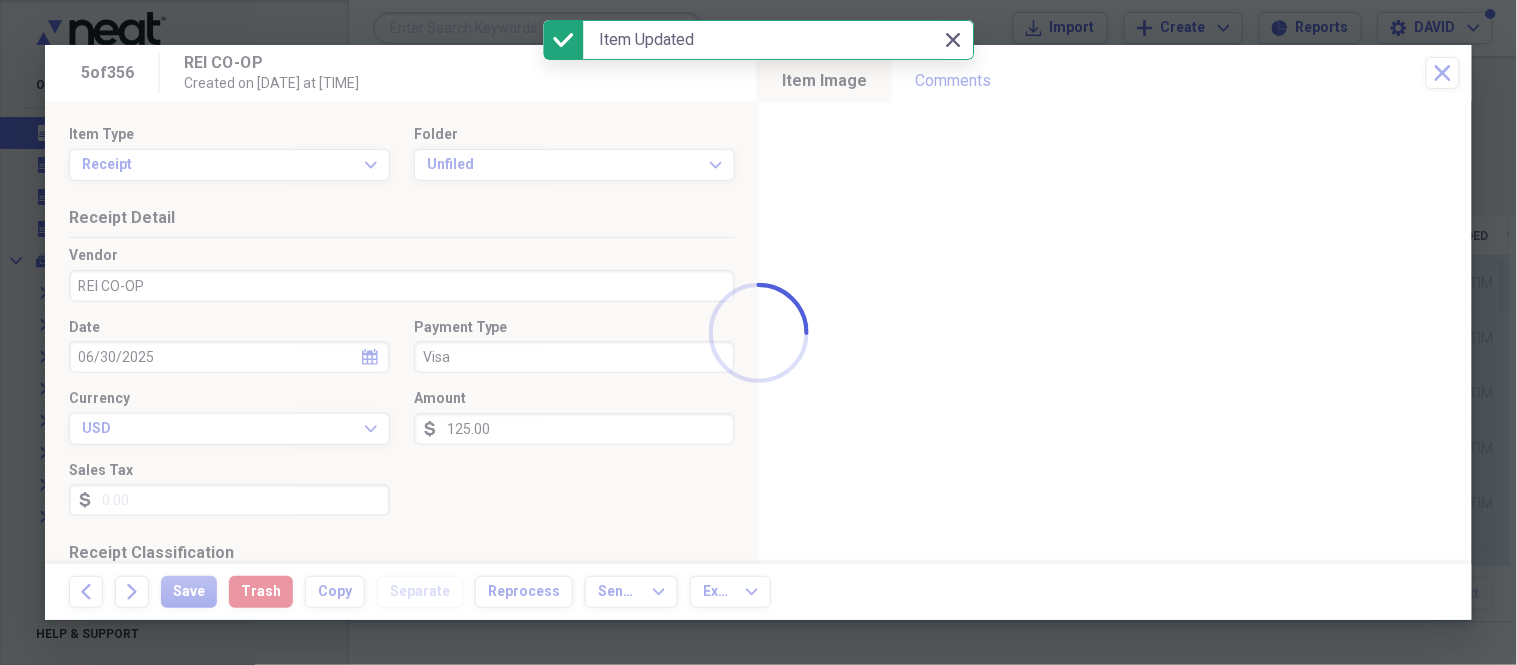 drag, startPoint x: 126, startPoint y: 620, endPoint x: 133, endPoint y: 607, distance: 14.764823 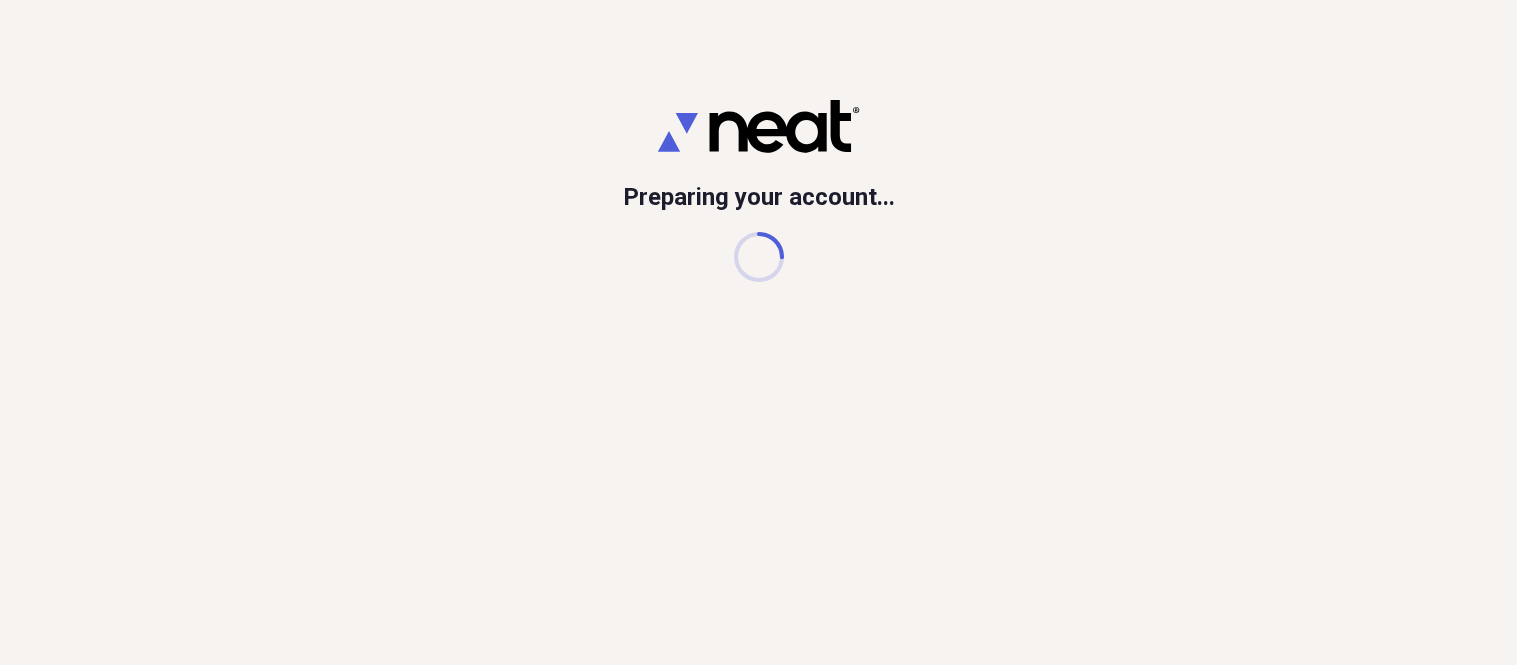 scroll, scrollTop: 0, scrollLeft: 0, axis: both 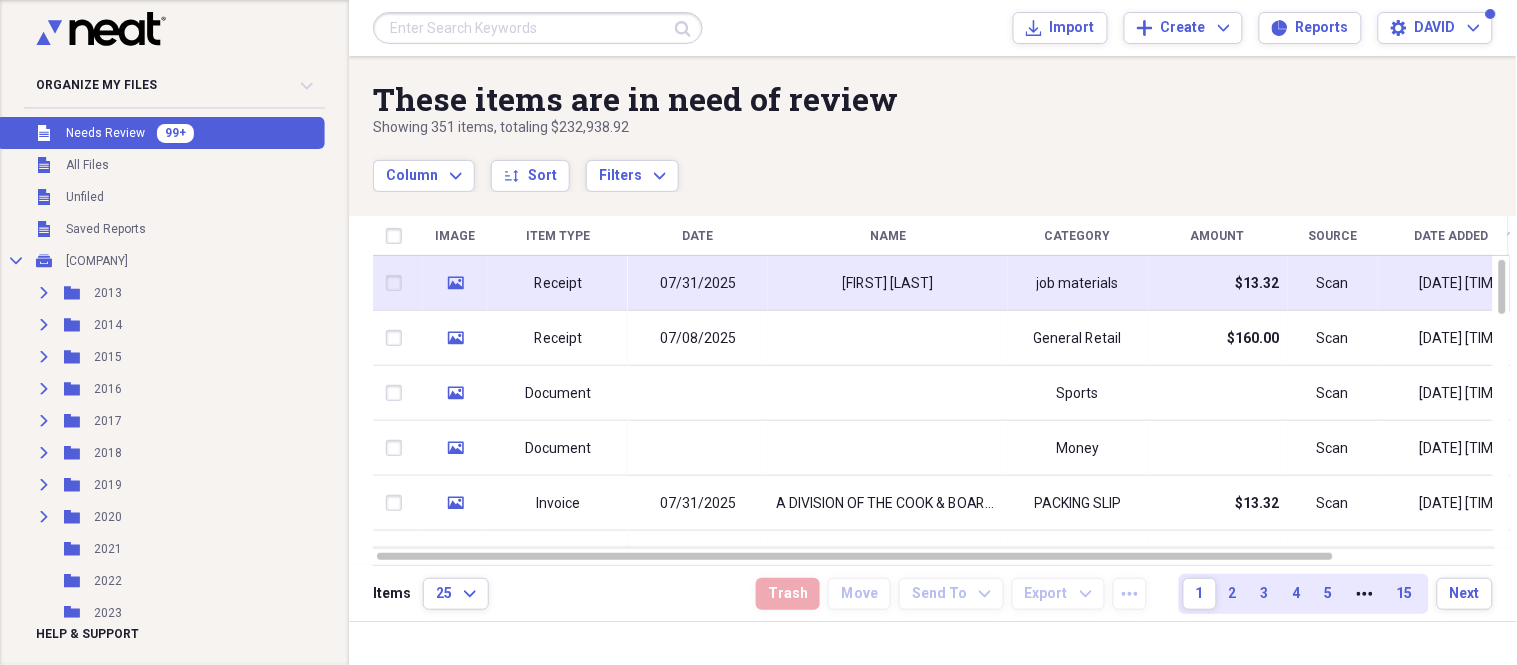 click on "07/31/2025" at bounding box center (698, 284) 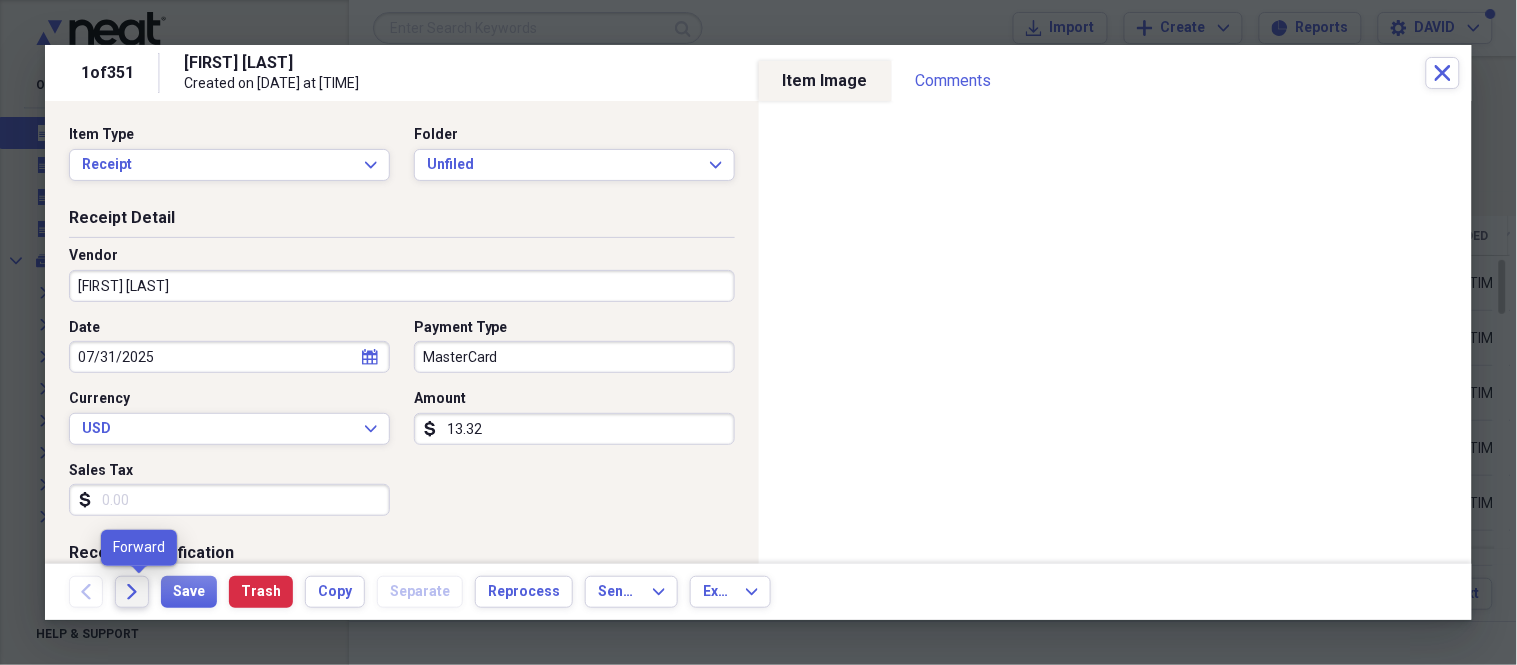 click on "Forward" at bounding box center (132, 592) 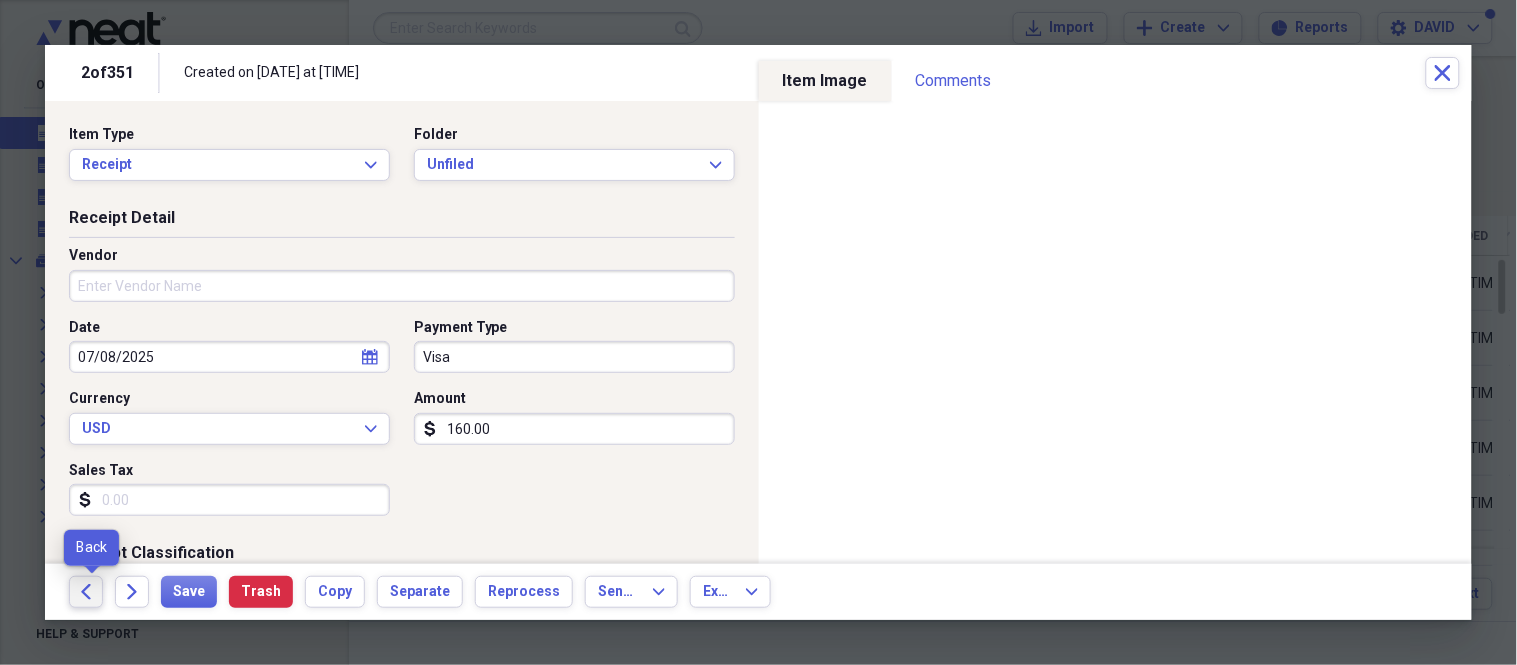 click on "Back" 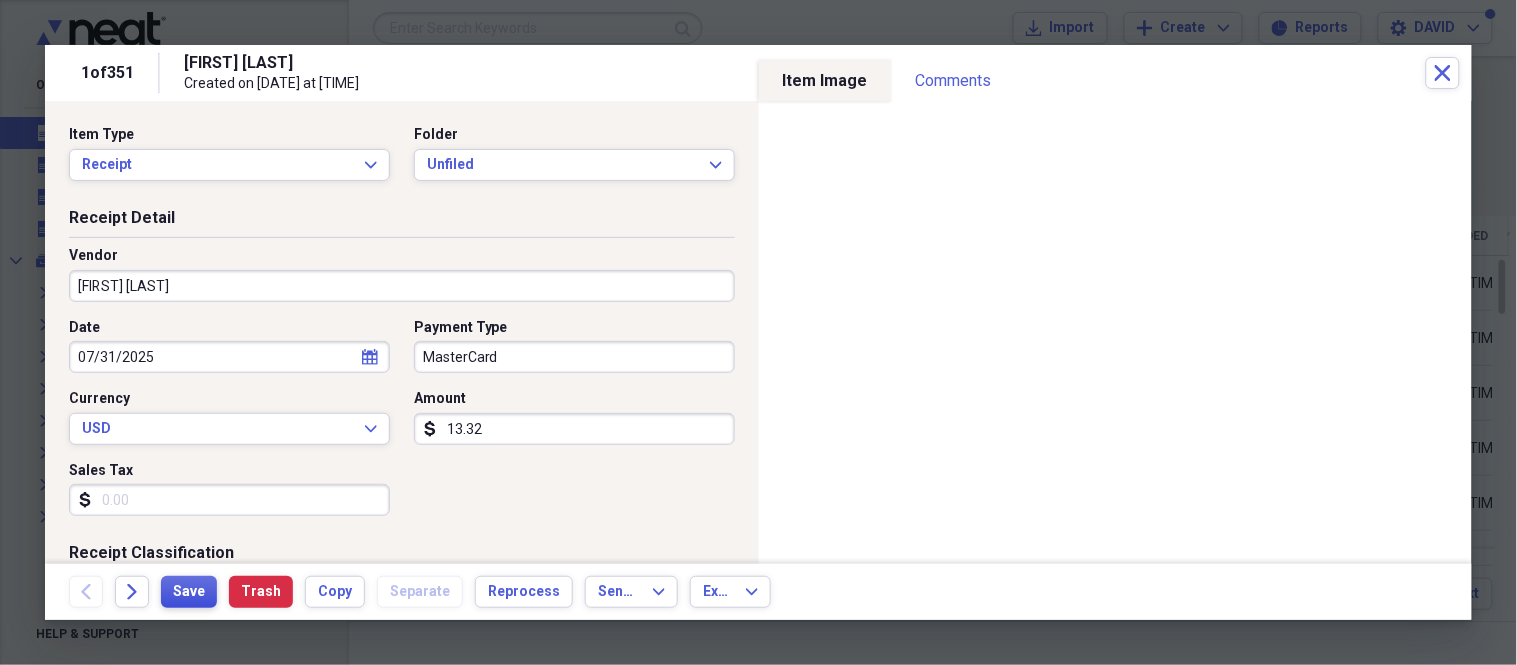 click on "Save" at bounding box center (189, 592) 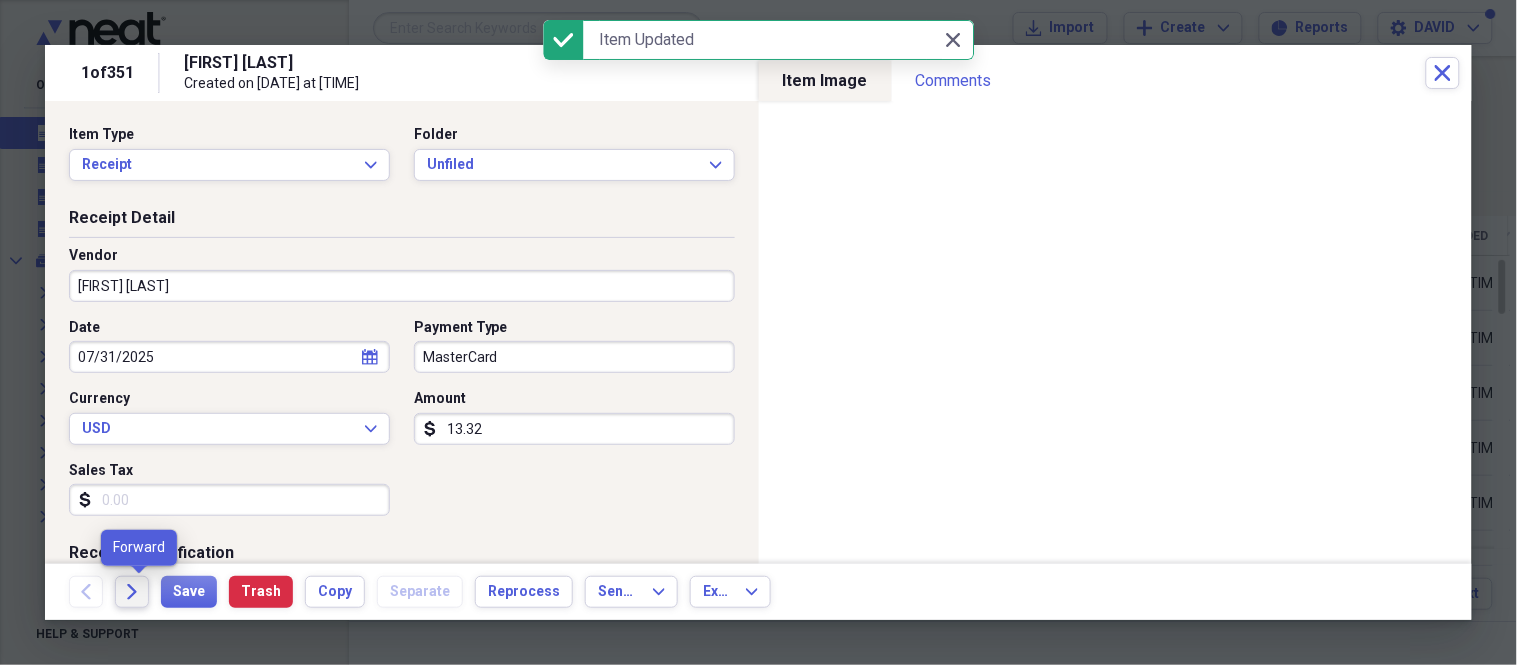 click on "Forward" 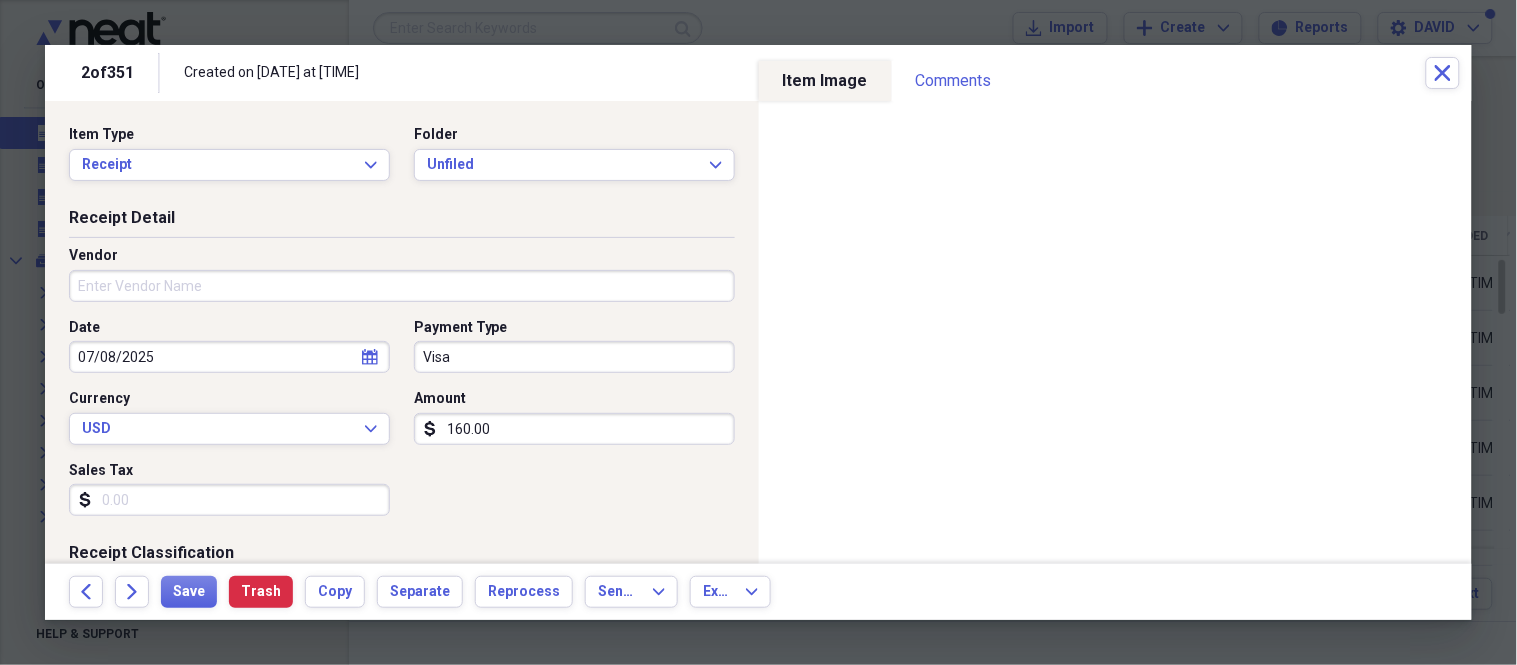 click on "Vendor" at bounding box center (402, 286) 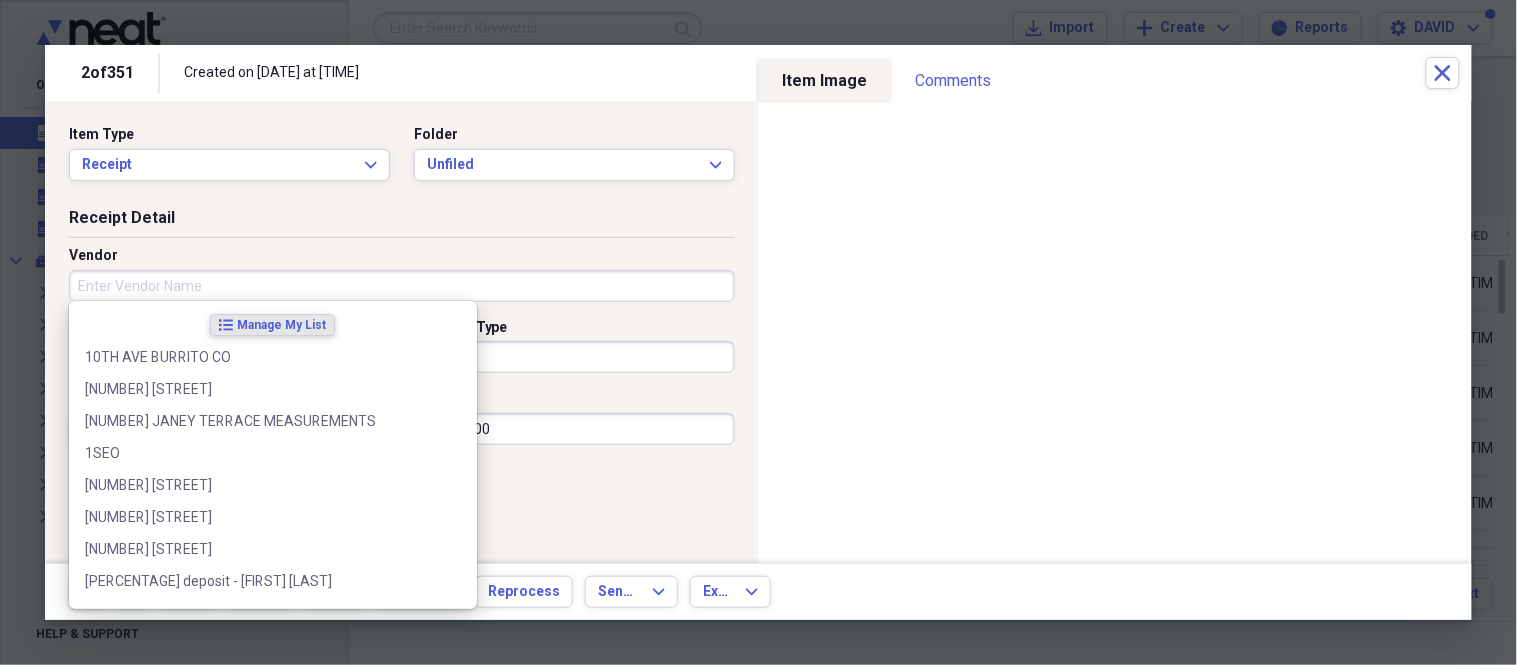 click on "Vendor" at bounding box center [402, 286] 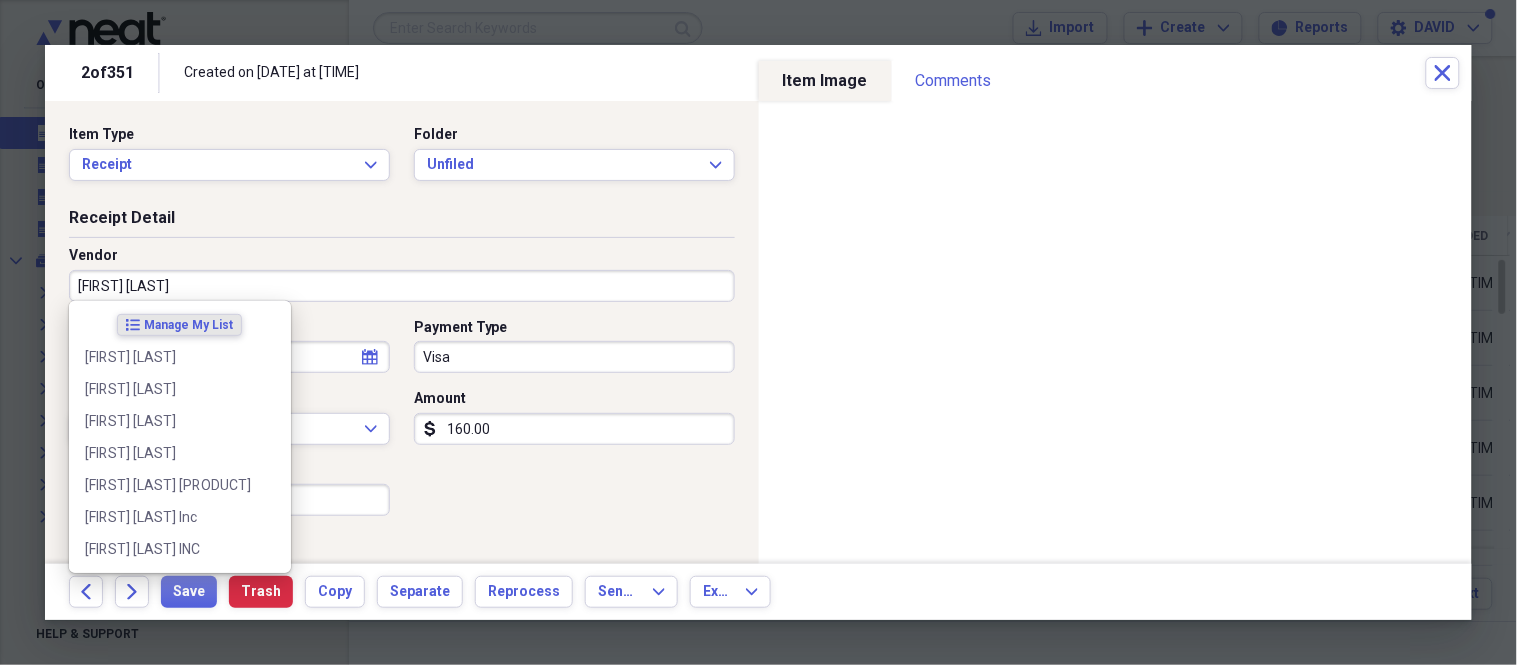 type on "[FIRST] [LAST]" 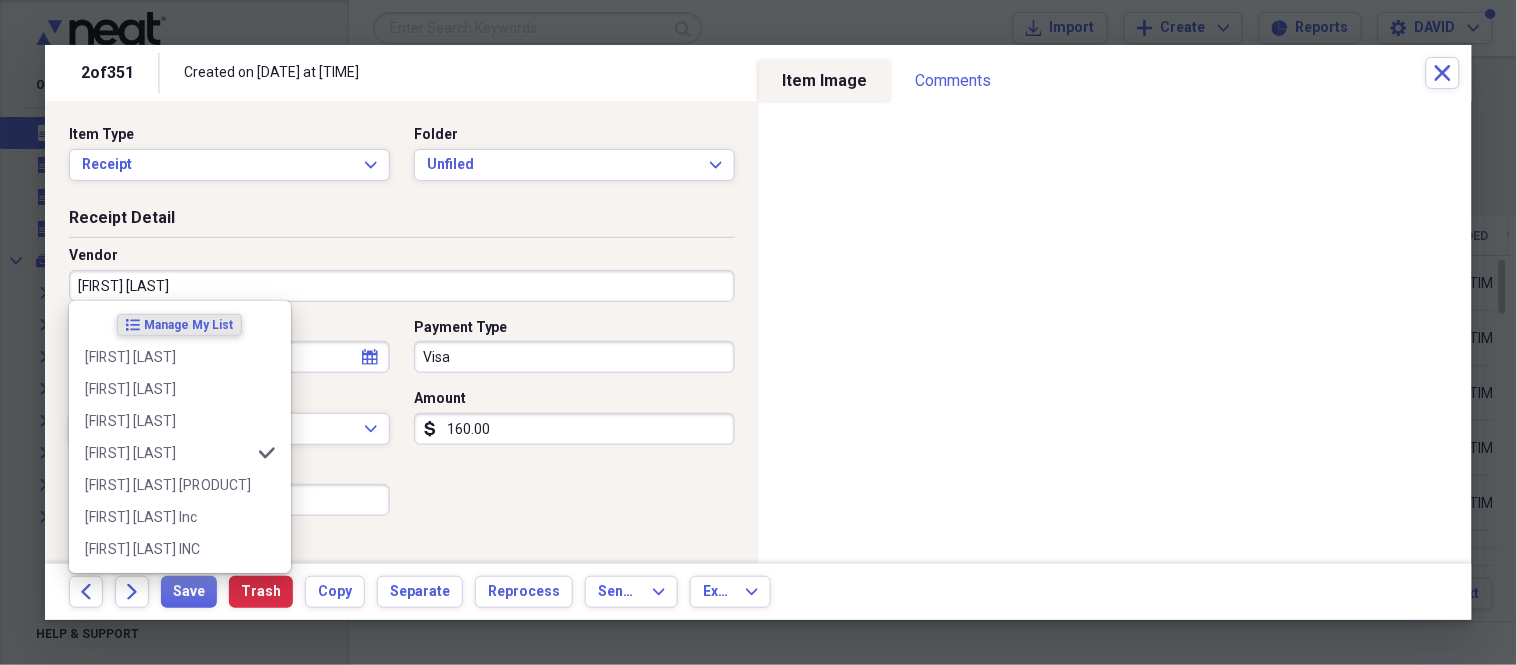 type on "job materials" 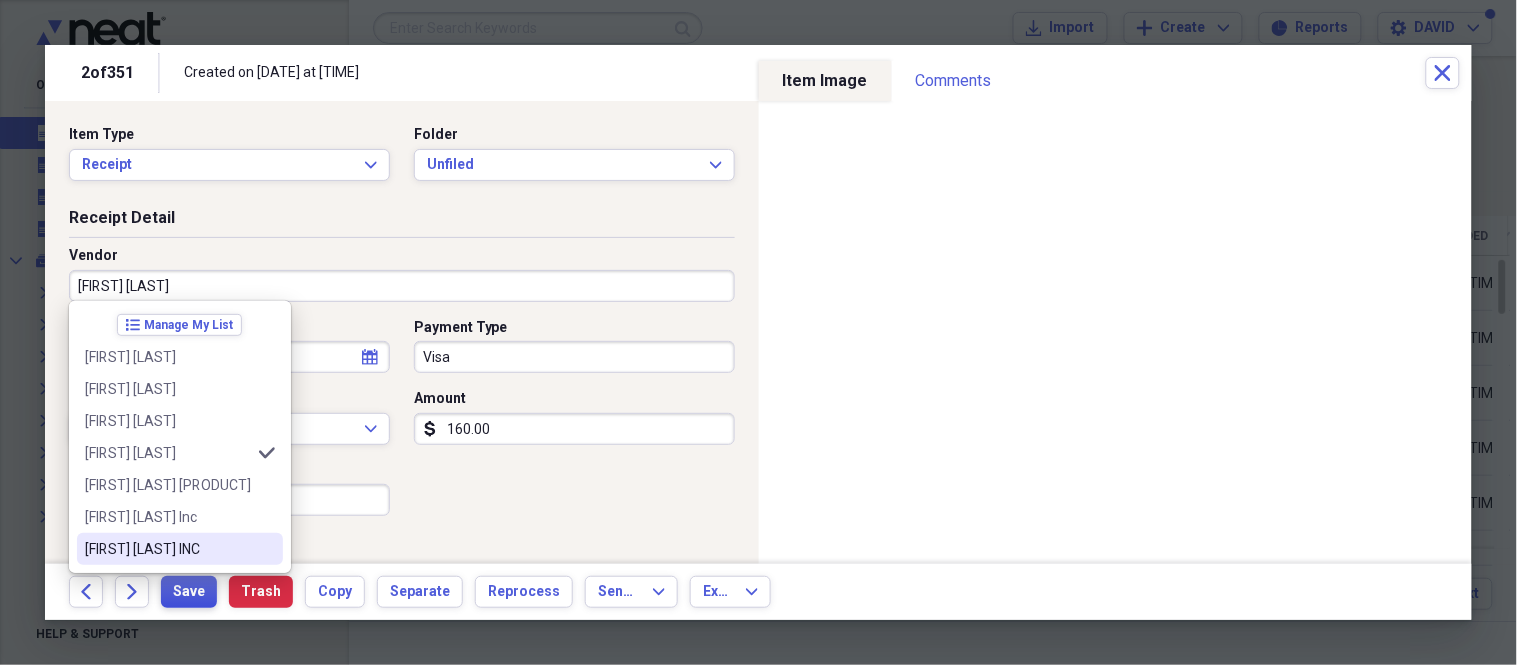 type on "[FIRST] [LAST]" 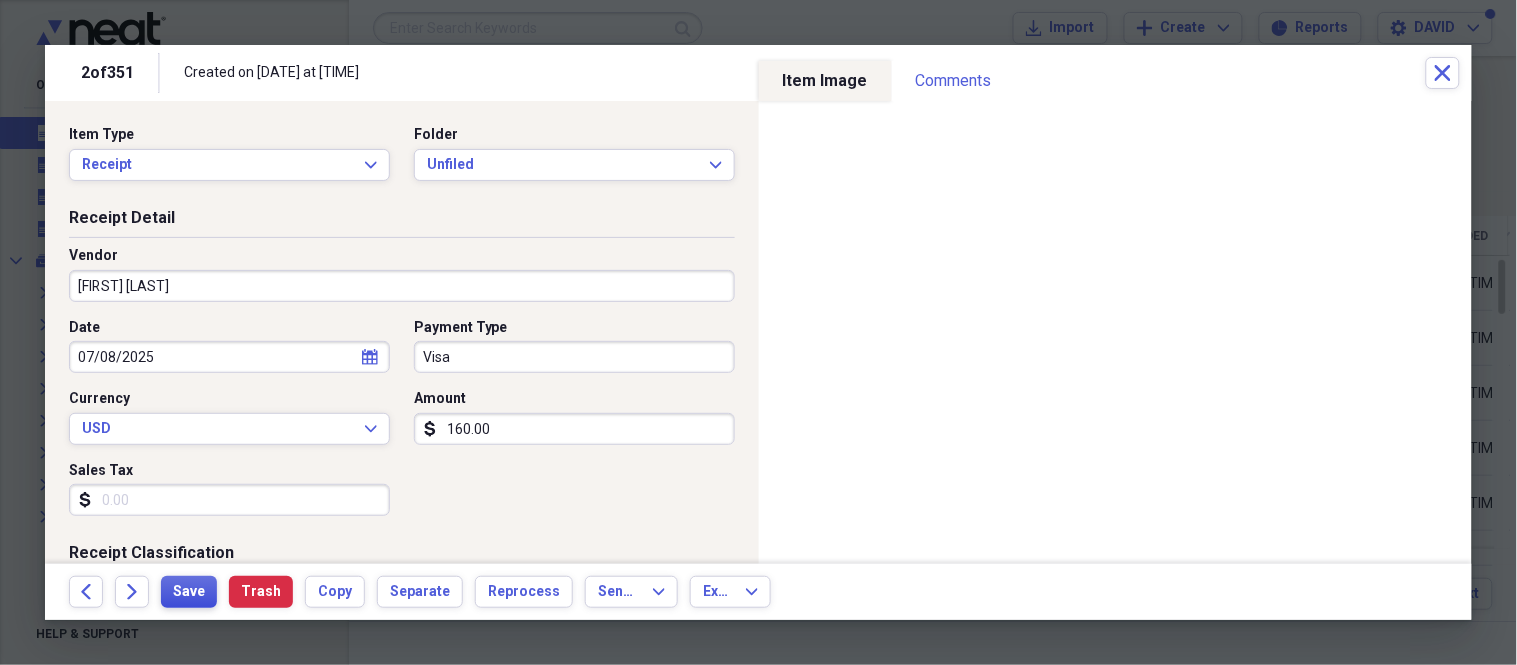click on "Save" at bounding box center [189, 592] 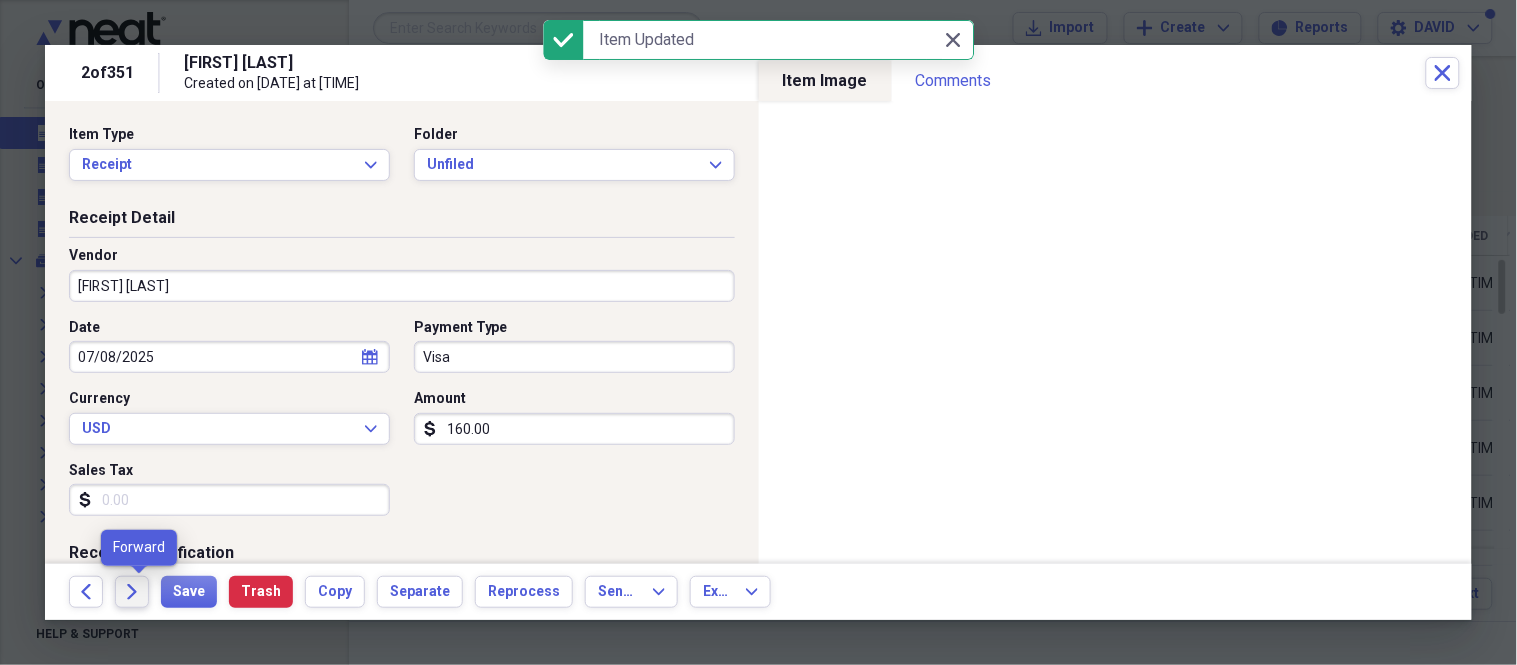 click 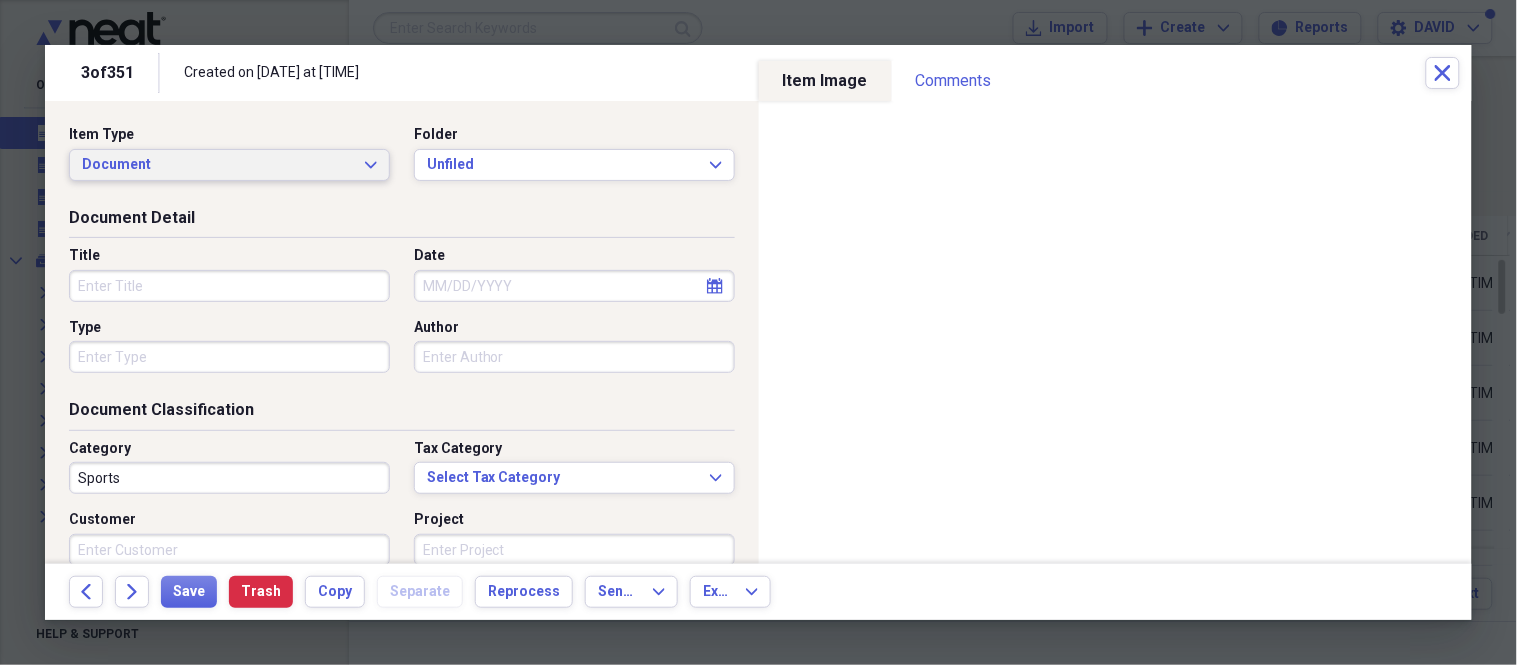 click on "Document Expand" at bounding box center (229, 165) 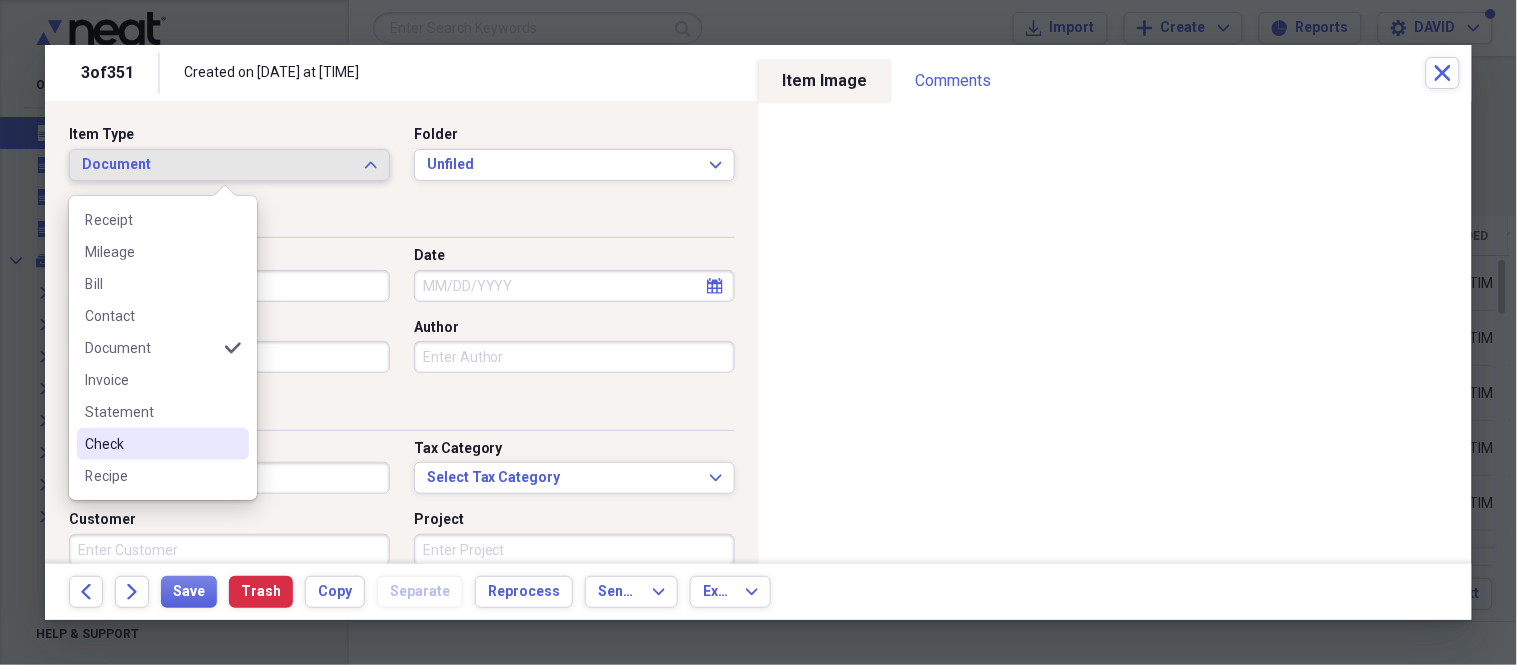 click on "Check" at bounding box center [151, 444] 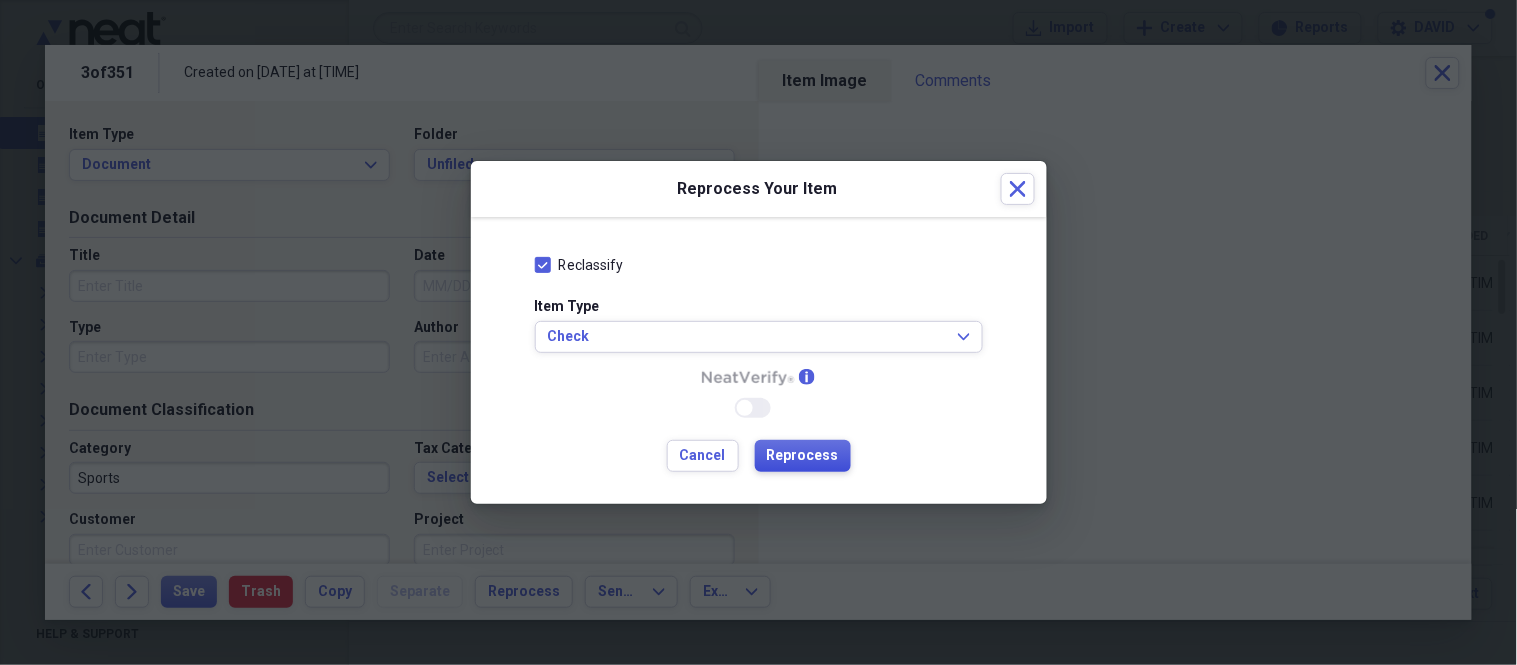 click on "Reprocess" at bounding box center [803, 456] 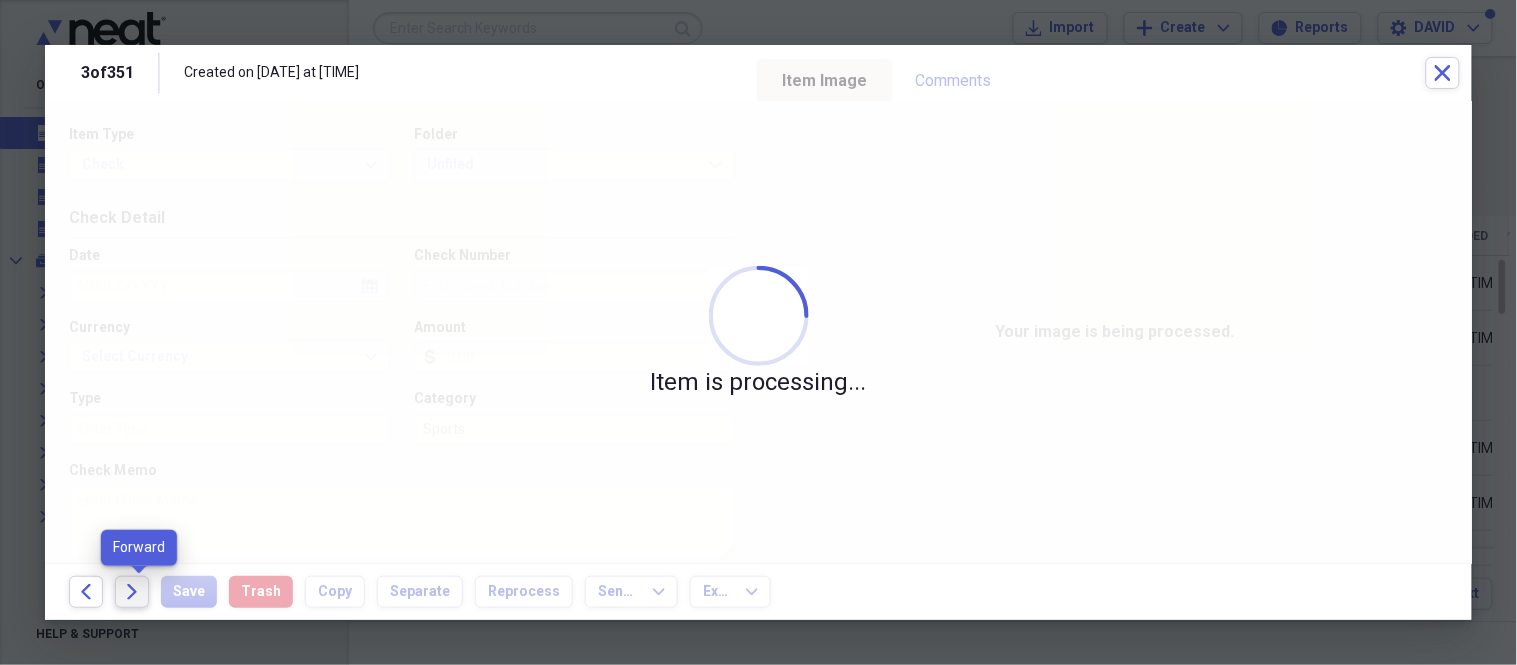 click on "Forward" 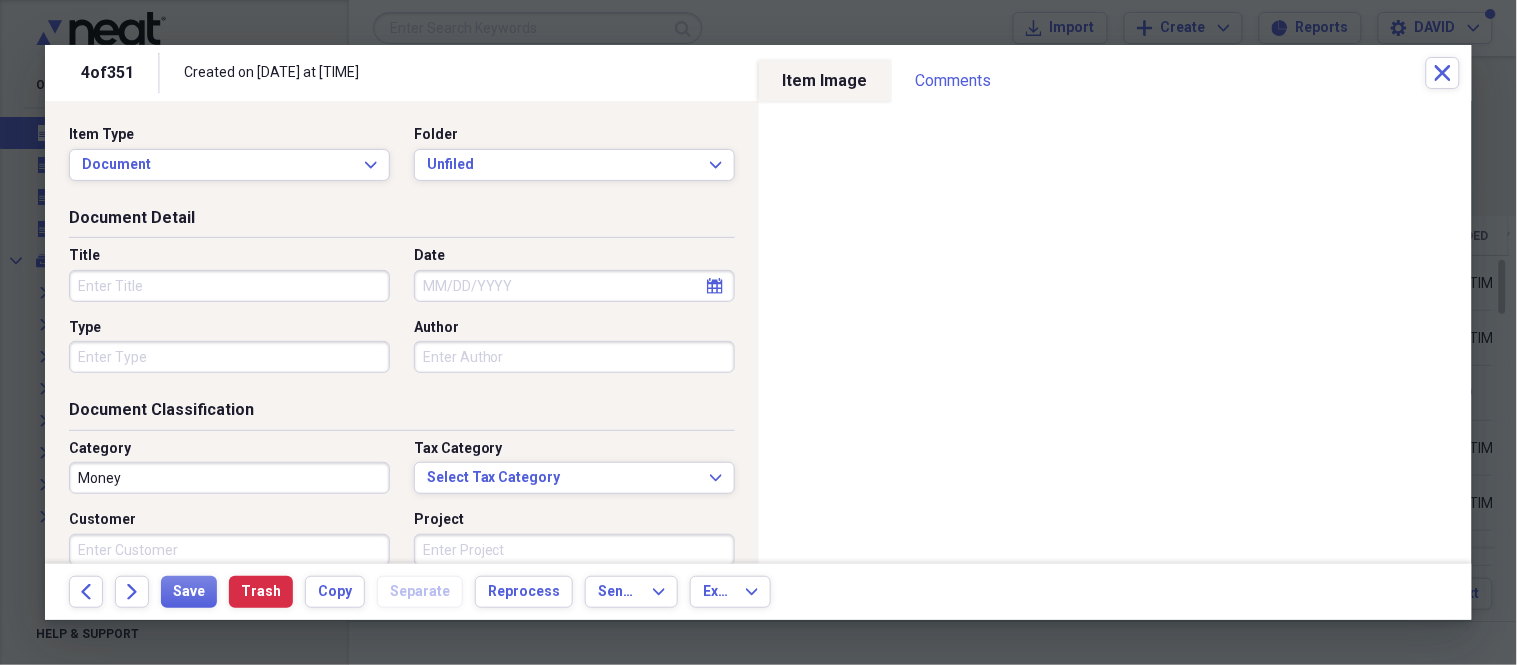 click on "Title" at bounding box center [229, 286] 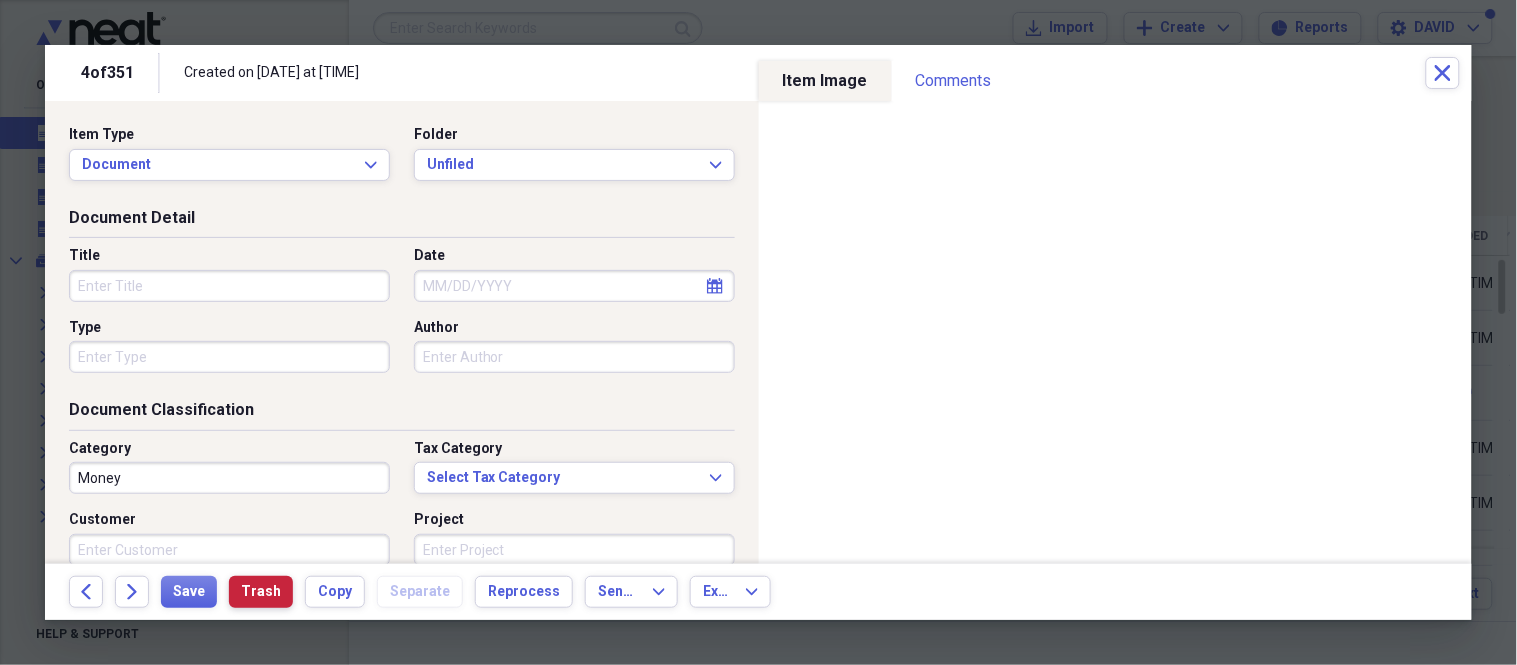 click on "Trash" at bounding box center (261, 592) 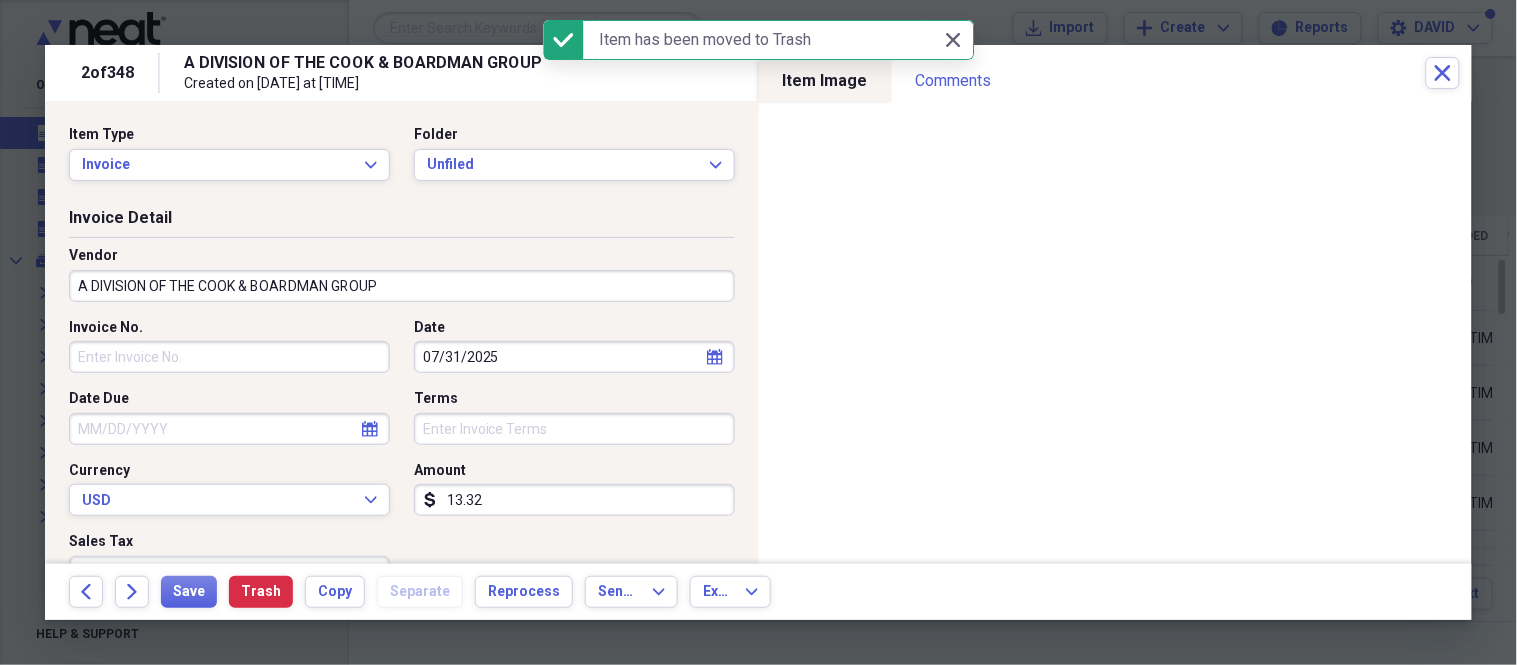 click on "A DIVISION OF THE COOK & BOARDMAN GROUP" at bounding box center (402, 286) 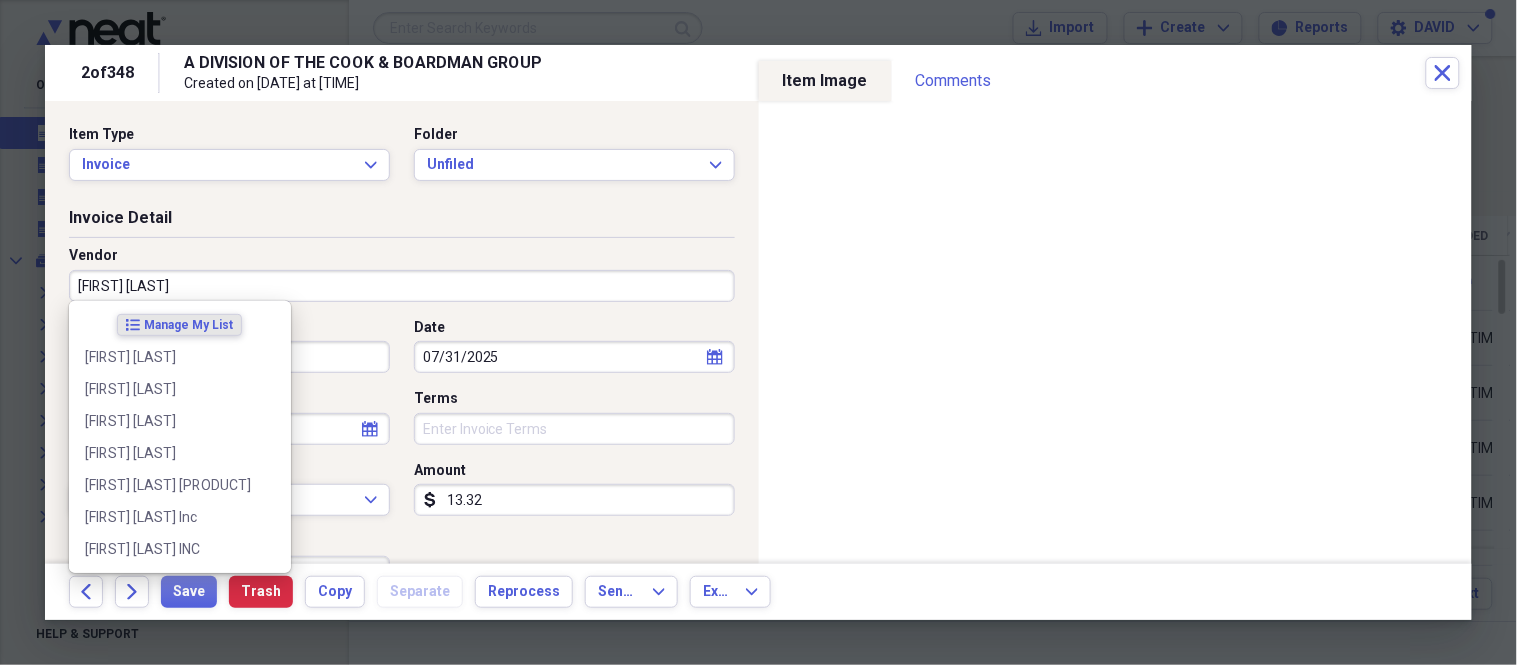 type on "[FIRST] [LAST]" 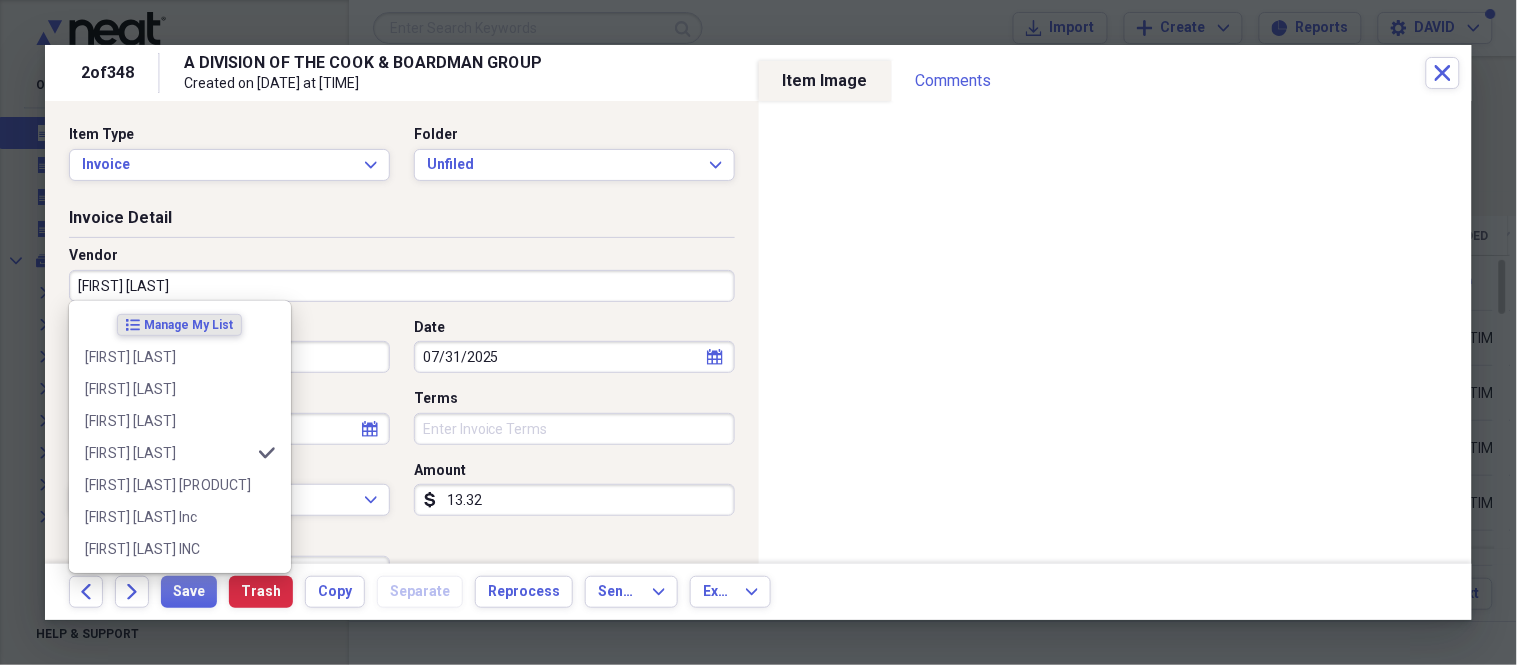 type on "job materials" 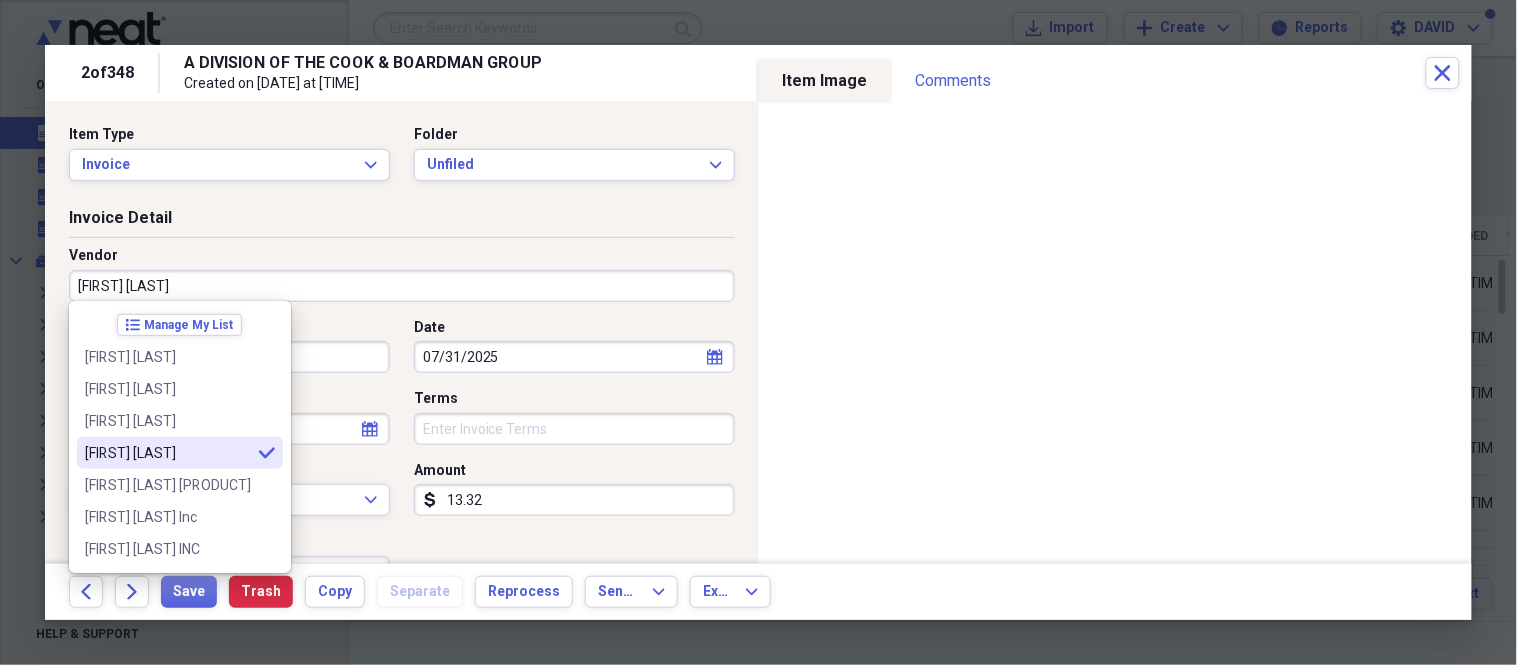 type on "[FIRST] [LAST]" 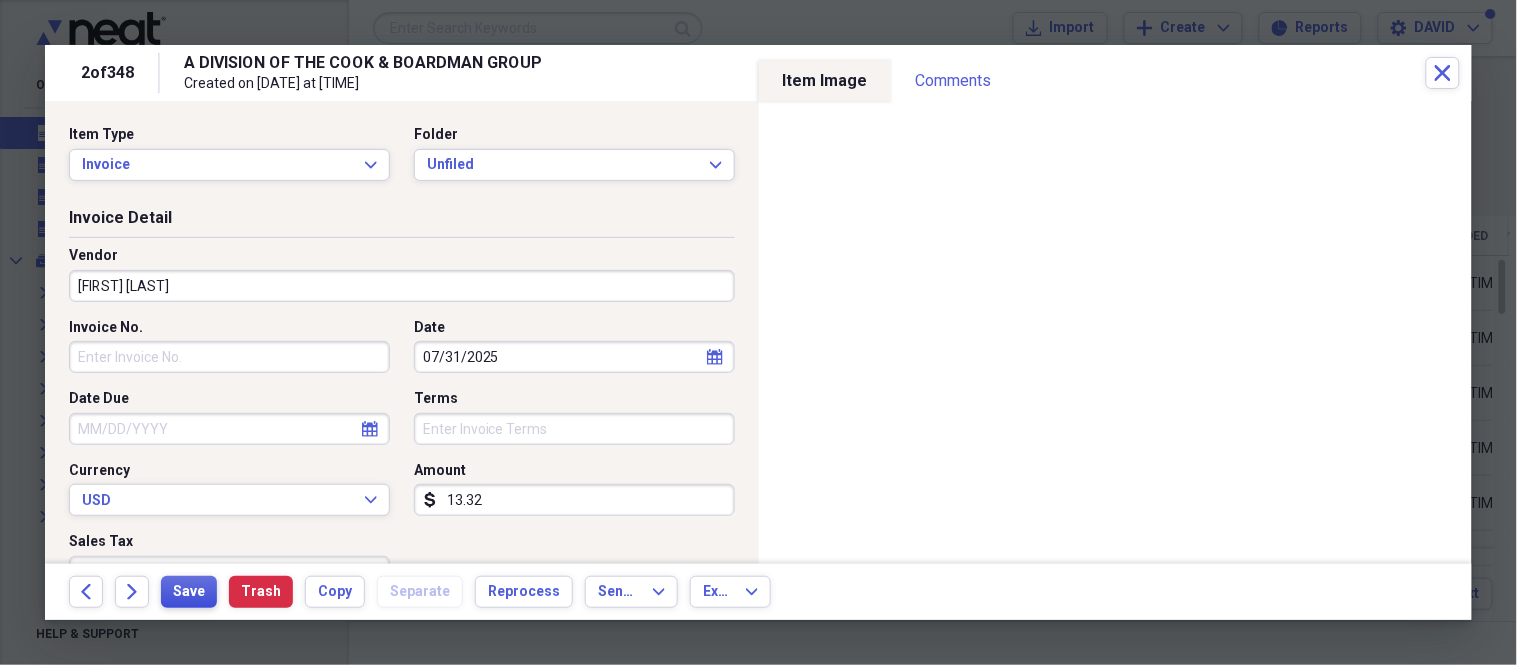 click on "Save" at bounding box center (189, 592) 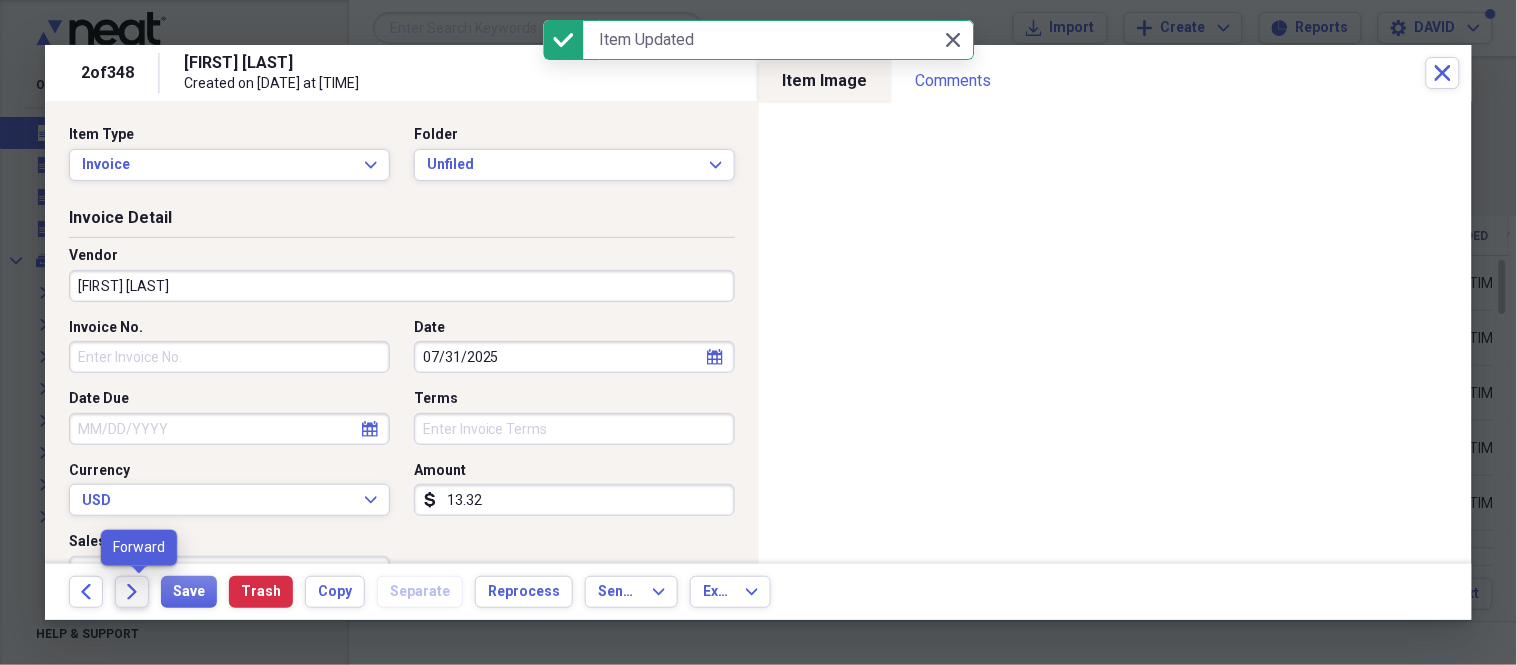 click on "Forward" 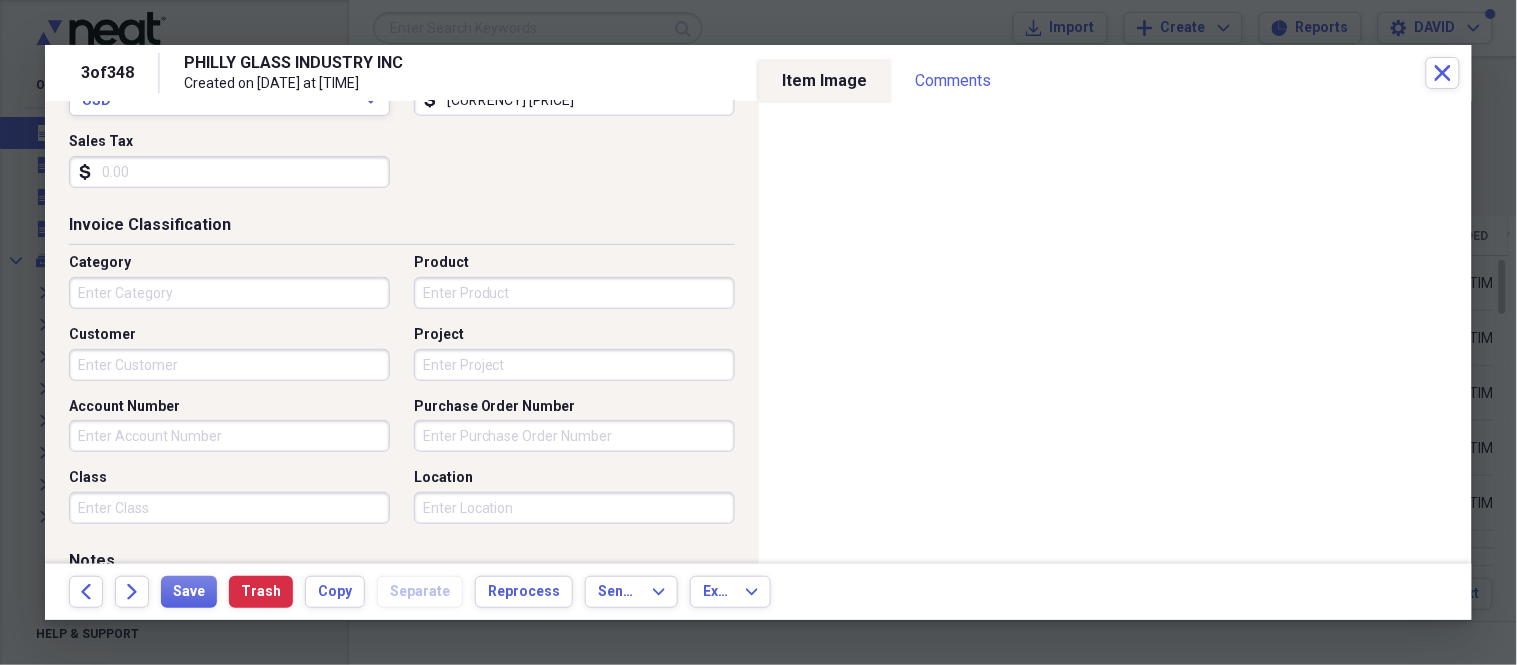 scroll, scrollTop: 444, scrollLeft: 0, axis: vertical 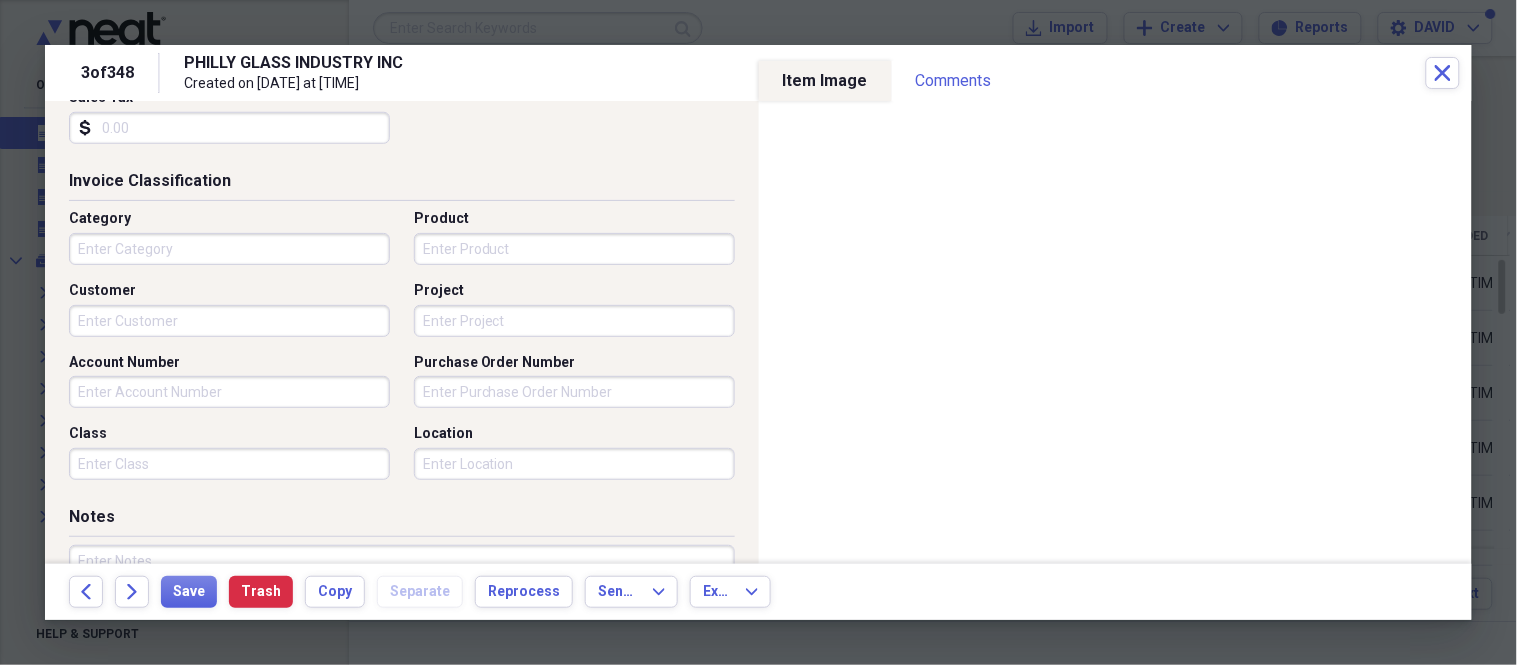 click on "Customer" at bounding box center [229, 321] 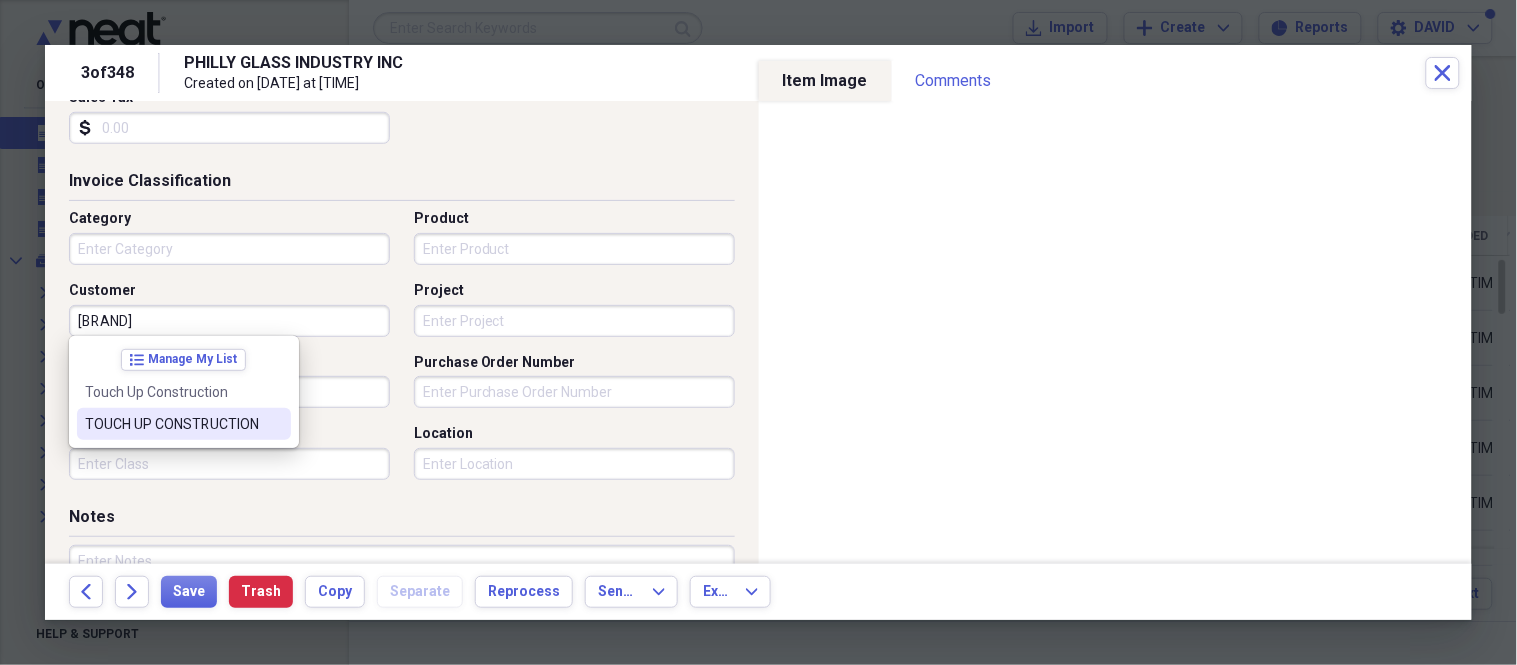 click on "TOUCH UP CONSTRUCTION" at bounding box center [184, 424] 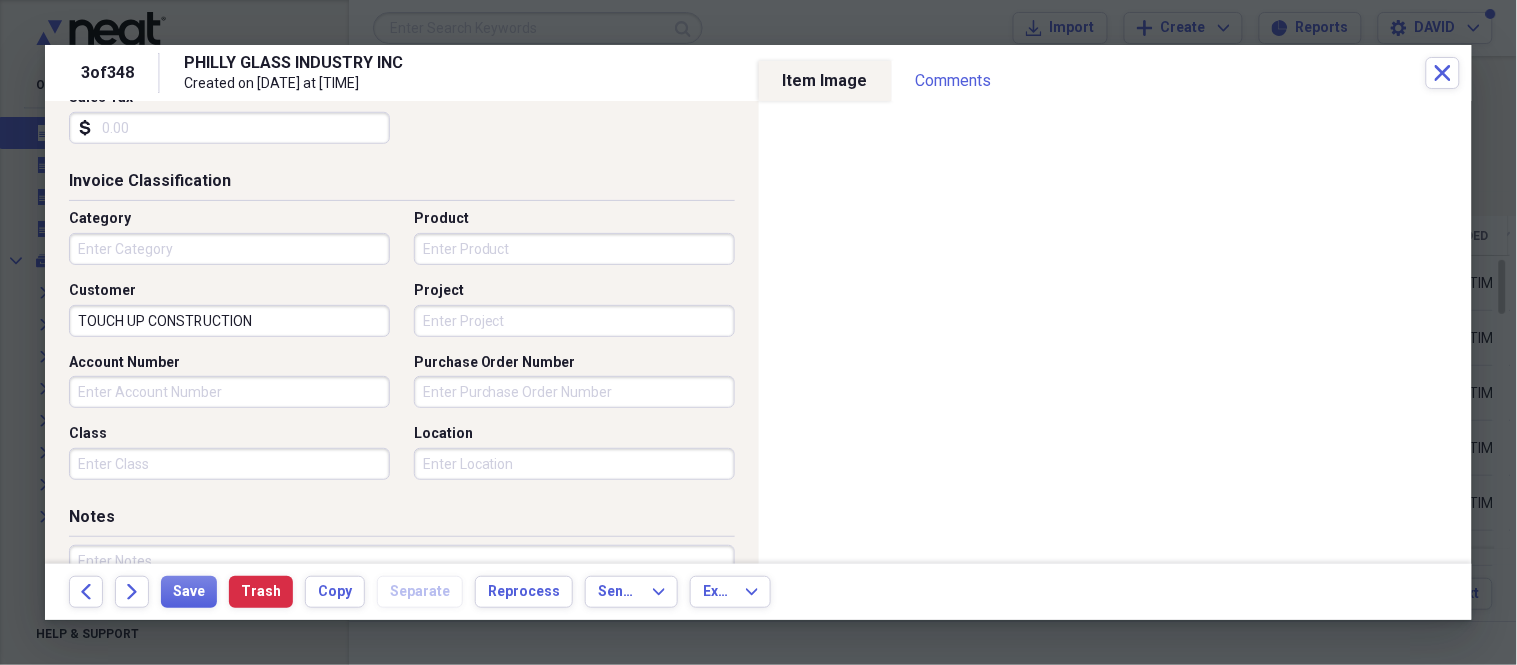 click on "Project" at bounding box center [574, 321] 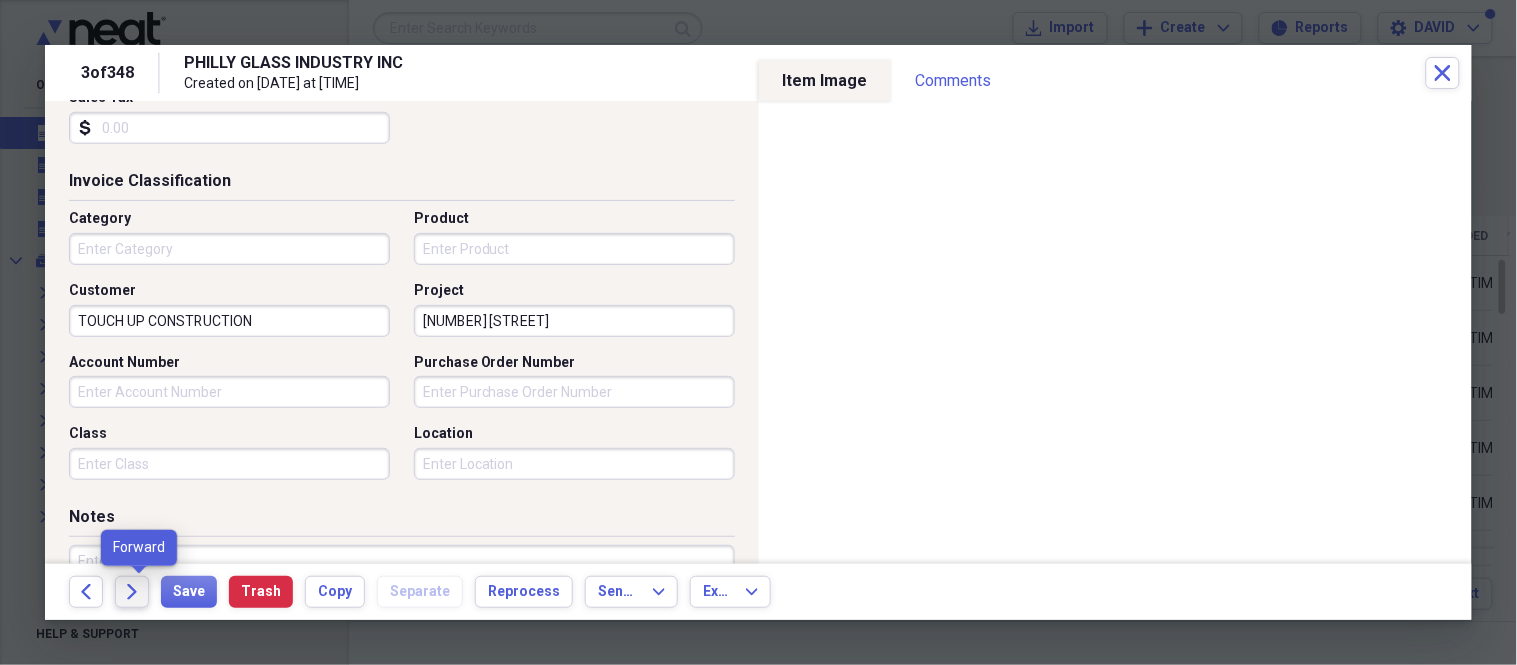 type on "[NUMBER] [STREET]" 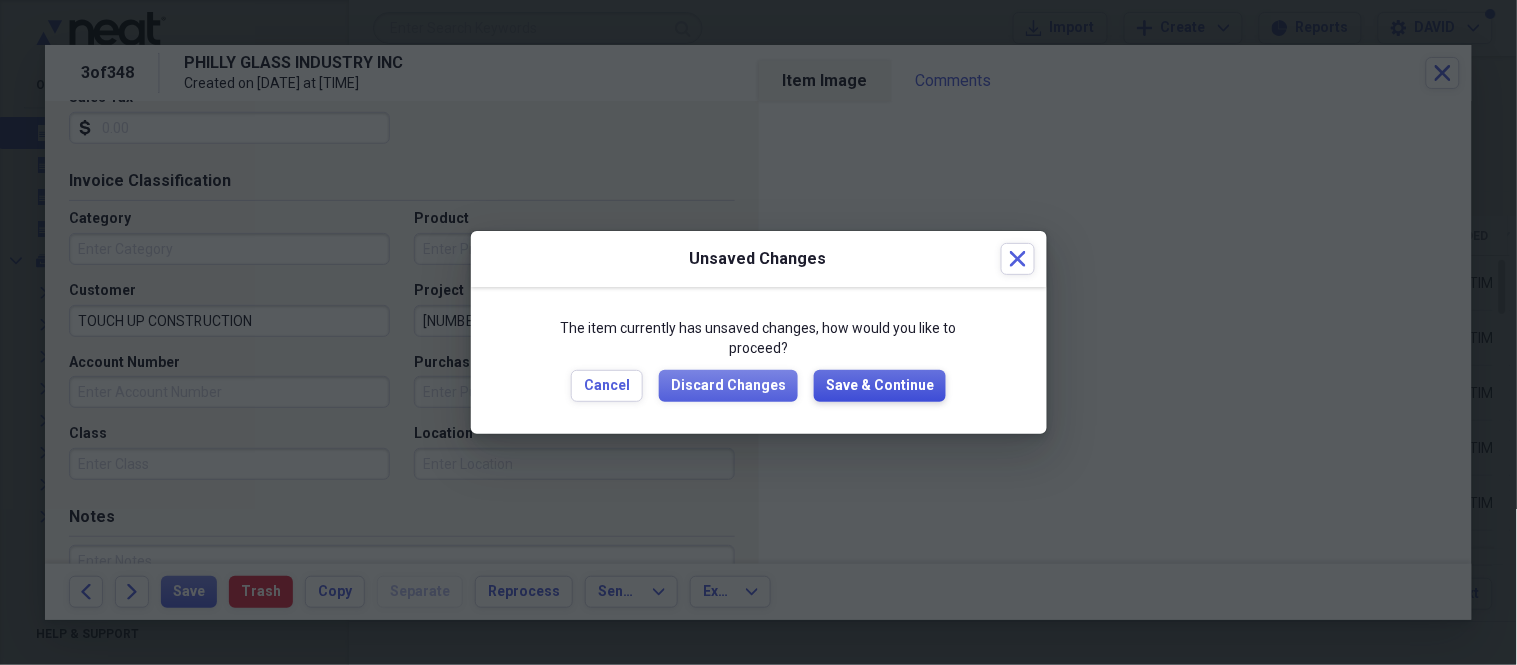 click on "Save & Continue" at bounding box center (880, 386) 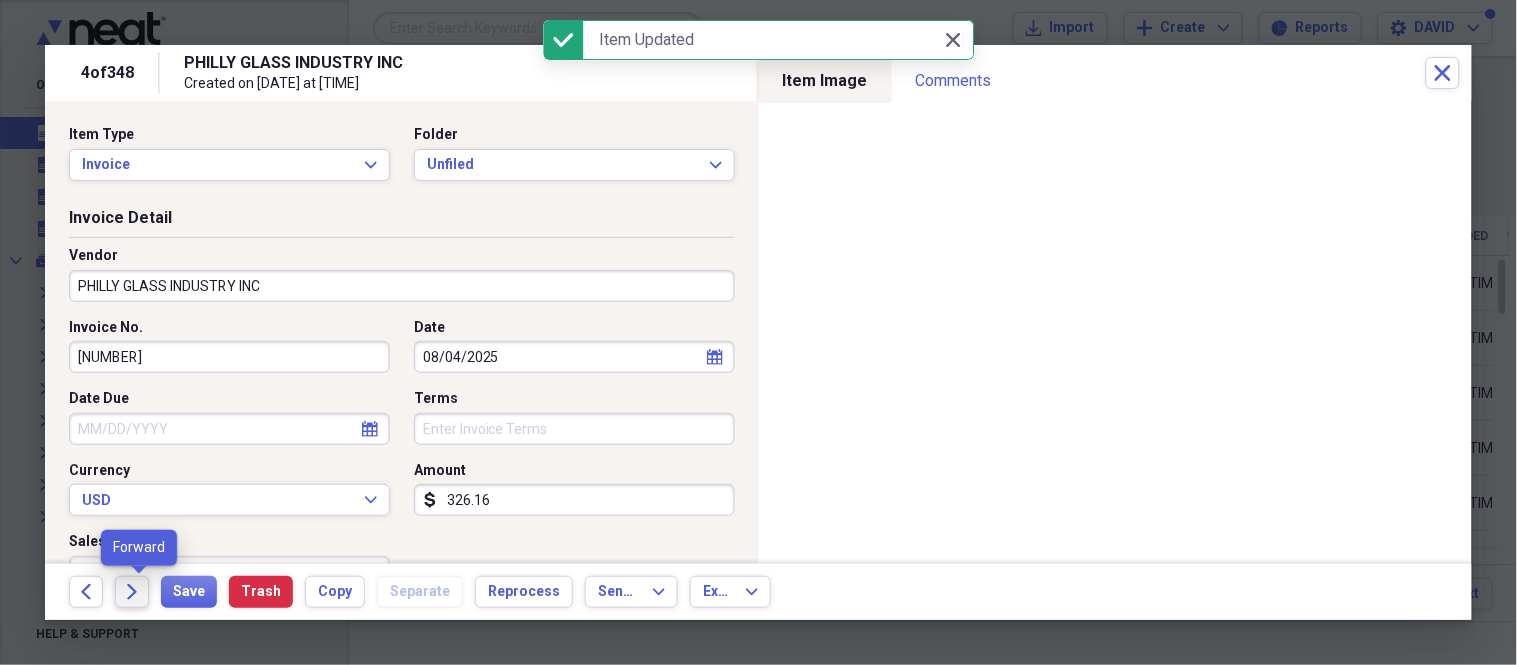 click on "Forward" 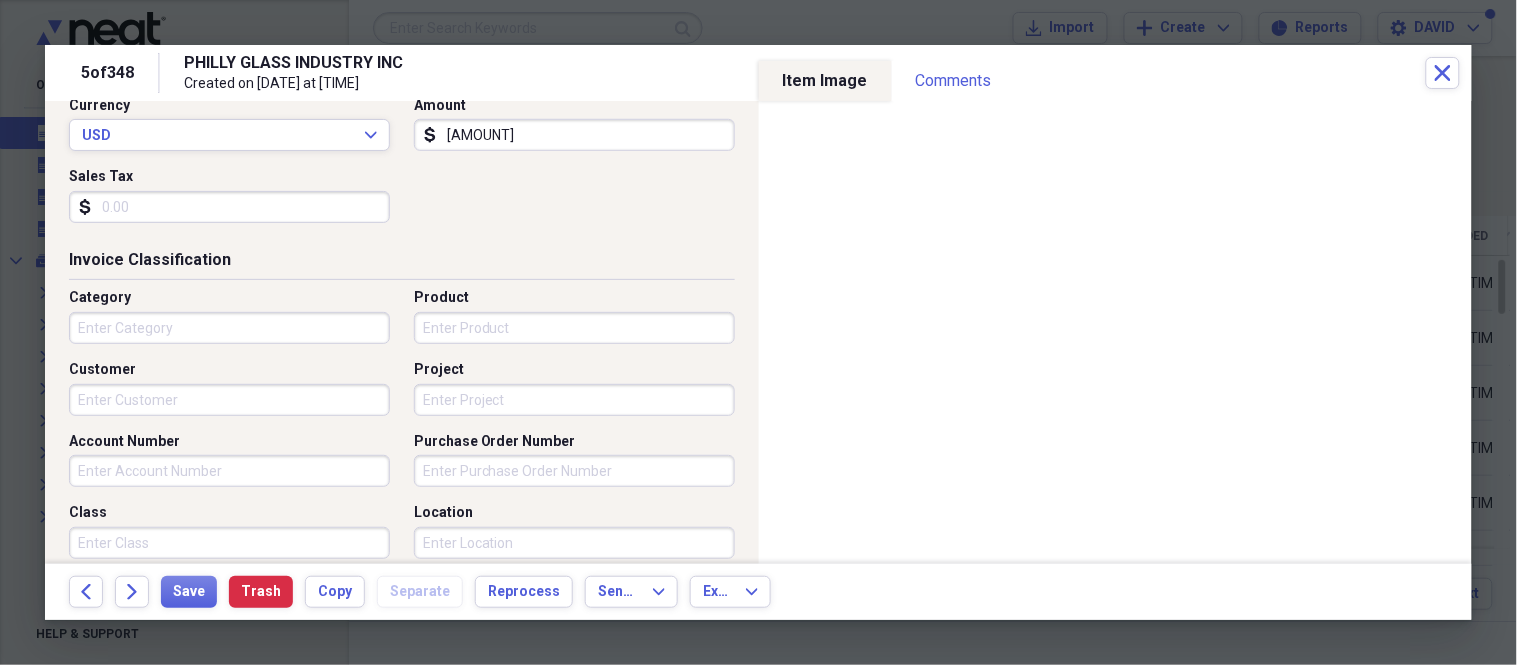 scroll, scrollTop: 444, scrollLeft: 0, axis: vertical 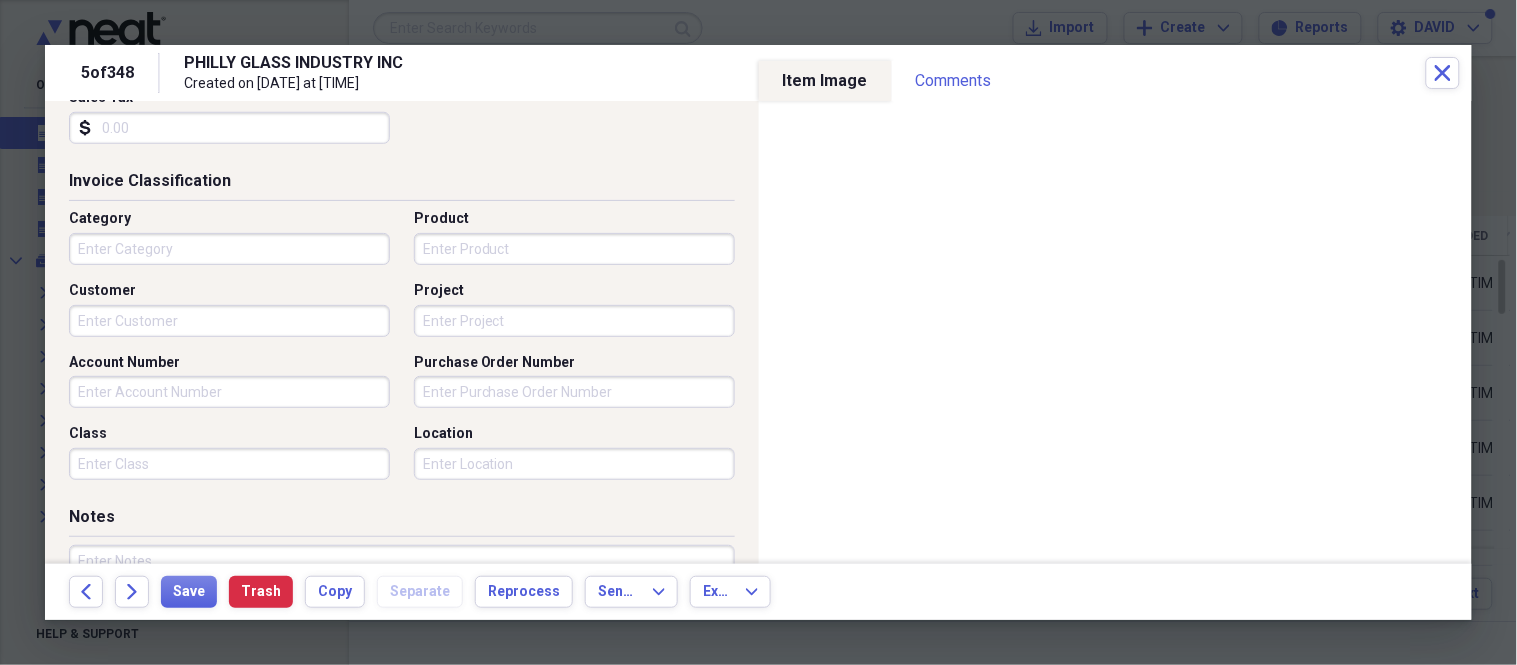 click on "Customer" at bounding box center [229, 321] 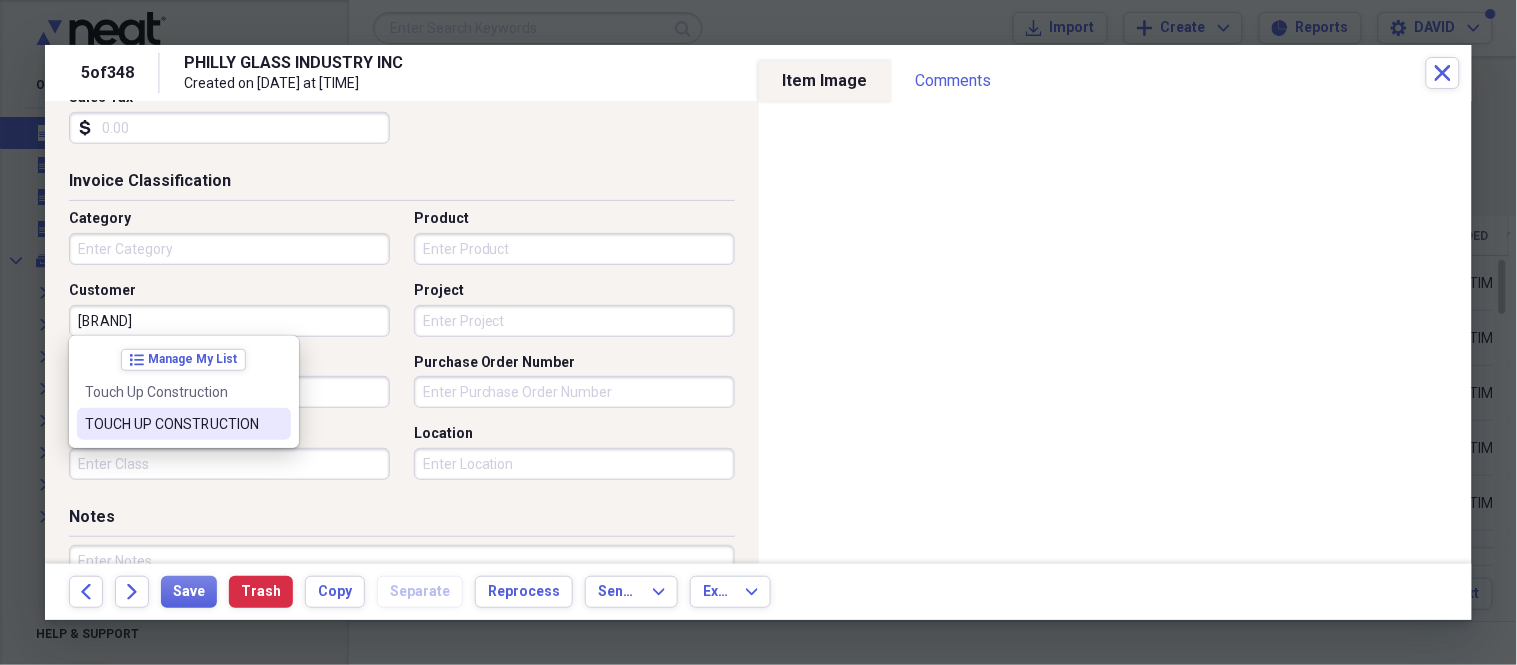 click on "TOUCH UP CONSTRUCTION" at bounding box center (172, 424) 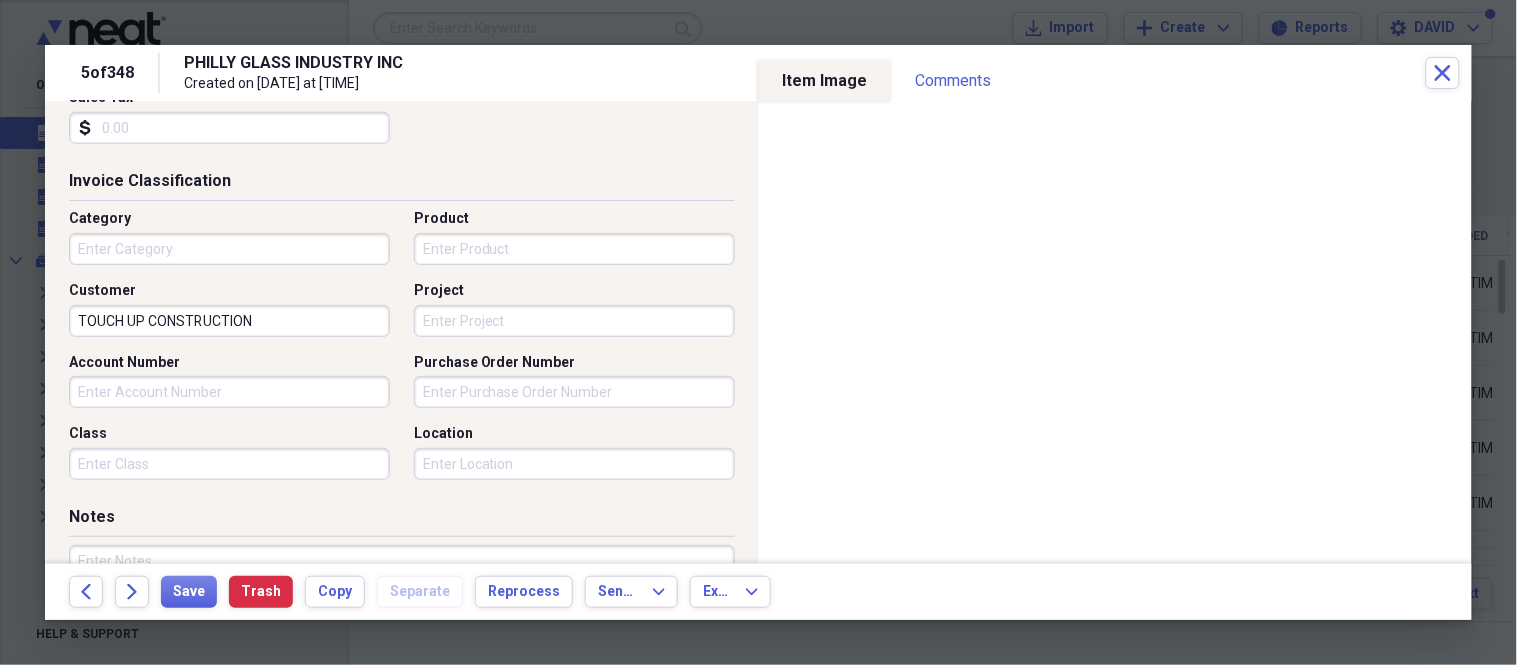click on "Project" at bounding box center [574, 321] 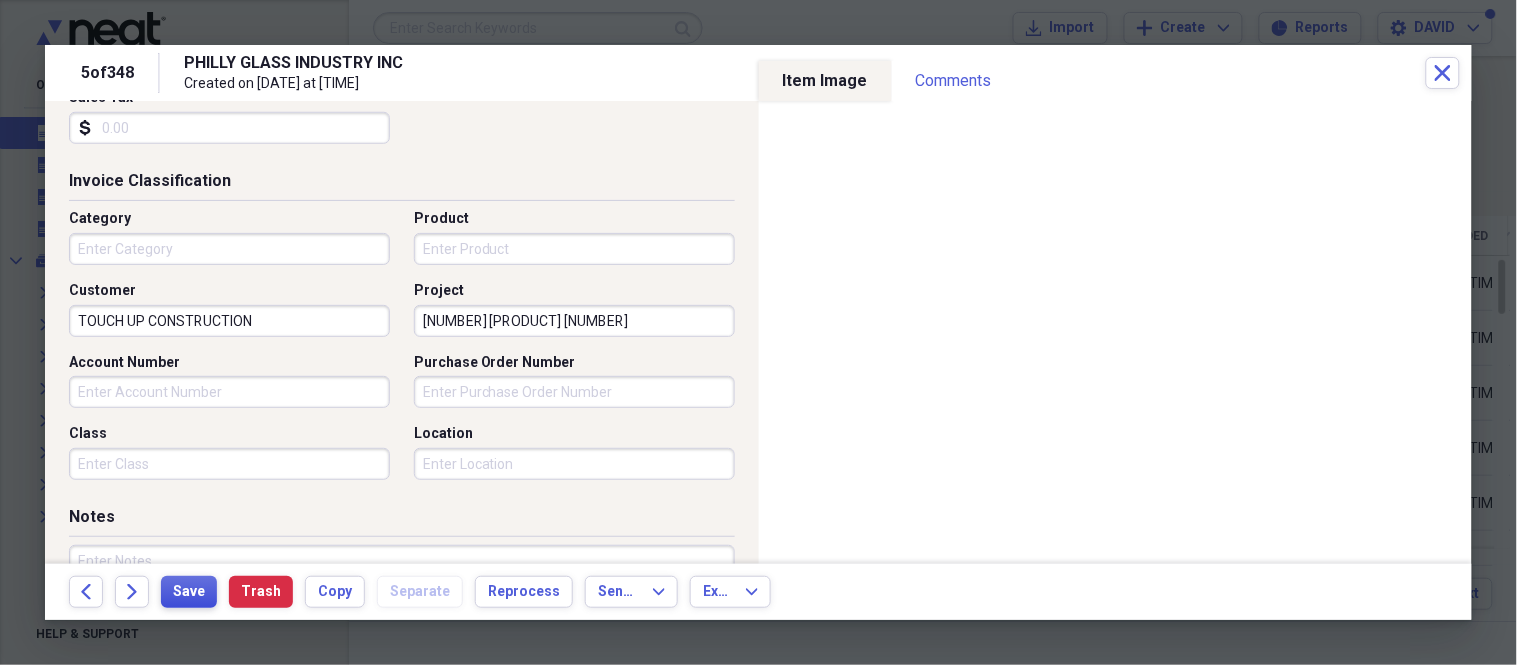 type on "[NUMBER] [PRODUCT] [NUMBER]" 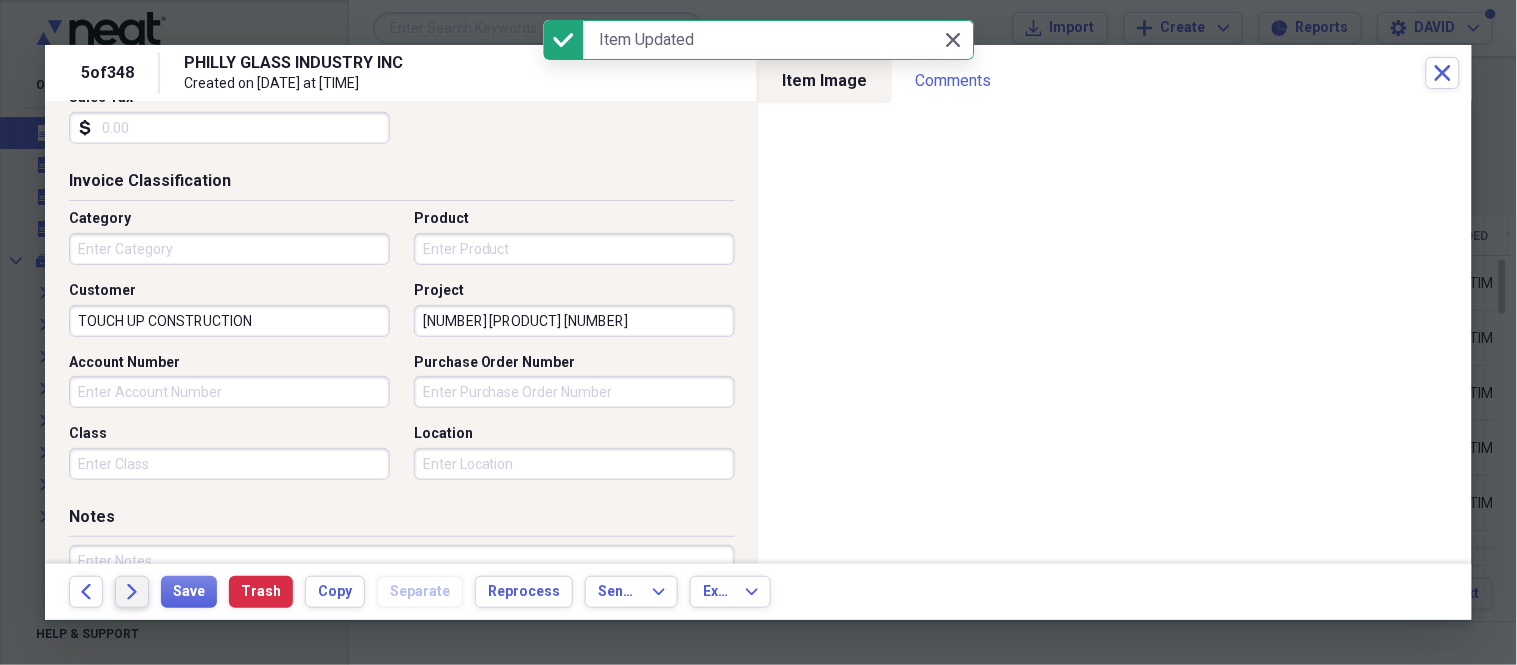 click 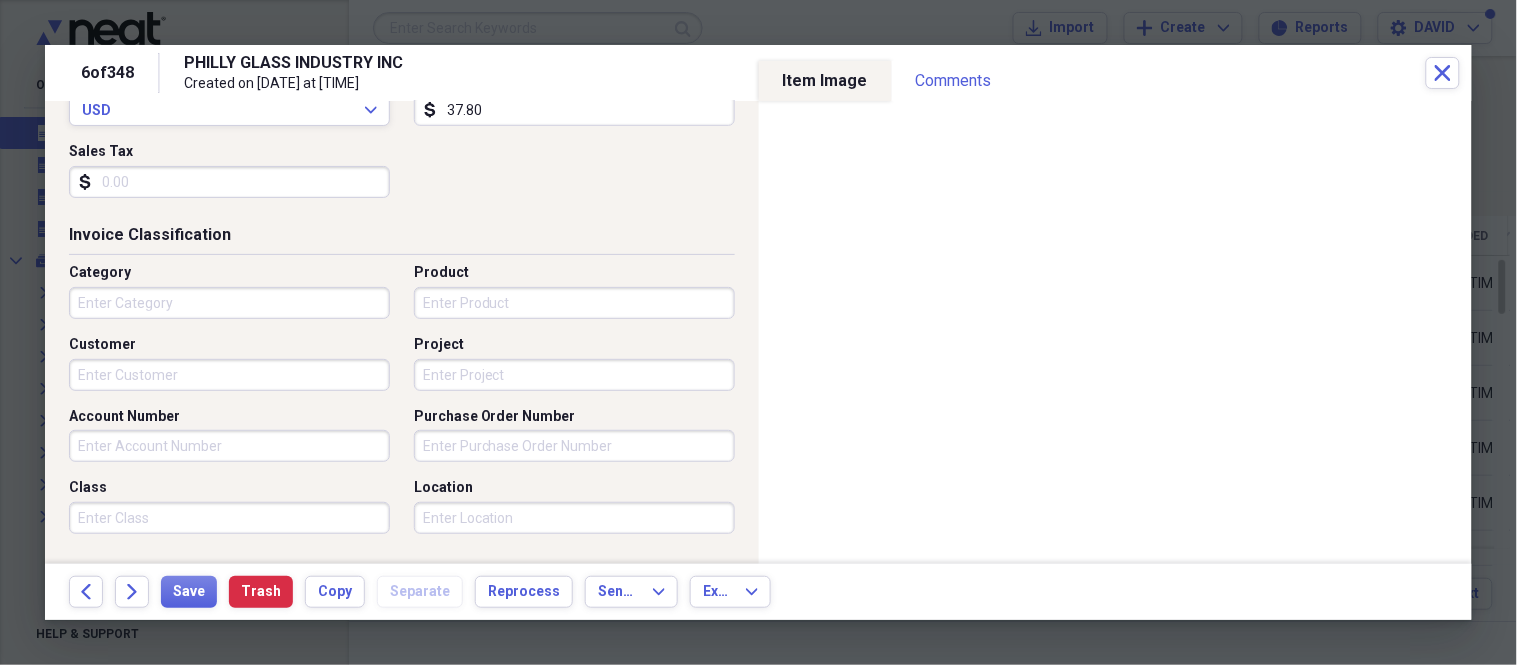 scroll, scrollTop: 444, scrollLeft: 0, axis: vertical 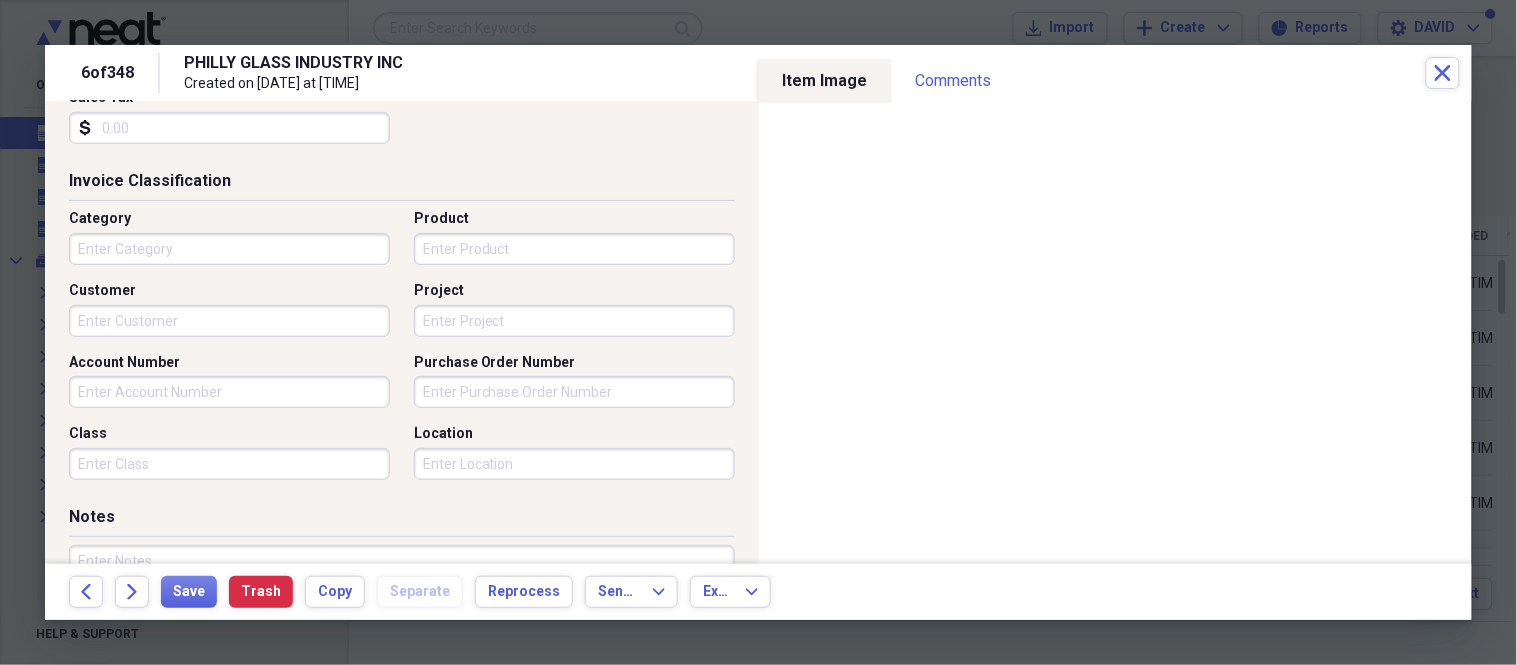 click on "Customer" at bounding box center [229, 321] 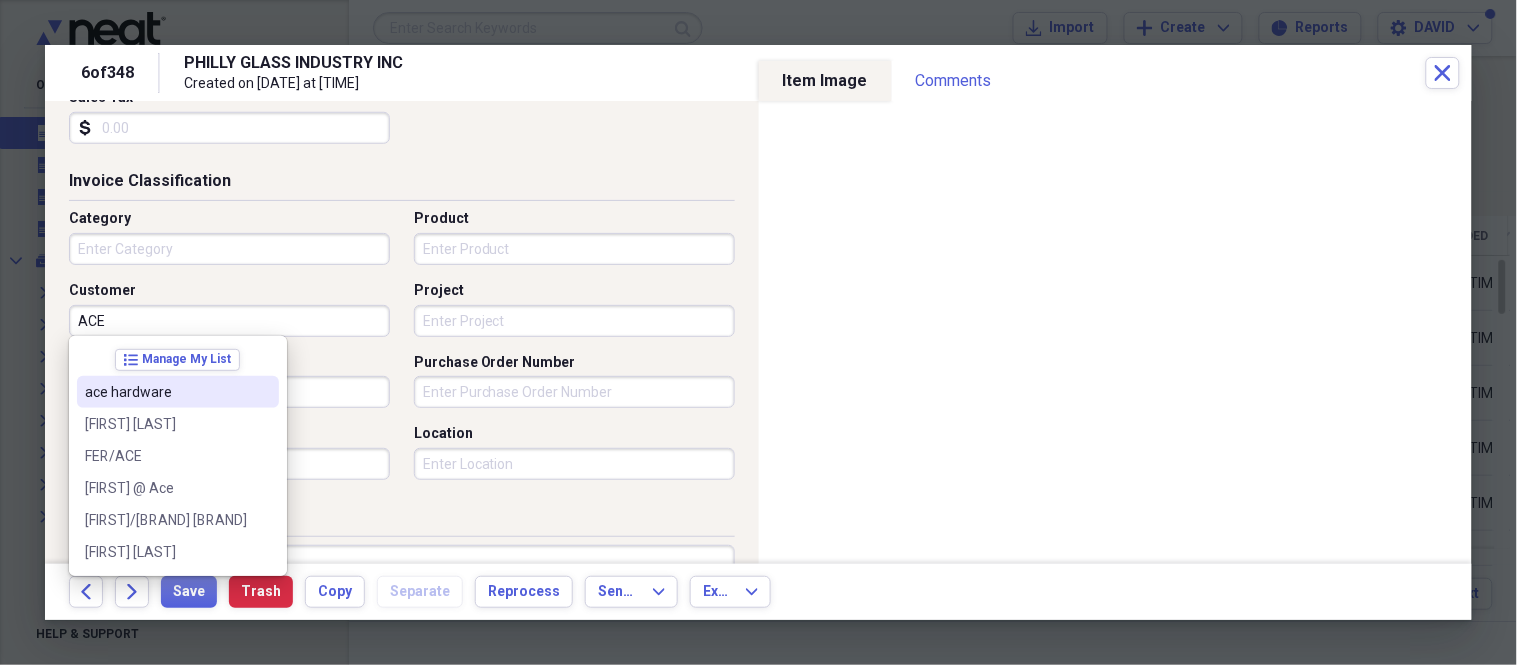 click on "ace hardware" at bounding box center (166, 392) 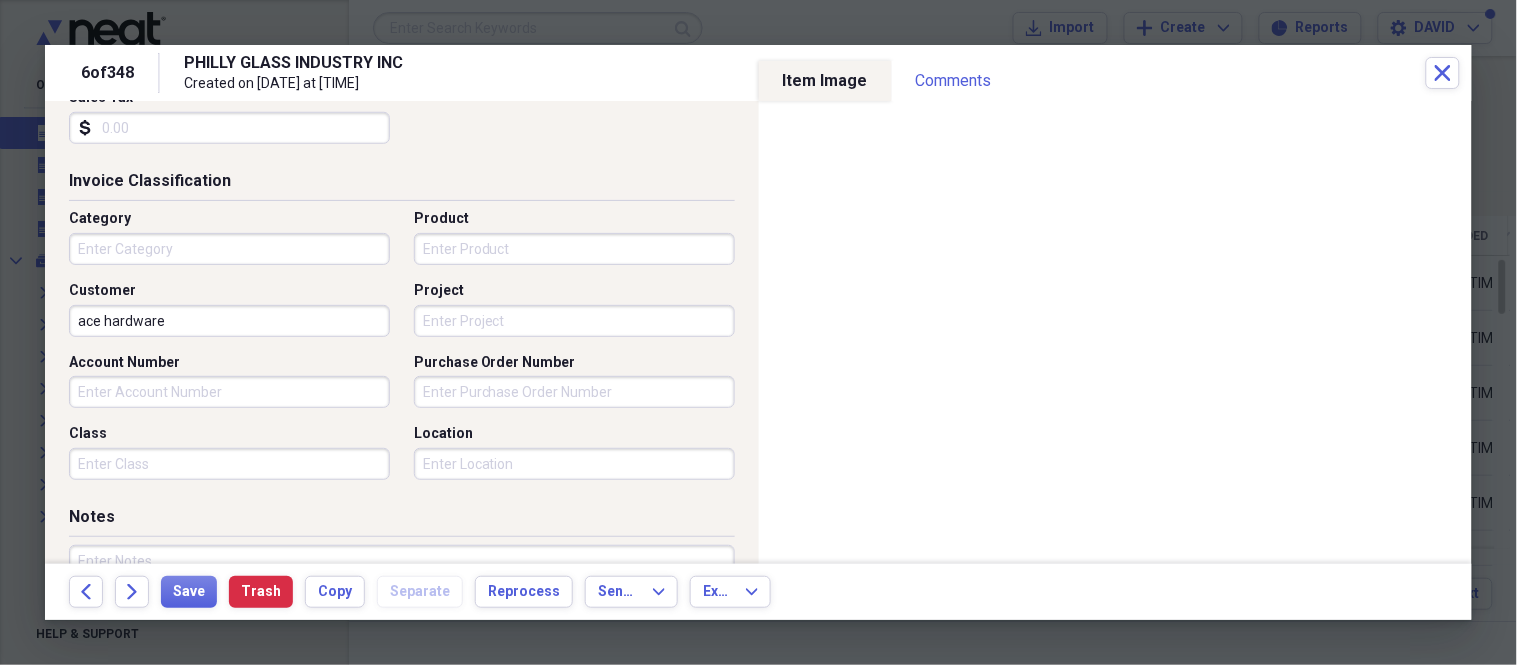 click on "Project" at bounding box center [574, 321] 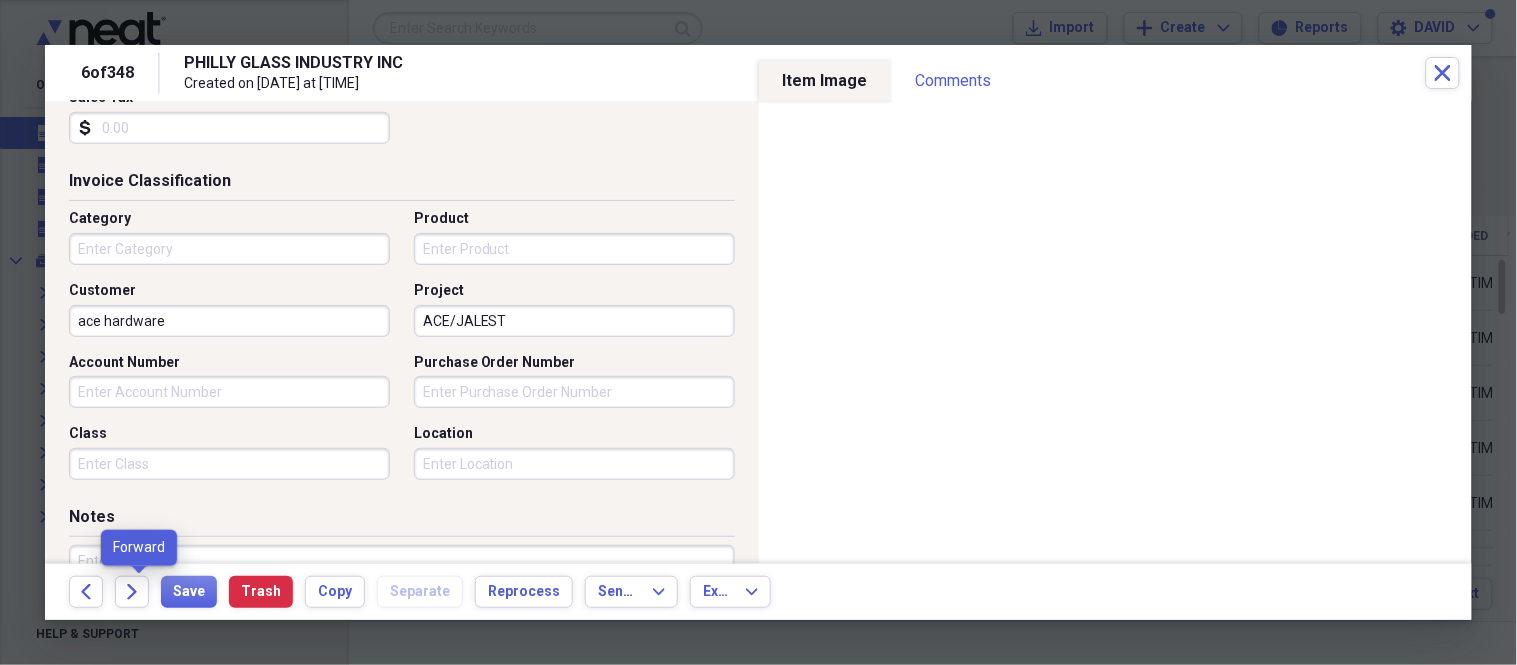 type on "ACE/JALEST" 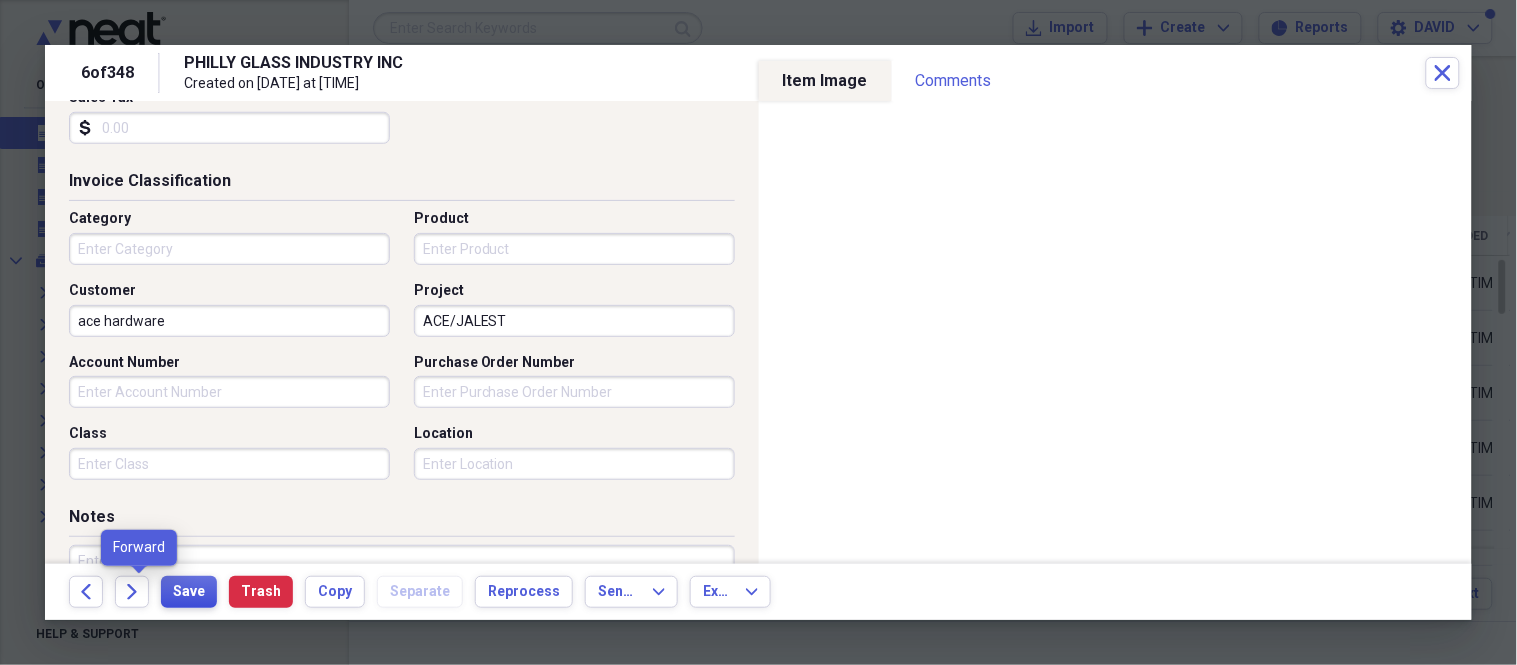 click on "Save" at bounding box center [189, 592] 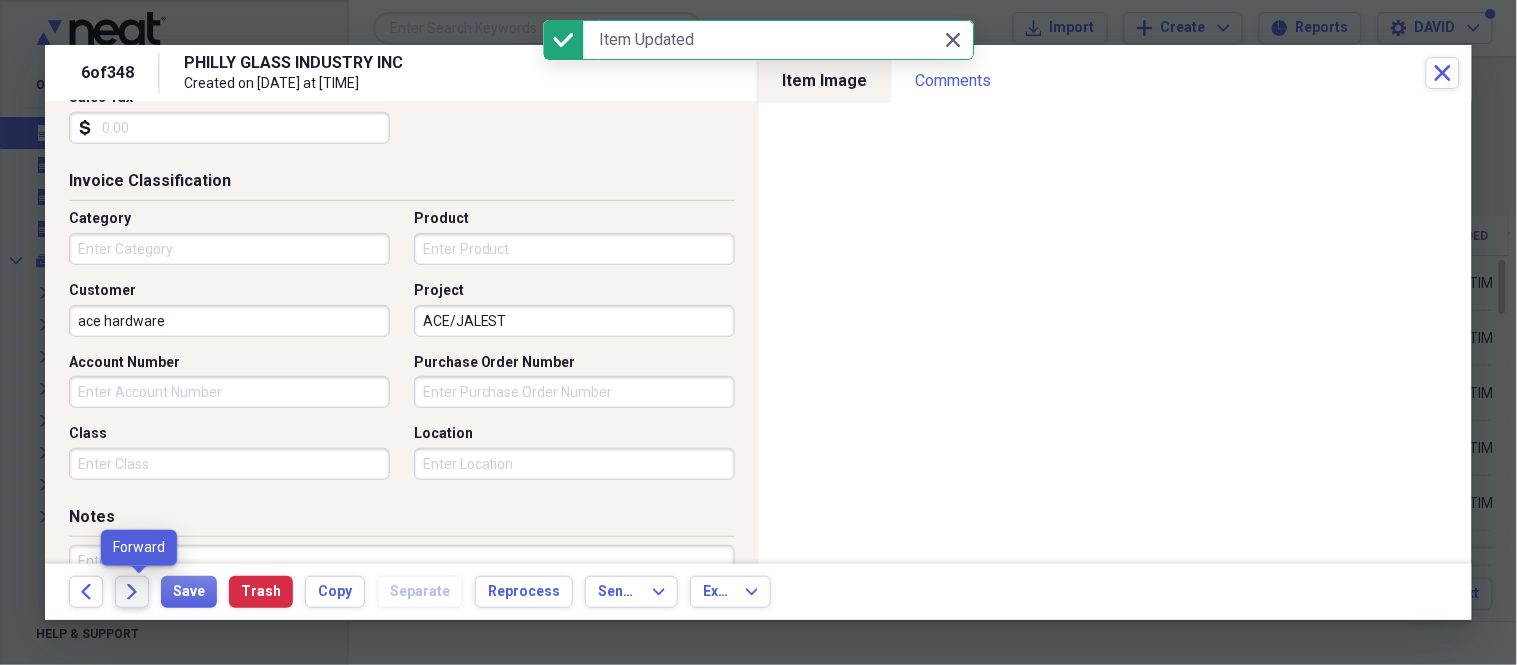 click 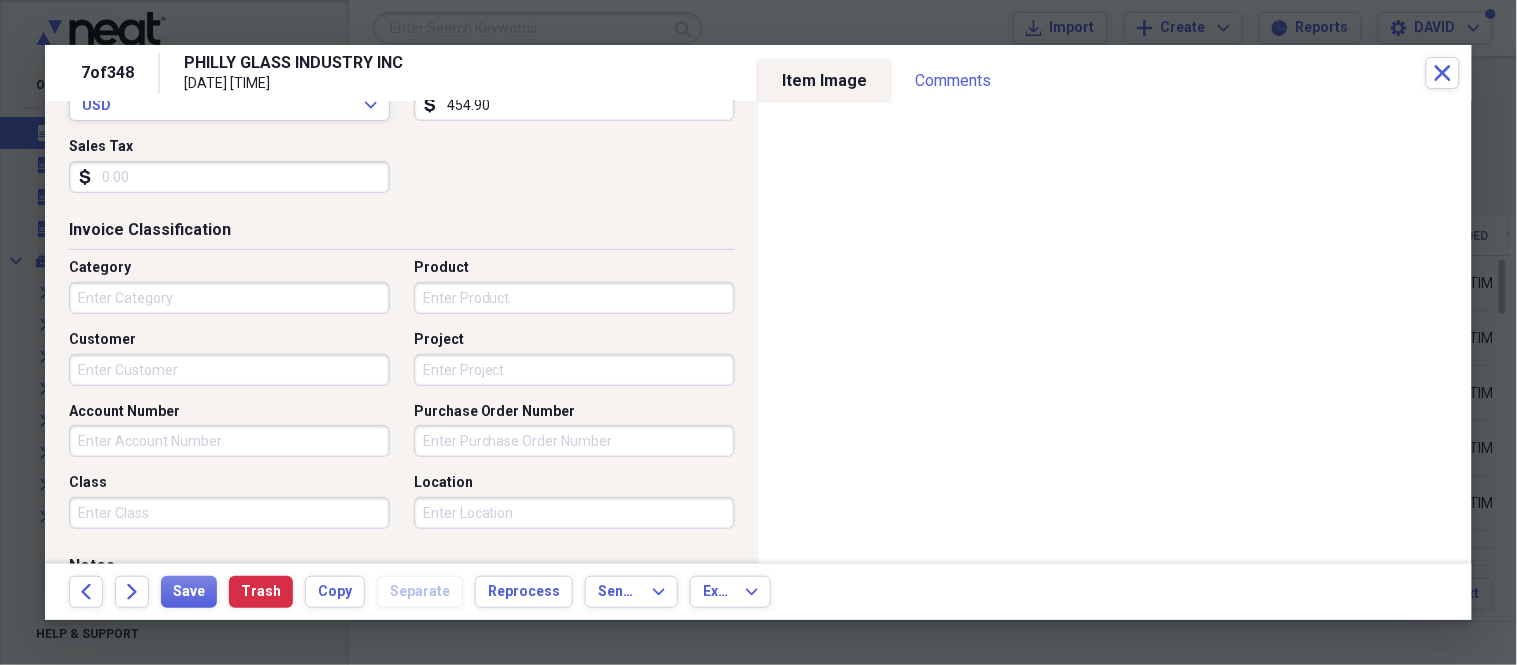 scroll, scrollTop: 444, scrollLeft: 0, axis: vertical 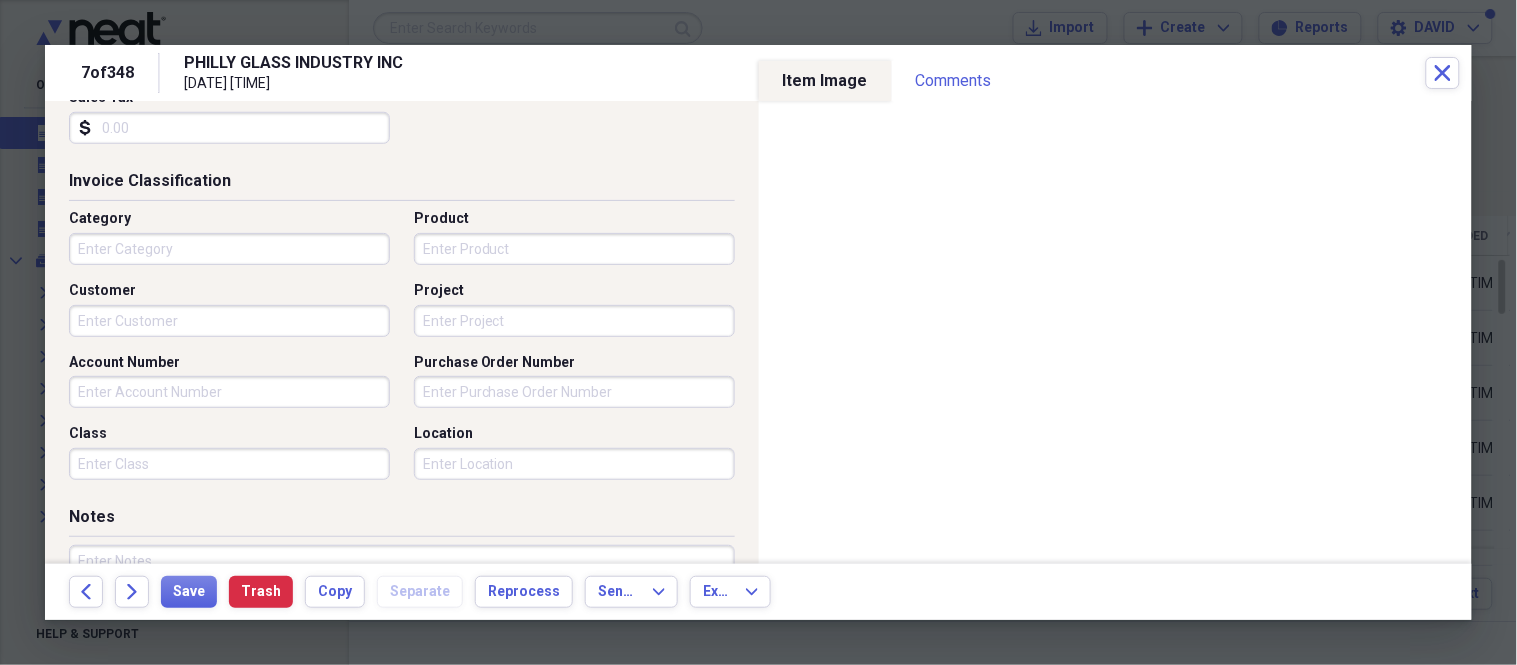 click on "Project" at bounding box center (574, 321) 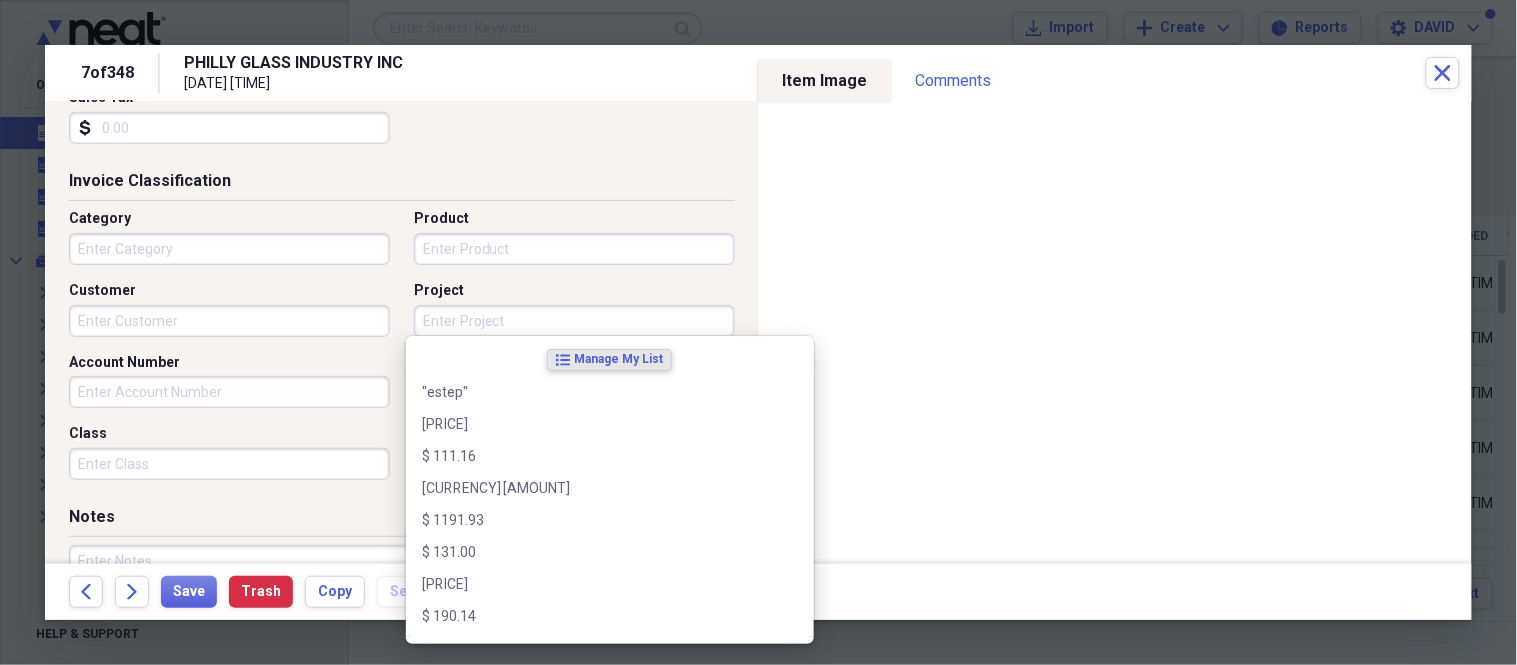 click on "Customer" at bounding box center (229, 321) 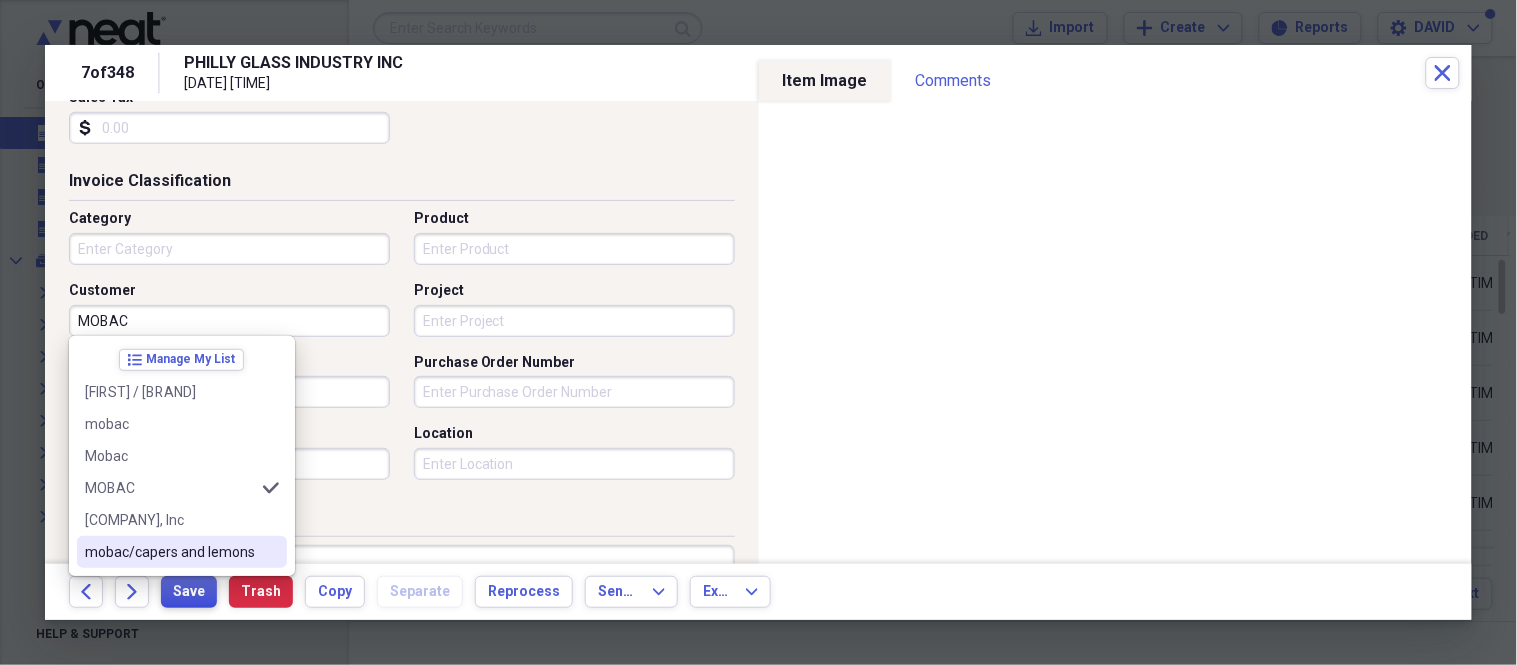 type on "MOBAC" 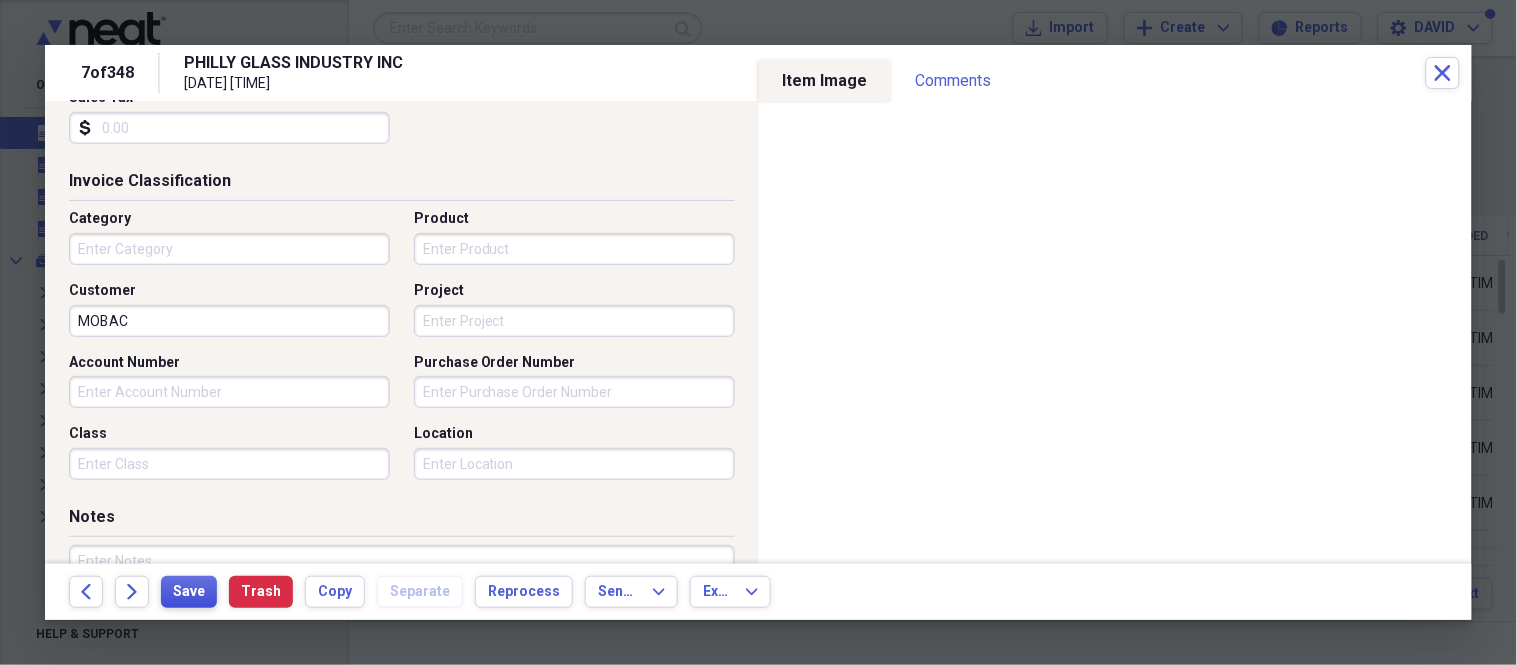 click on "Save" at bounding box center [189, 592] 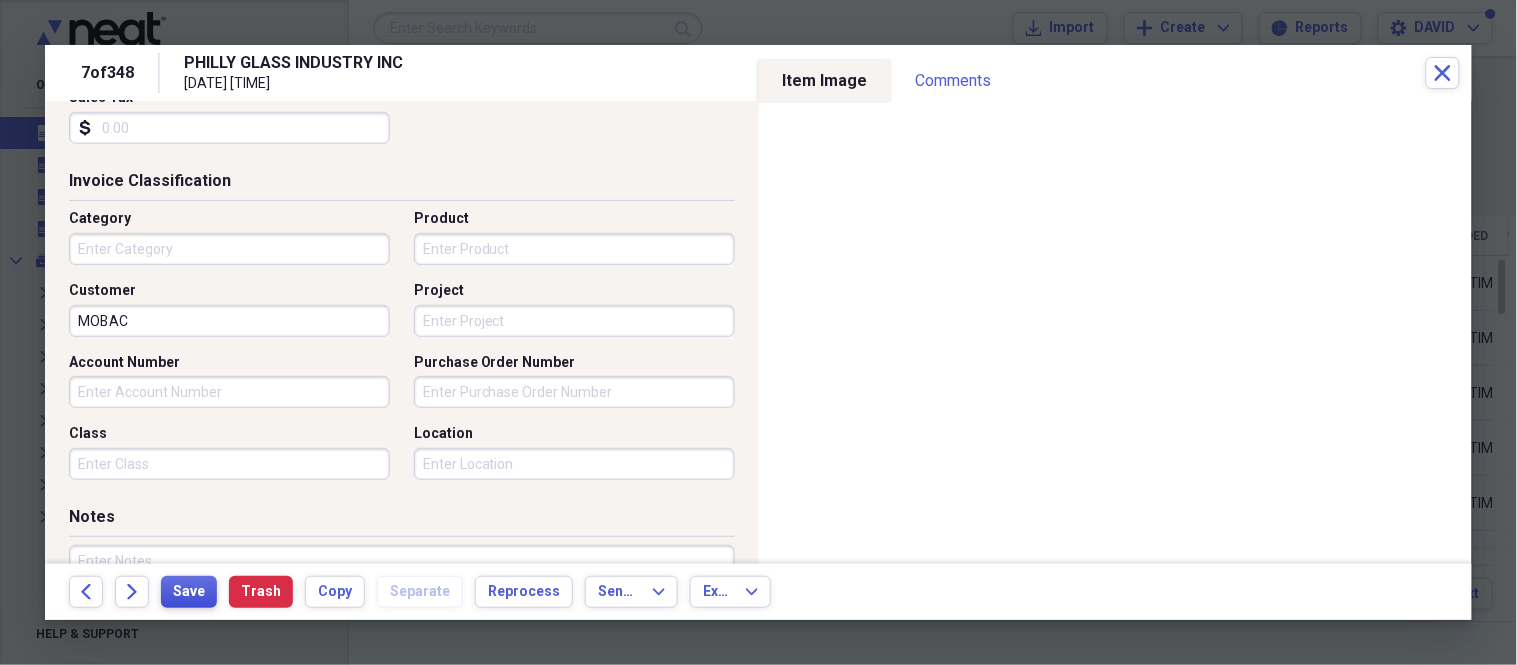 click on "Save" at bounding box center [189, 592] 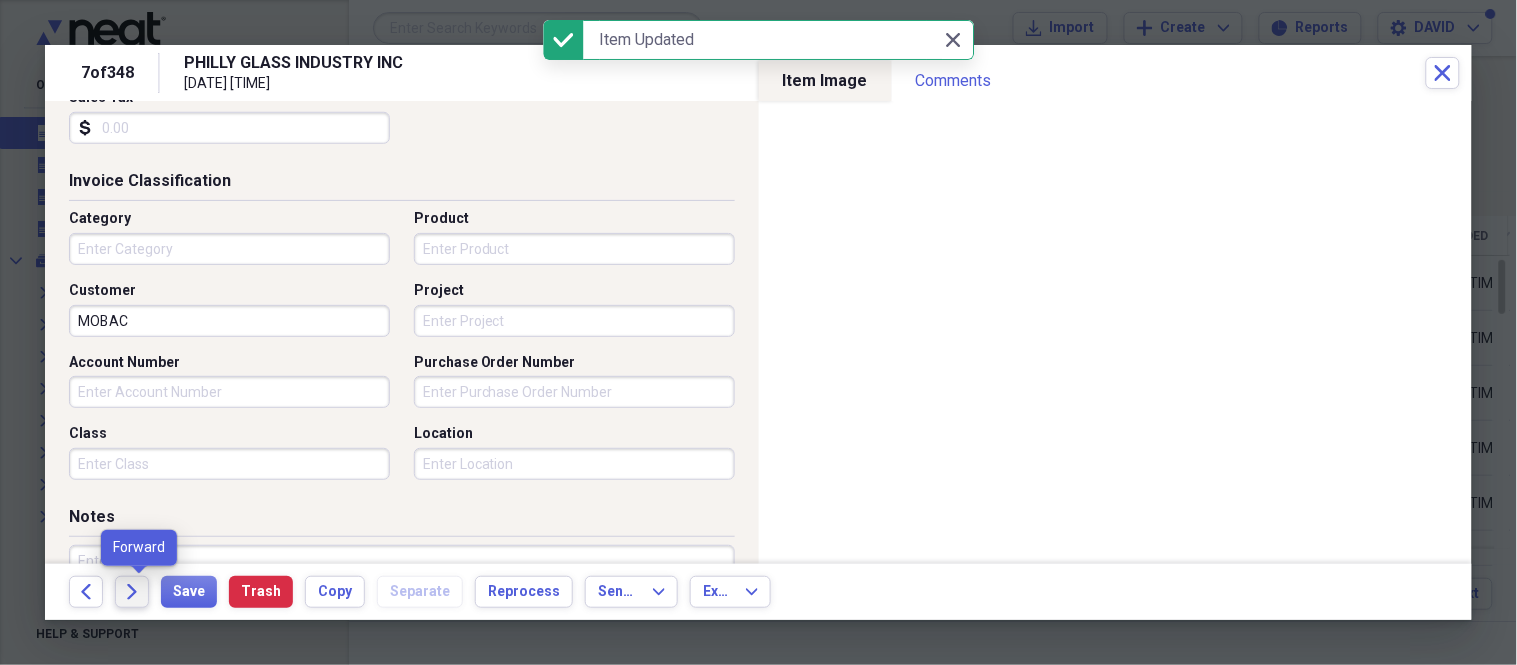 click on "Forward" 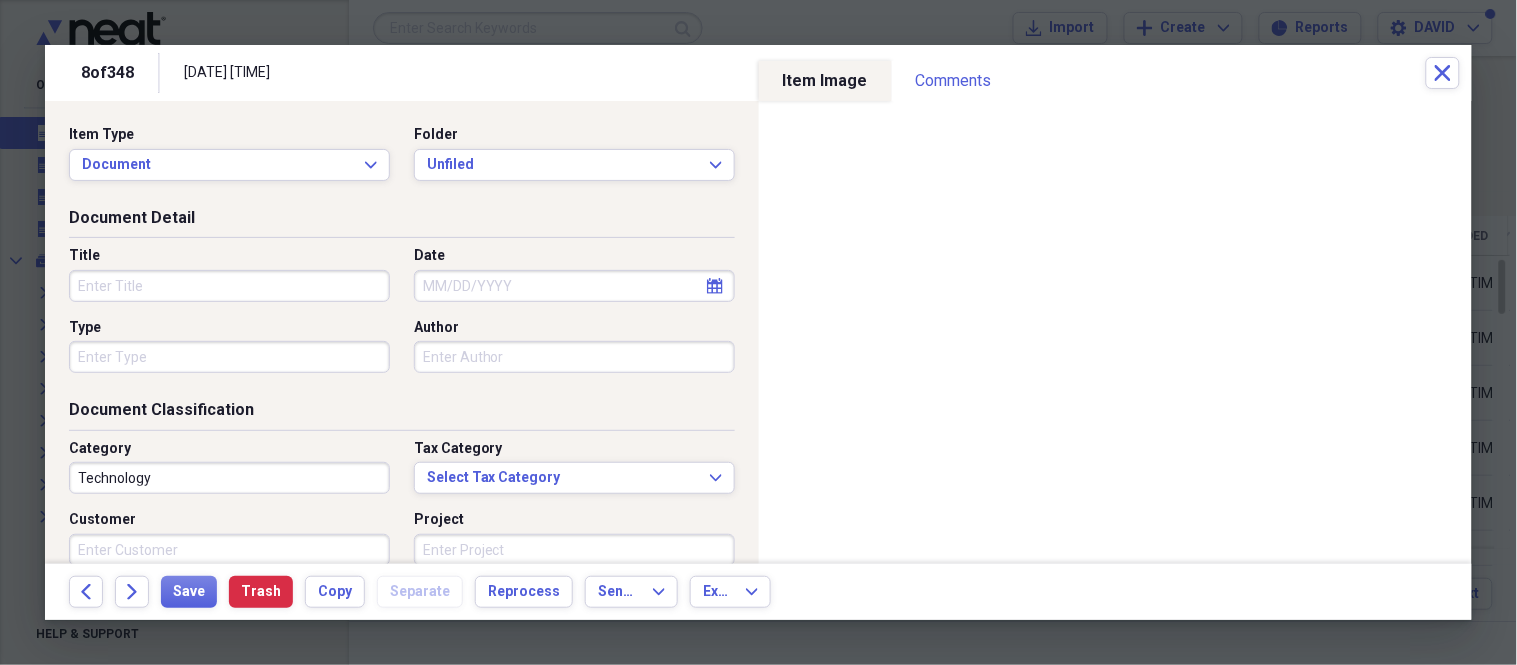 click on "Title" at bounding box center (229, 286) 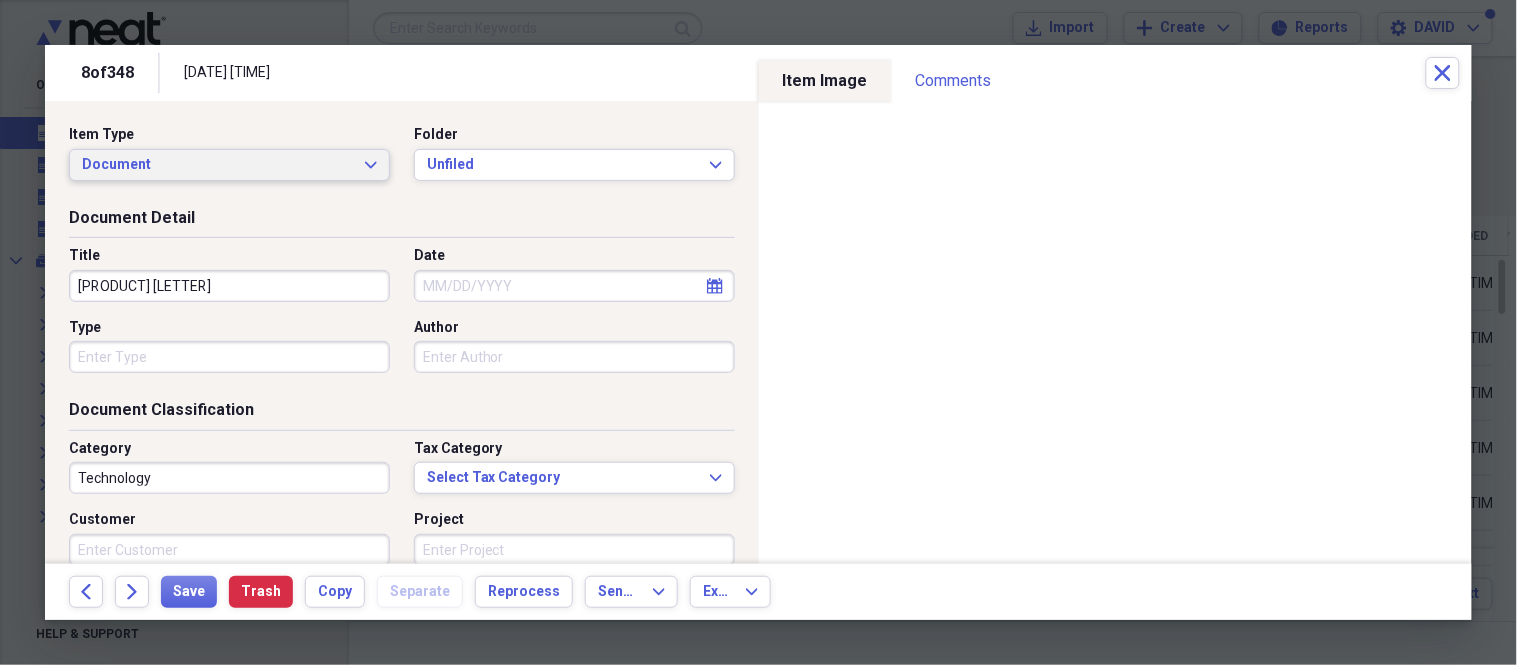 type on "[PRODUCT] [LETTER]" 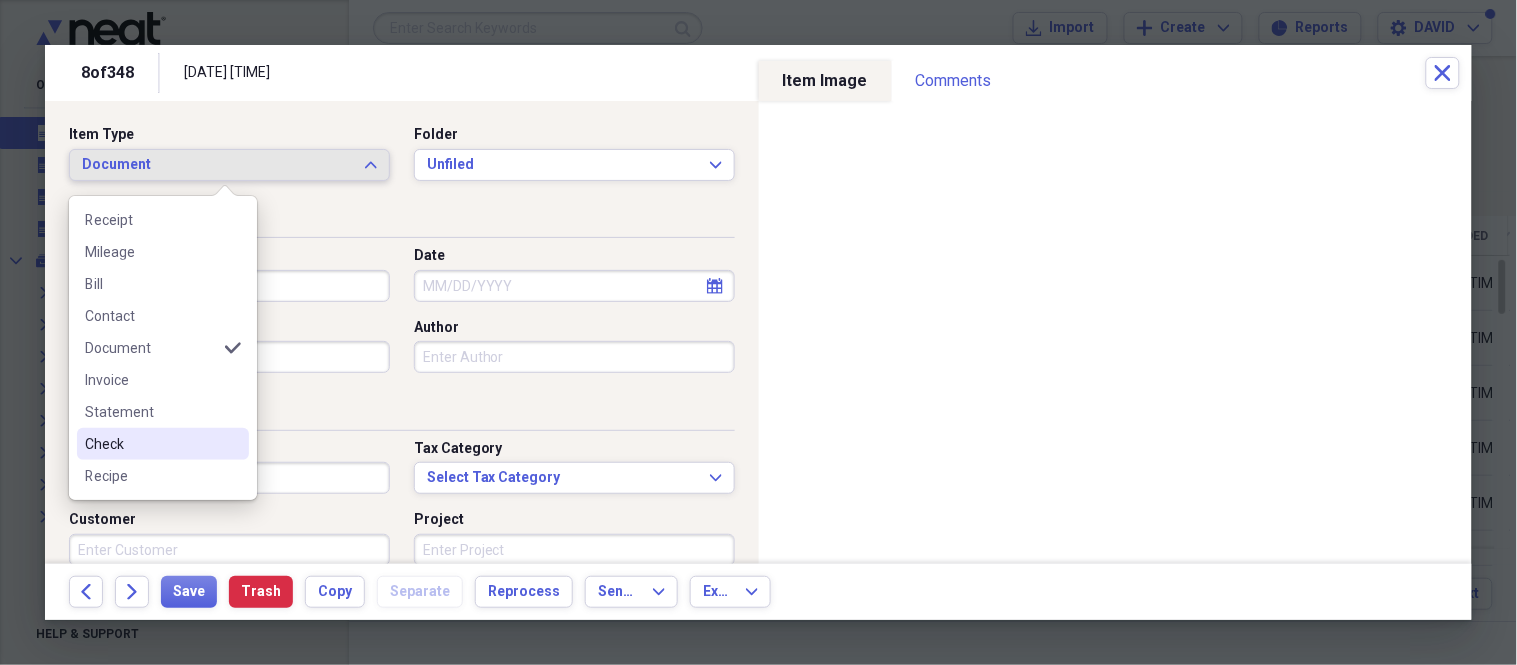 click on "Check" at bounding box center (151, 444) 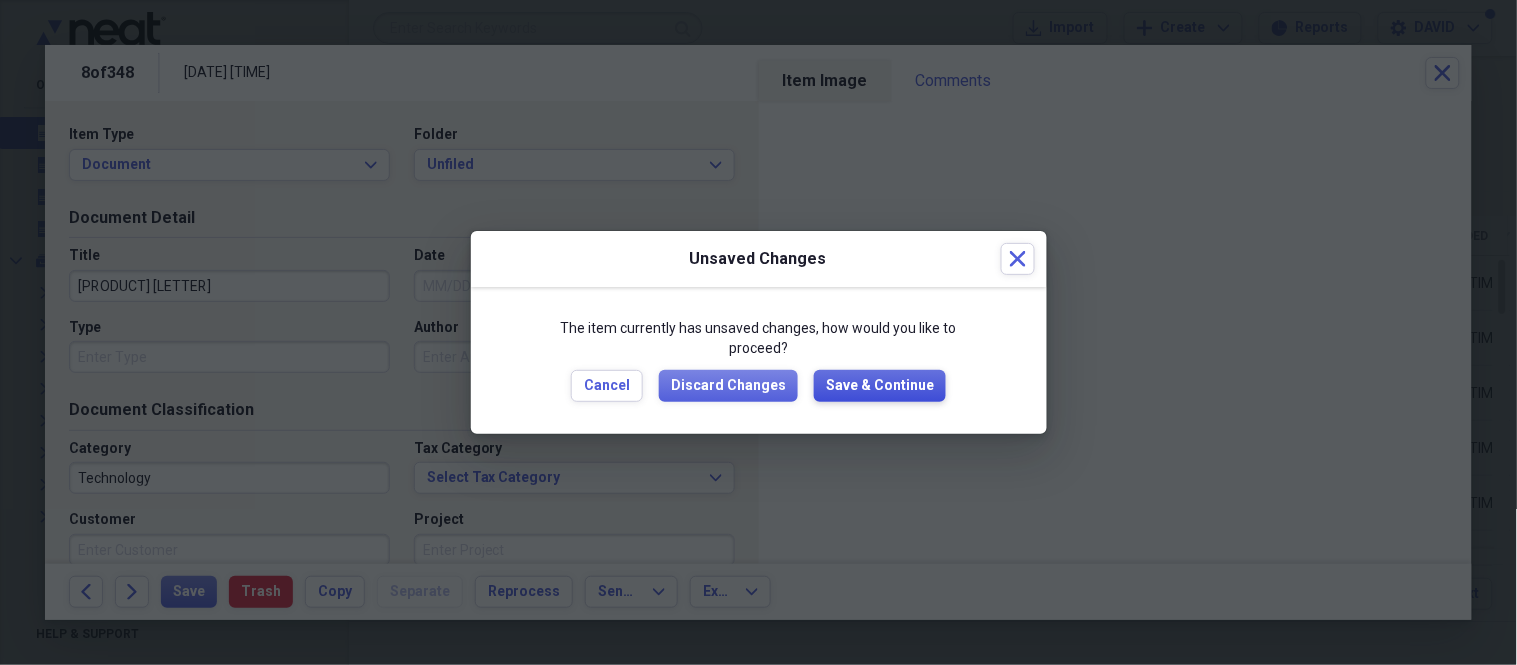 click on "Save & Continue" at bounding box center (880, 386) 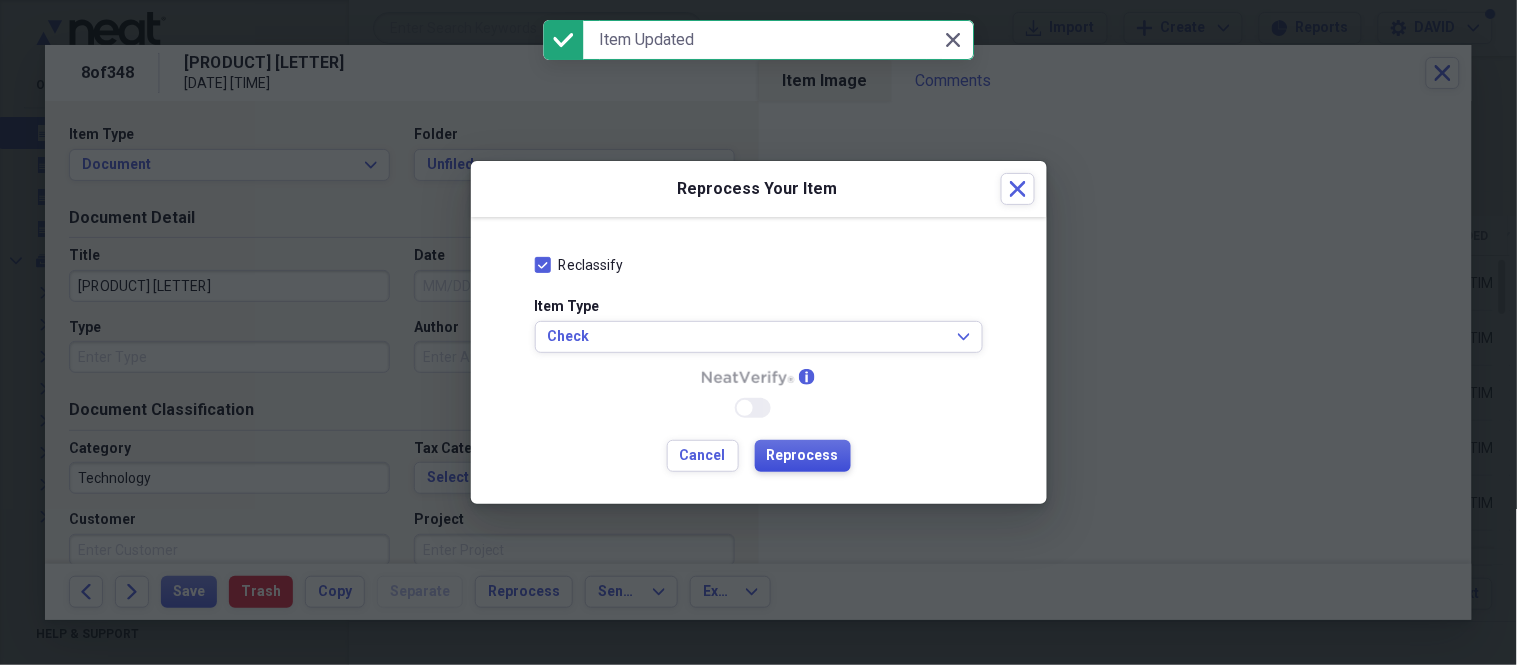 click on "Reprocess" at bounding box center [803, 456] 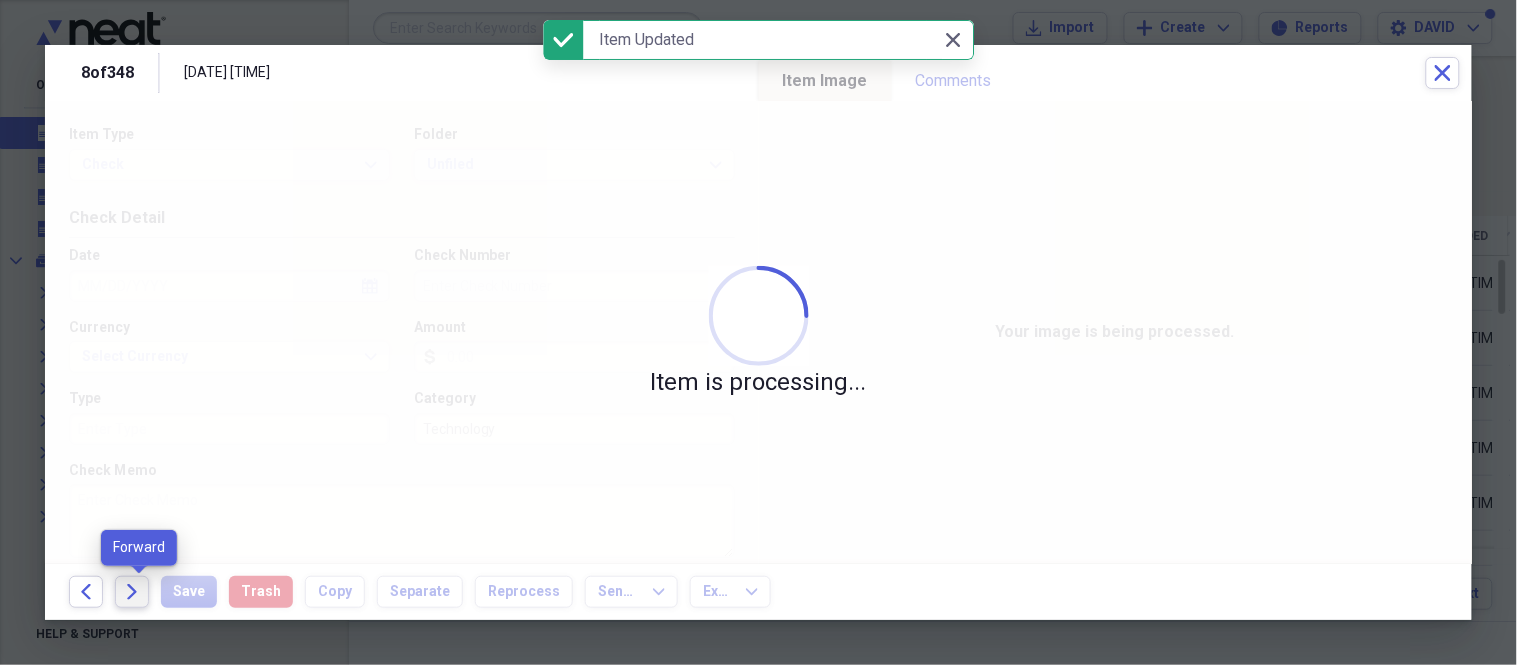 click on "Forward" 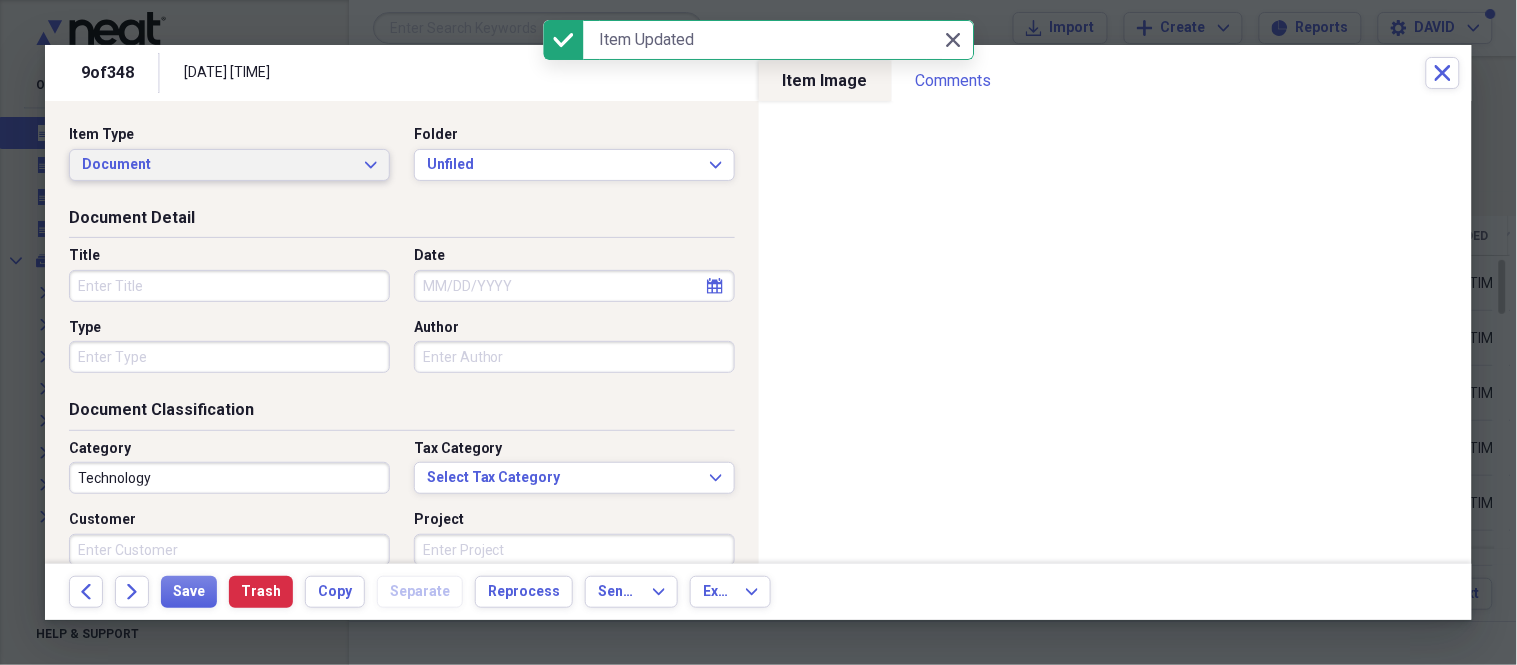 click on "Document" at bounding box center [217, 165] 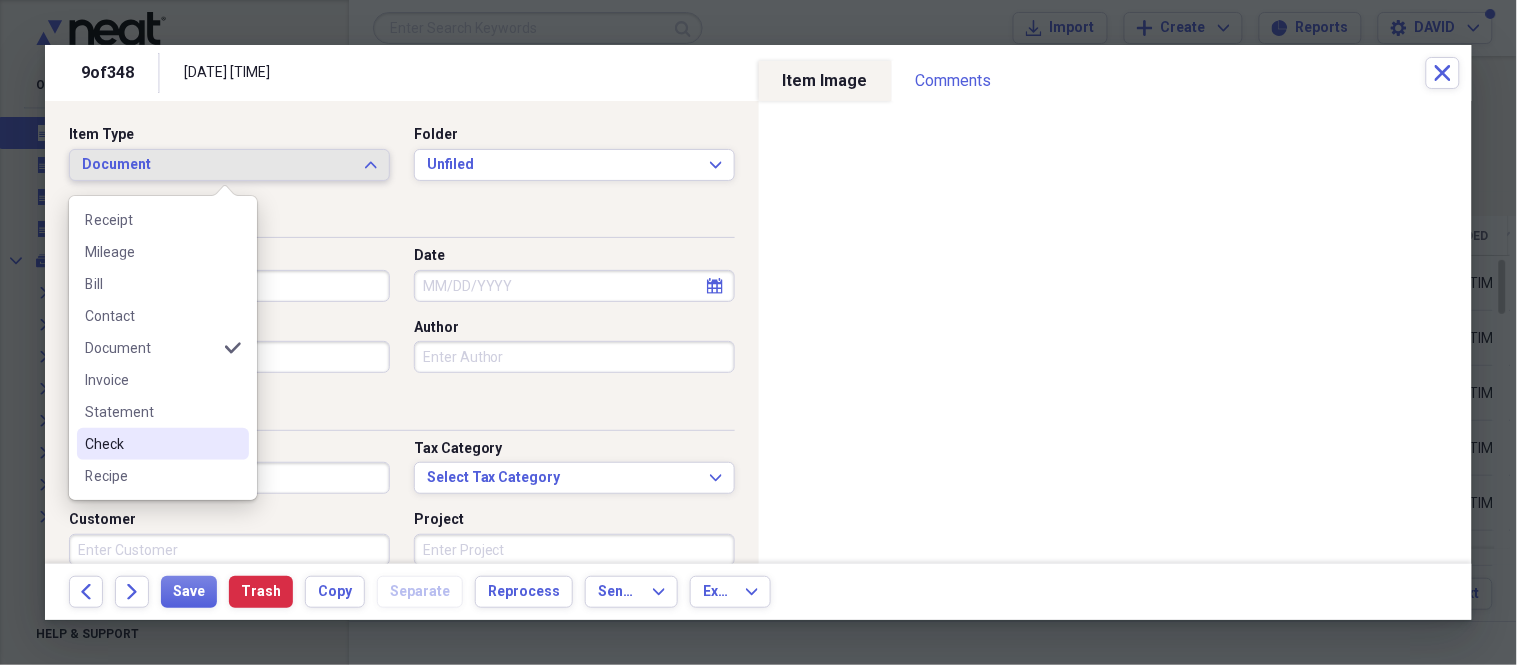 click on "Check" at bounding box center (151, 444) 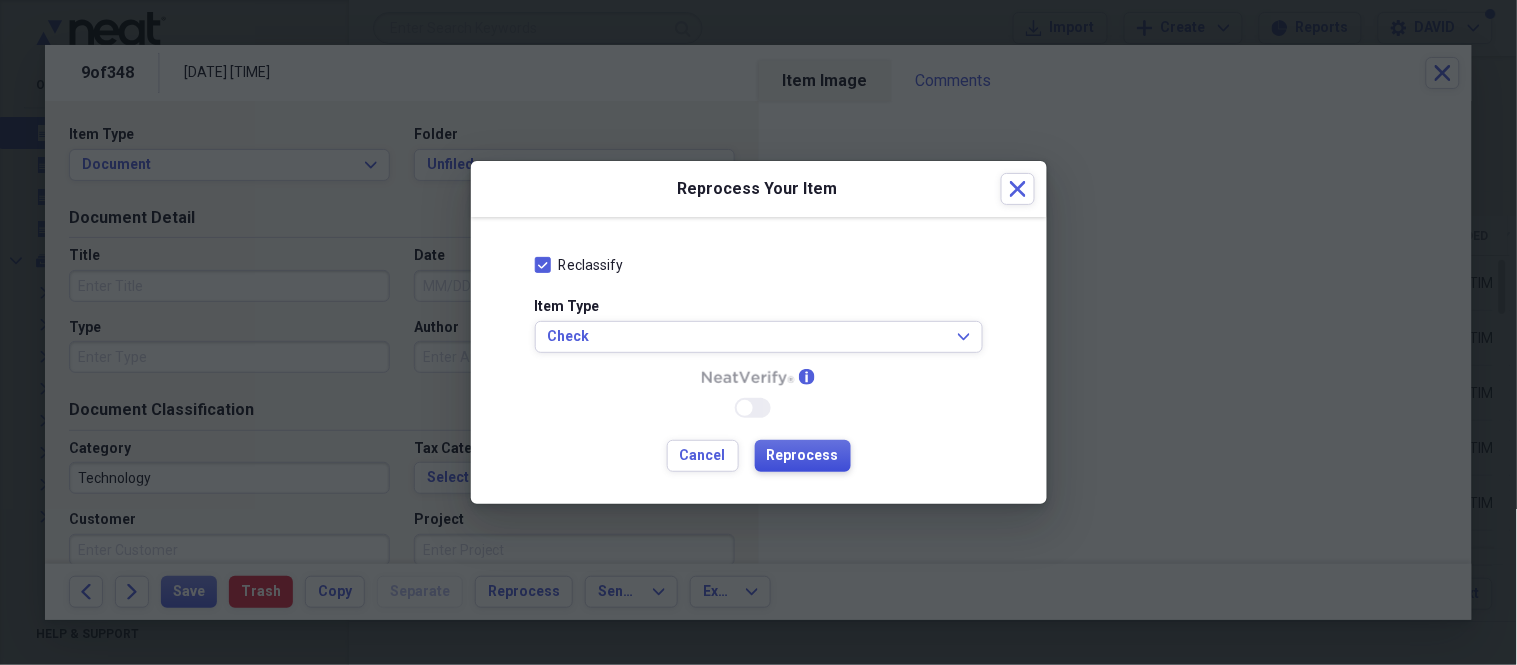 click on "Reprocess" at bounding box center [803, 456] 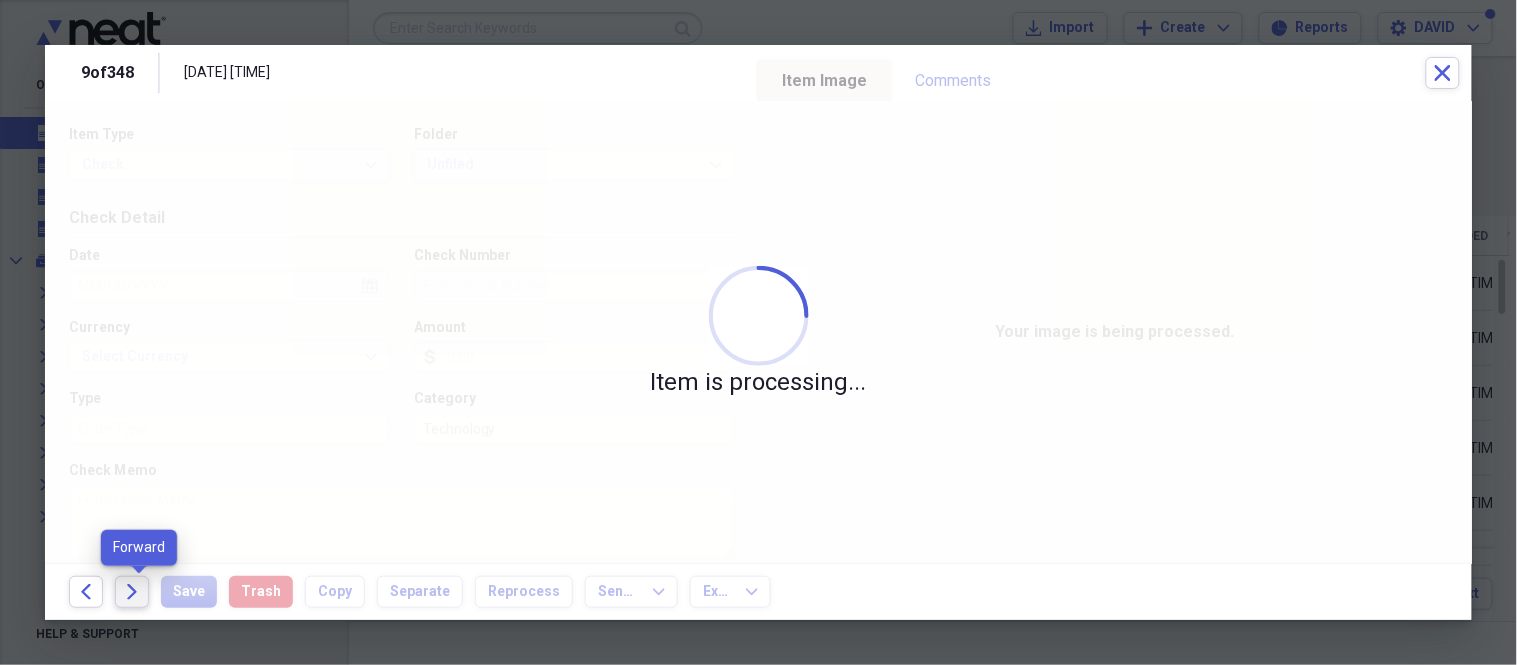 click on "Forward" 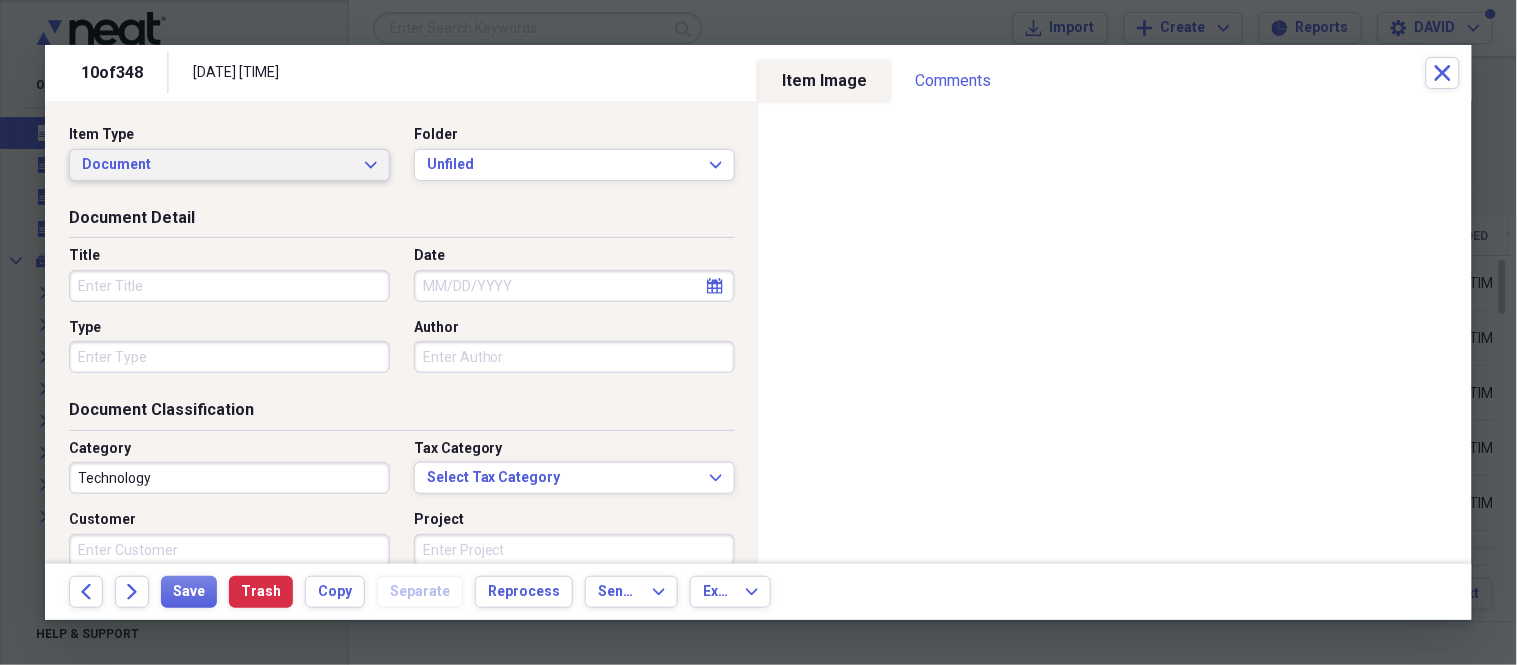 click on "Document" at bounding box center (217, 165) 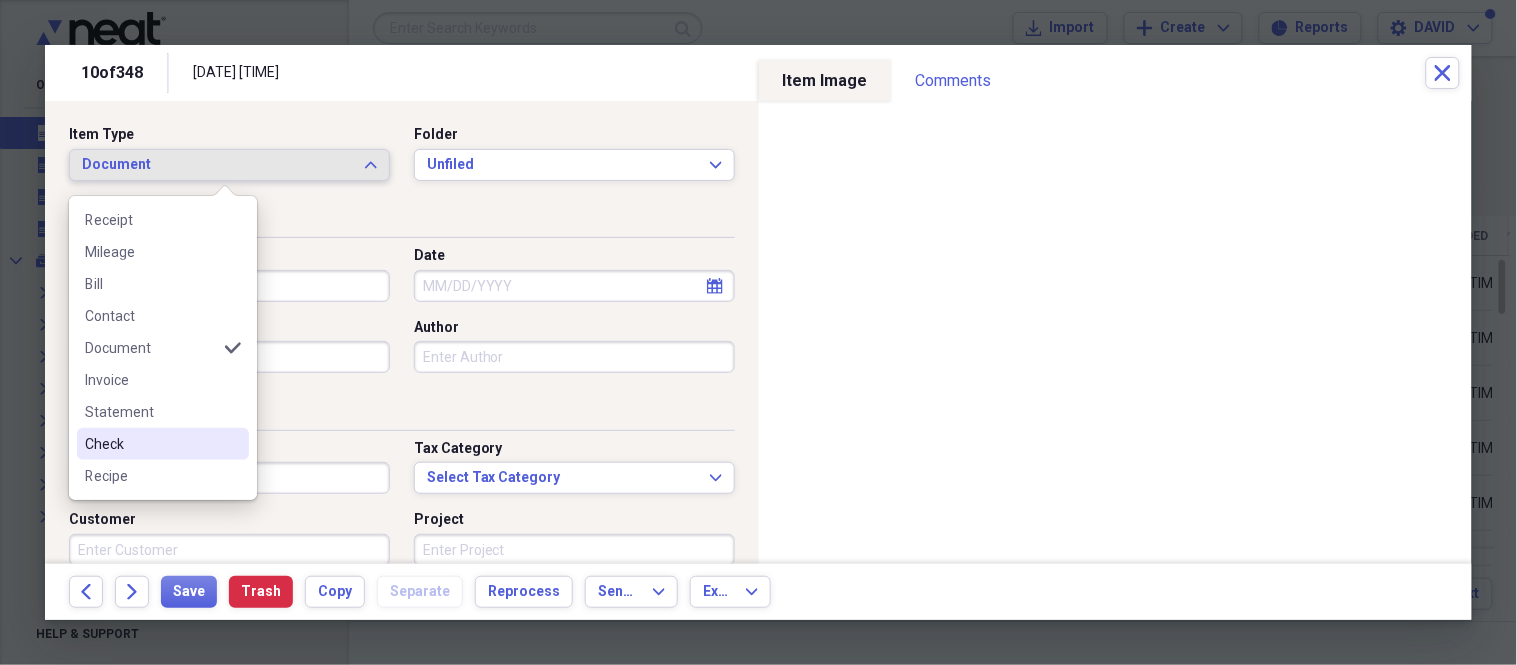 click on "Check" at bounding box center (163, 444) 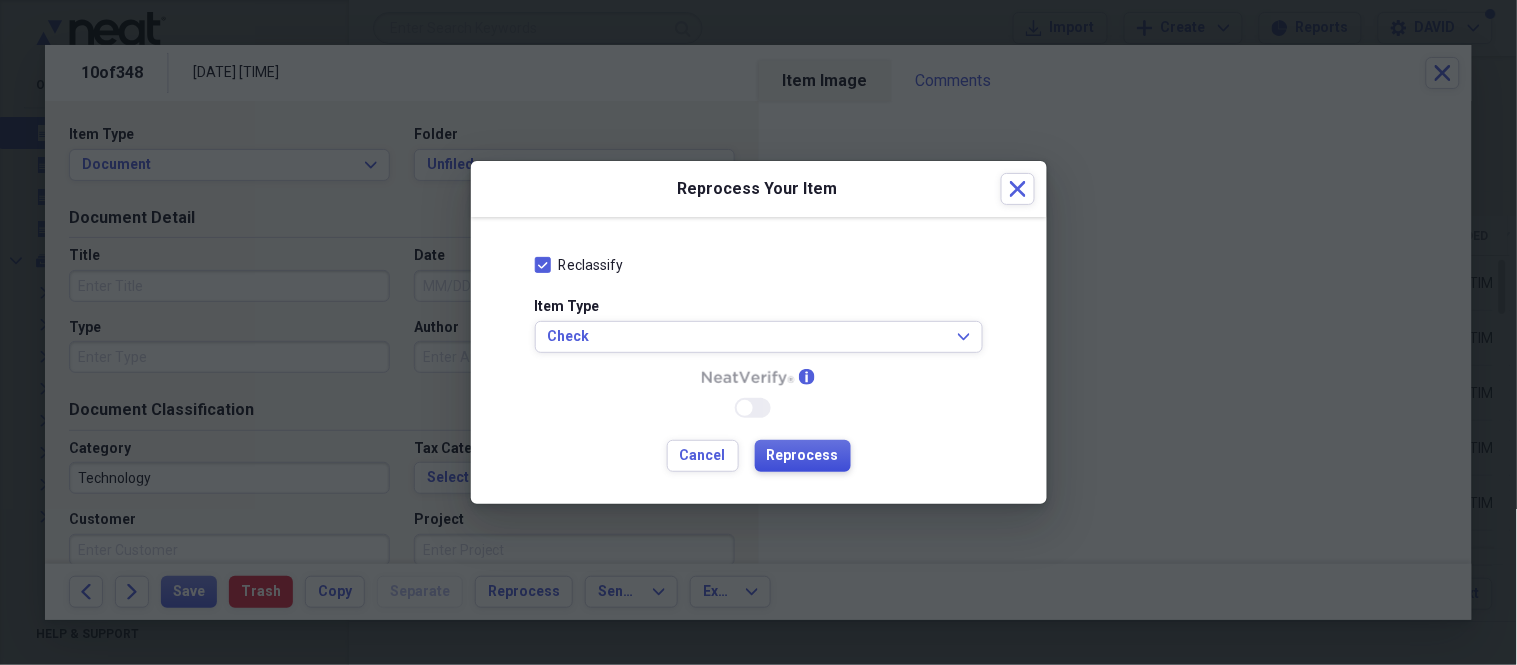 click on "Reprocess" at bounding box center [803, 456] 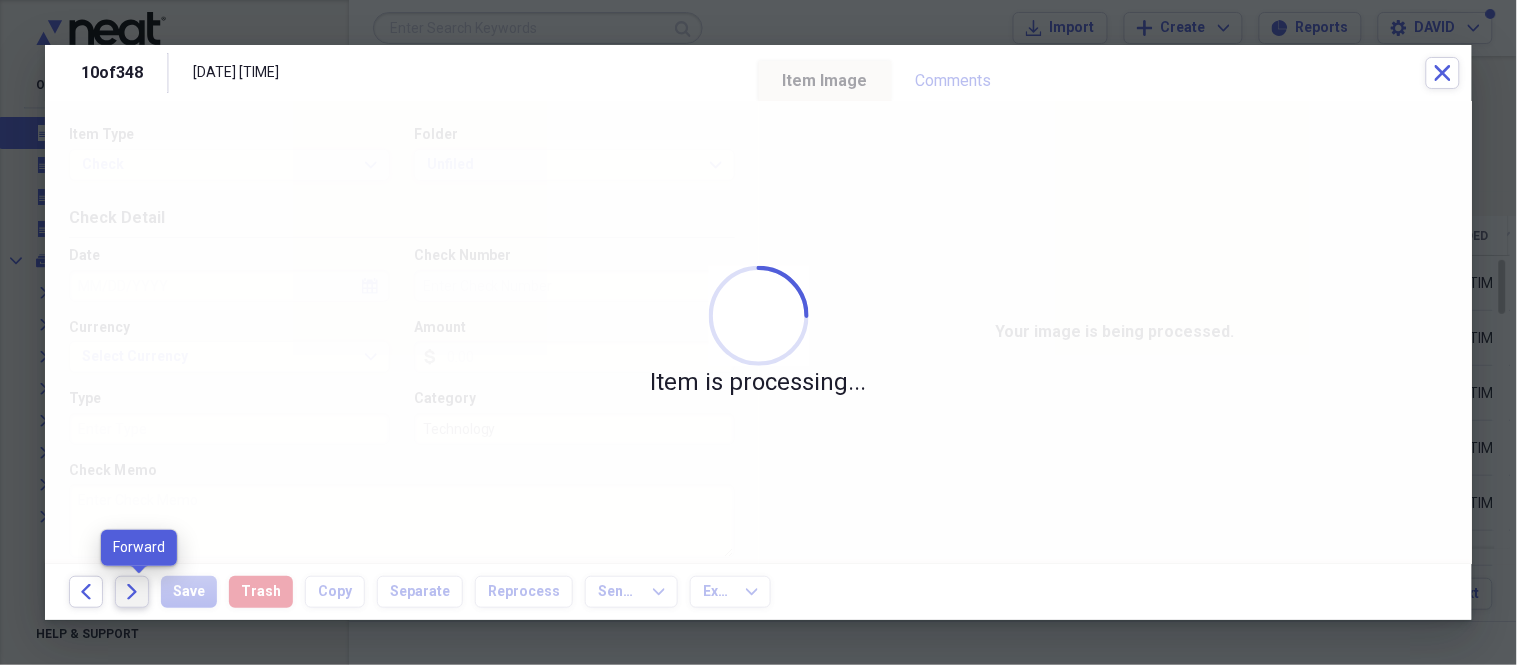 click on "Forward" 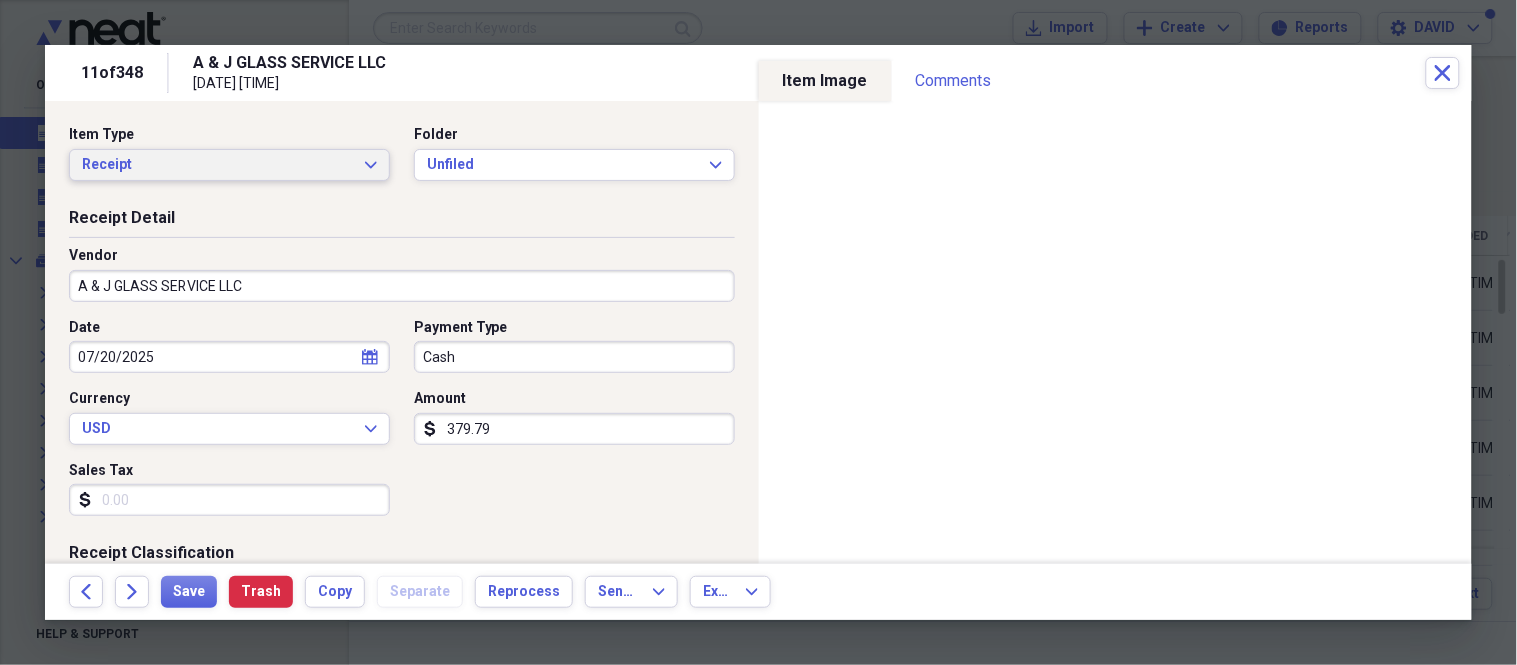 click on "Receipt" at bounding box center (217, 165) 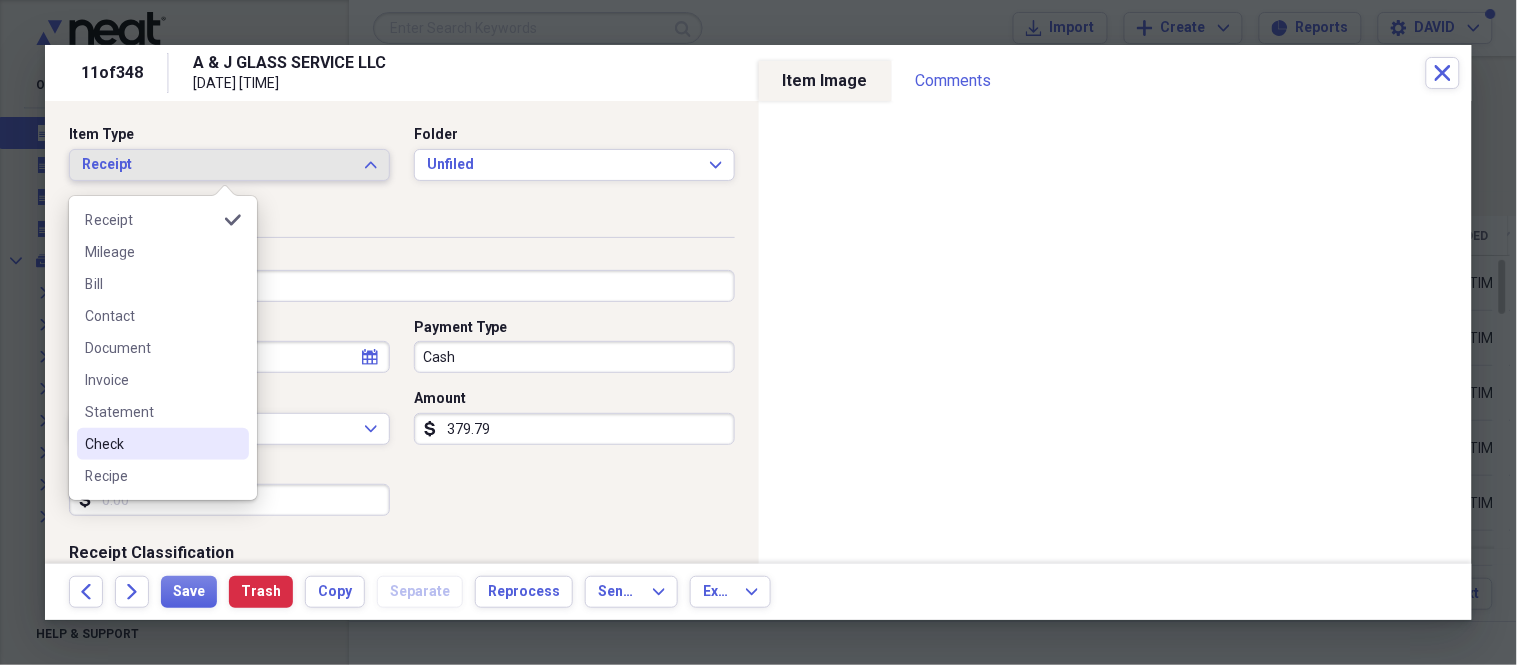 click on "Check" at bounding box center (151, 444) 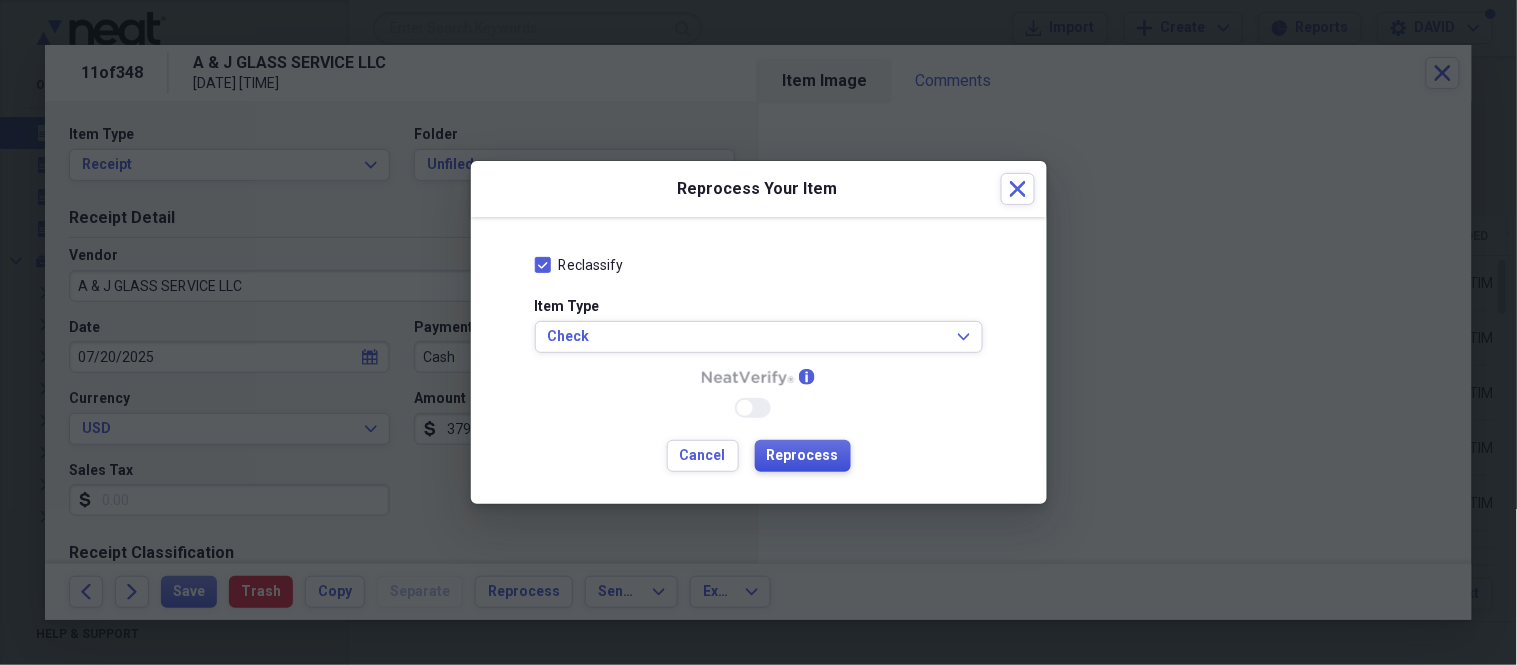 click on "Reprocess" at bounding box center (803, 456) 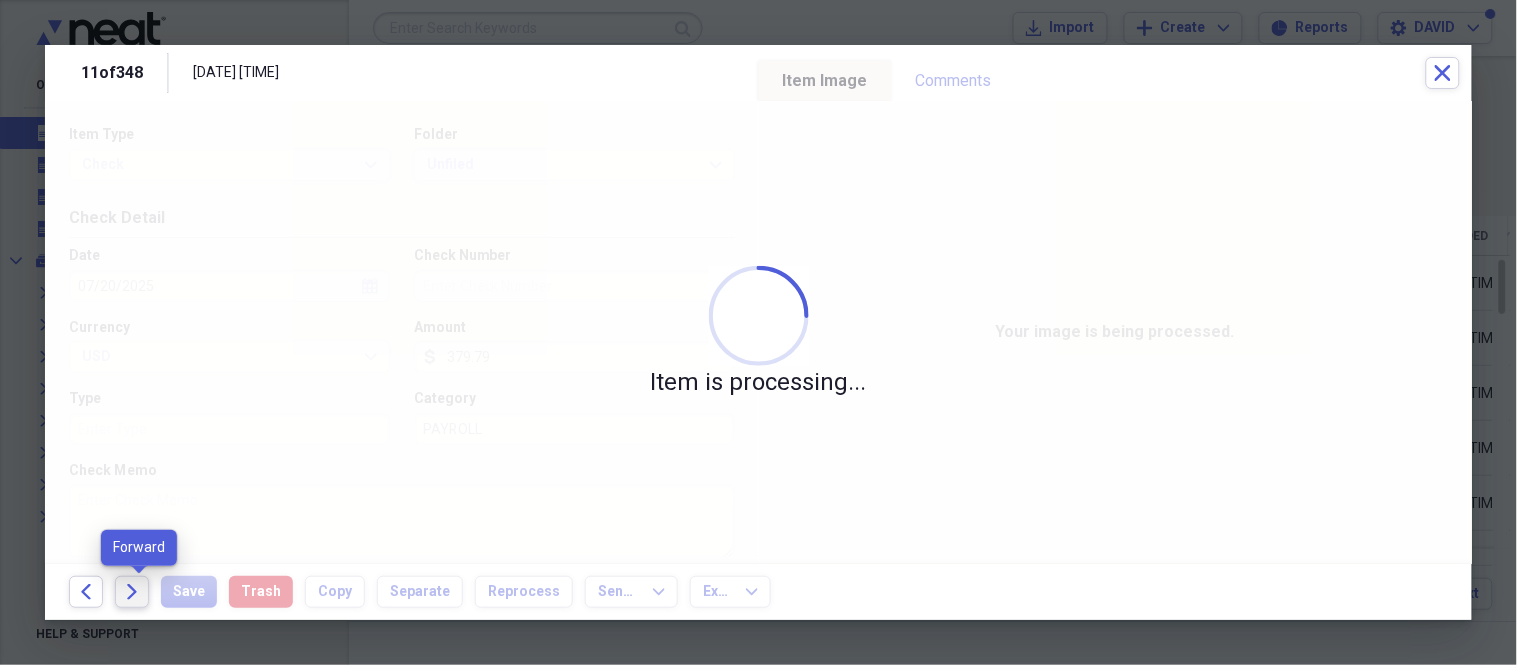 click 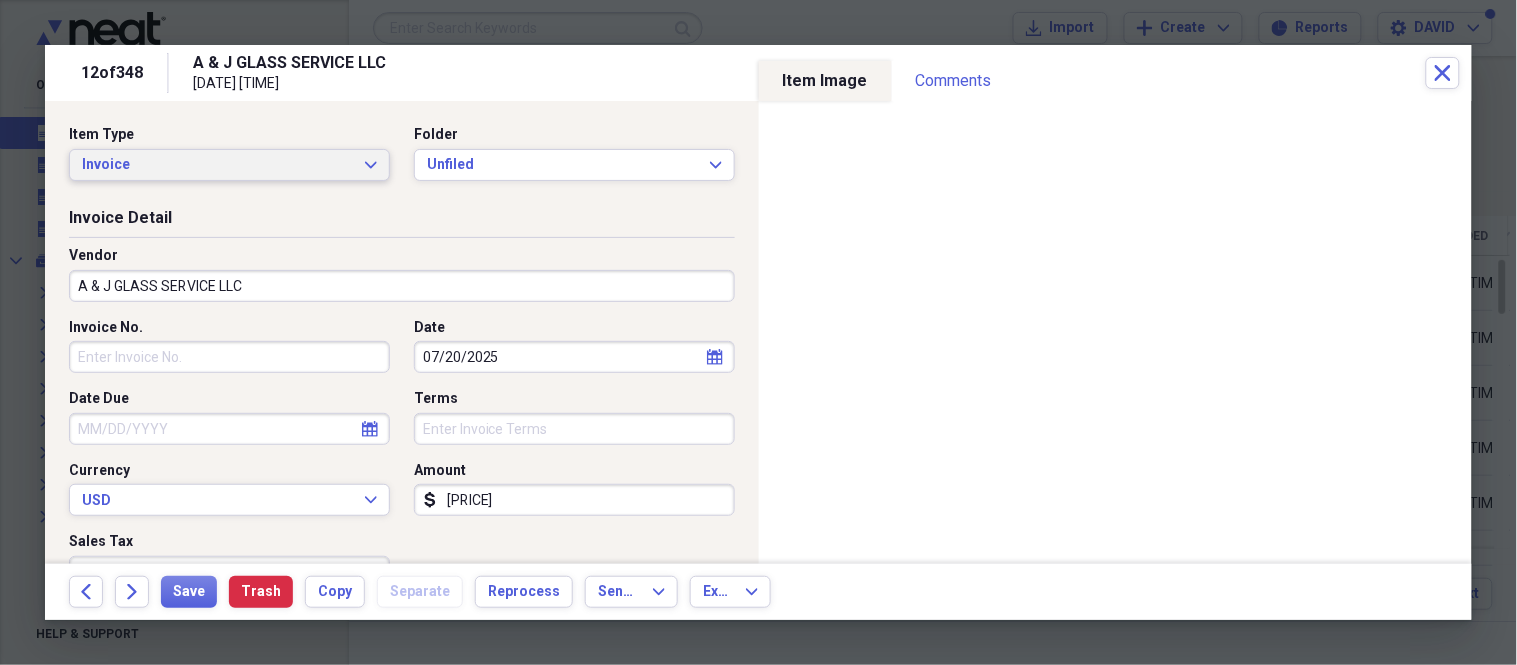 click on "Invoice" at bounding box center (217, 165) 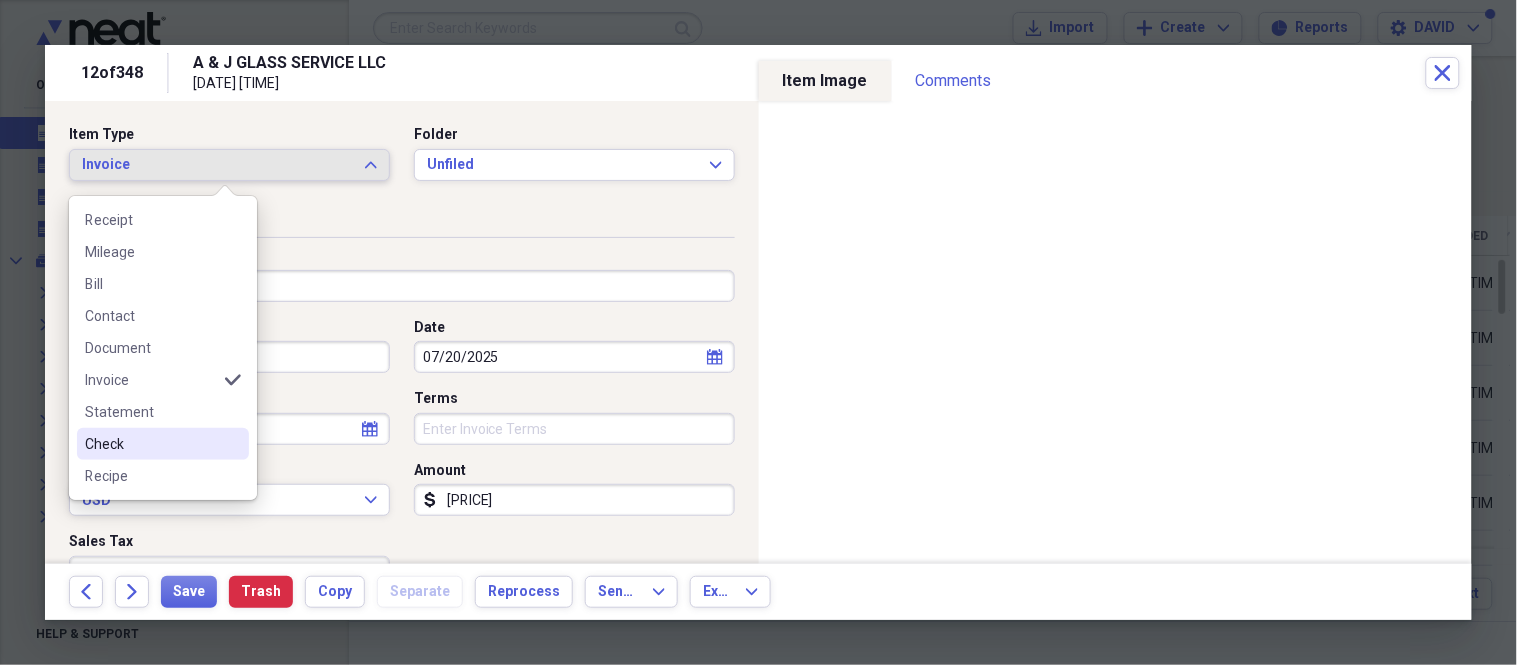 click on "Check" at bounding box center (163, 444) 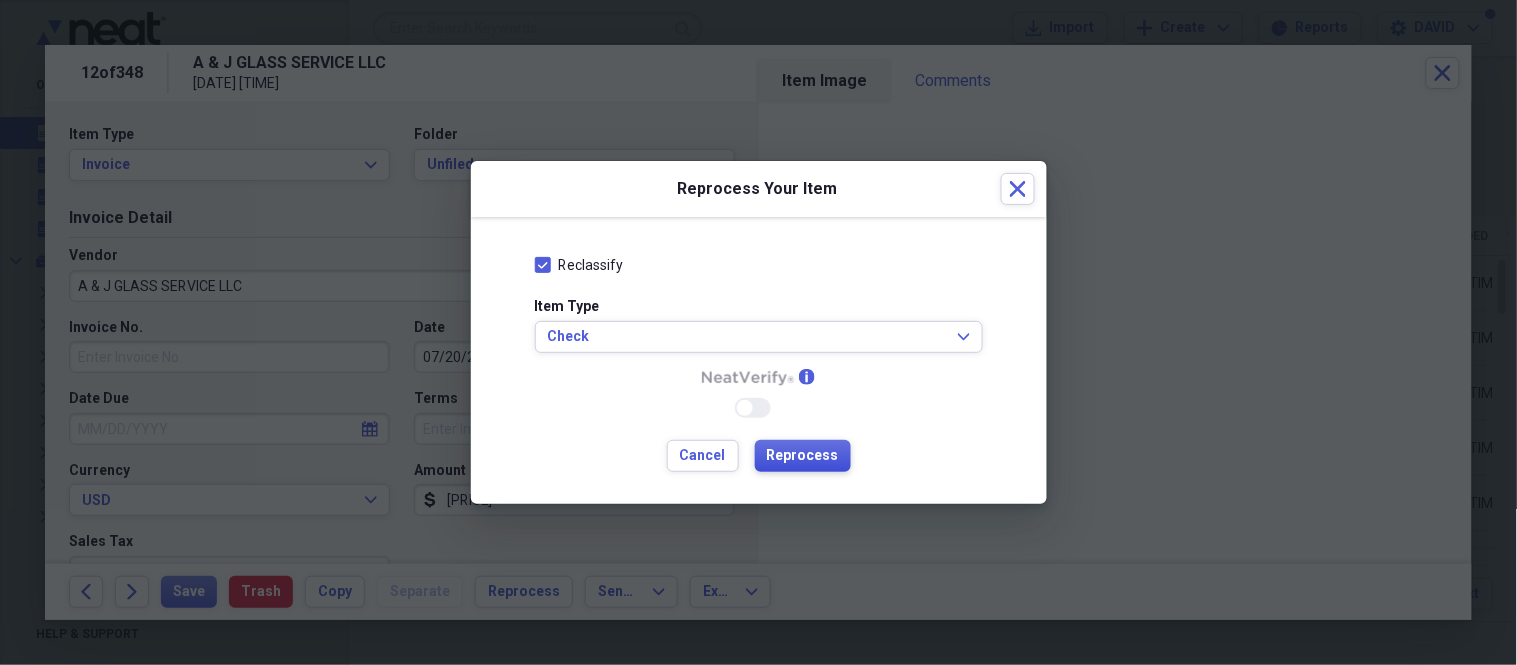 click on "Reprocess" at bounding box center (803, 456) 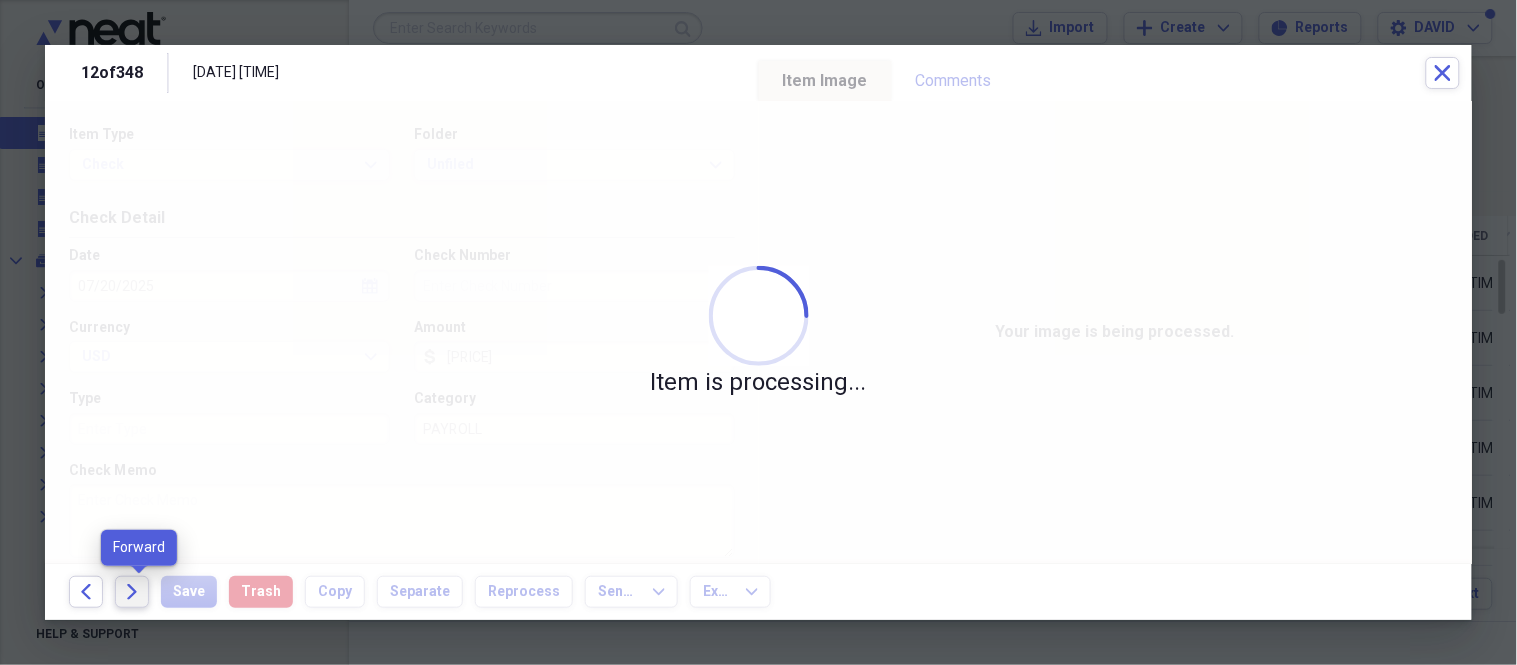 click on "Forward" 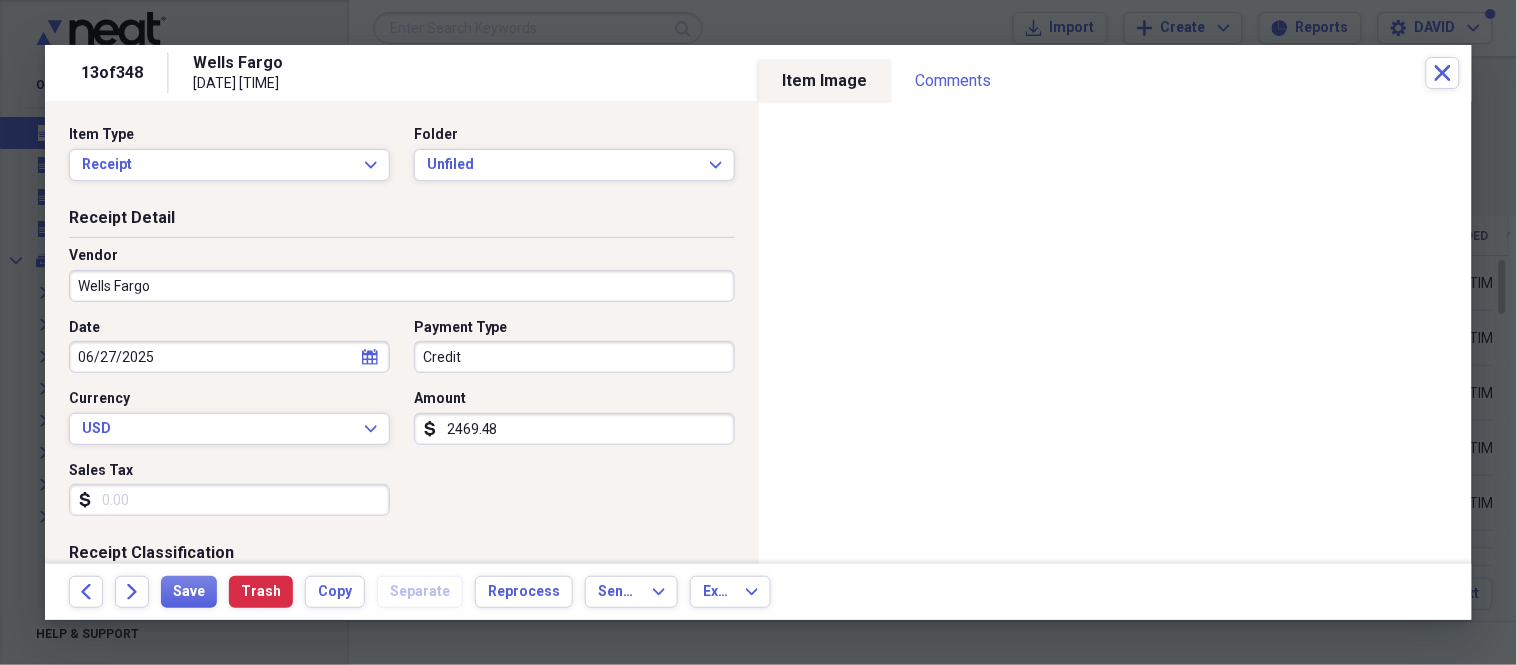 scroll, scrollTop: 444, scrollLeft: 0, axis: vertical 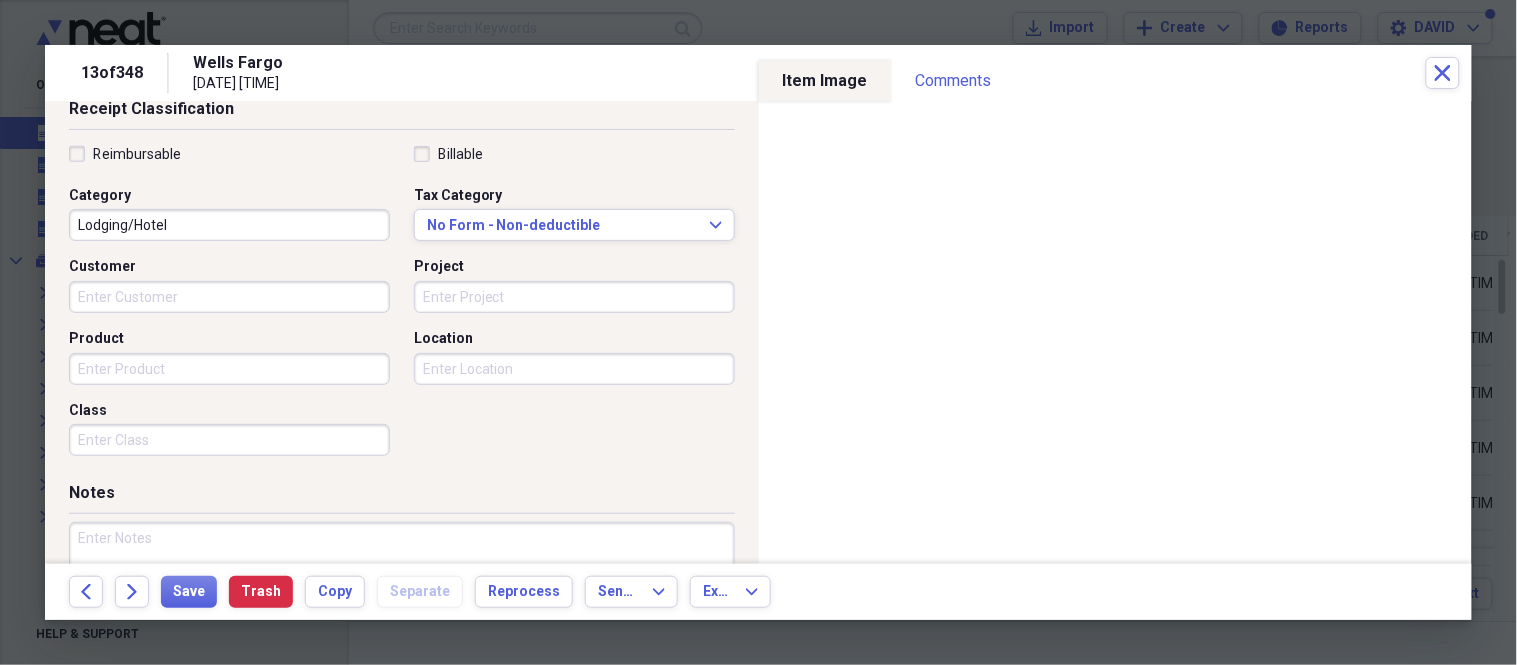 click on "Lodging/Hotel" at bounding box center (229, 225) 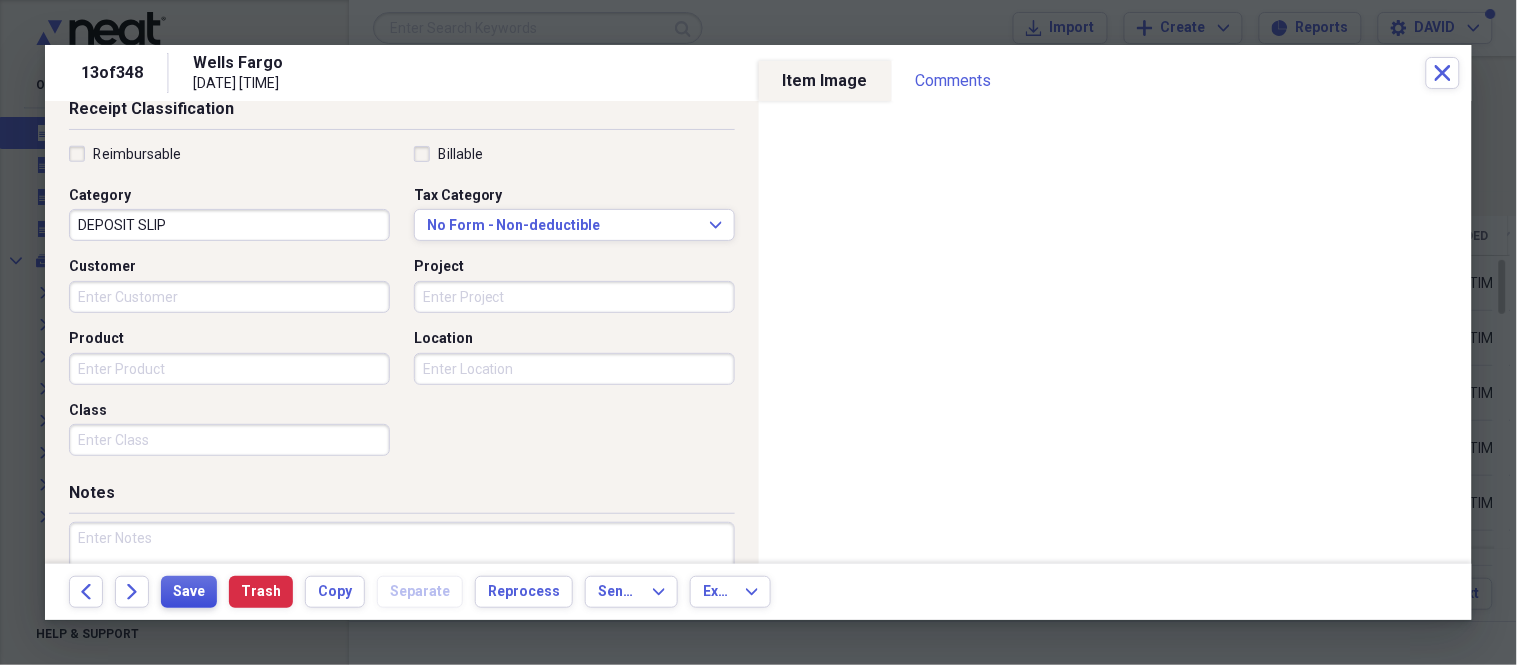 type on "DEPOSIT SLIP" 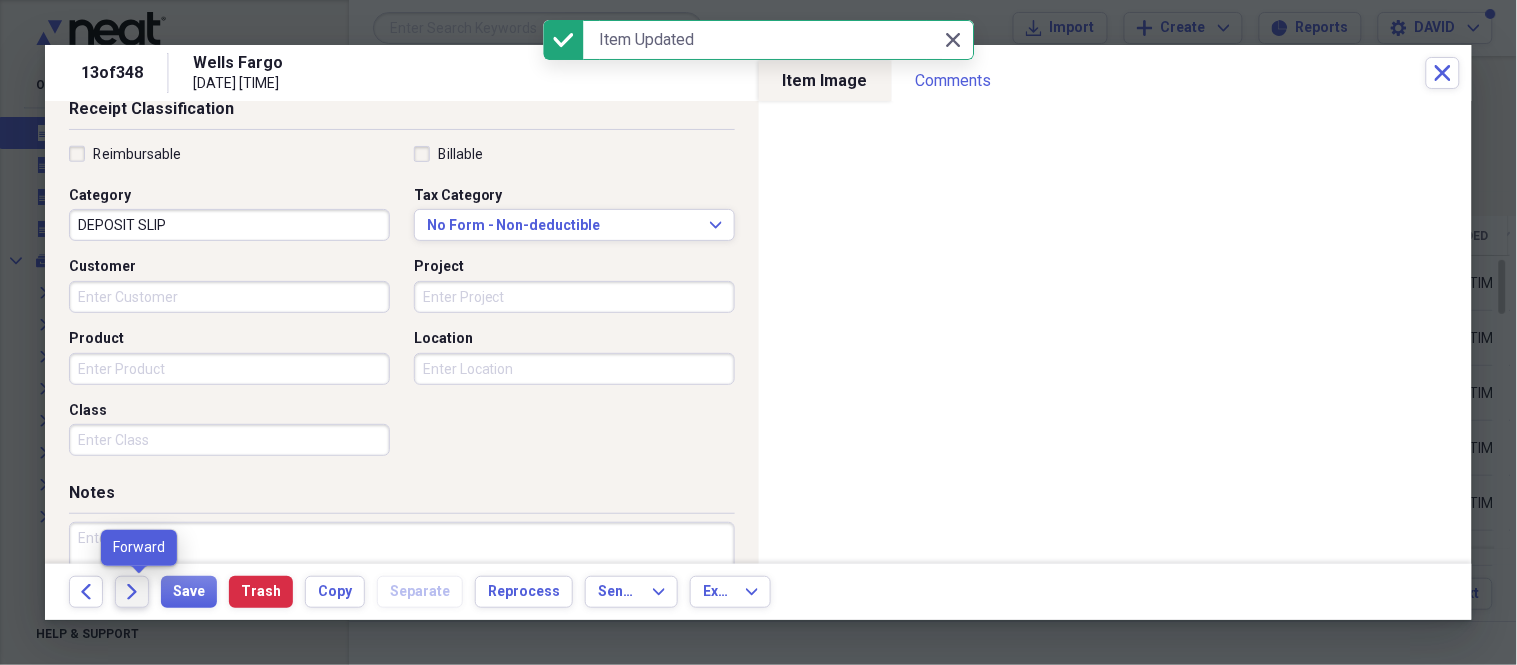 click on "Forward" at bounding box center (132, 592) 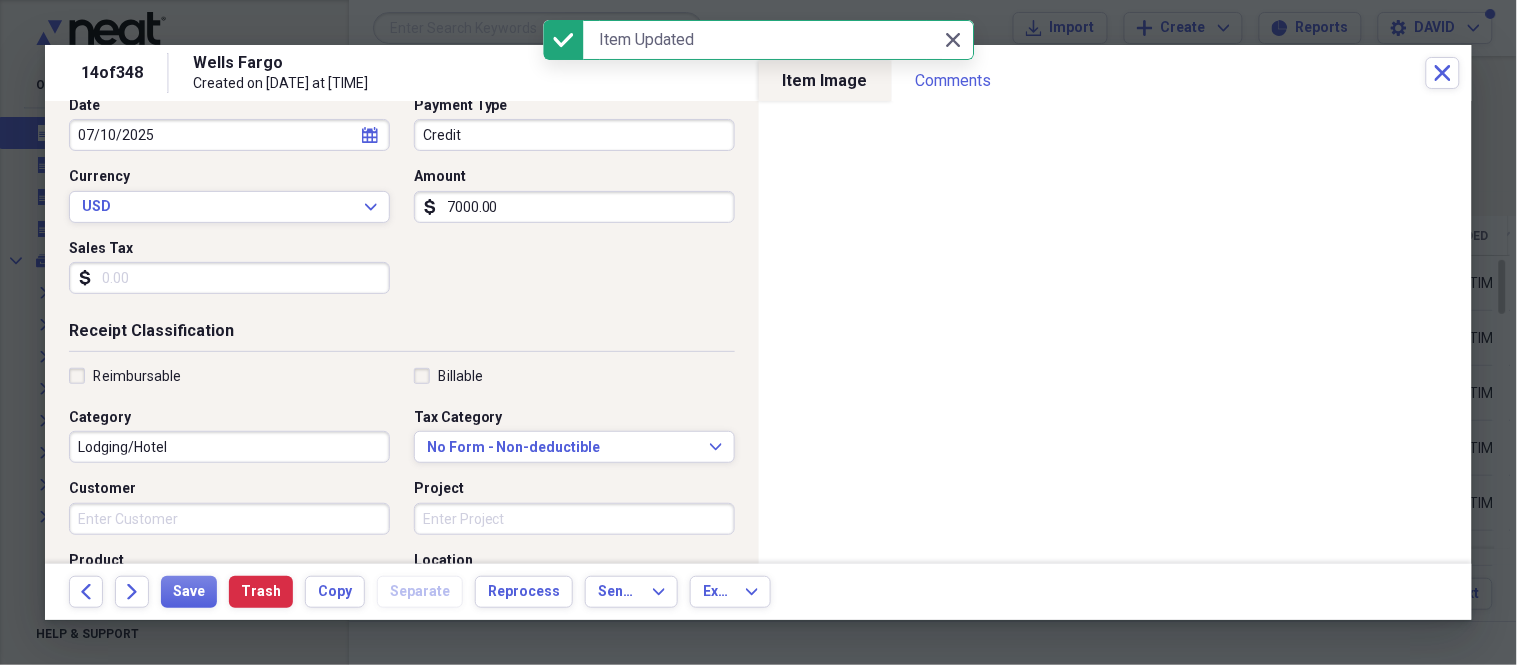 scroll, scrollTop: 444, scrollLeft: 0, axis: vertical 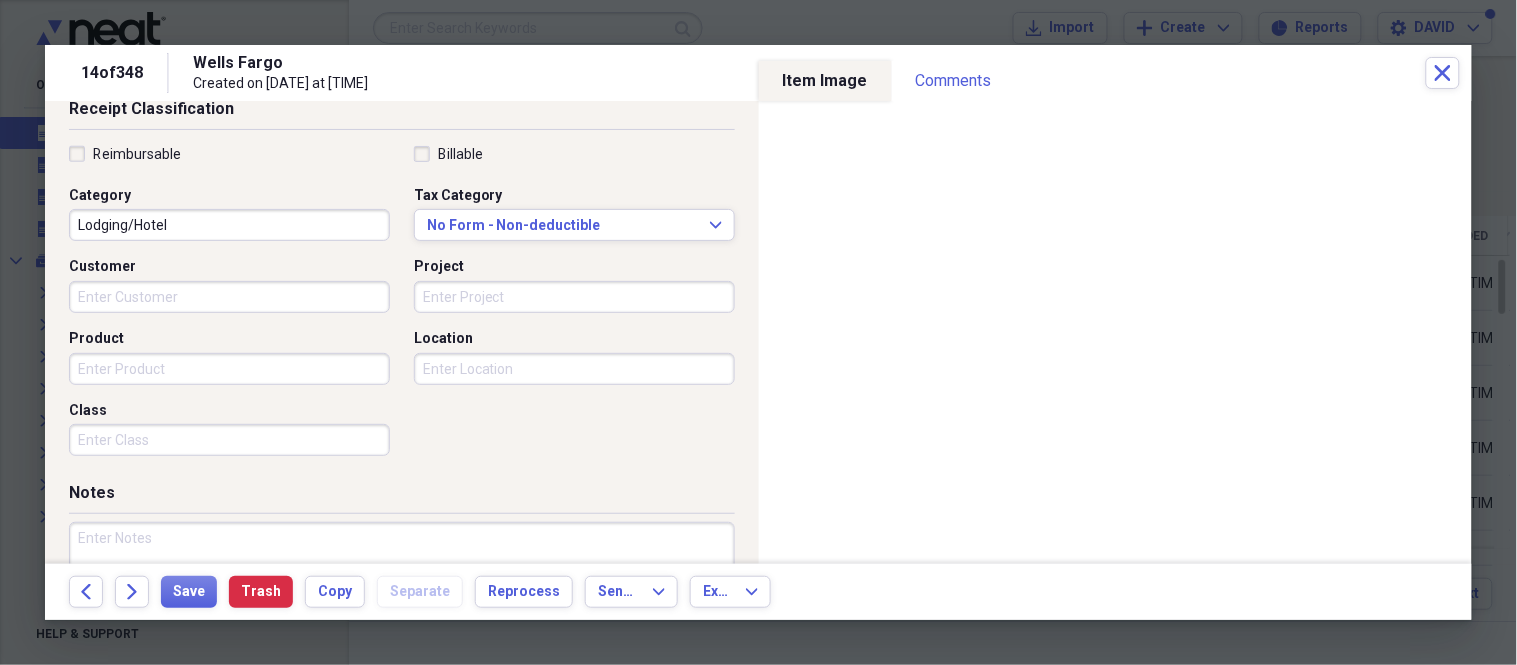 click on "Lodging/Hotel" at bounding box center [229, 225] 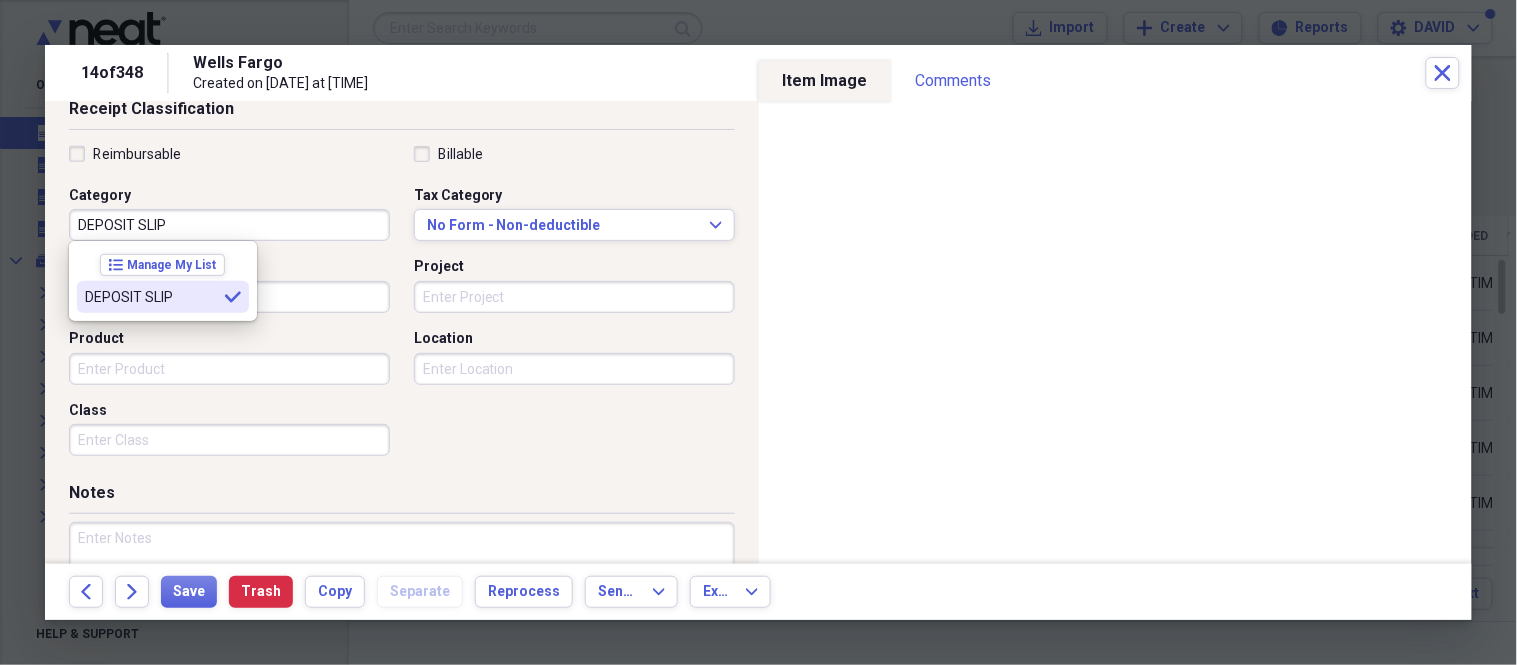 type on "DEPOSIT SLIP" 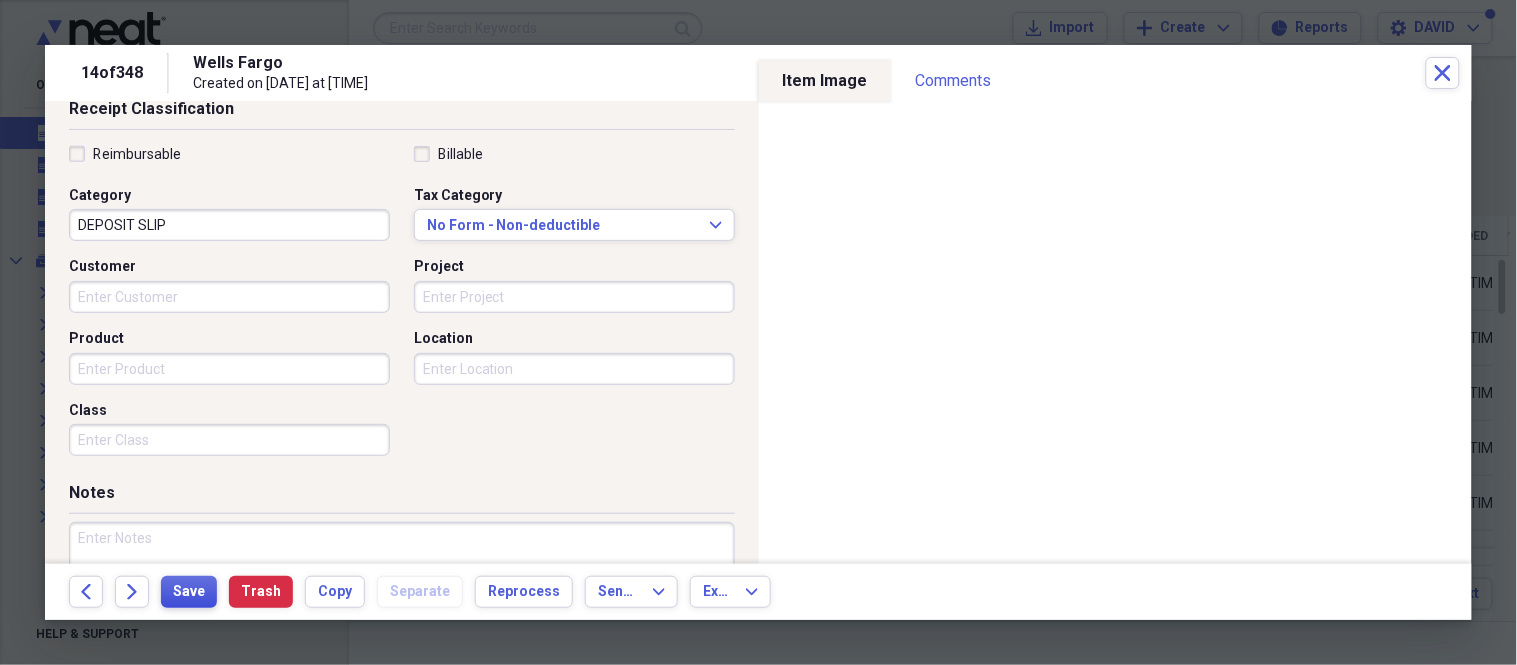 click on "Save" at bounding box center [189, 592] 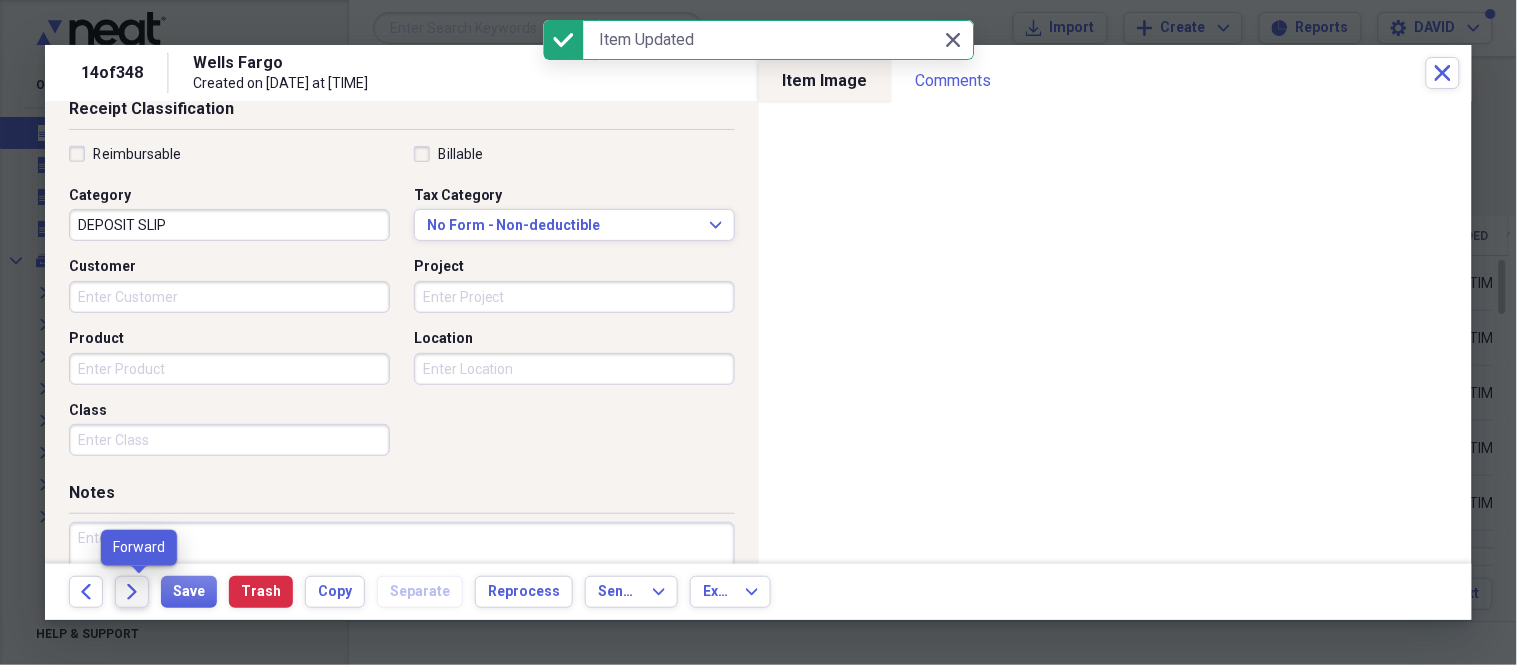 click 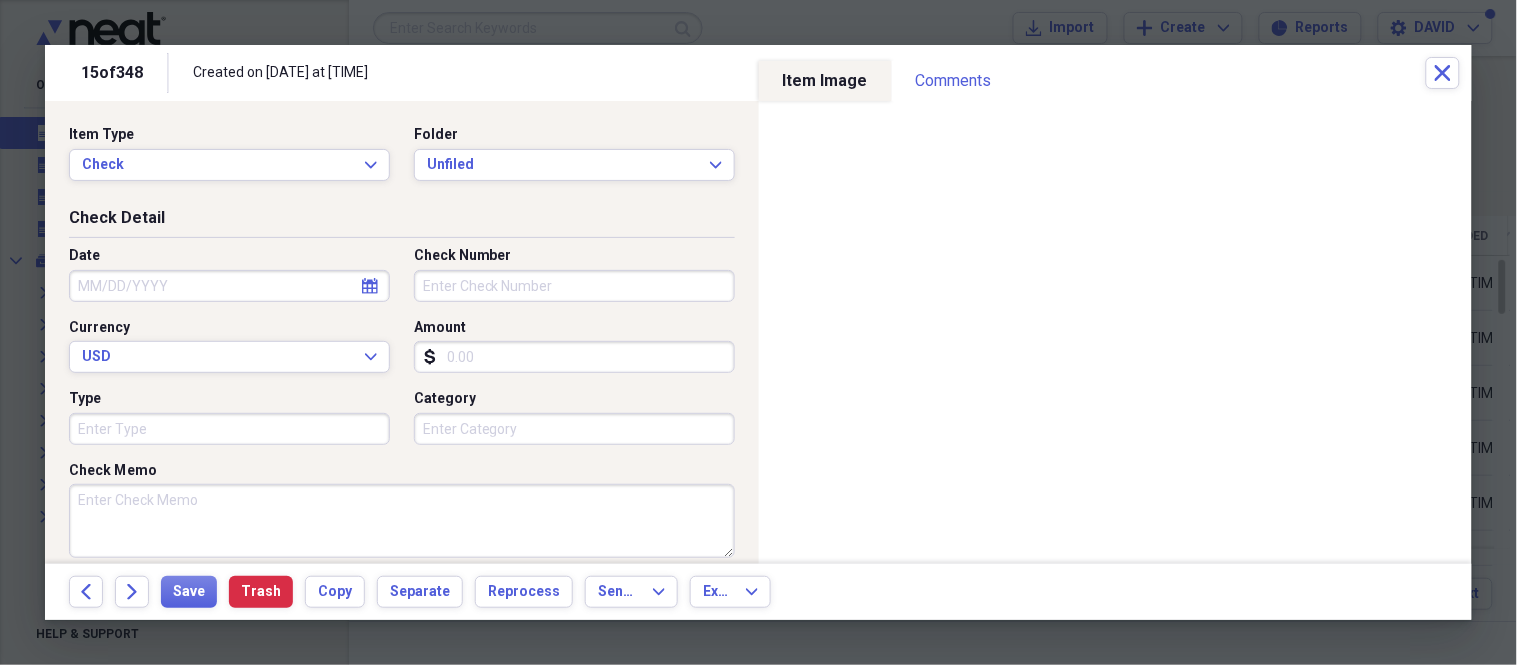 click on "Date" at bounding box center (229, 286) 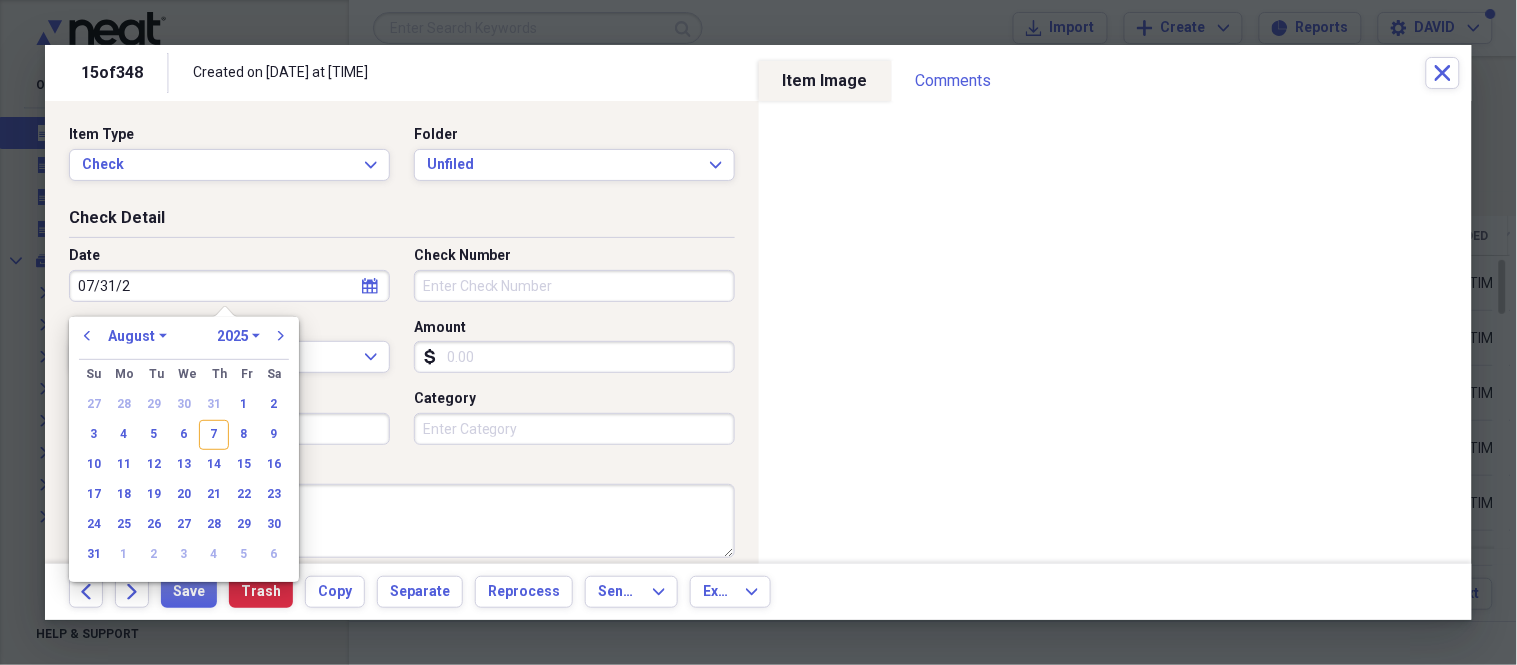 type on "07/31/20" 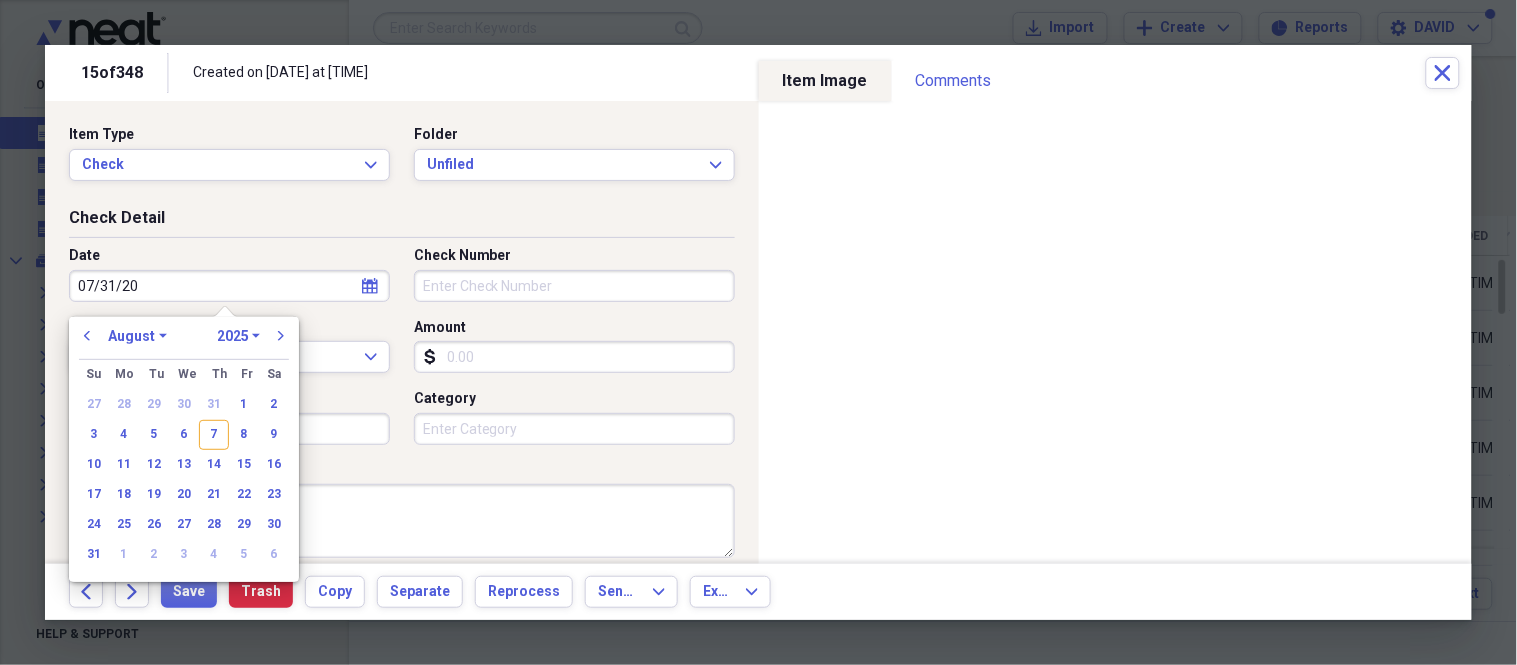 select on "6" 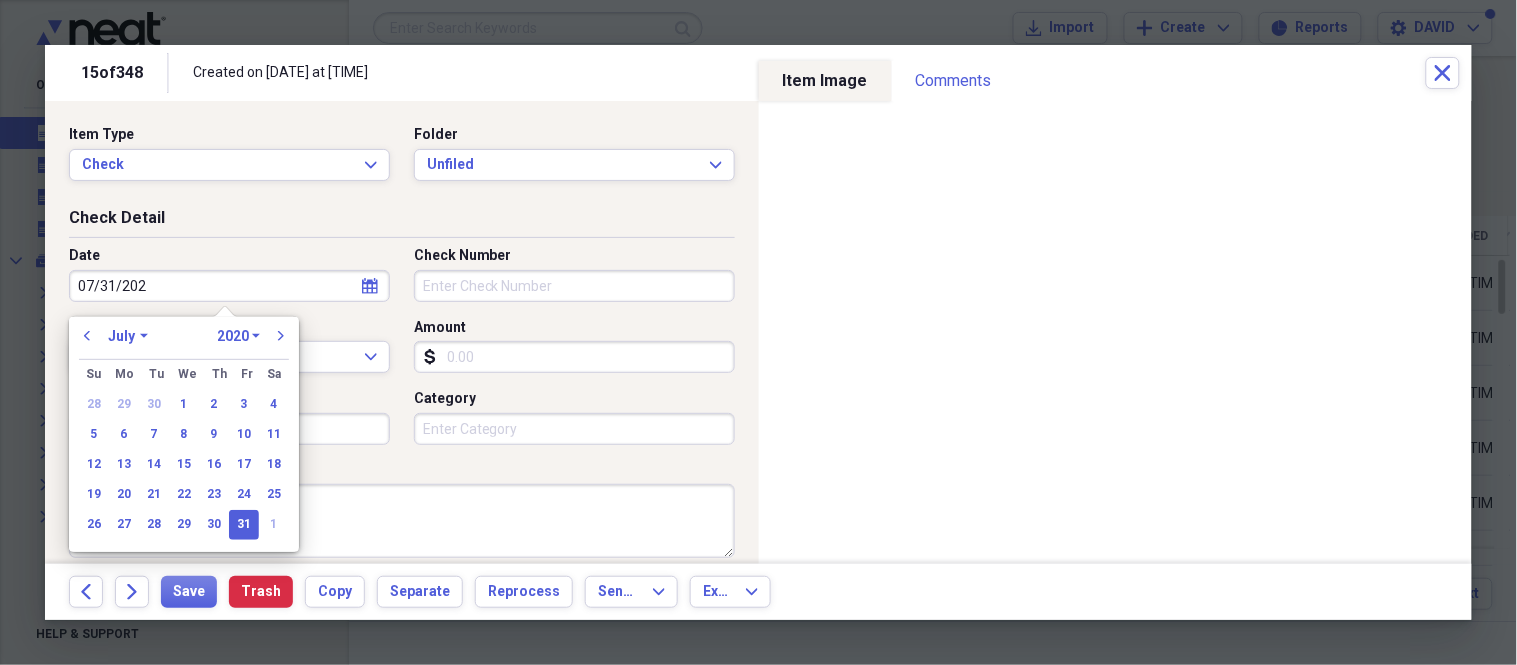 type on "07/31/2025" 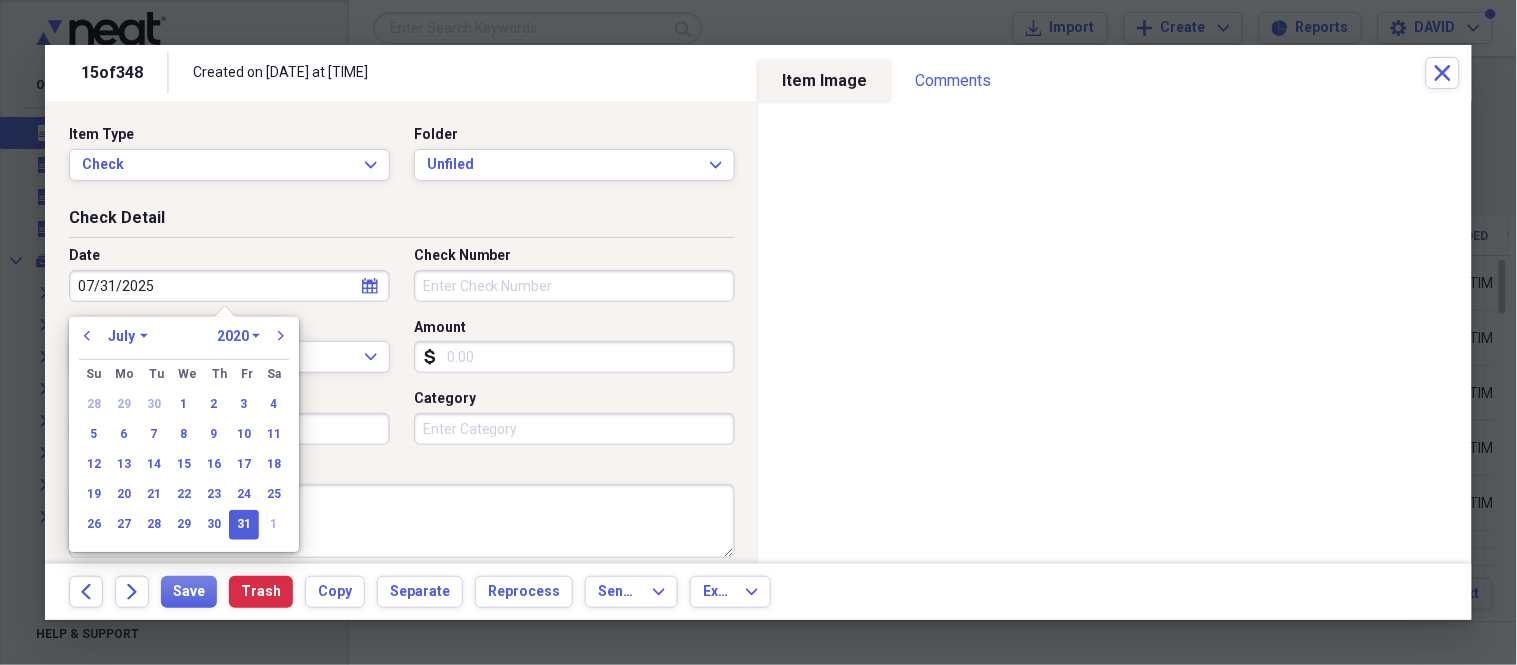 select on "2025" 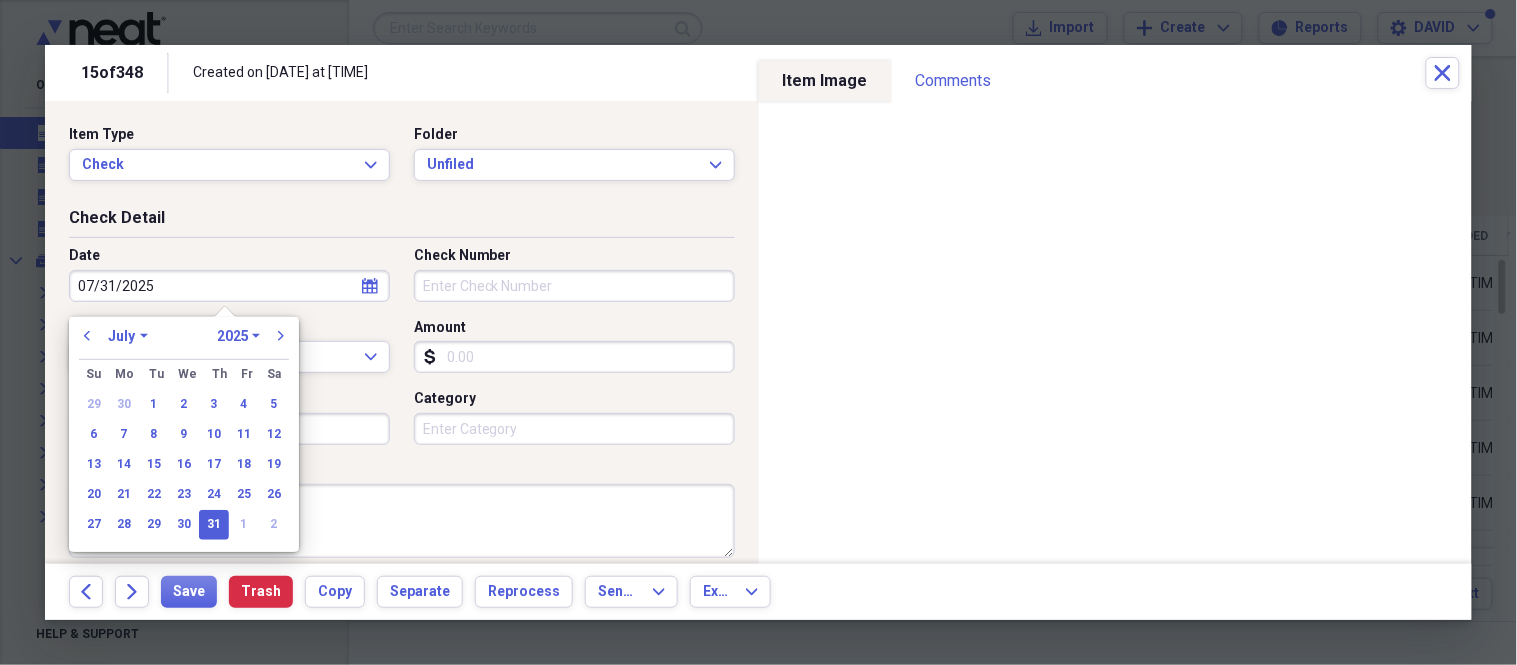 type on "07/31/2025" 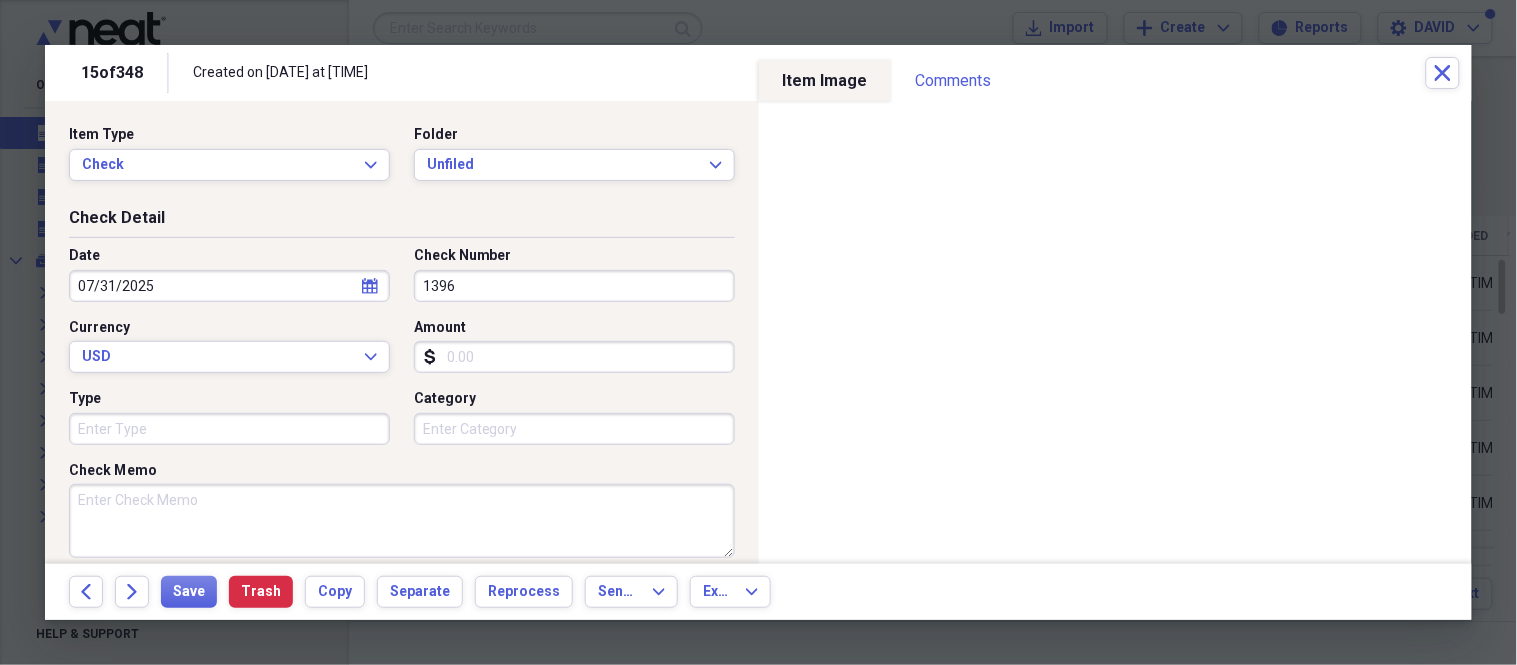 type on "1396" 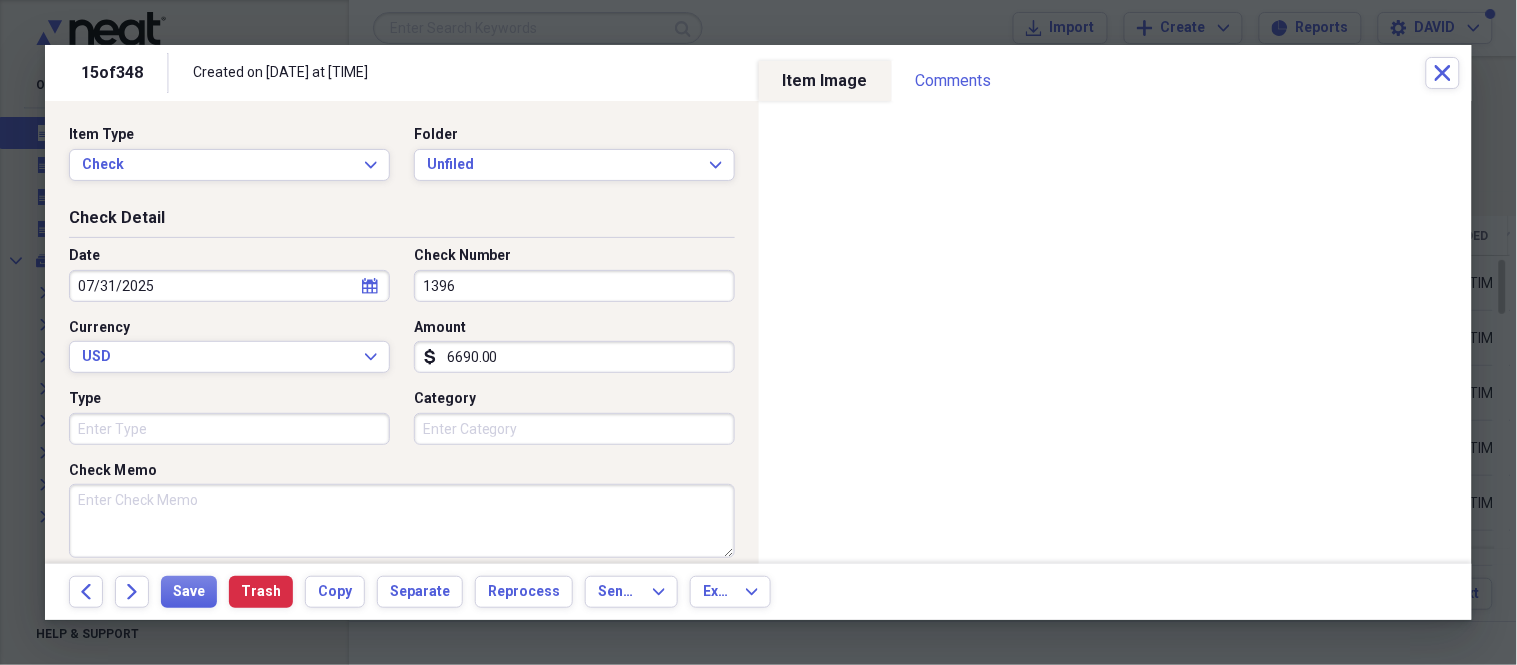 type on "6690.00" 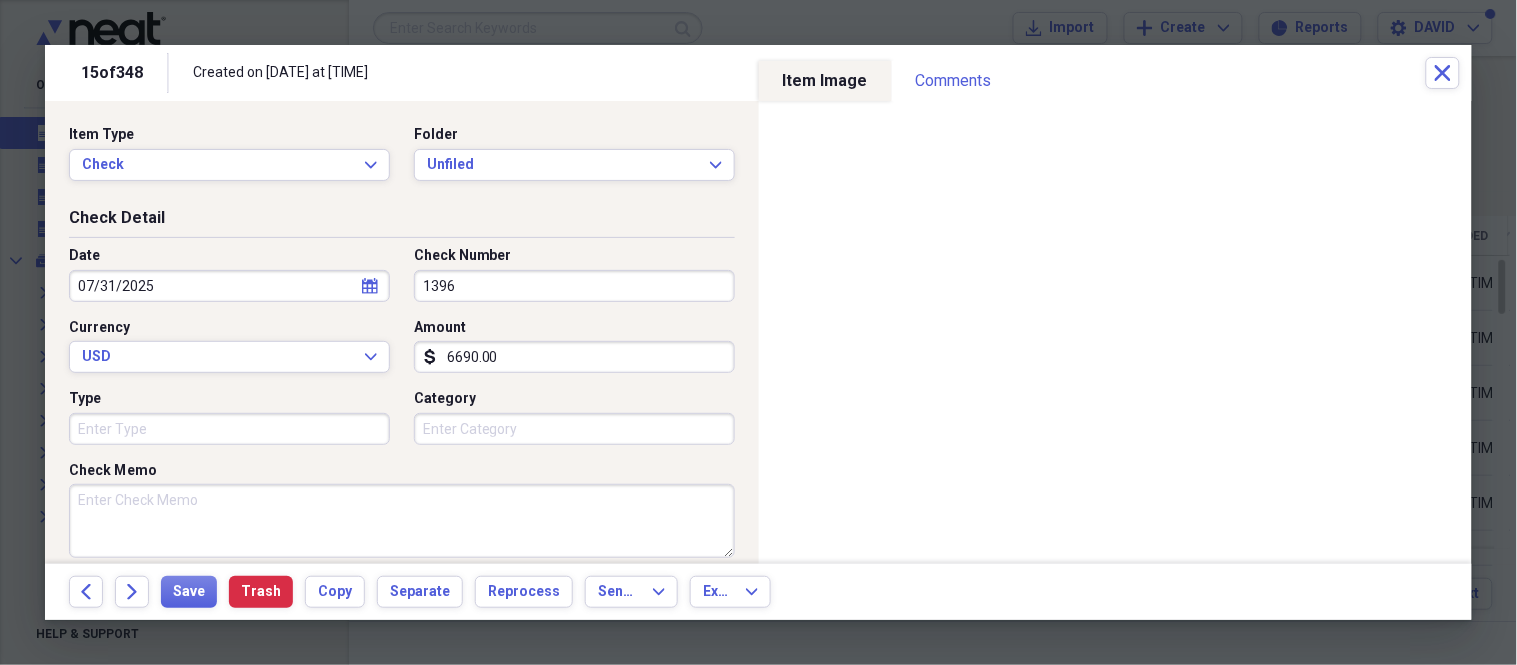 click on "Check Memo" at bounding box center [402, 521] 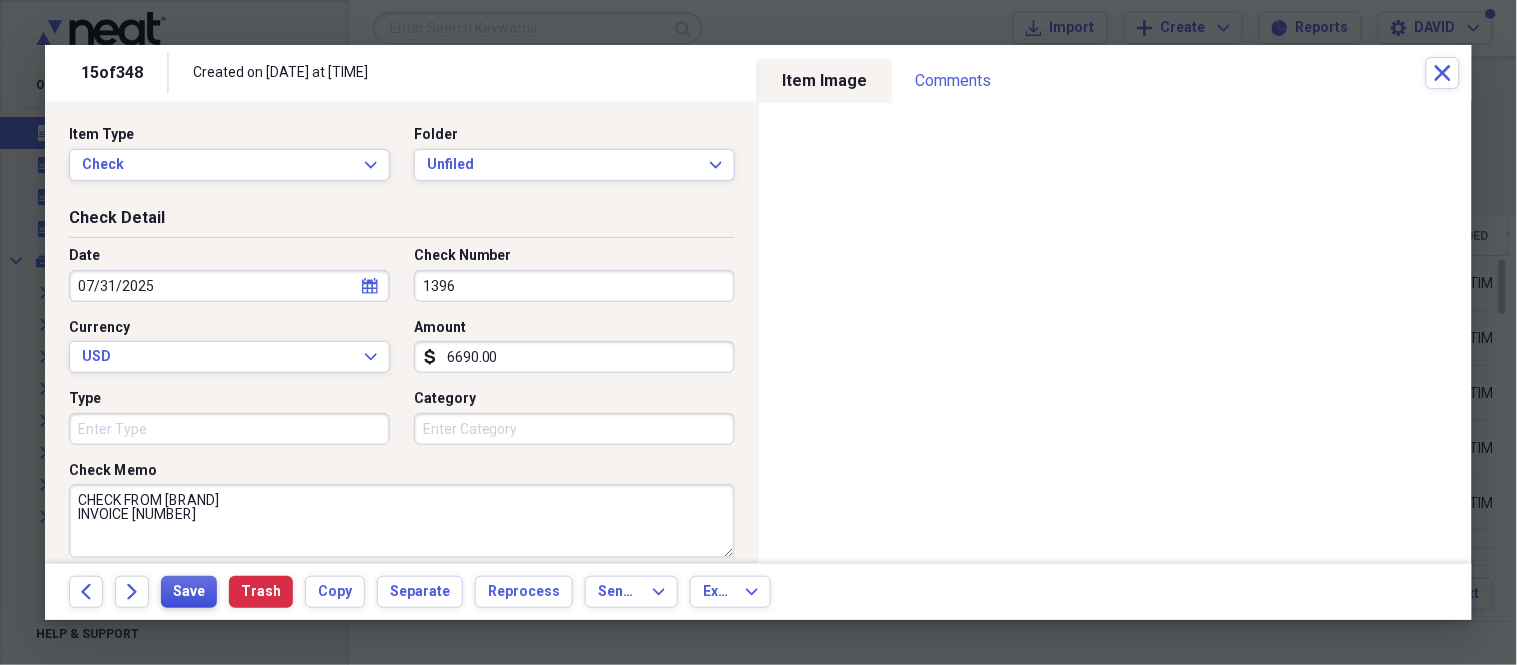 type on "CHECK FROM [BRAND]
INVOICE [NUMBER]" 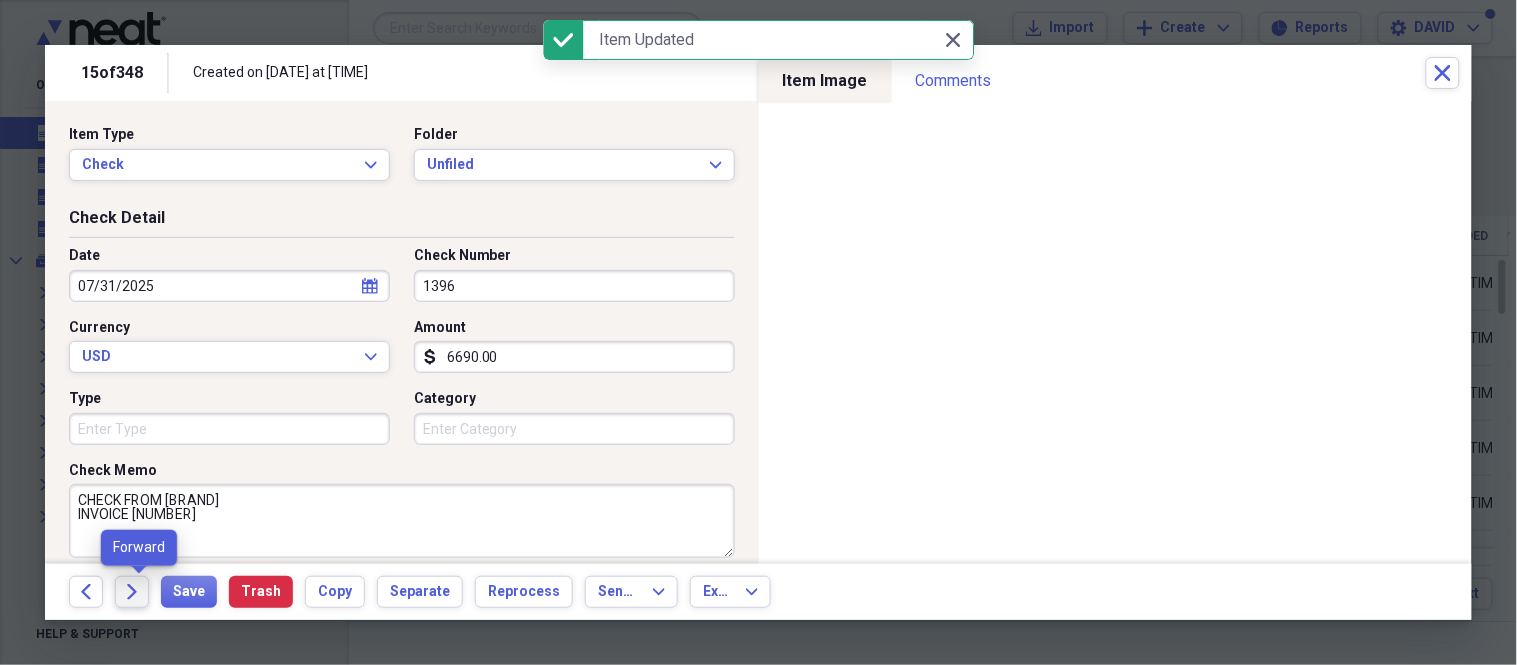click on "Forward" 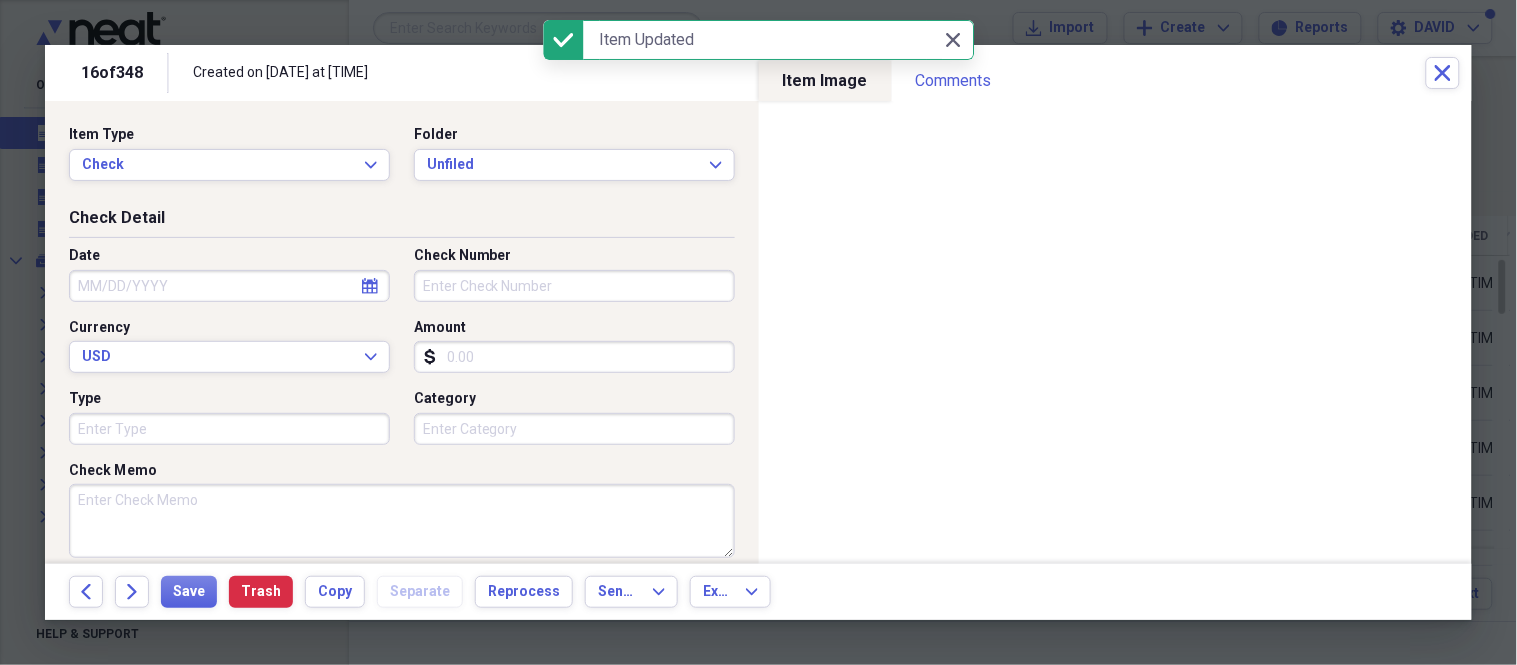 click on "Date" at bounding box center (229, 286) 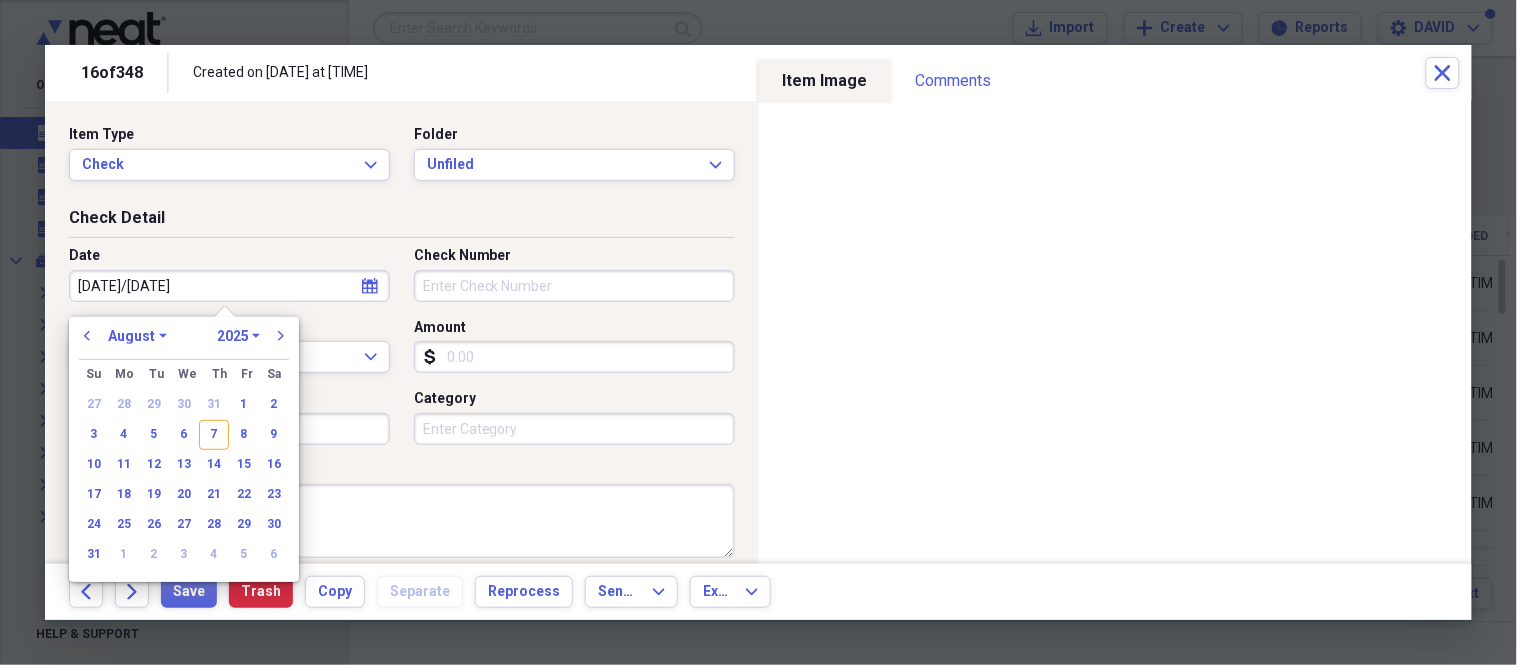 type on "[MONTH]/[DAY]/[YEAR]" 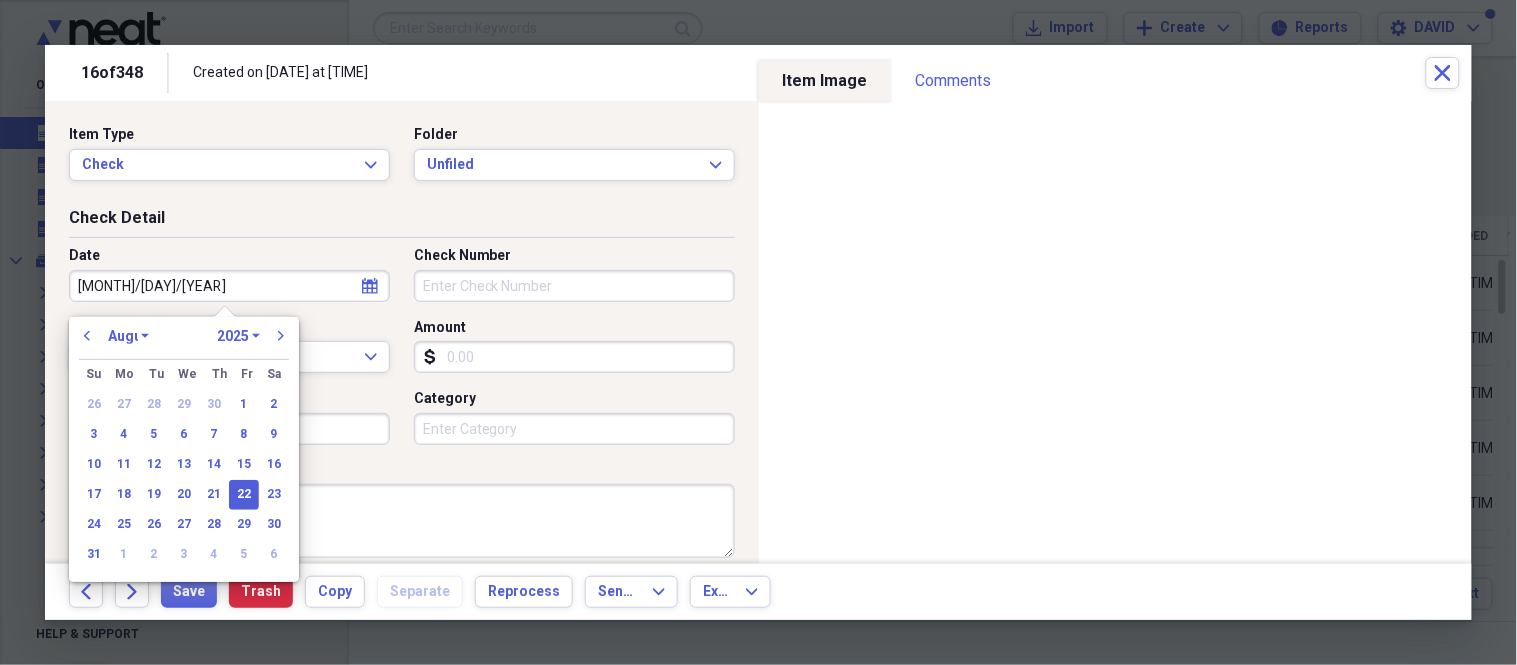 select on "4" 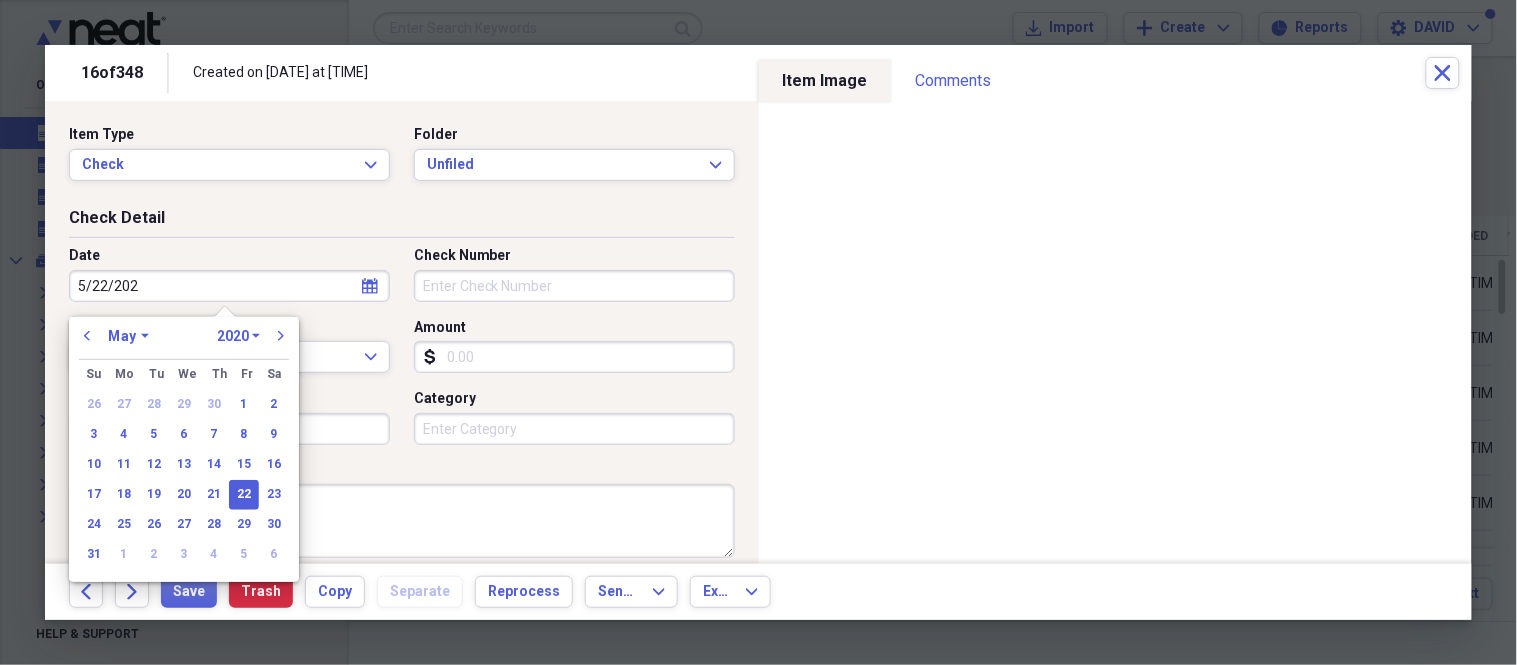 type on "[MONTH]/[DAY]/[YEAR]" 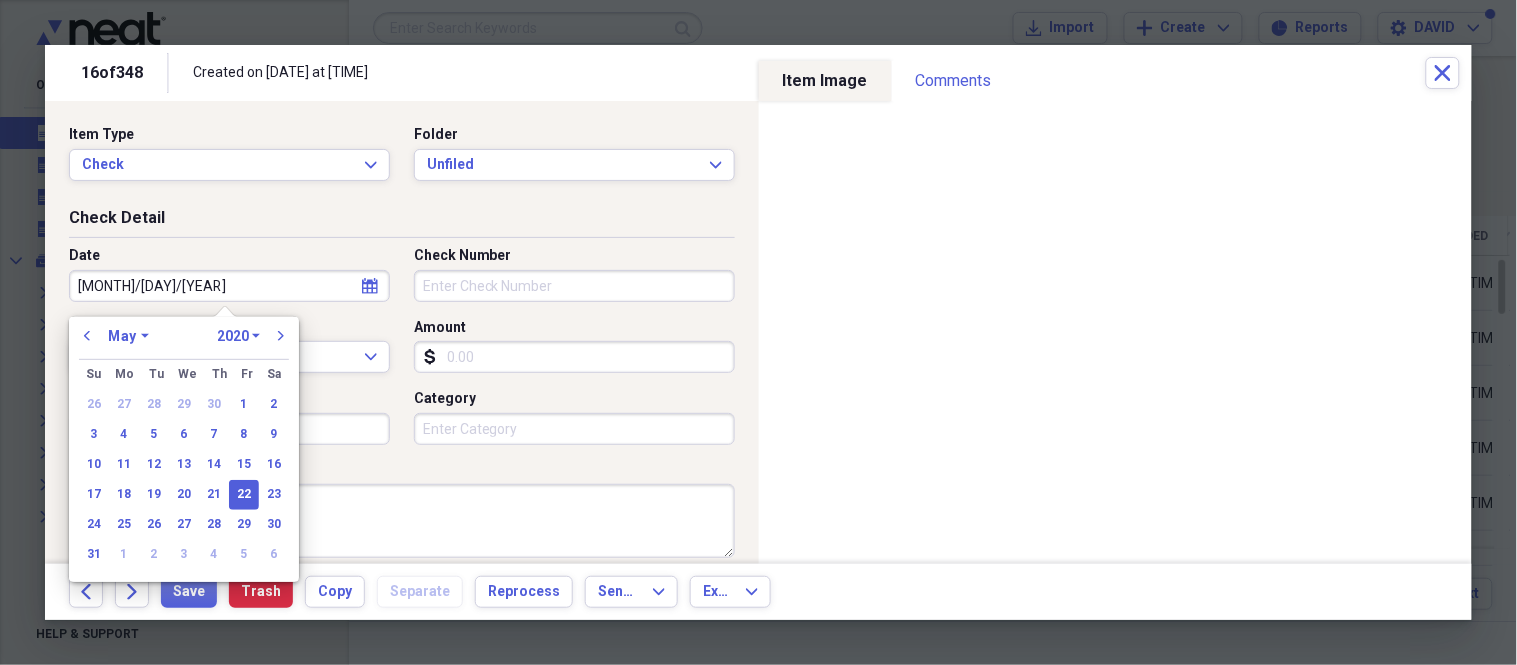 select on "2025" 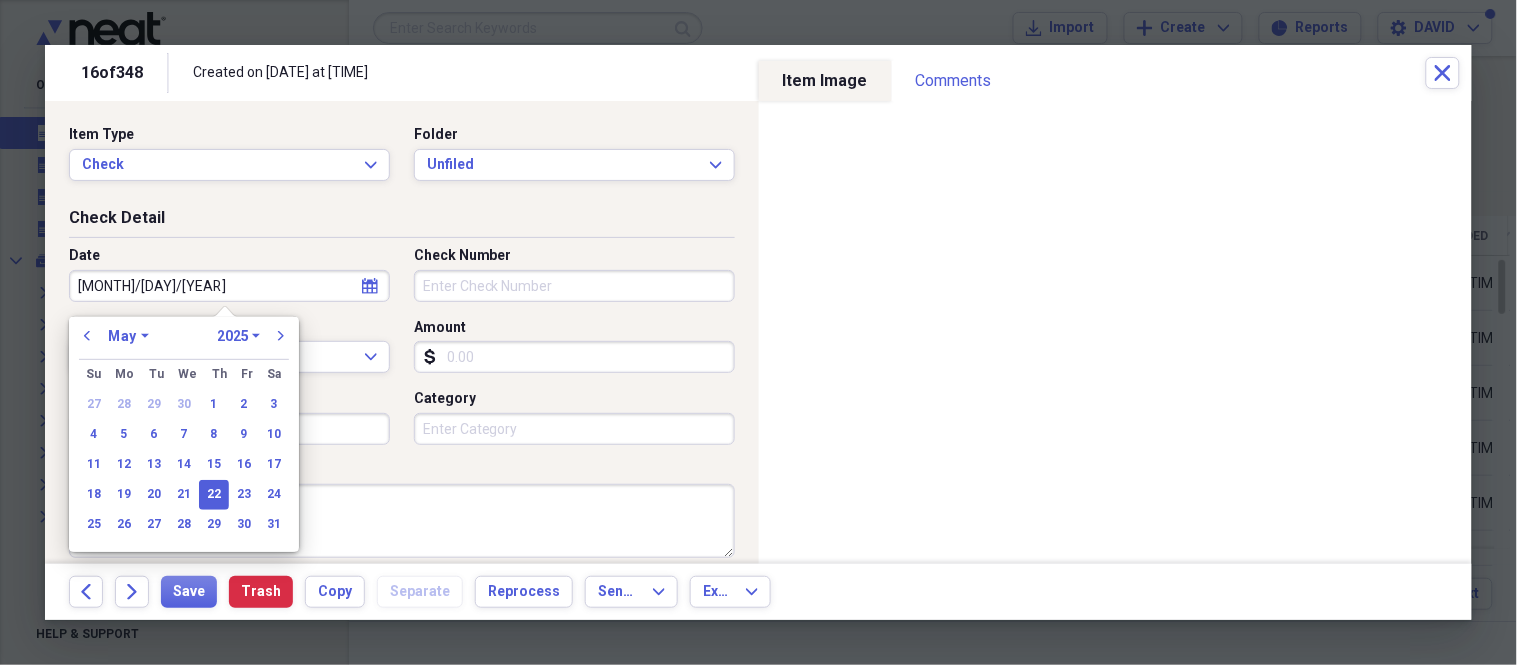 type on "05/22/2025" 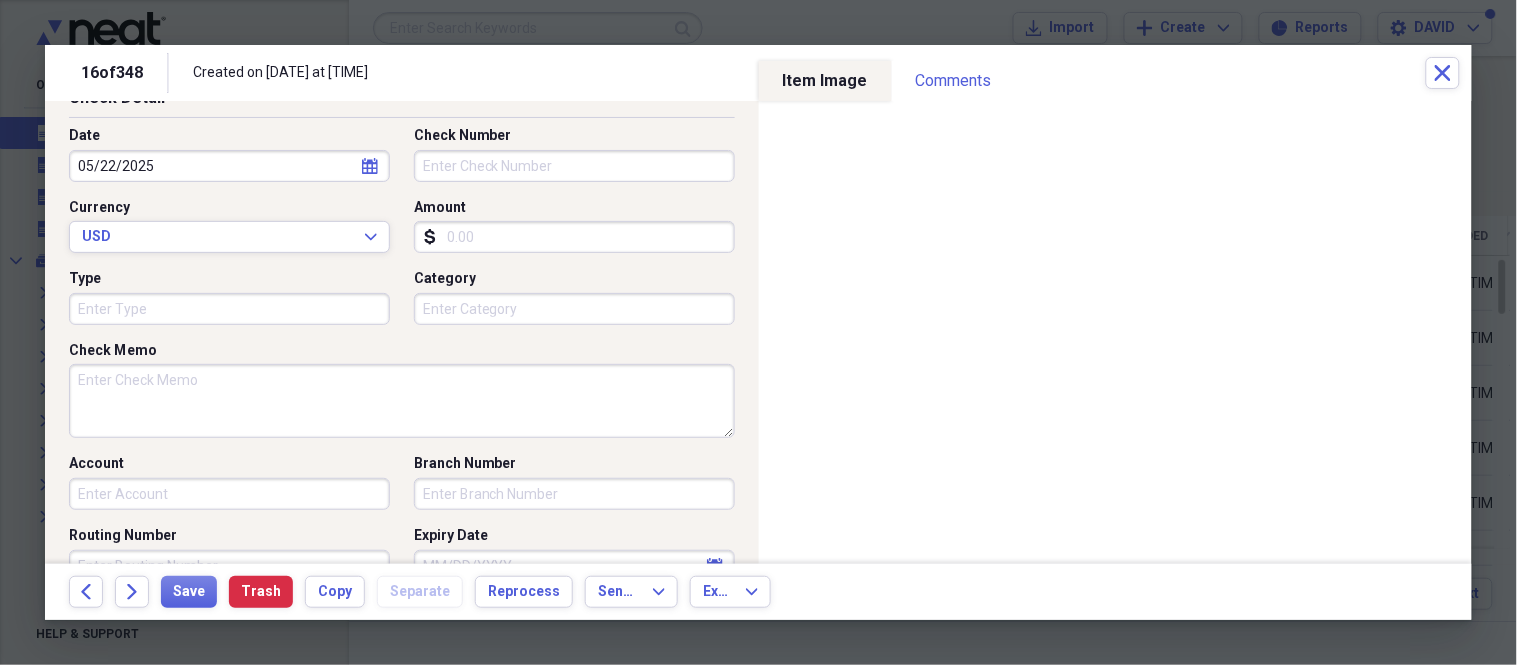 scroll, scrollTop: 0, scrollLeft: 0, axis: both 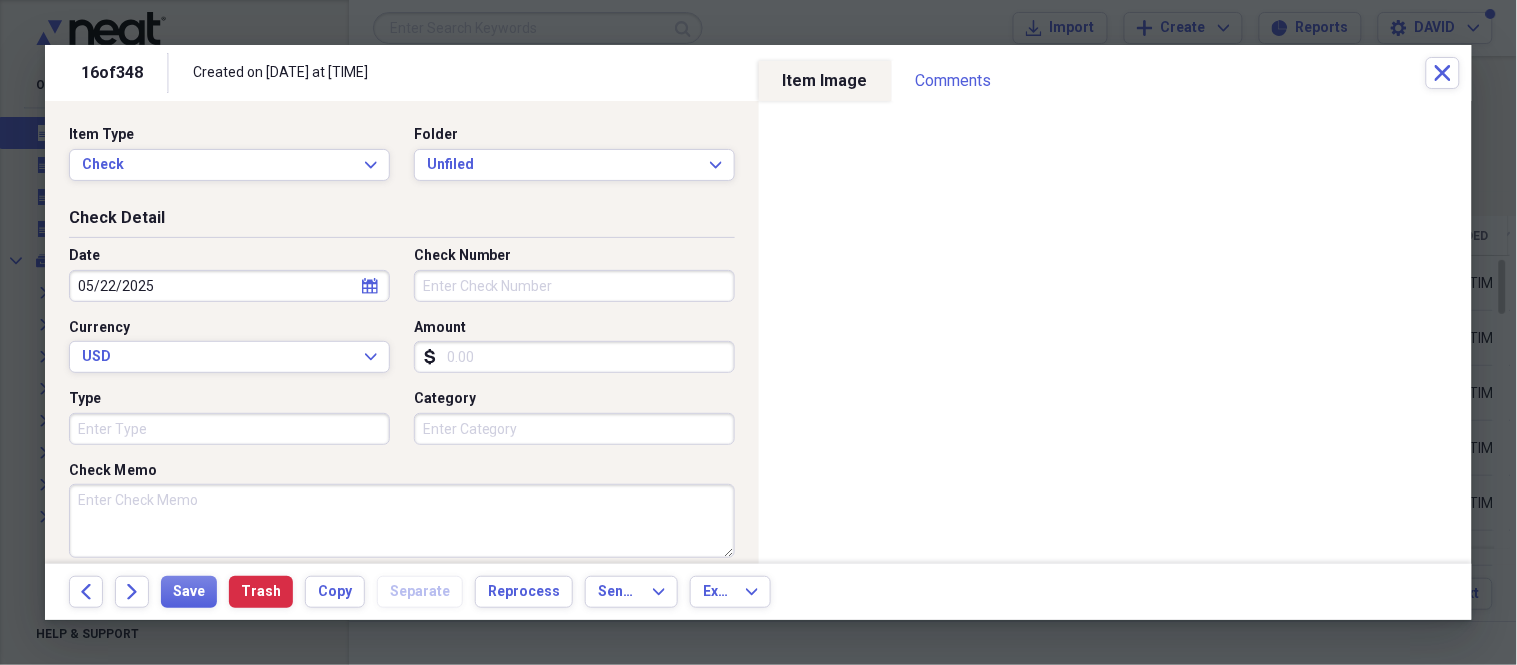click on "Check Number" at bounding box center (574, 286) 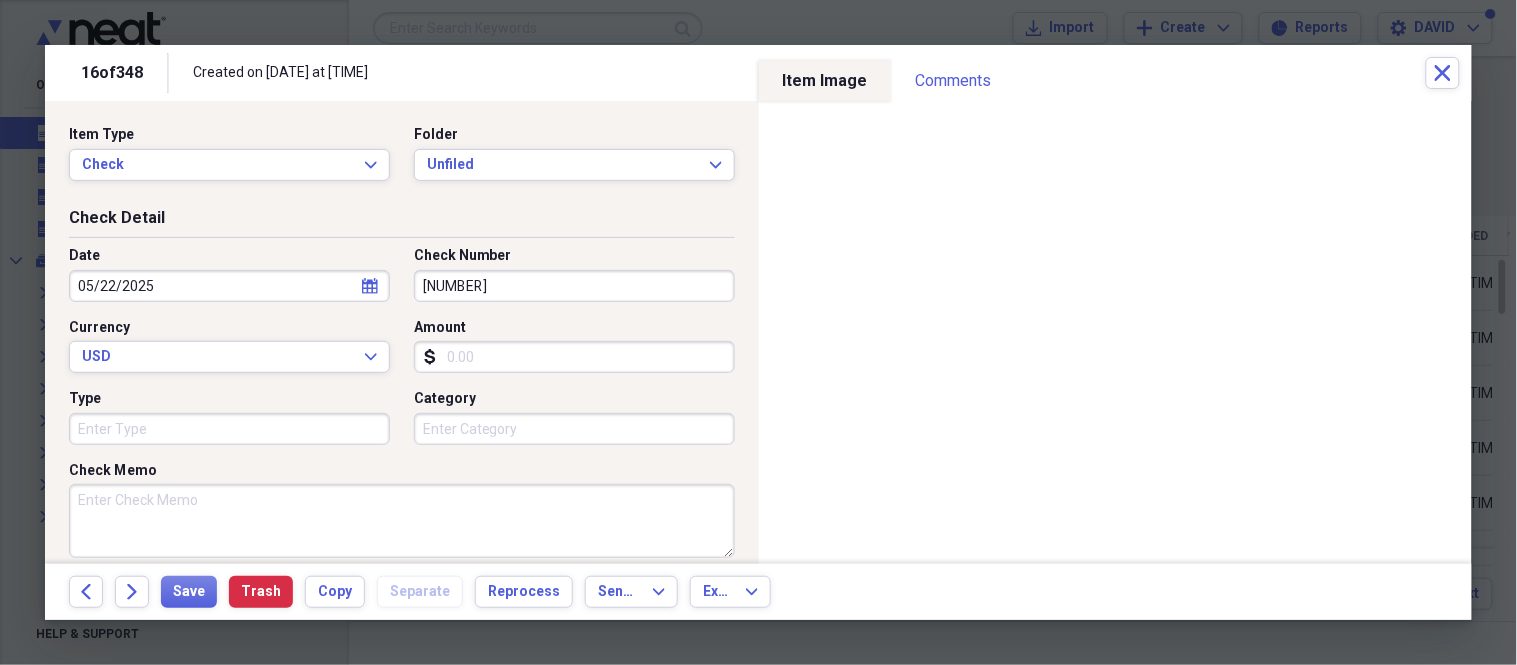 type on "[NUMBER]" 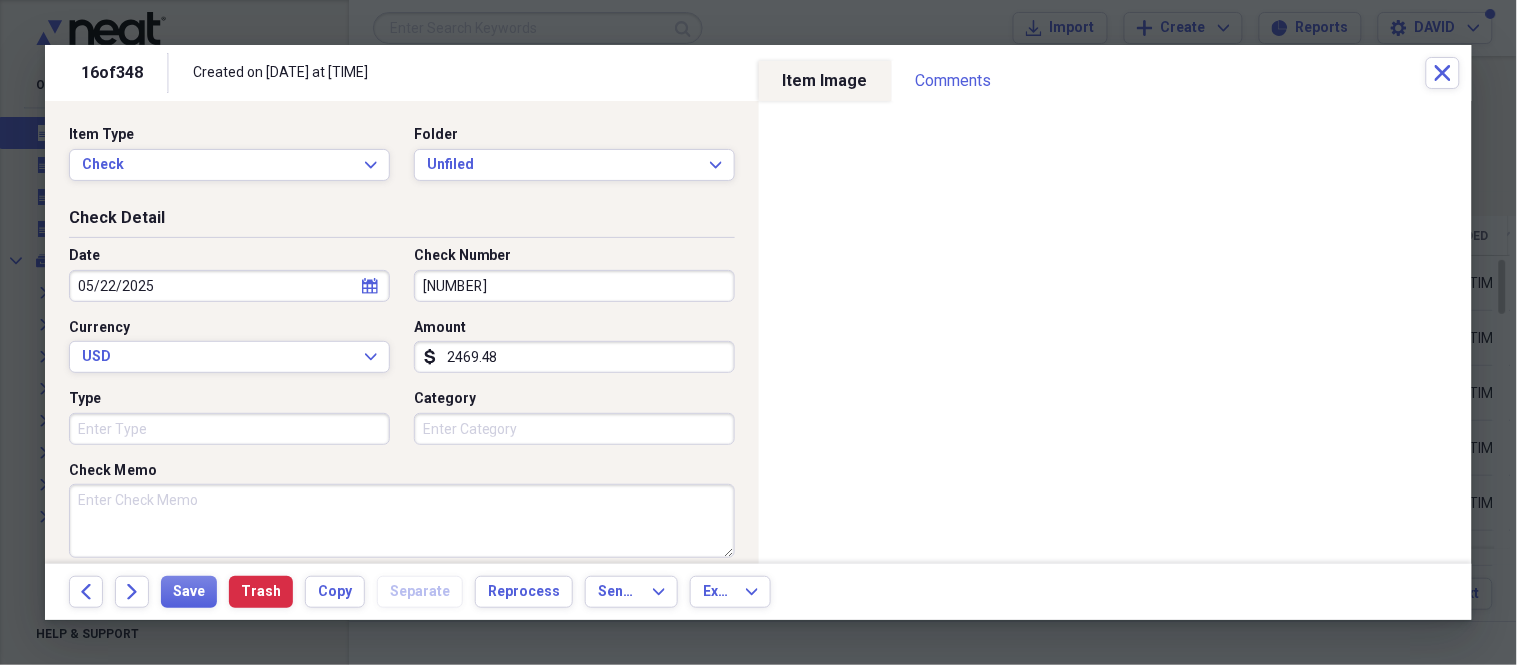 type on "2469.48" 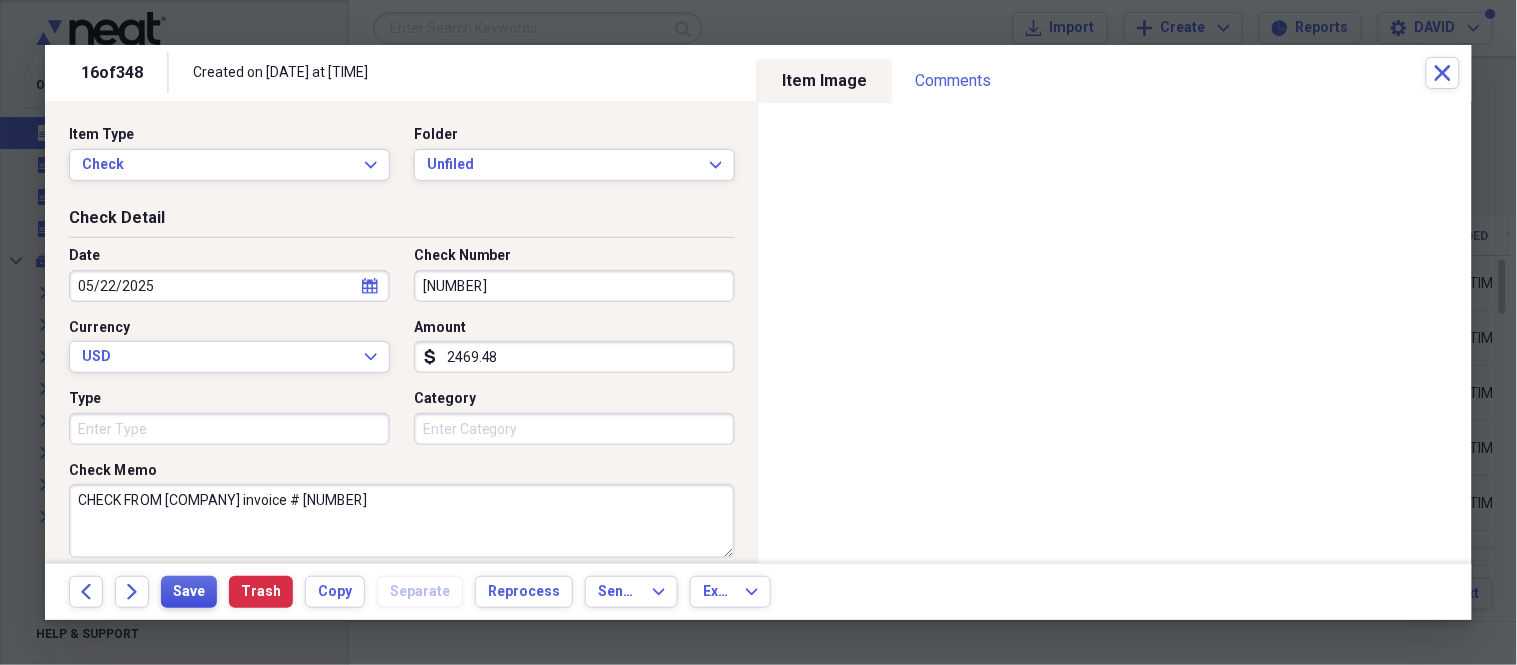 type on "CHECK FROM [COMPANY] invoice # [NUMBER]" 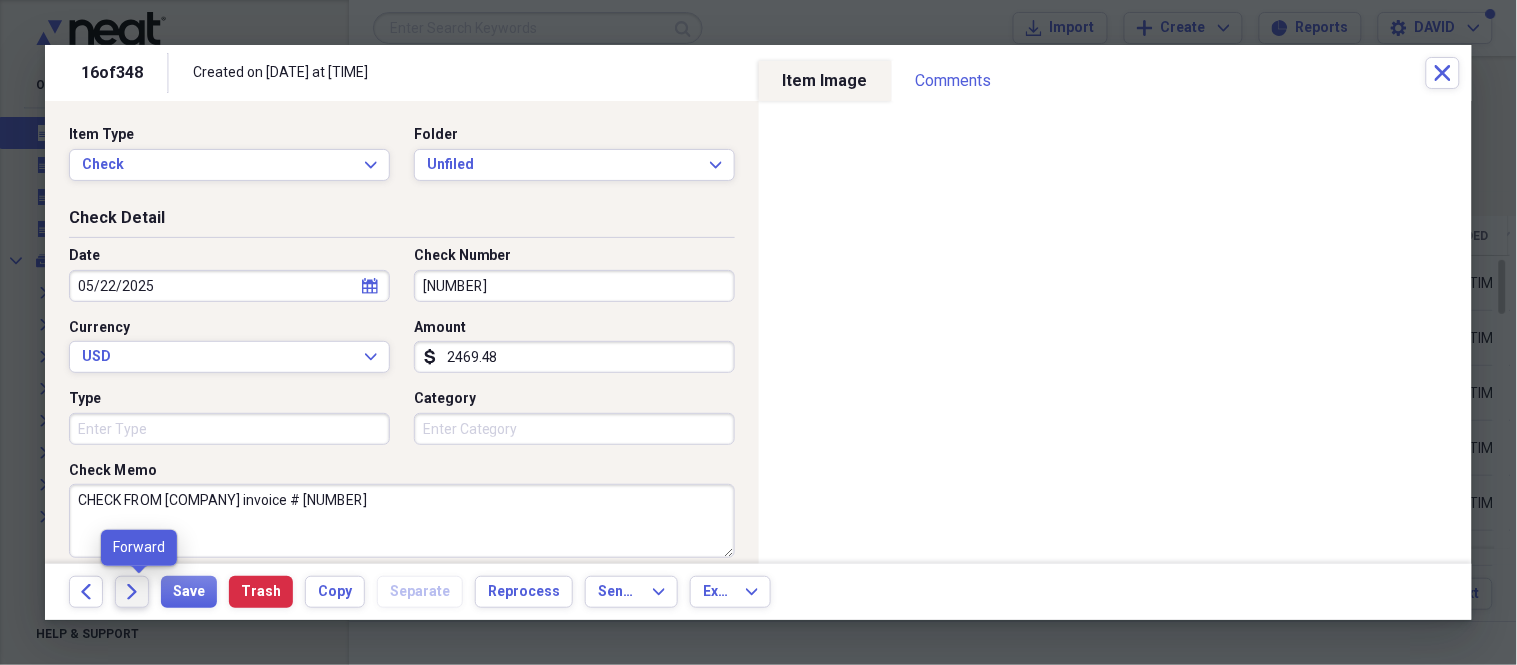 click on "Forward" at bounding box center (132, 592) 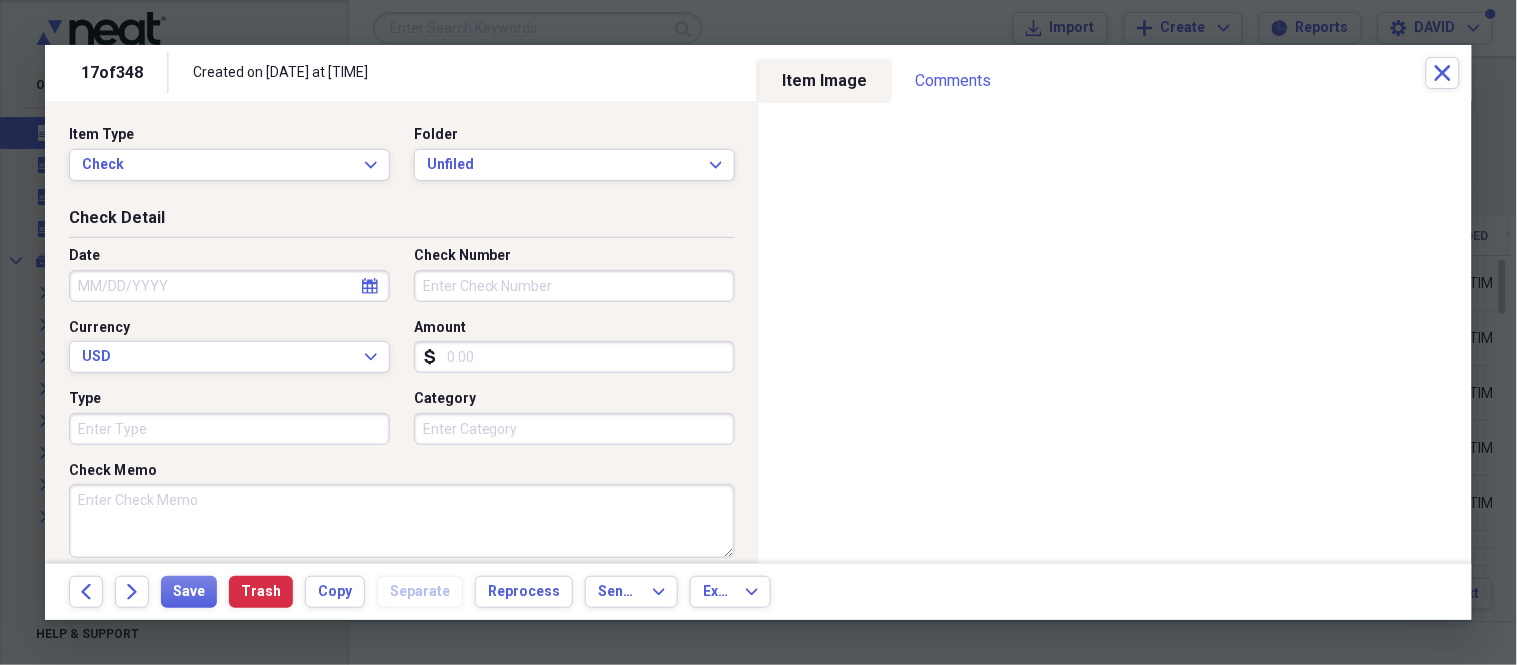 click on "Date" at bounding box center [229, 286] 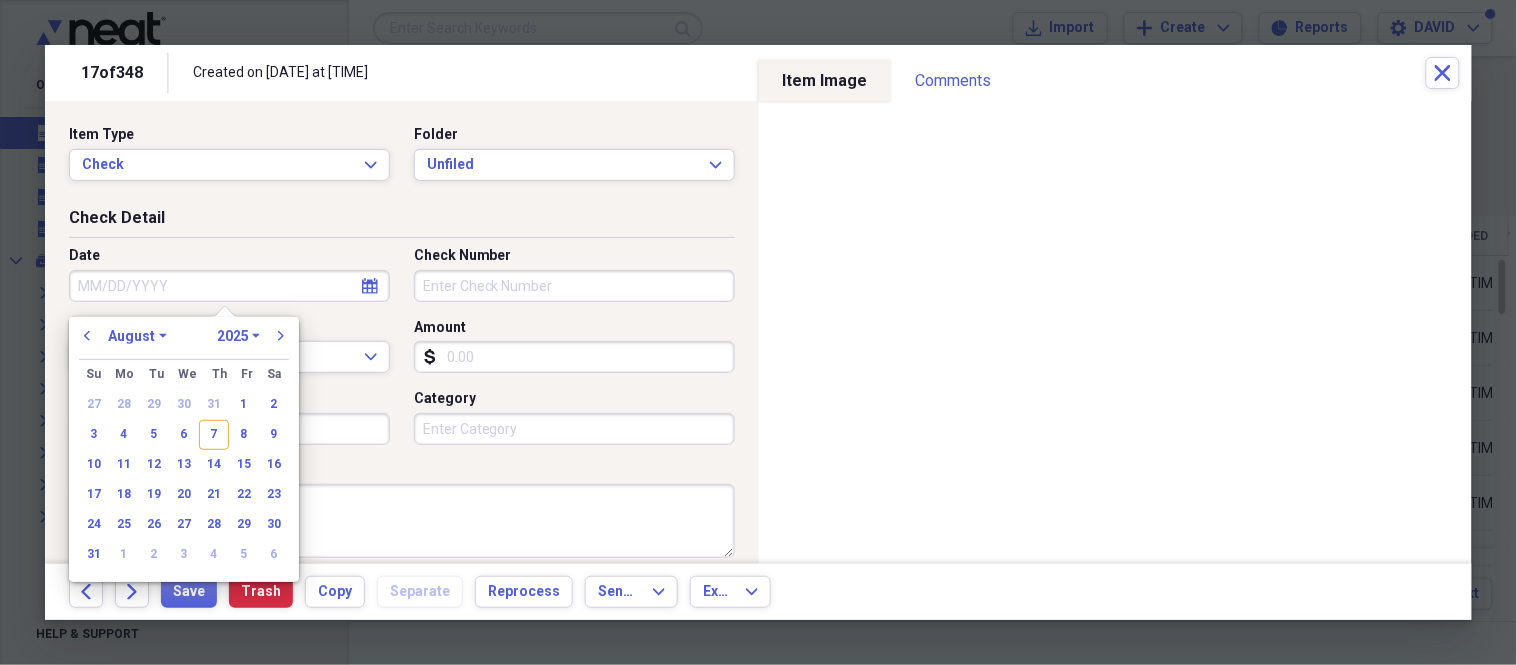 click on "Check Number" at bounding box center (574, 286) 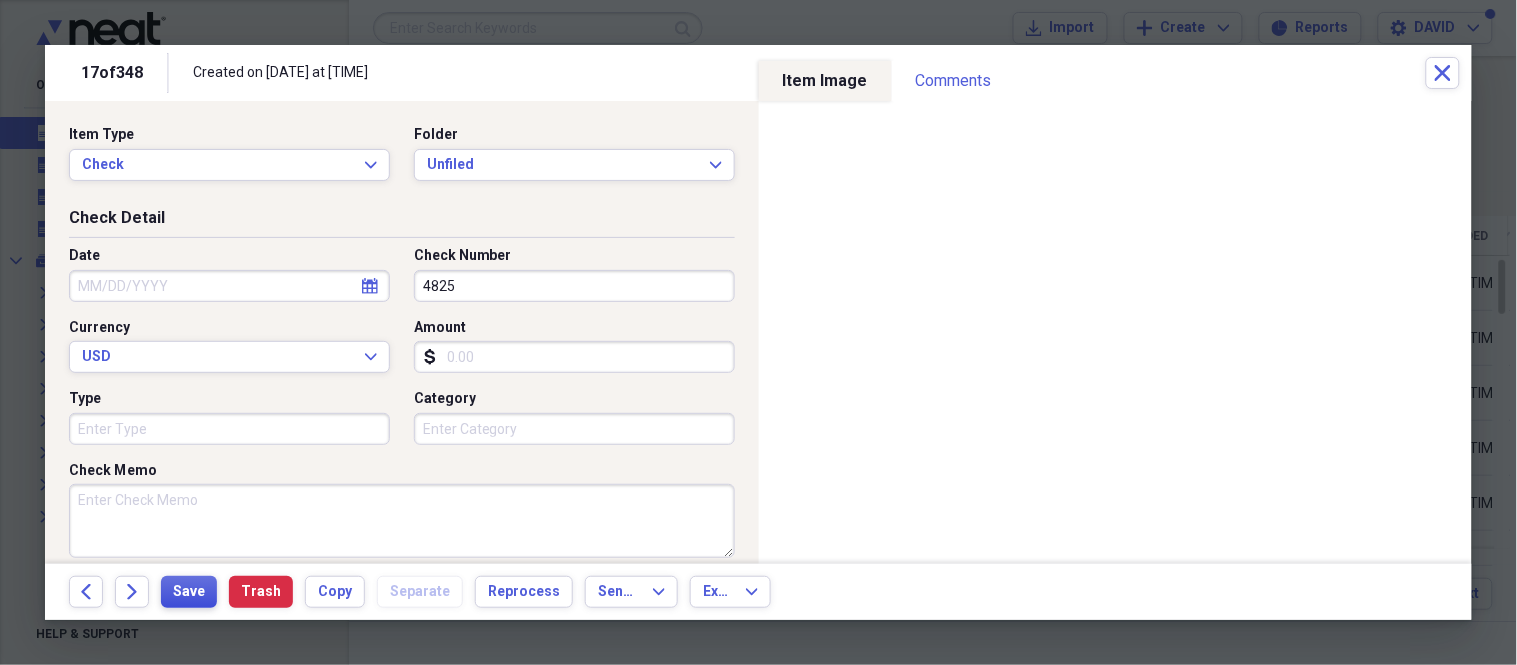 type on "4825" 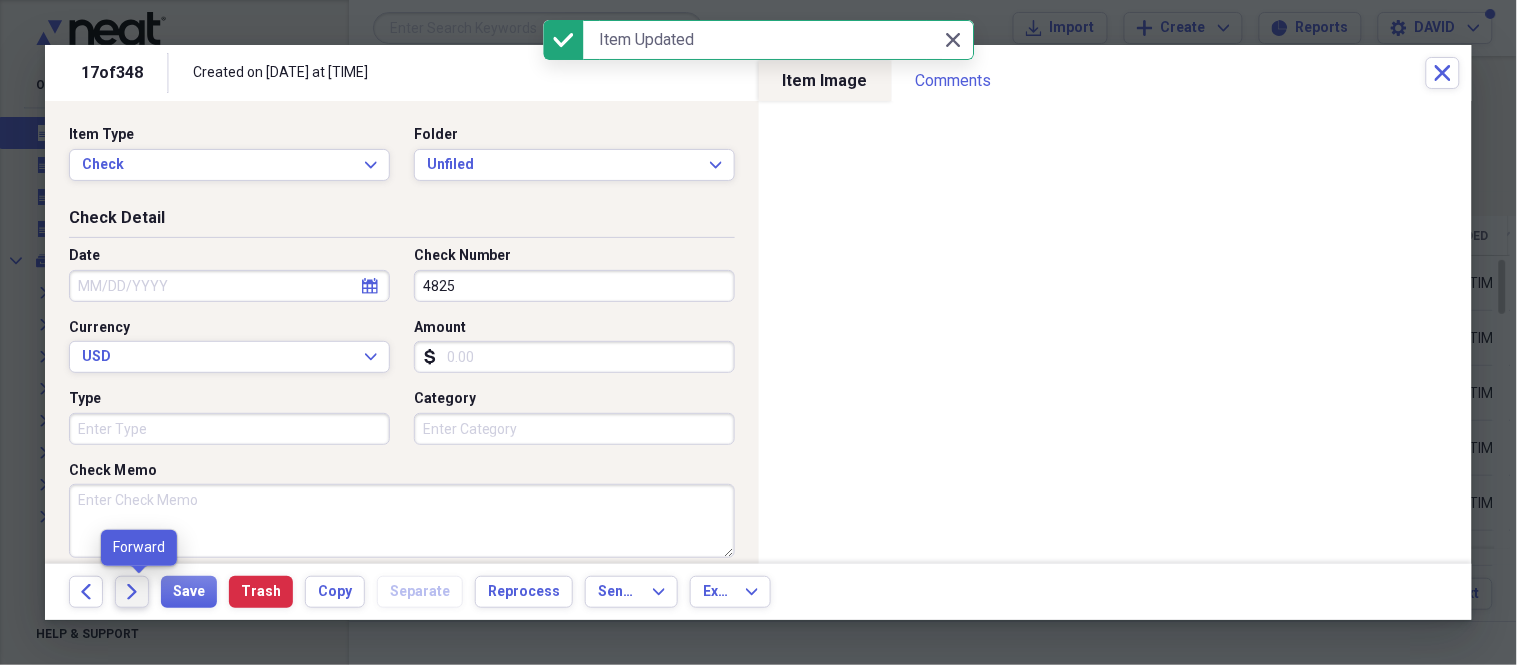 click on "Forward" 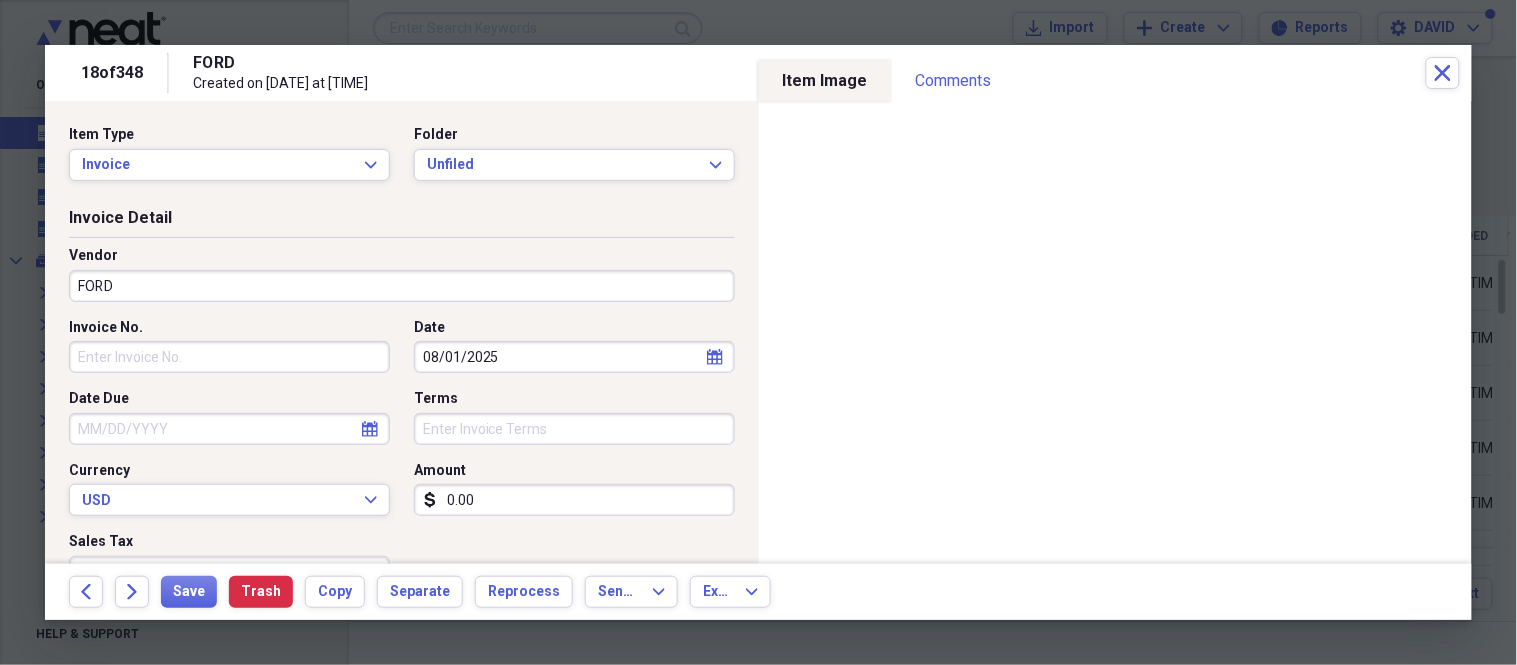 click on "FORD" at bounding box center [402, 286] 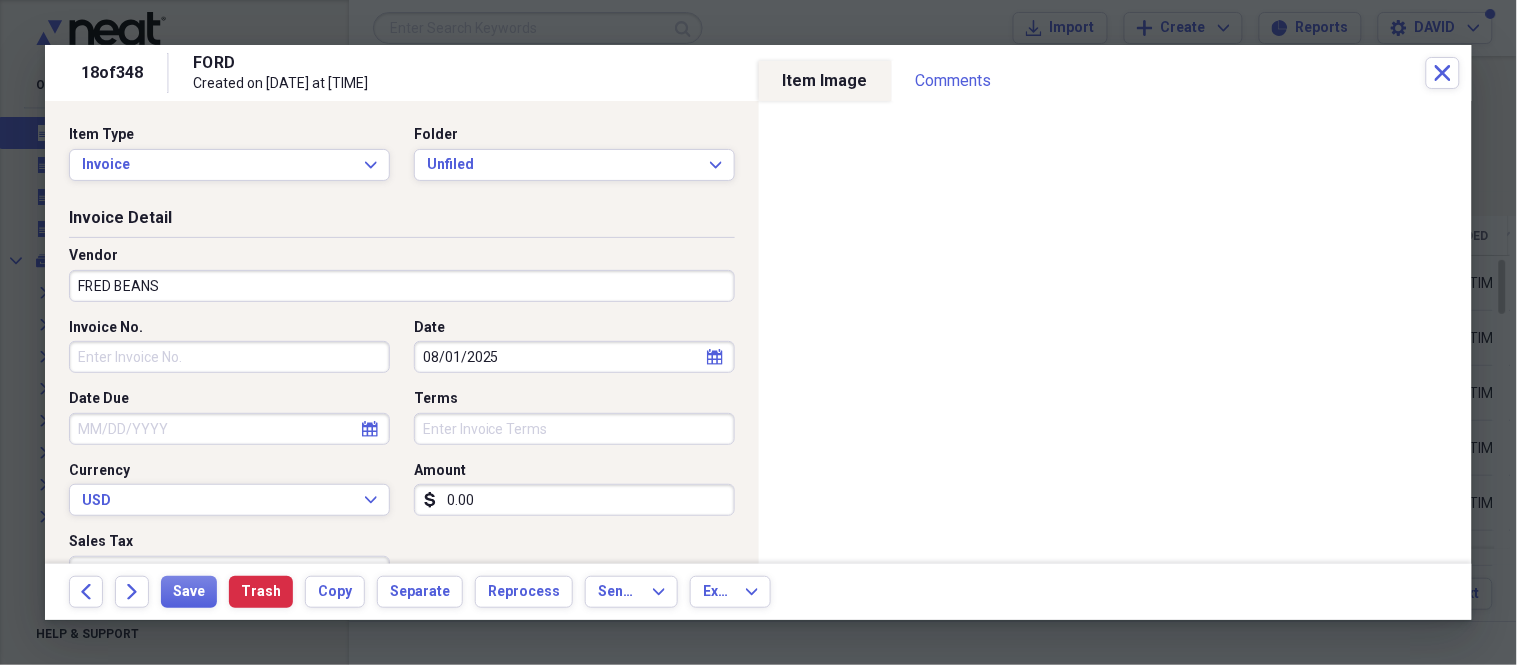 type on "FRED BEANS" 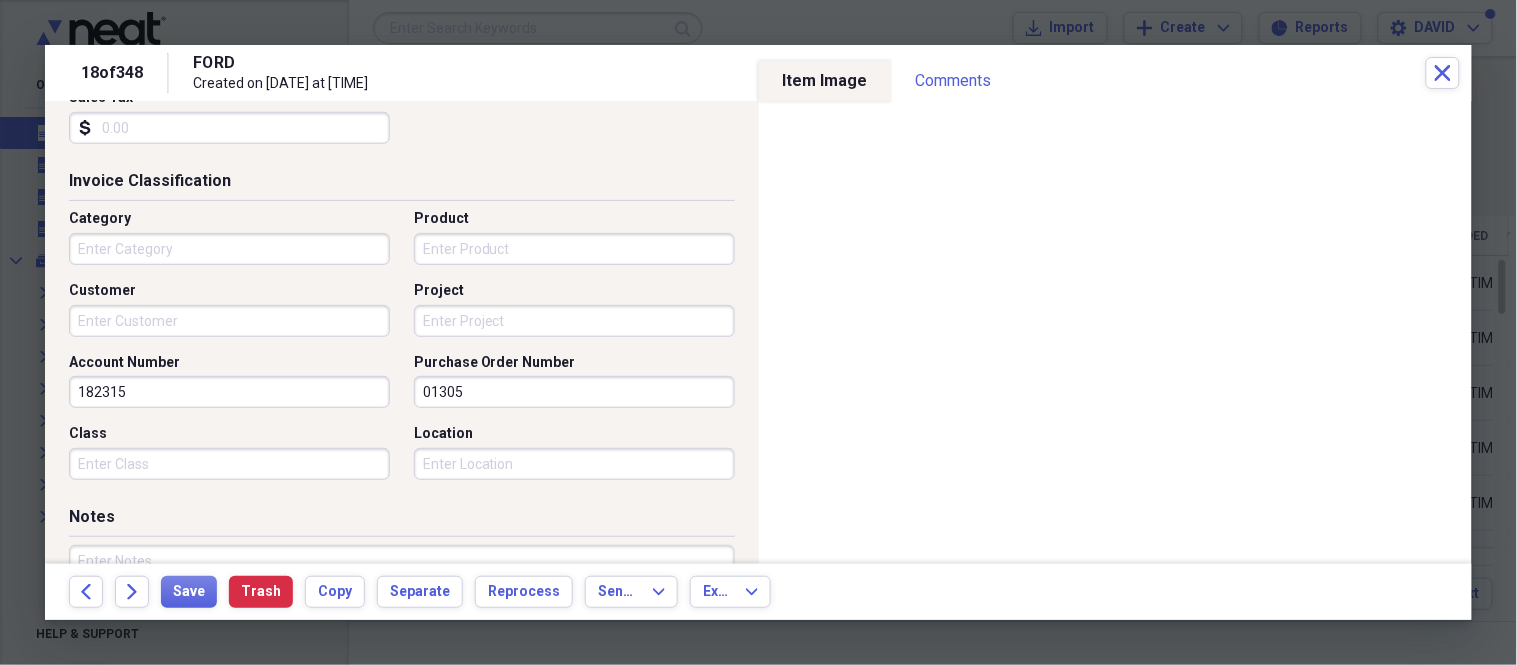 scroll, scrollTop: 666, scrollLeft: 0, axis: vertical 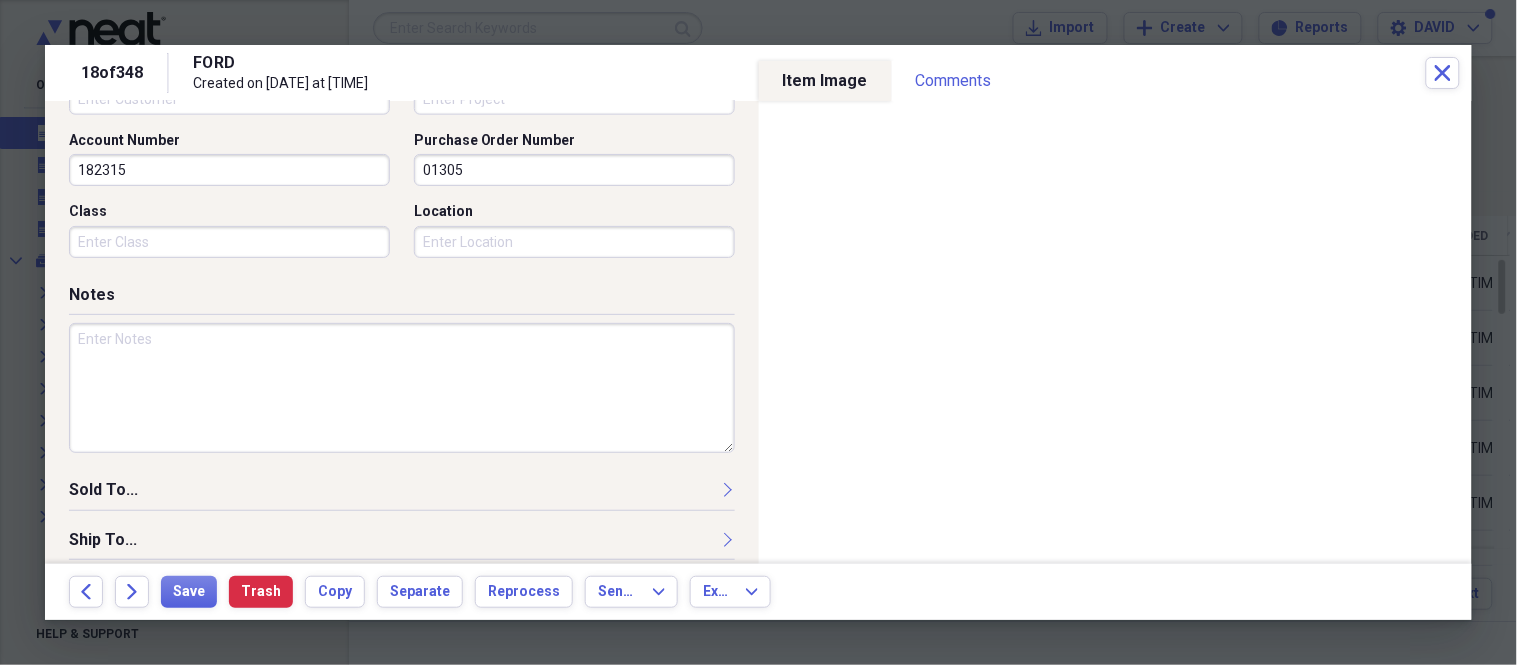 type on "246784" 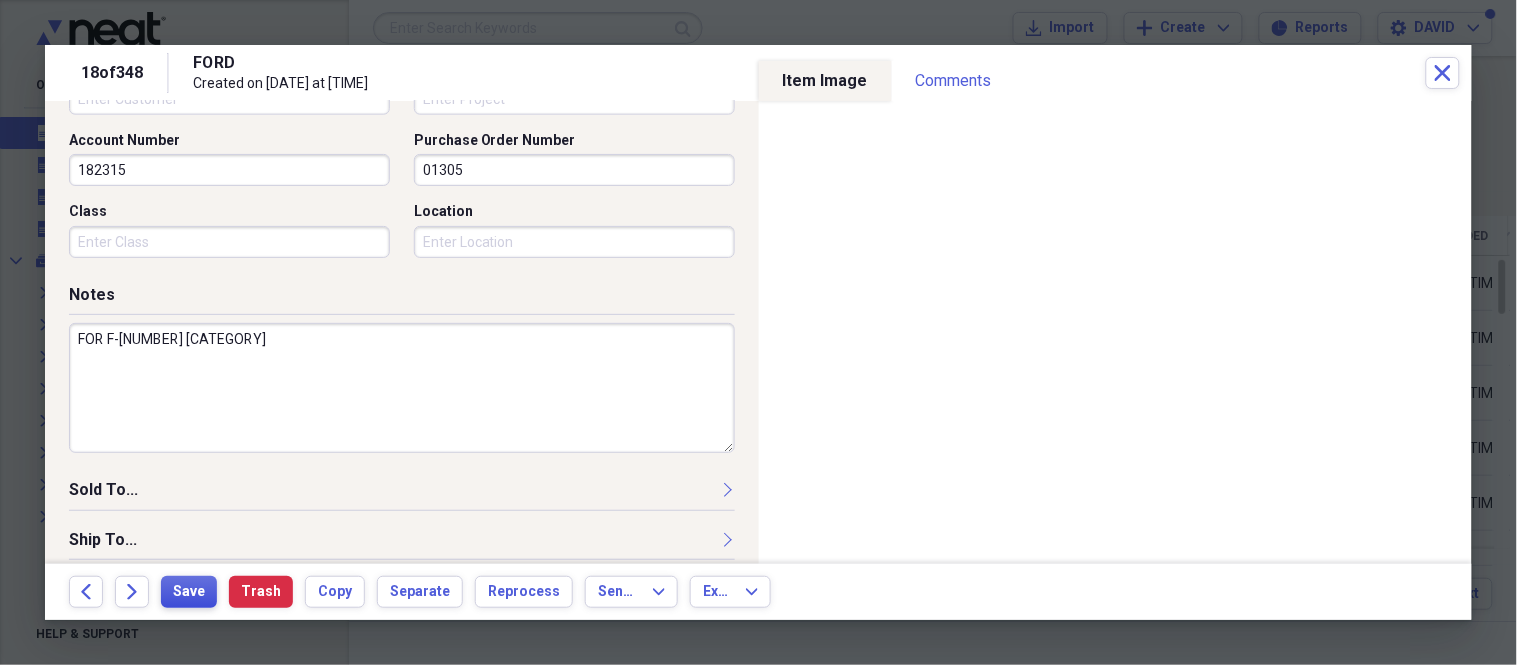click on "Save" at bounding box center [189, 592] 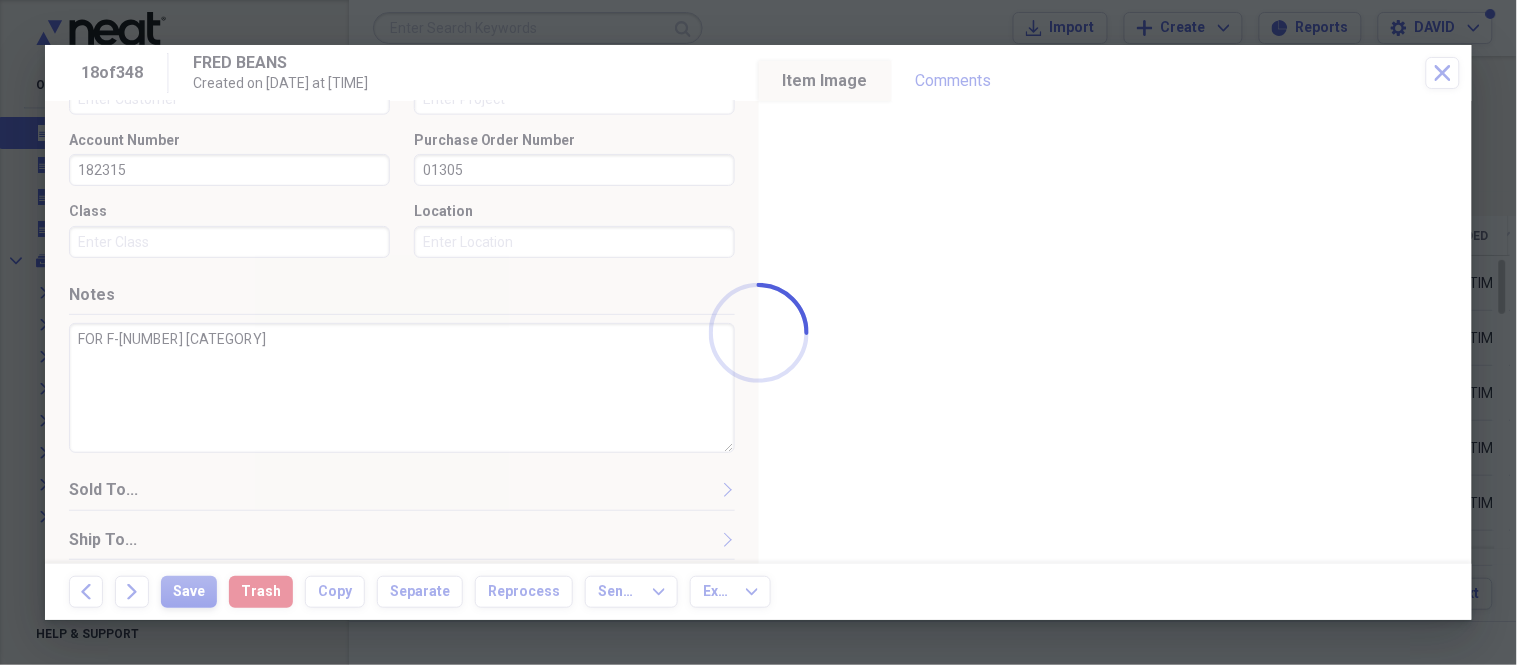 type on "FOR F-[NUMBER] [CATEGORY]" 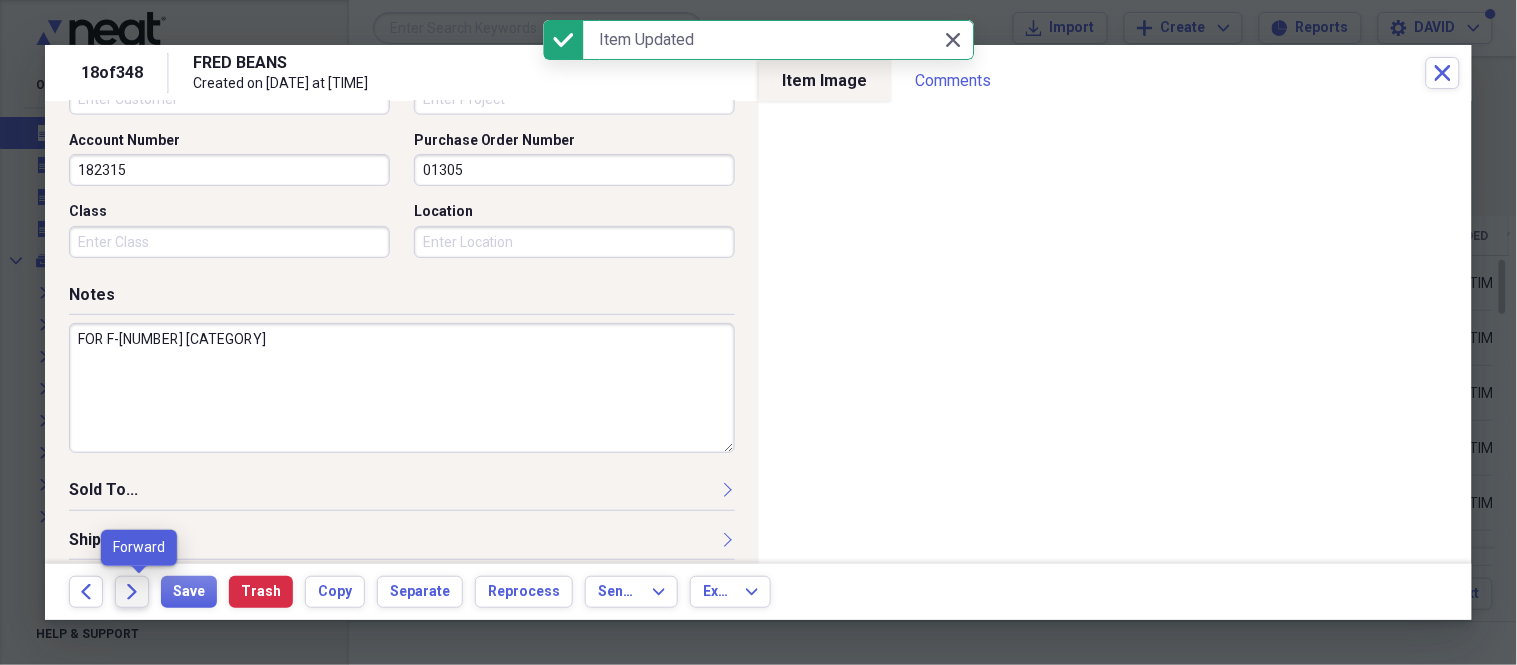 click on "Forward" 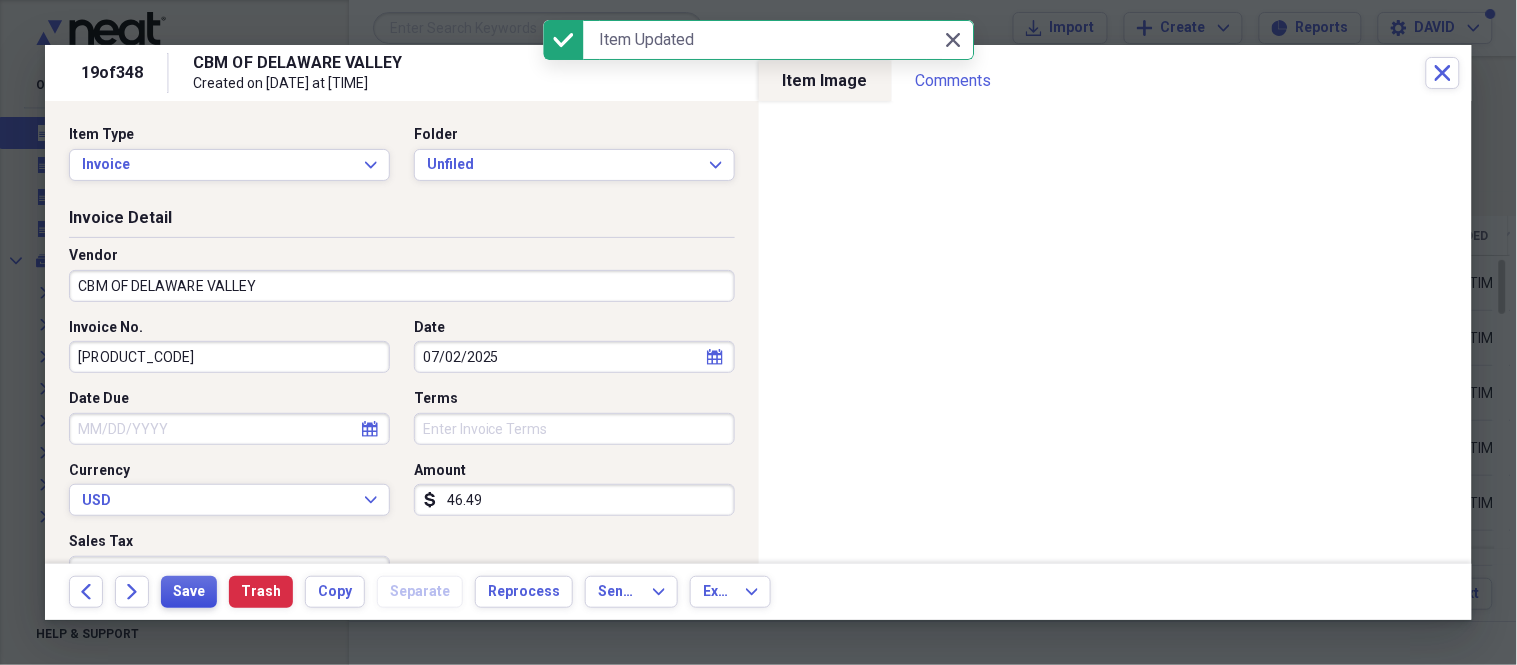 click on "Save" at bounding box center (189, 592) 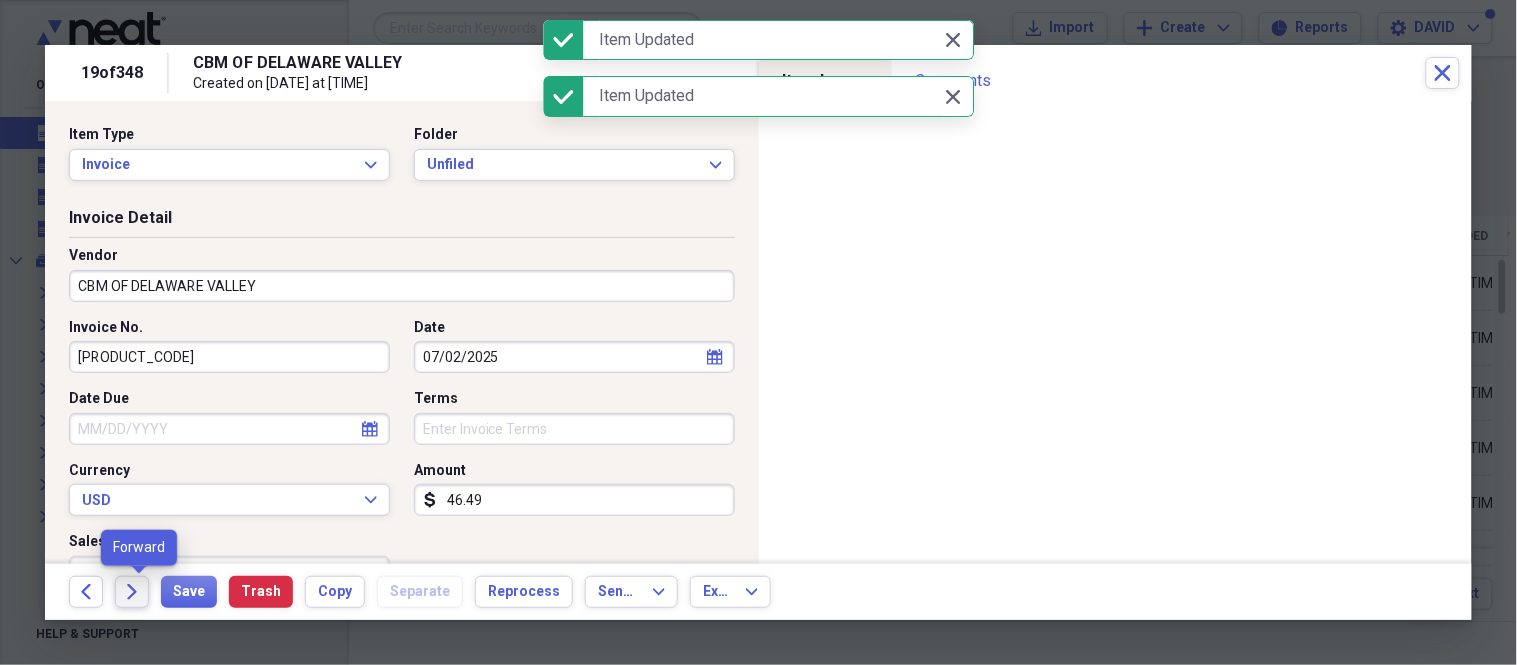 click on "Forward" at bounding box center [132, 592] 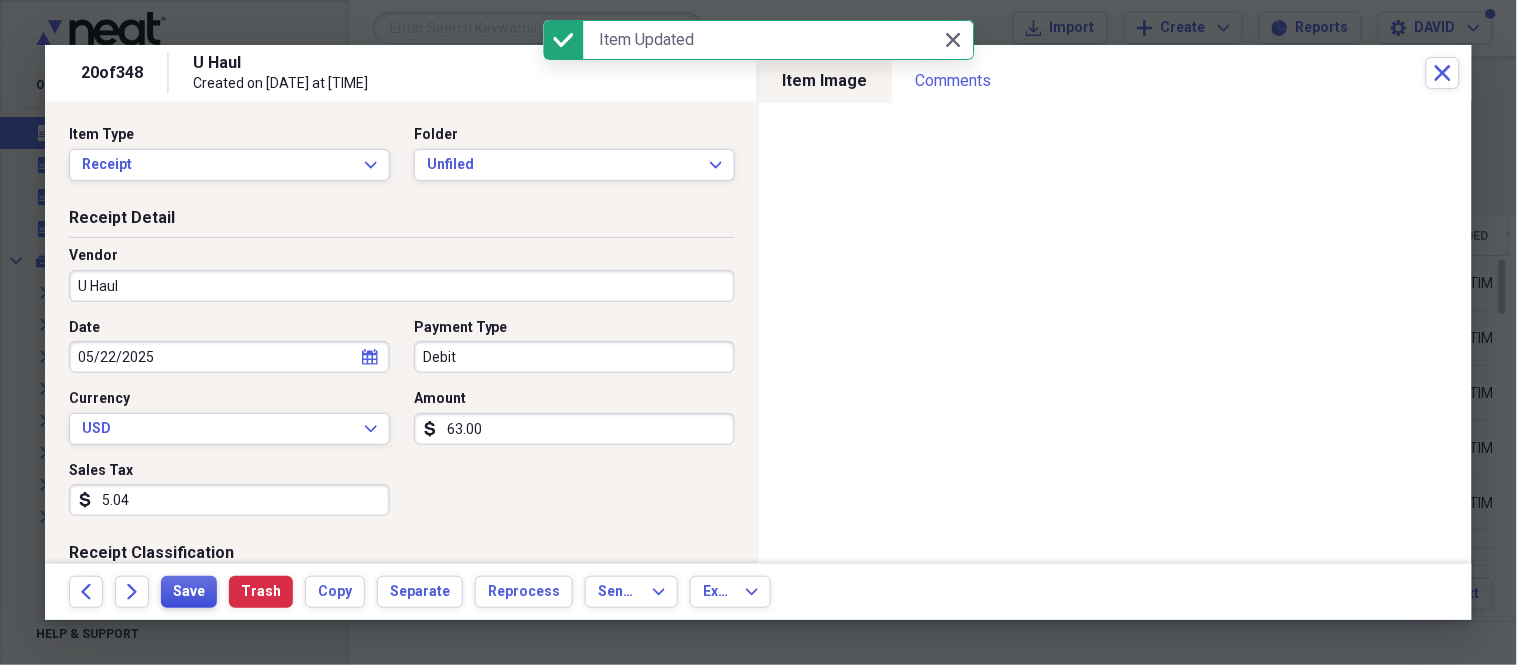 click on "Save" at bounding box center (189, 592) 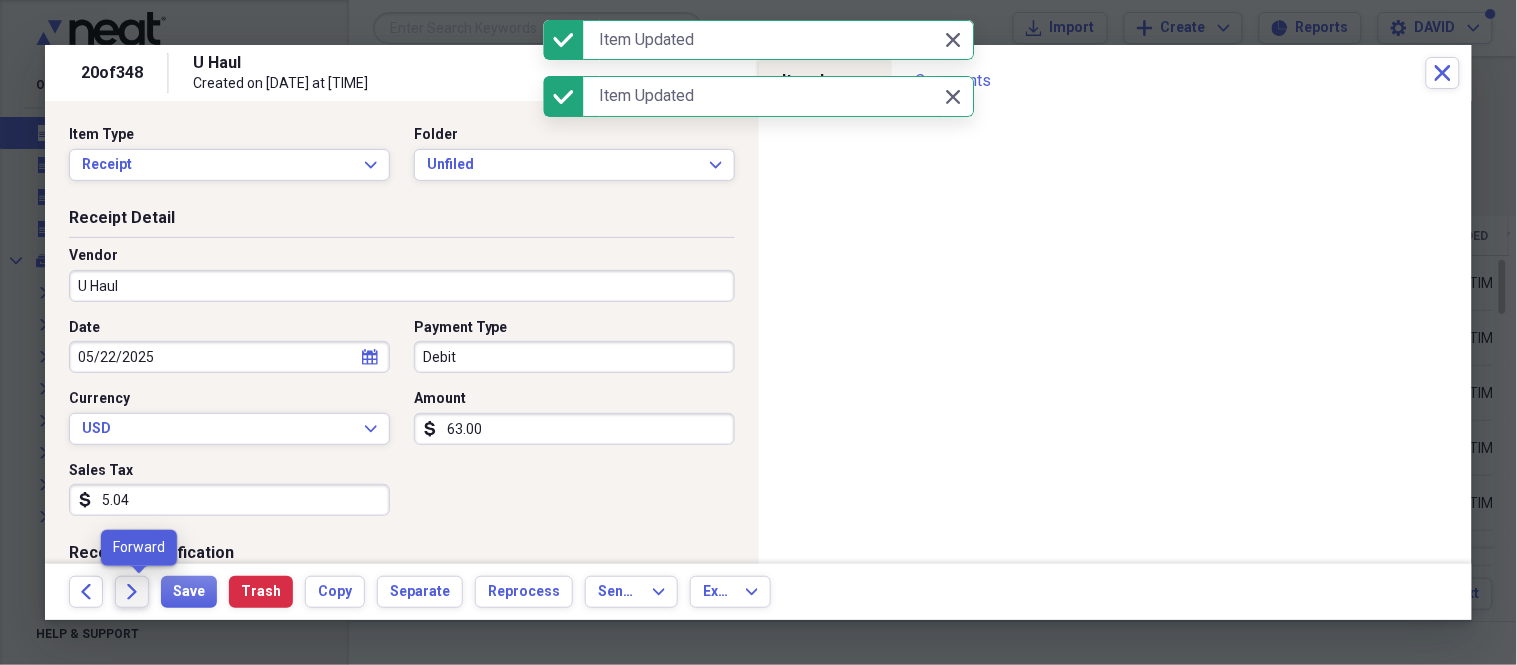 click on "Forward" 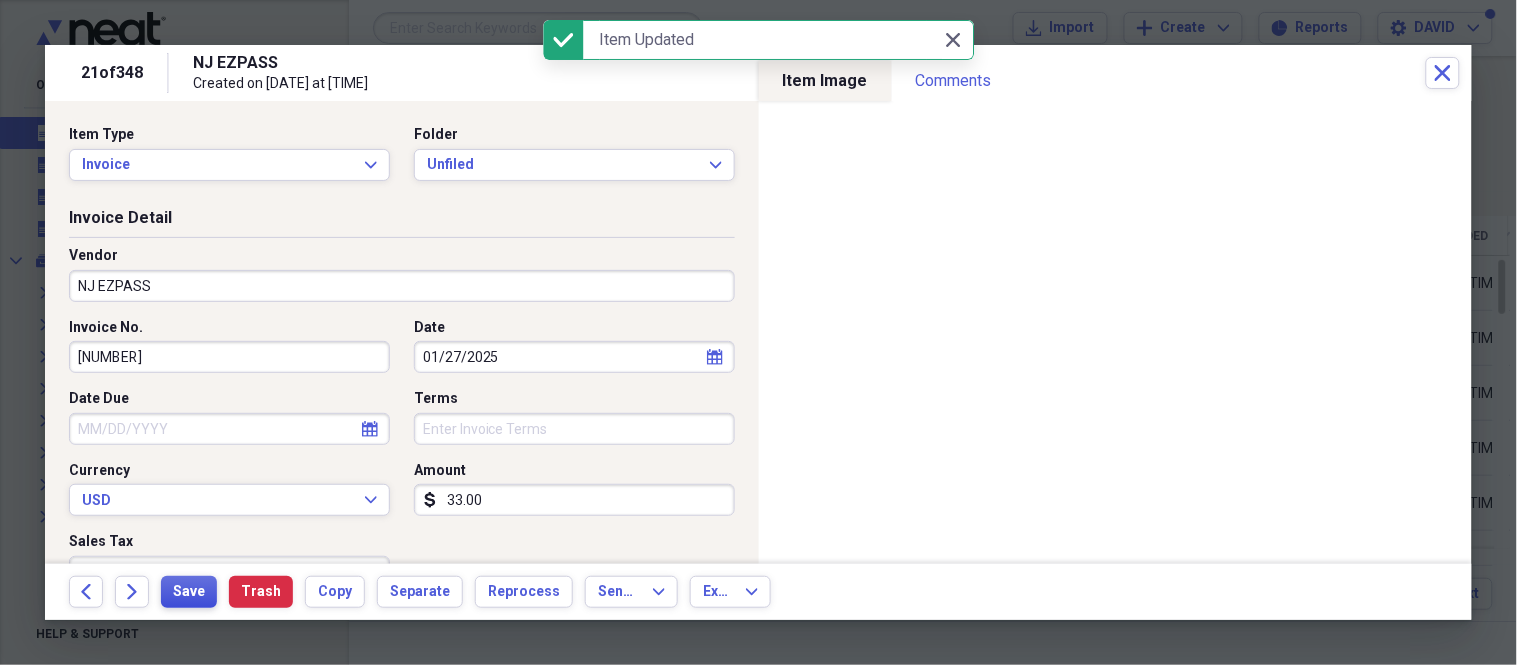 click on "Save" at bounding box center [189, 592] 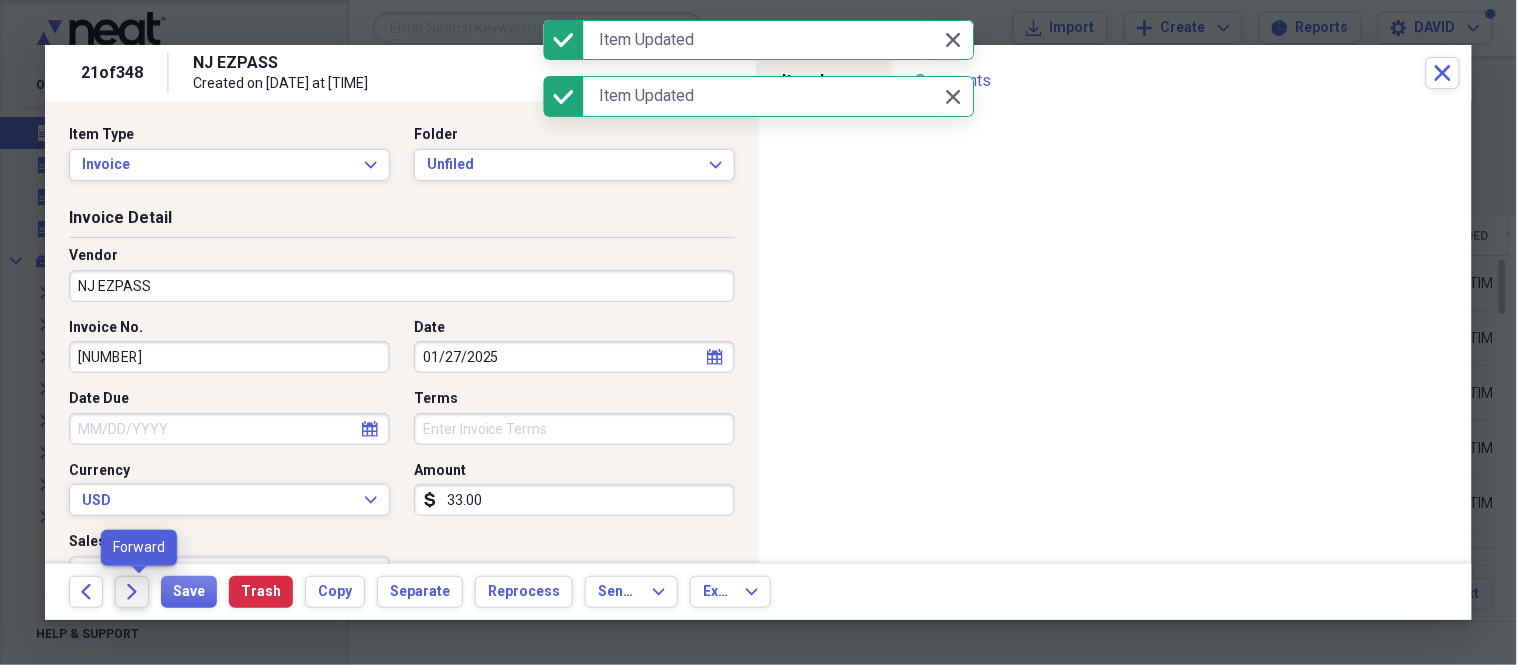 click on "Forward" at bounding box center [132, 592] 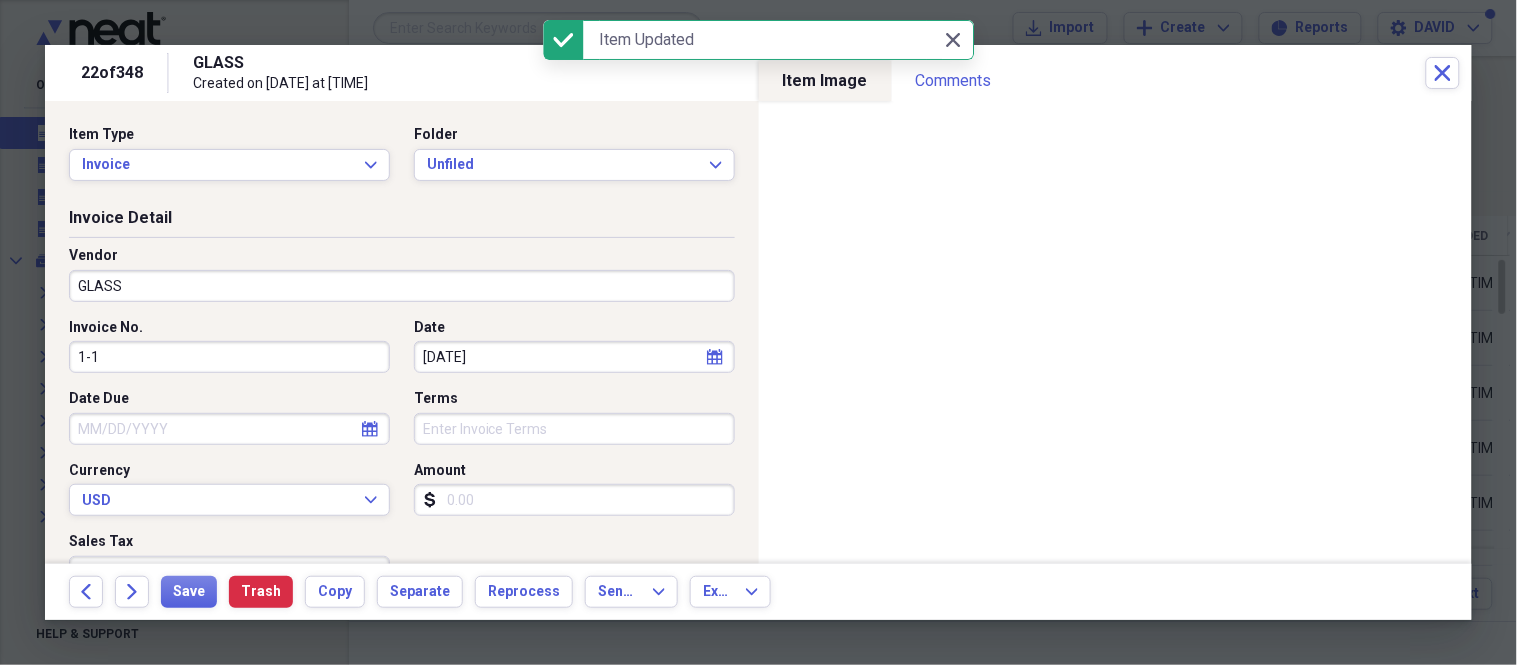 click on "GLASS" at bounding box center [402, 286] 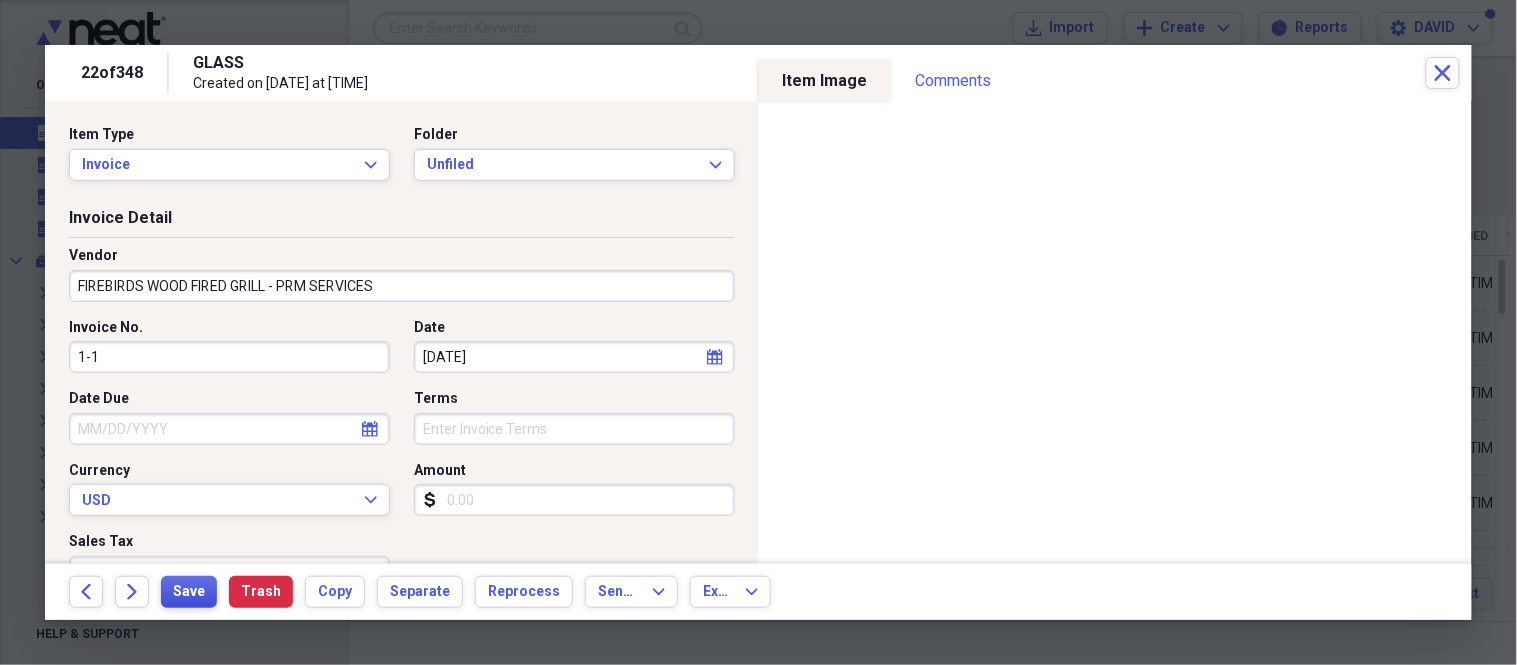 type on "FIREBIRDS WOOD FIRED GRILL - PRM SERVICES" 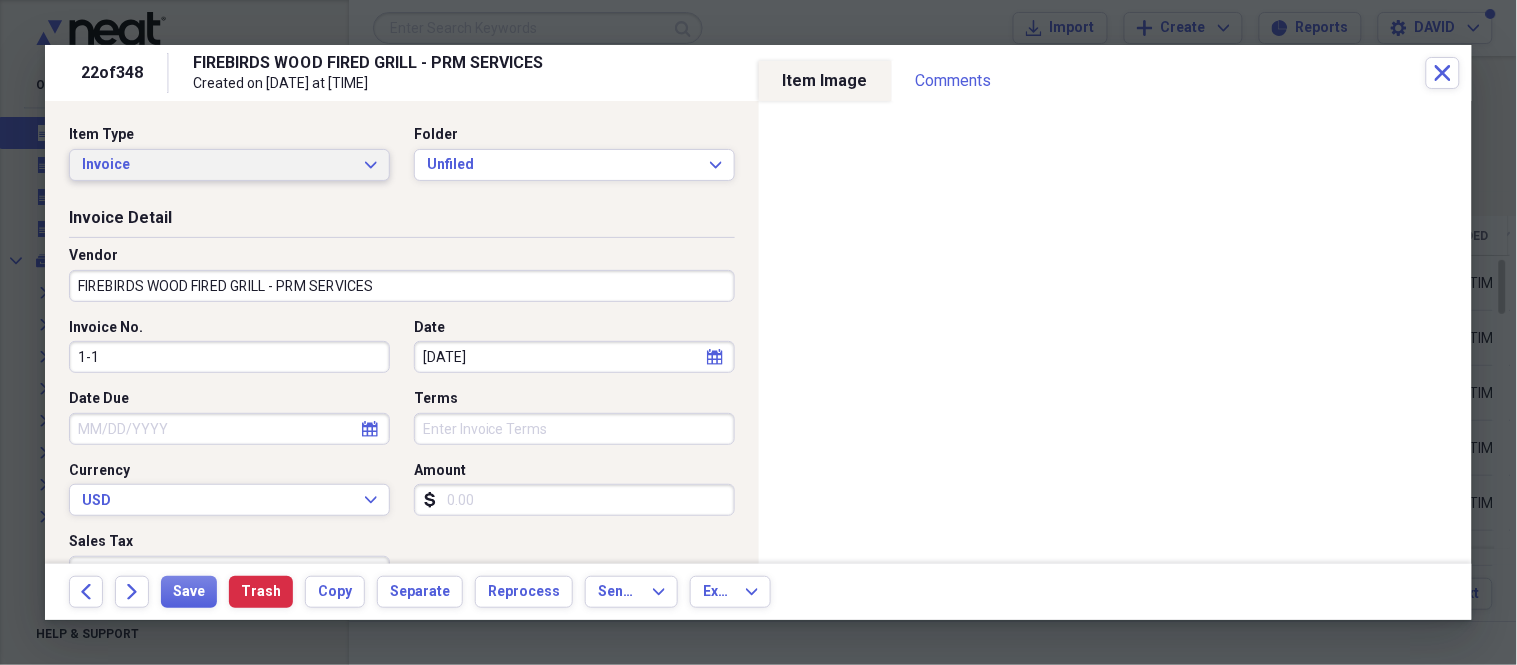 click on "Invoice" at bounding box center [217, 165] 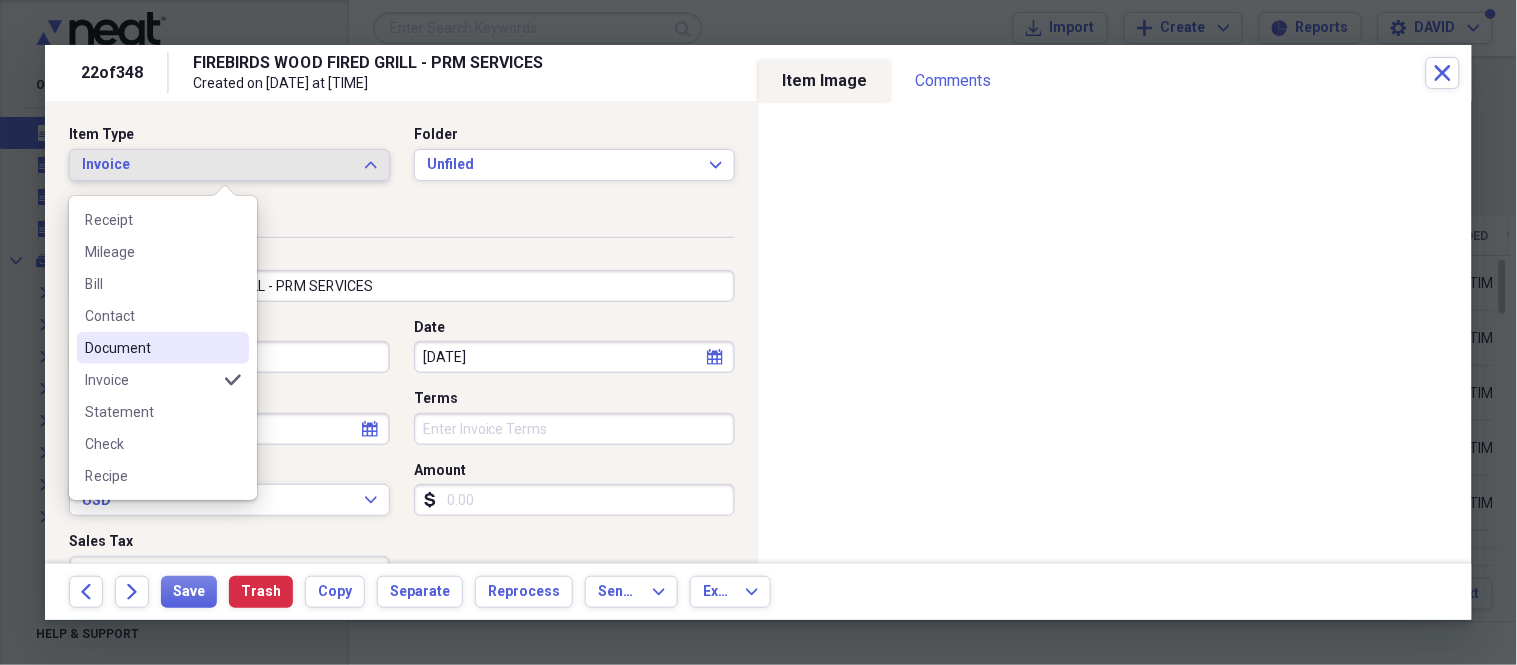 click on "Document" at bounding box center [151, 348] 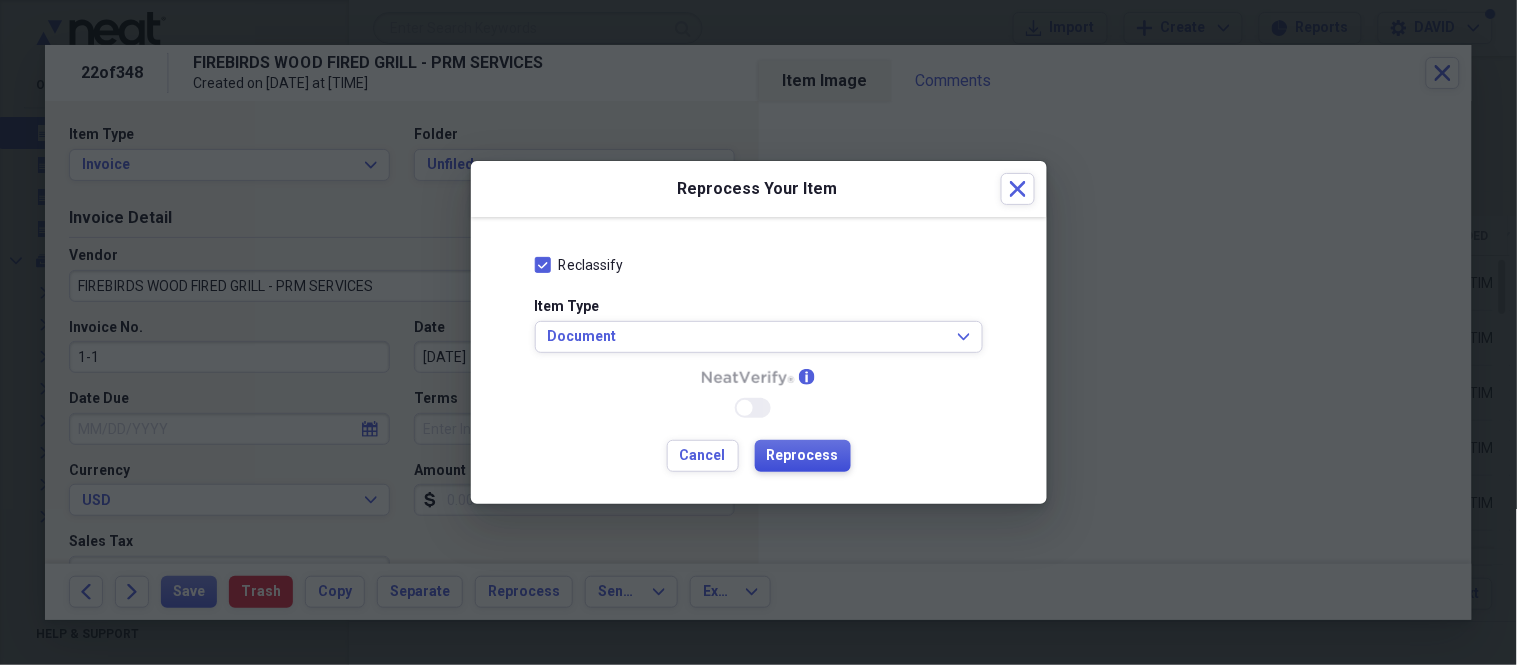 click on "Reprocess" at bounding box center (803, 456) 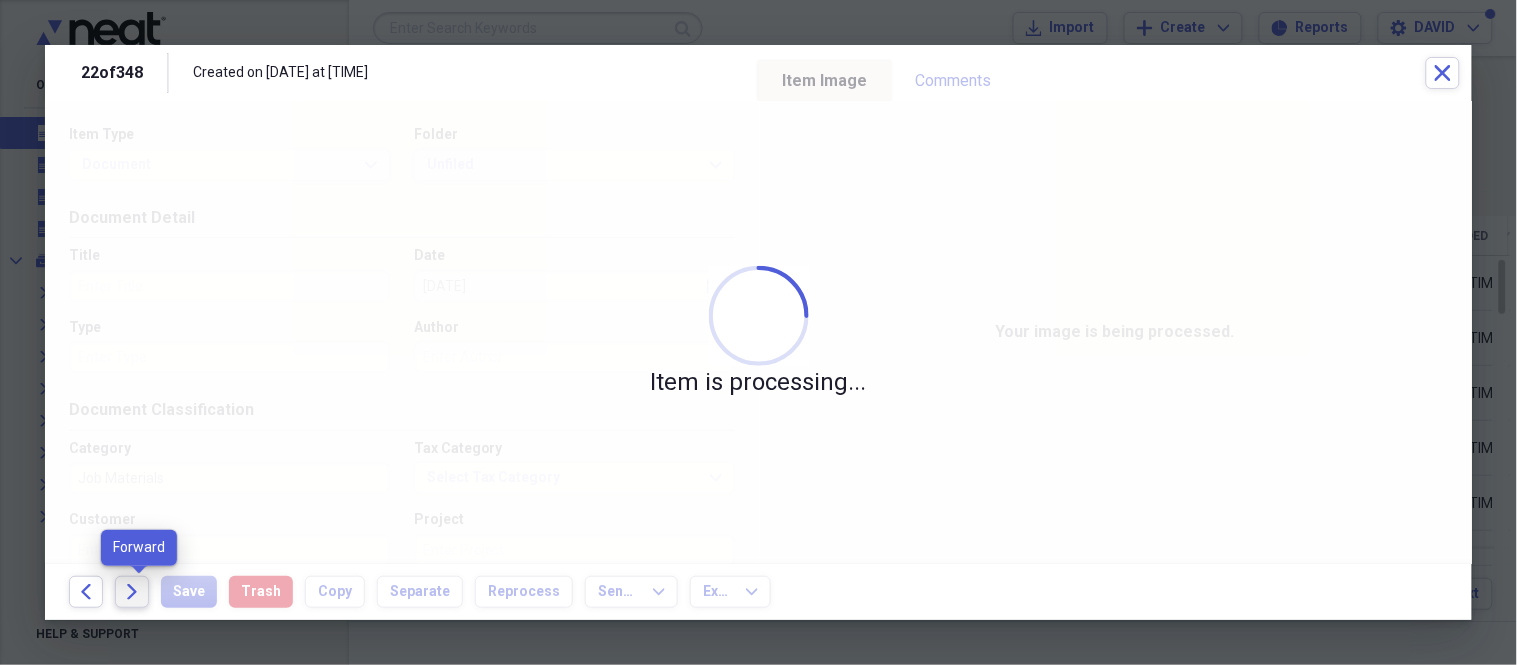 click 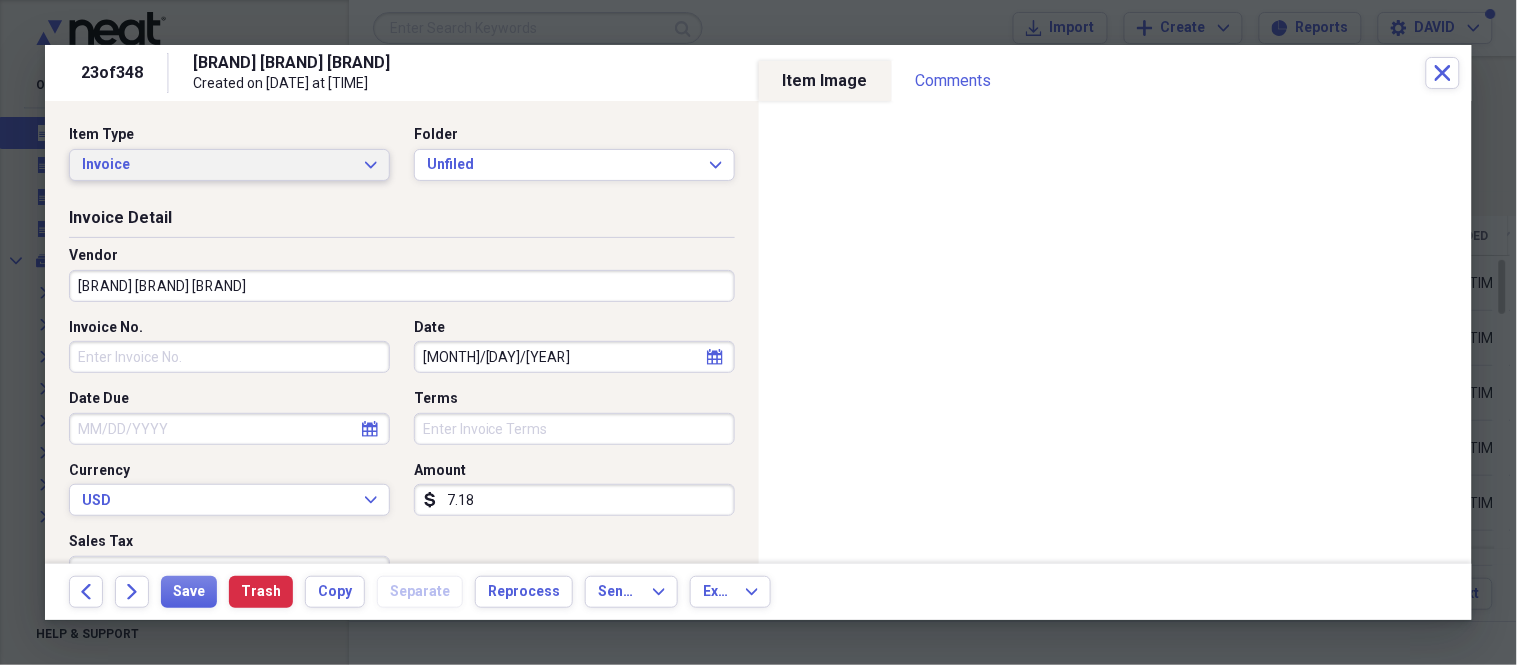 click on "Invoice" at bounding box center [217, 165] 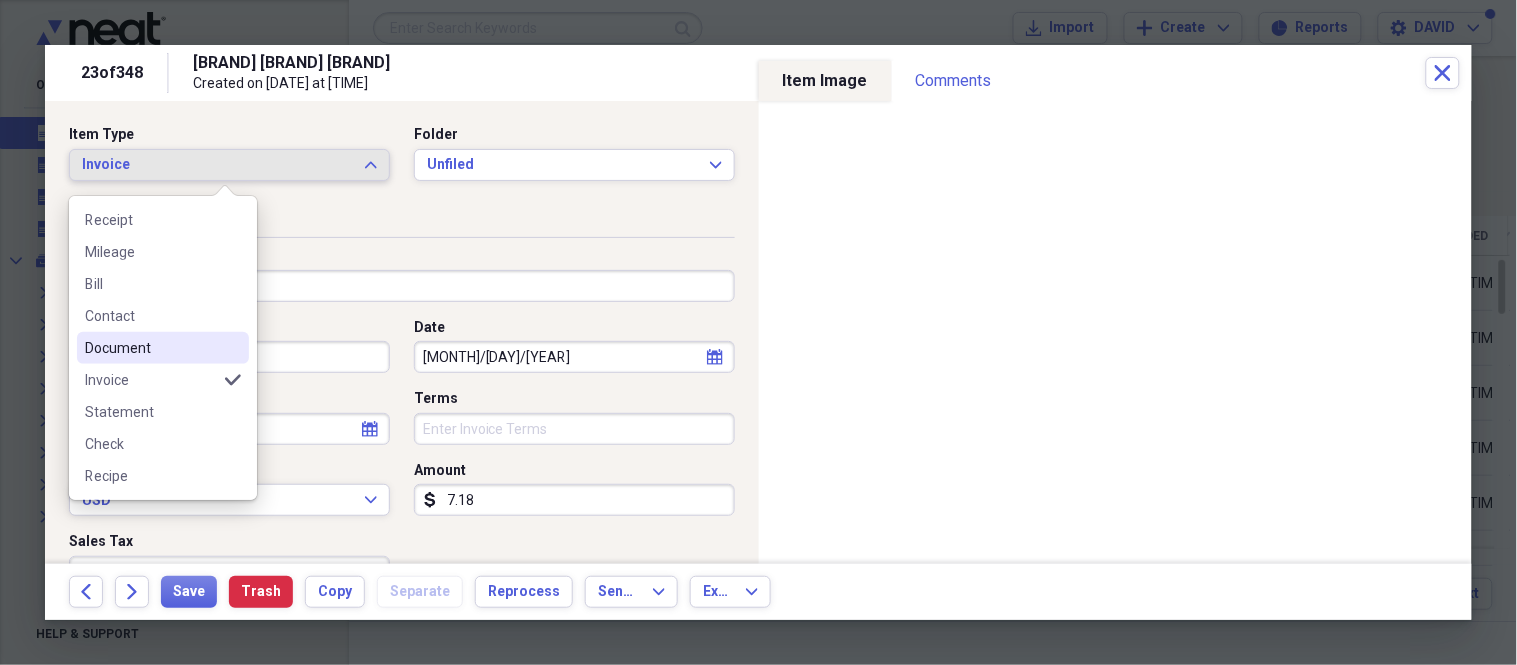 click on "Document" at bounding box center [163, 348] 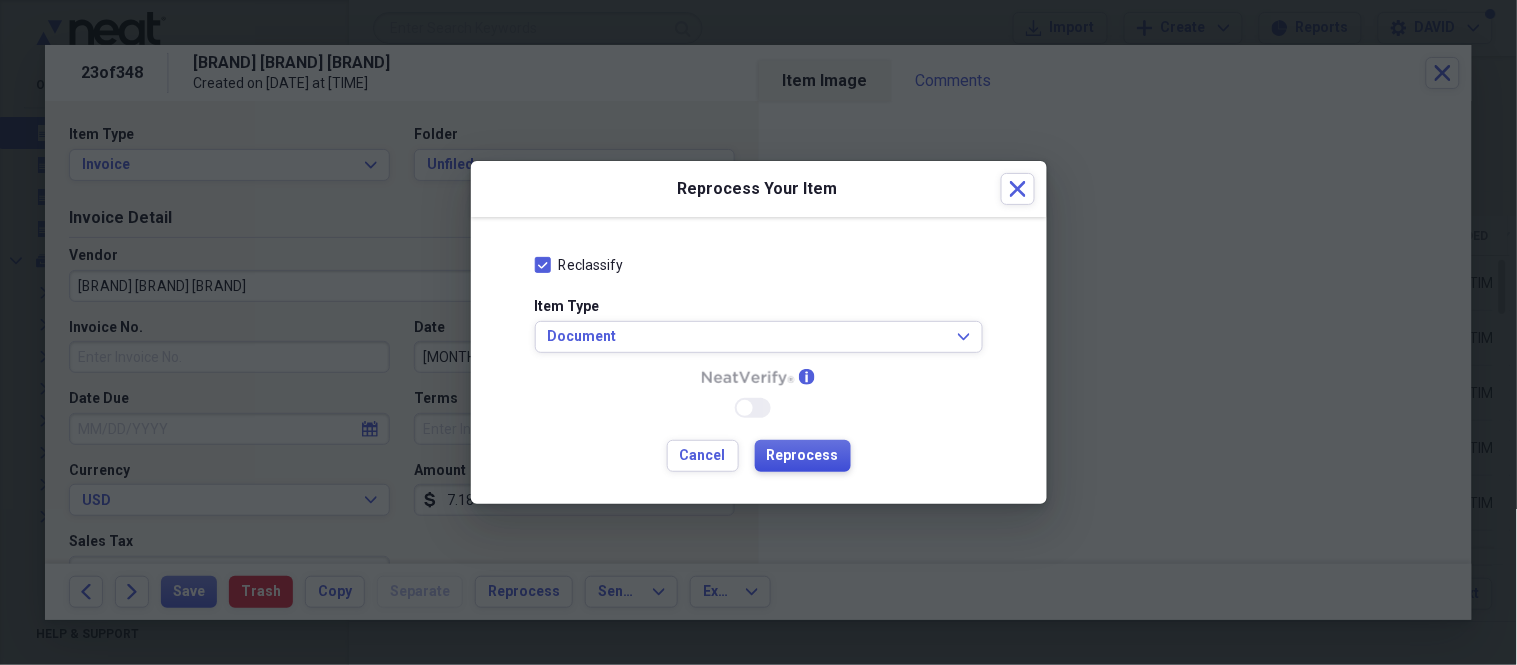click on "Reprocess" at bounding box center [803, 456] 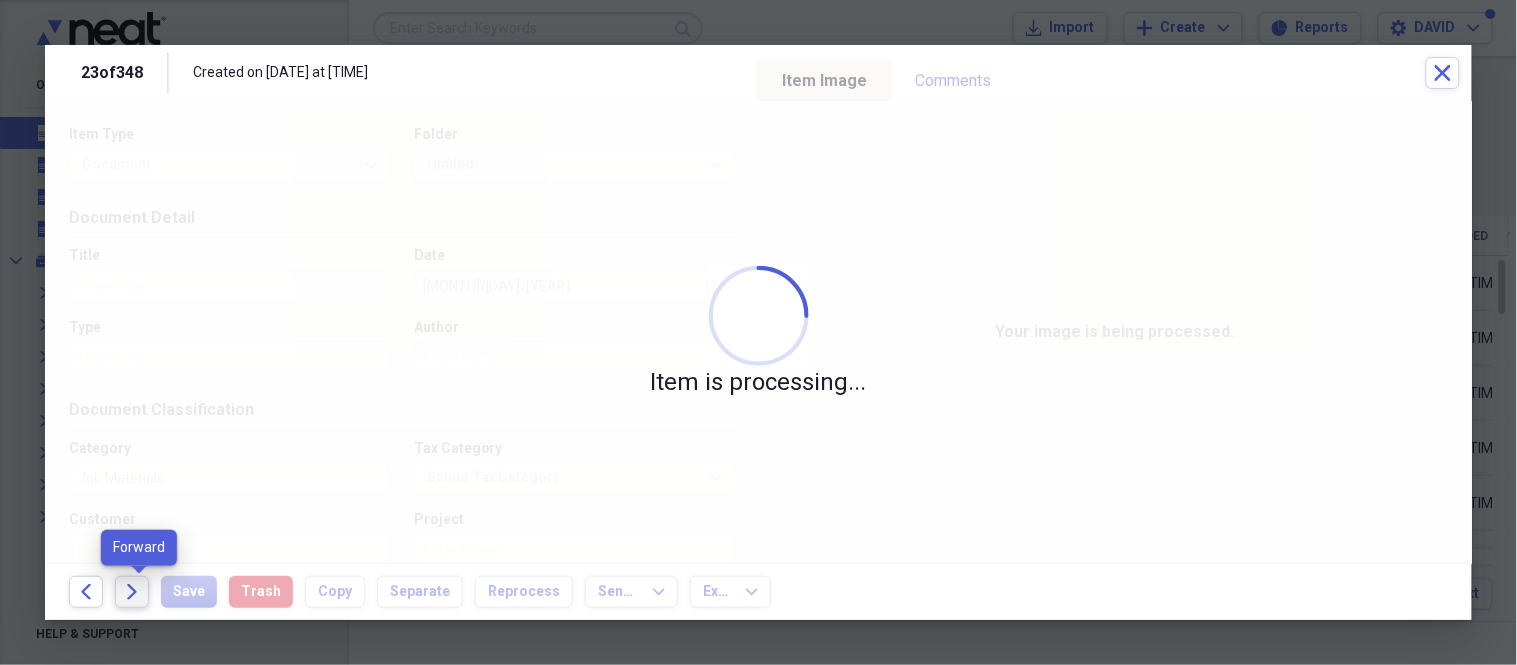 click on "Forward" 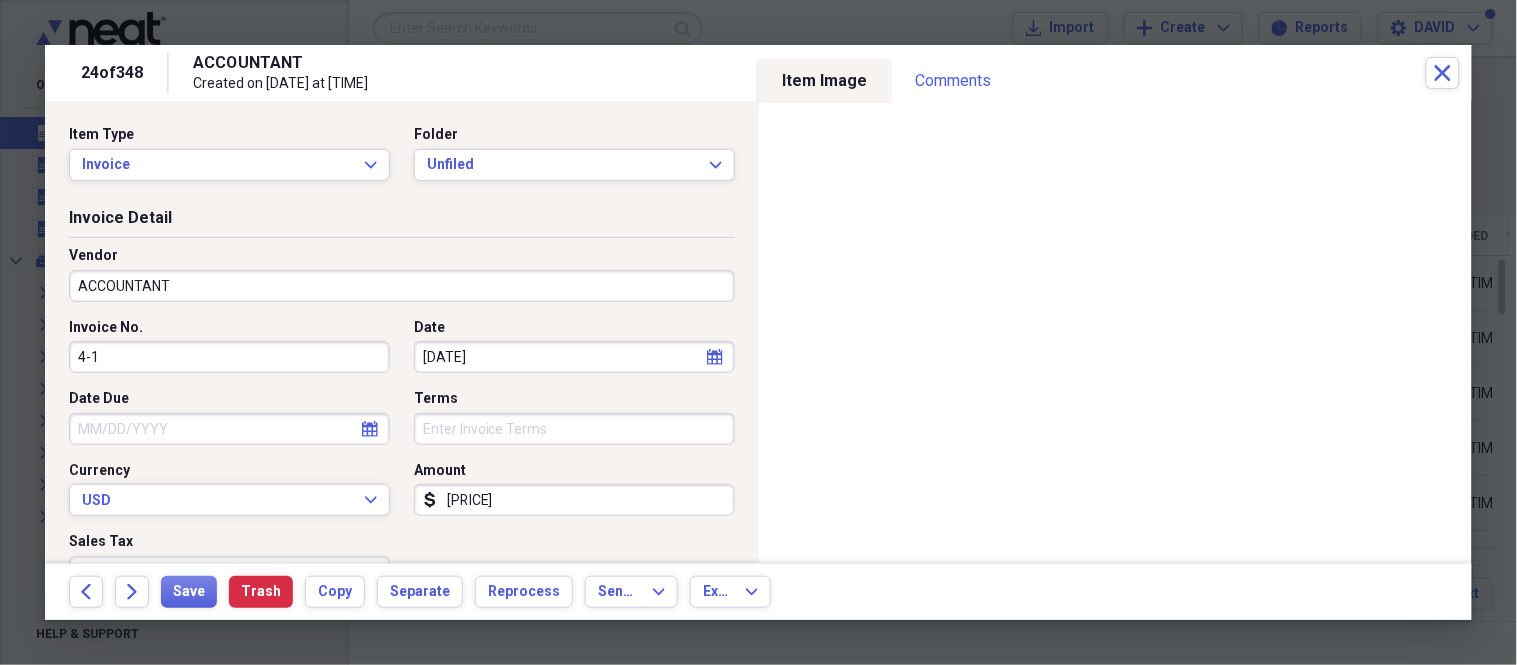 click on "ACCOUNTANT" at bounding box center [402, 286] 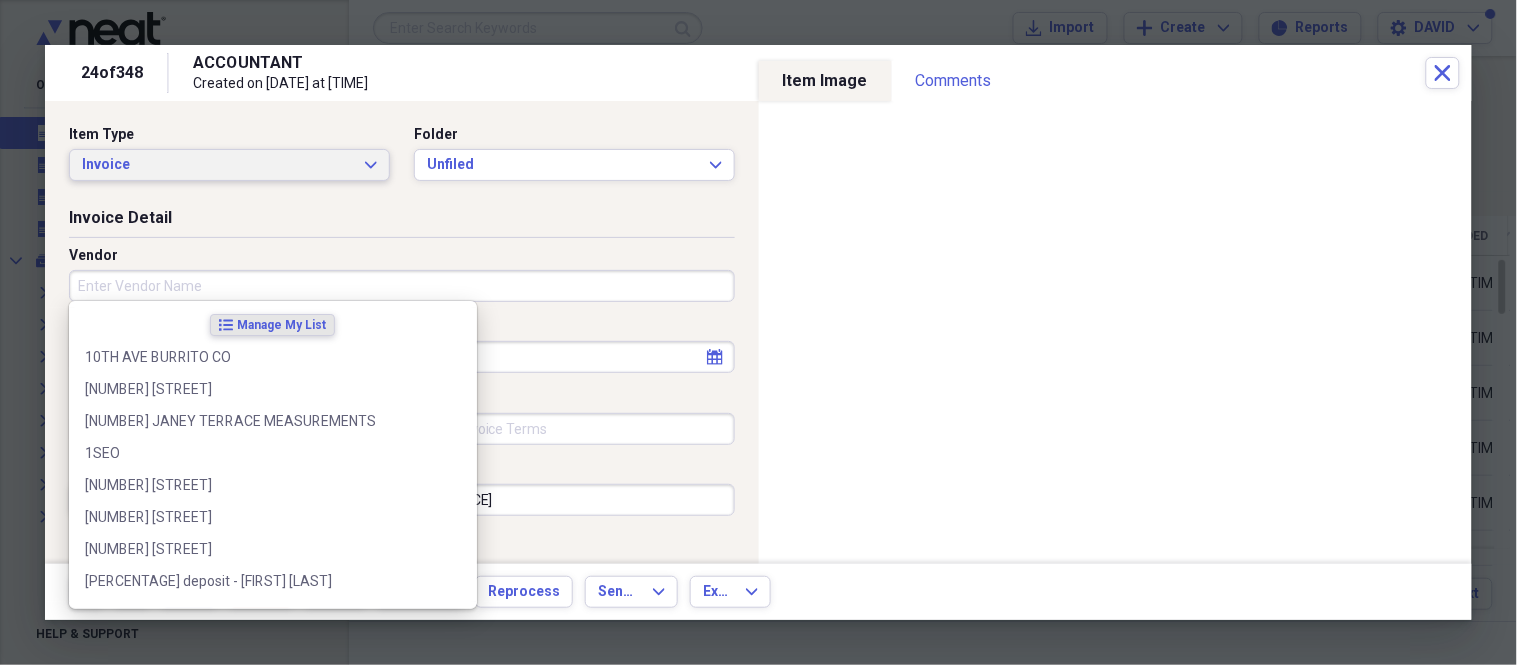 type 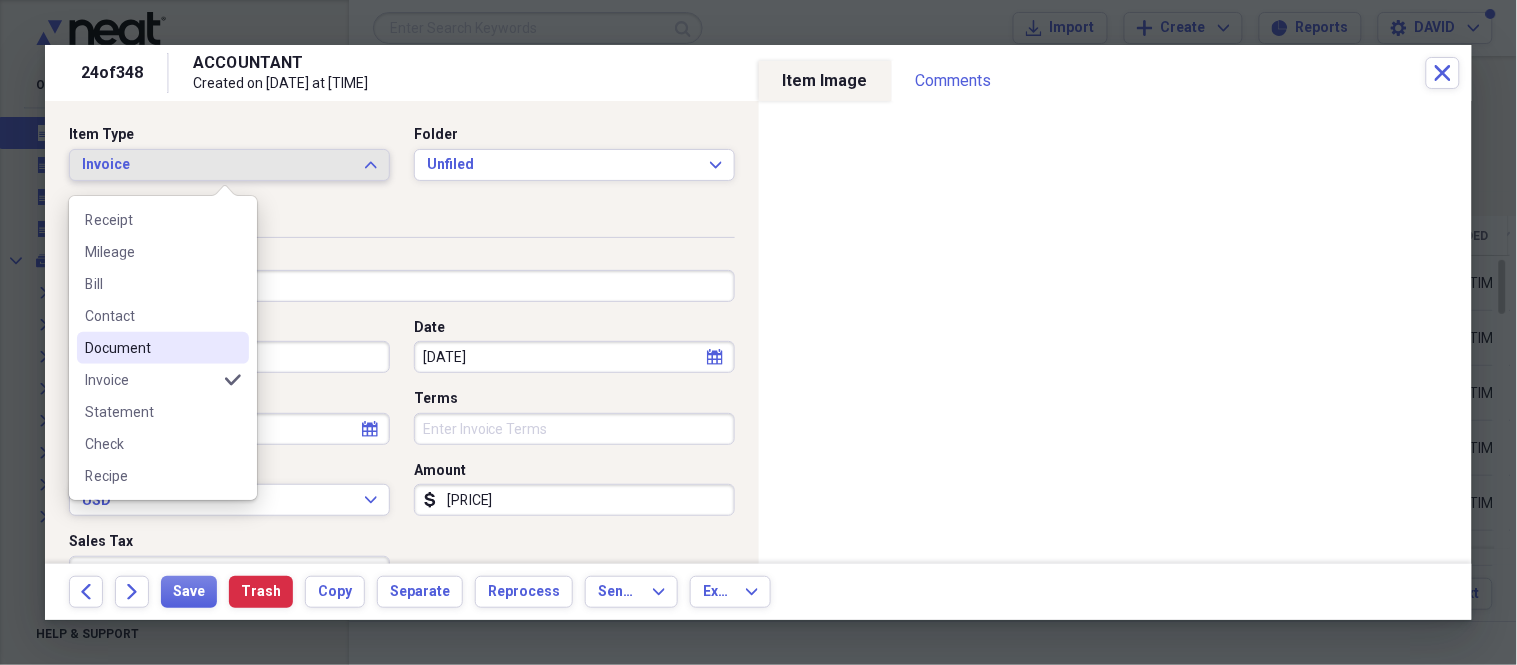 click on "Document" at bounding box center [151, 348] 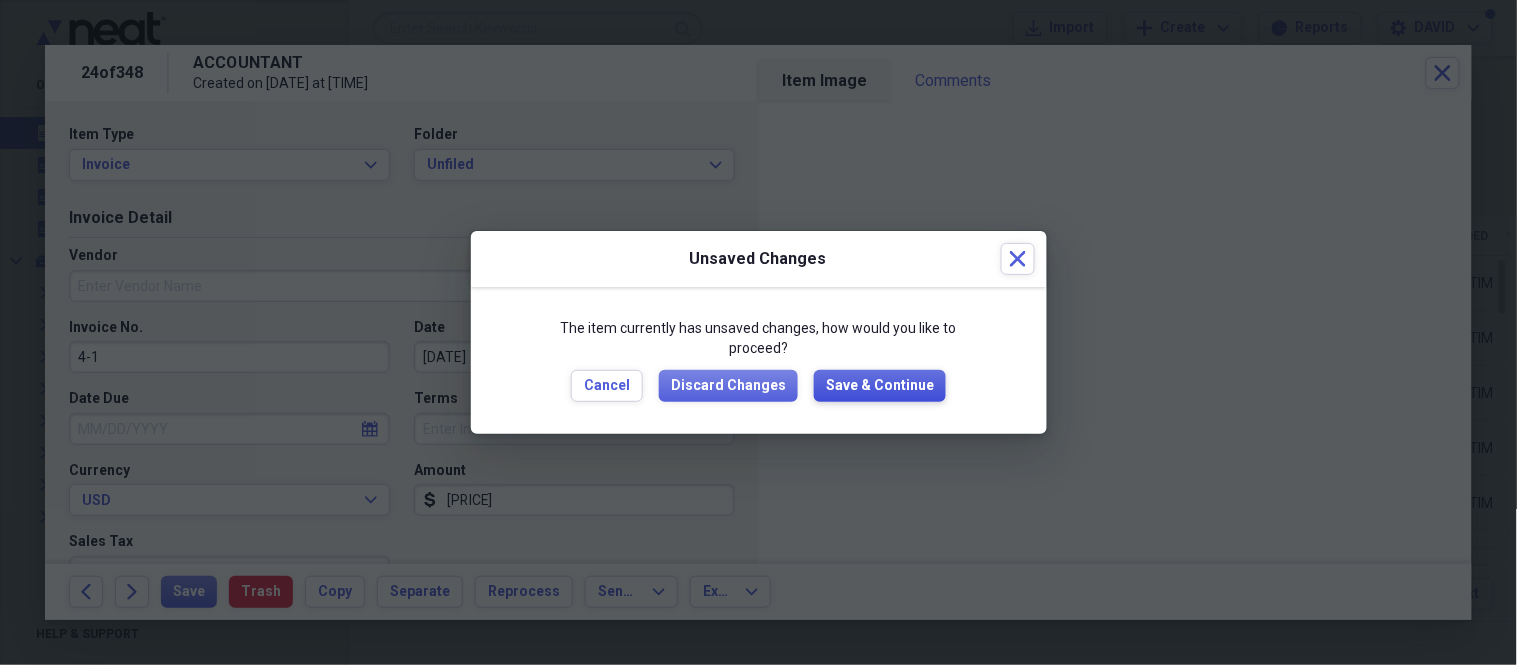 click on "Save & Continue" at bounding box center (880, 386) 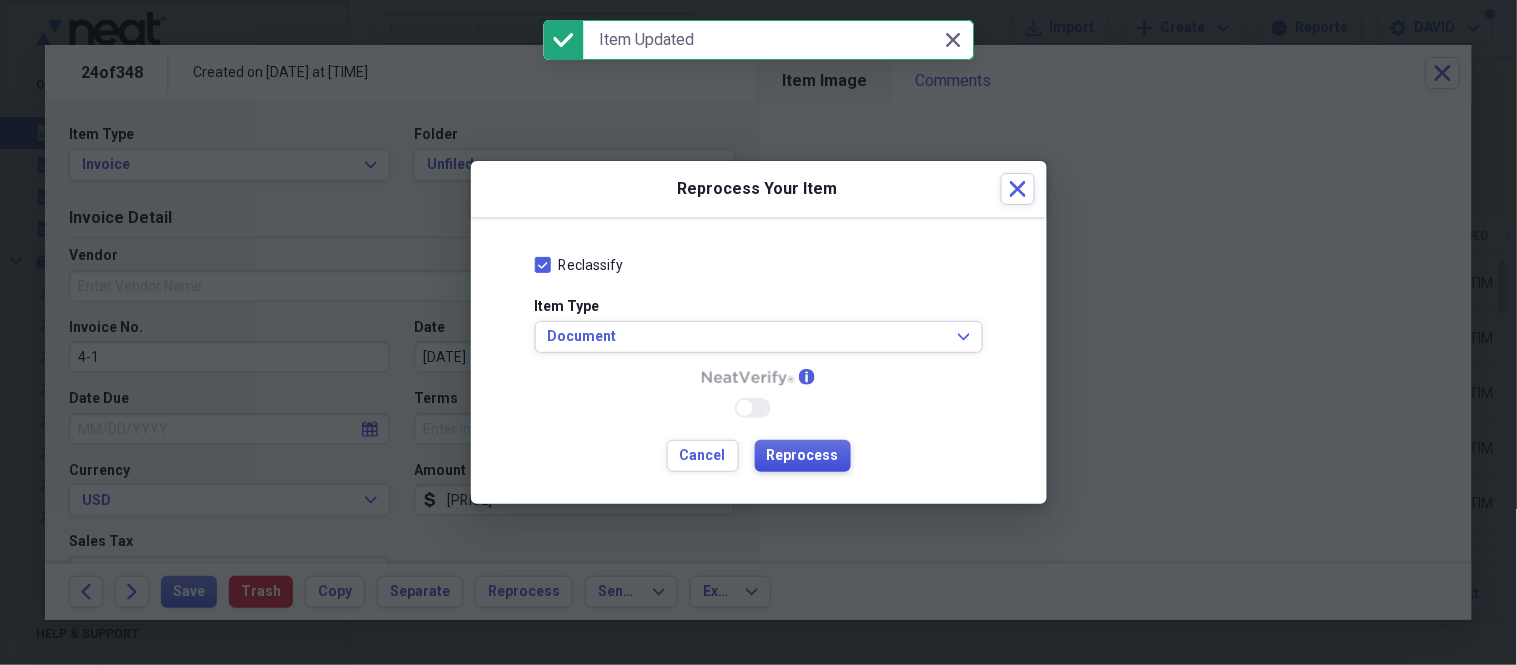click on "Reprocess" at bounding box center [803, 456] 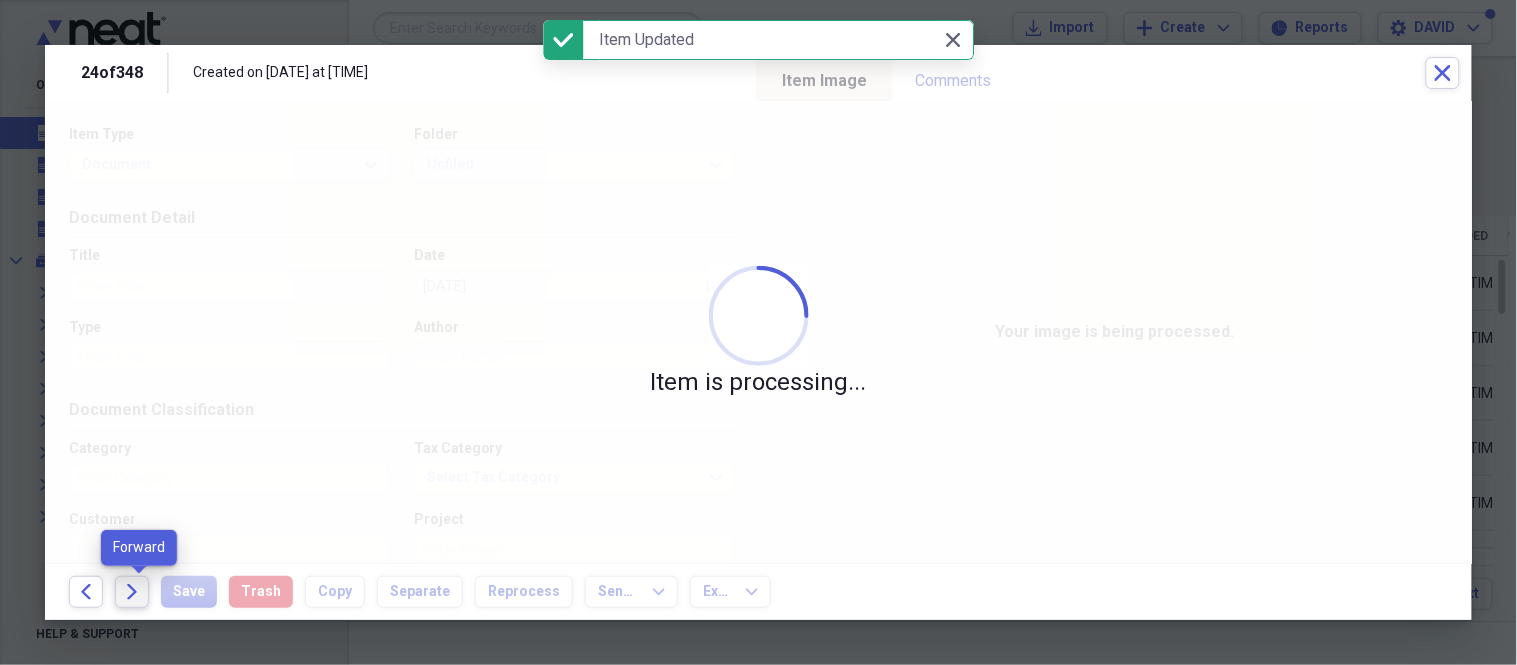 click on "Forward" 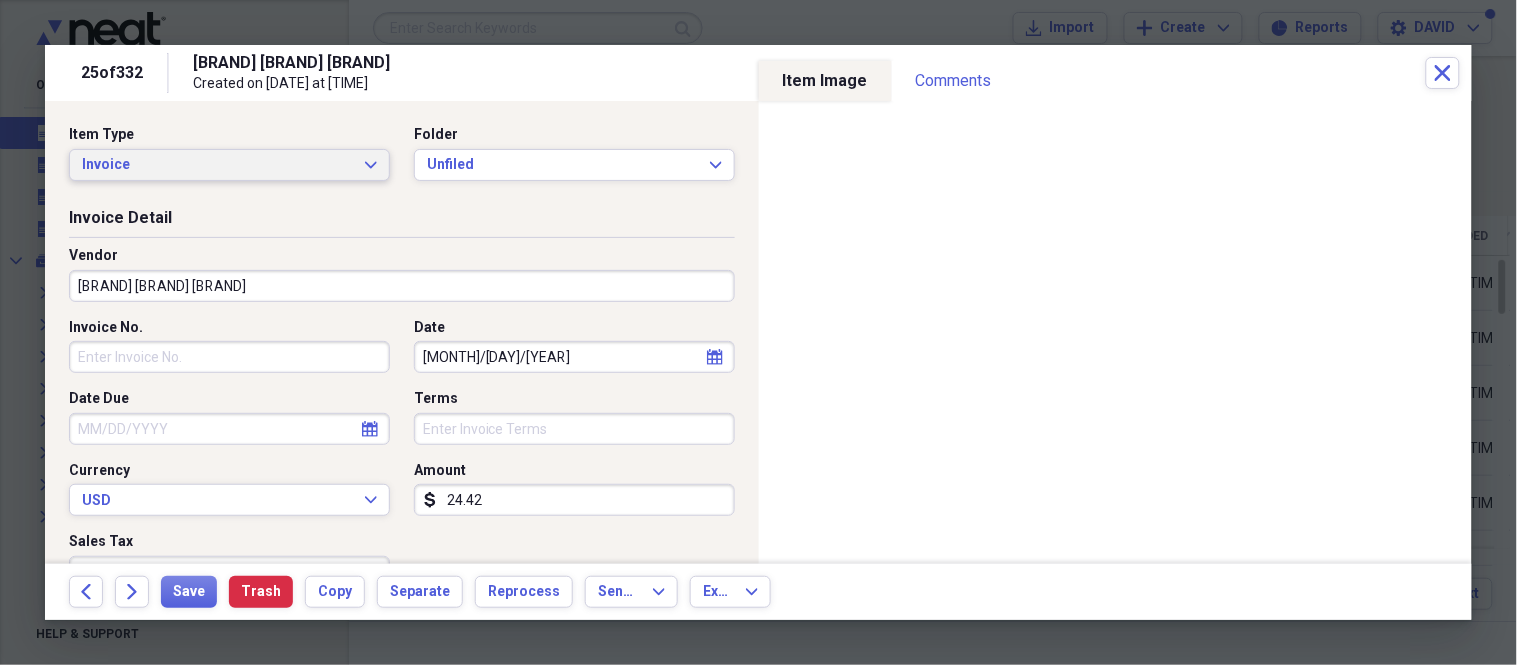 click on "Invoice" at bounding box center [217, 165] 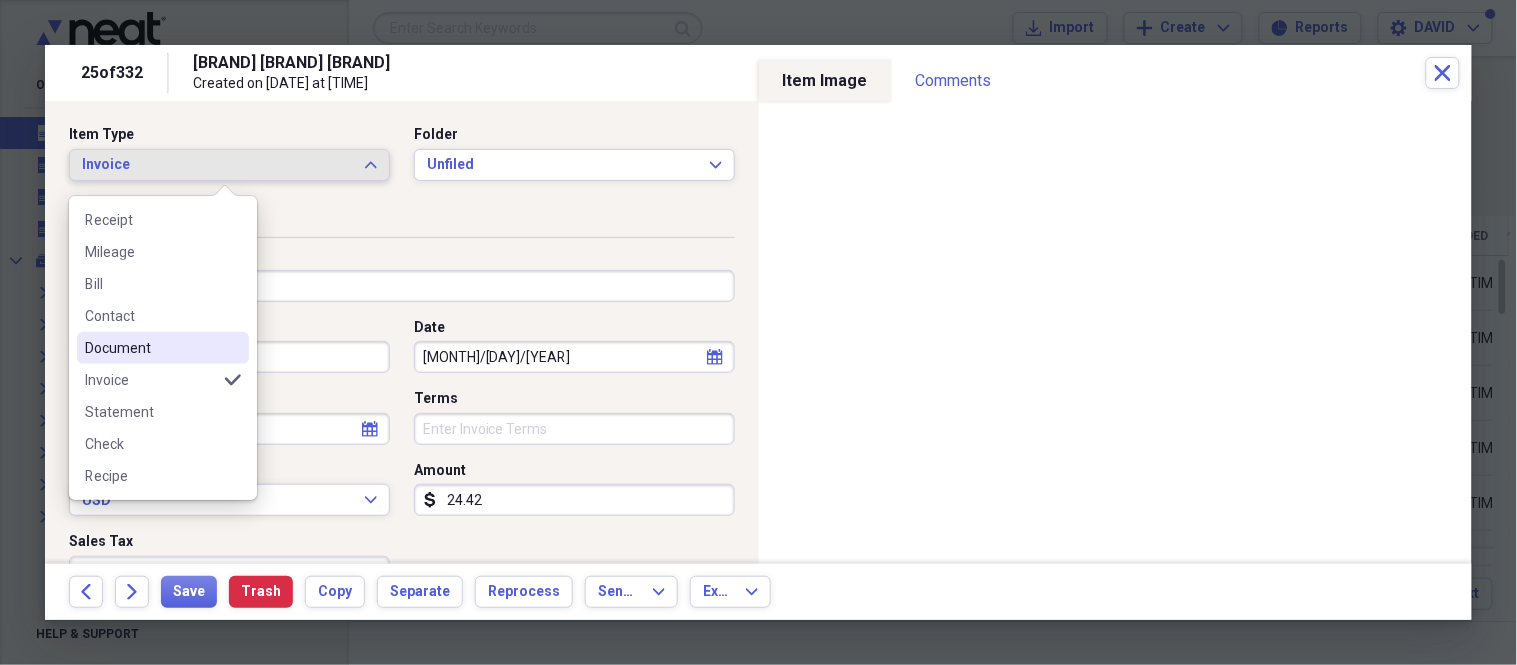 click on "Document" at bounding box center (151, 348) 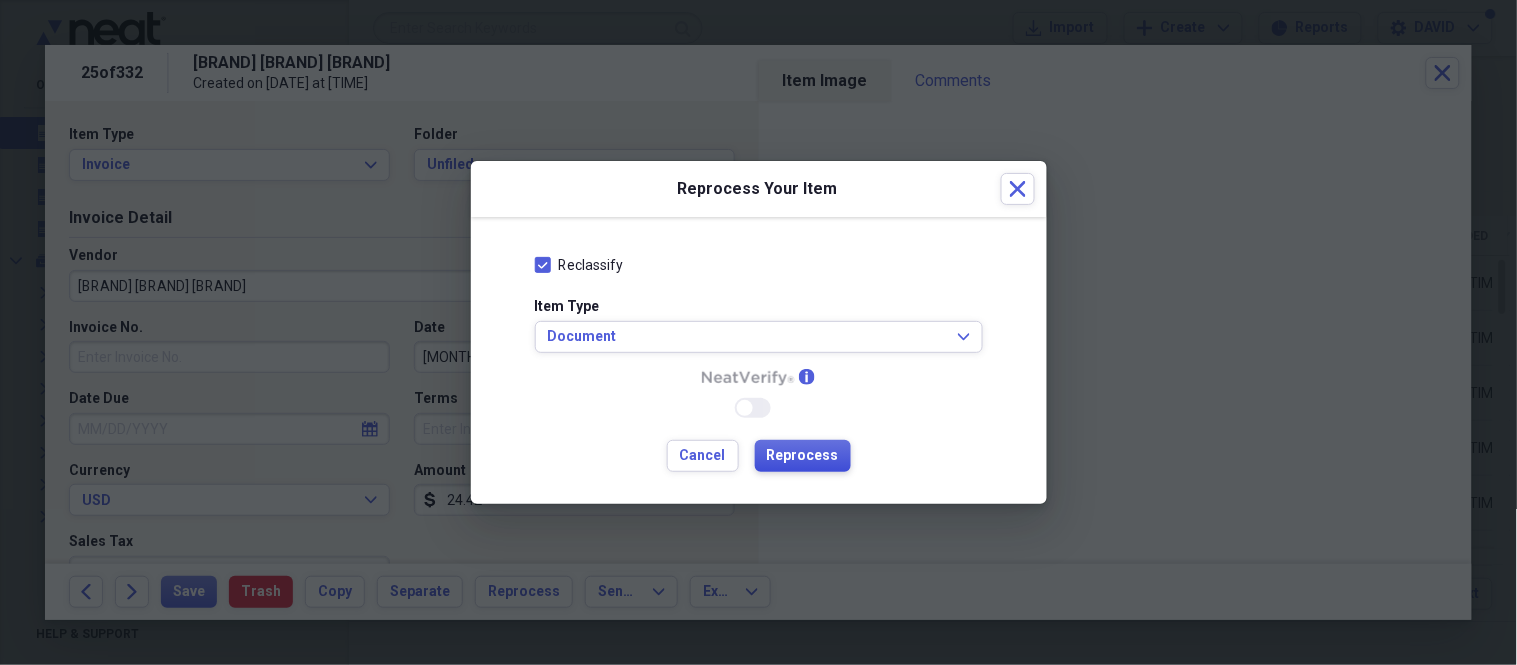 click on "Reprocess" at bounding box center (803, 456) 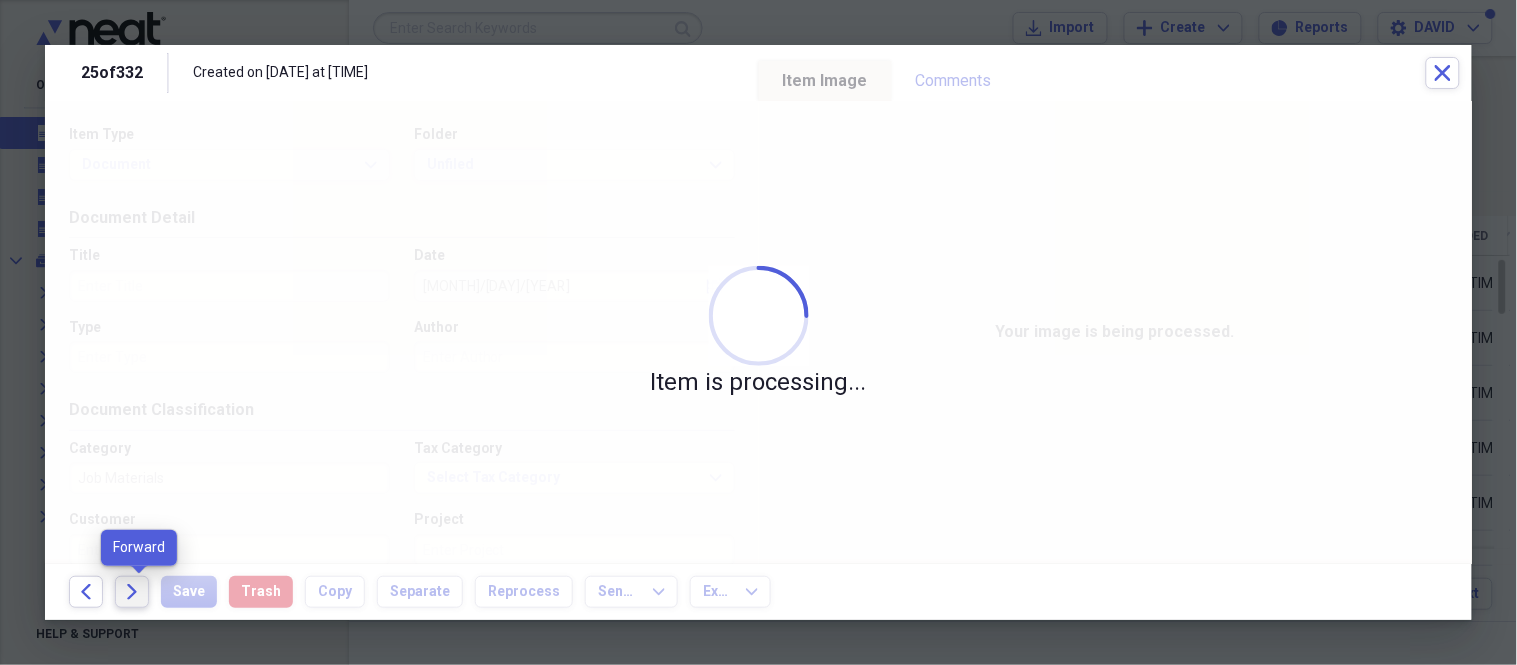click on "Forward" 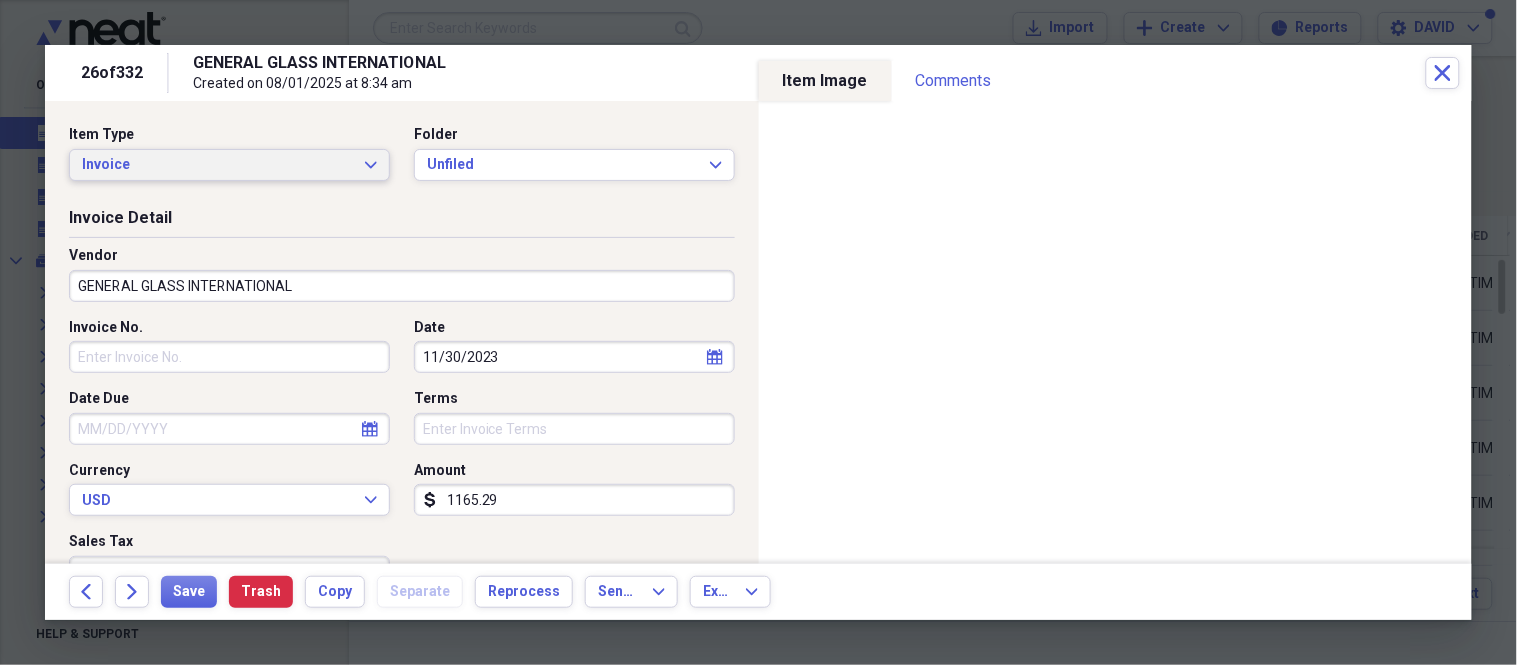 click on "Invoice" at bounding box center (217, 165) 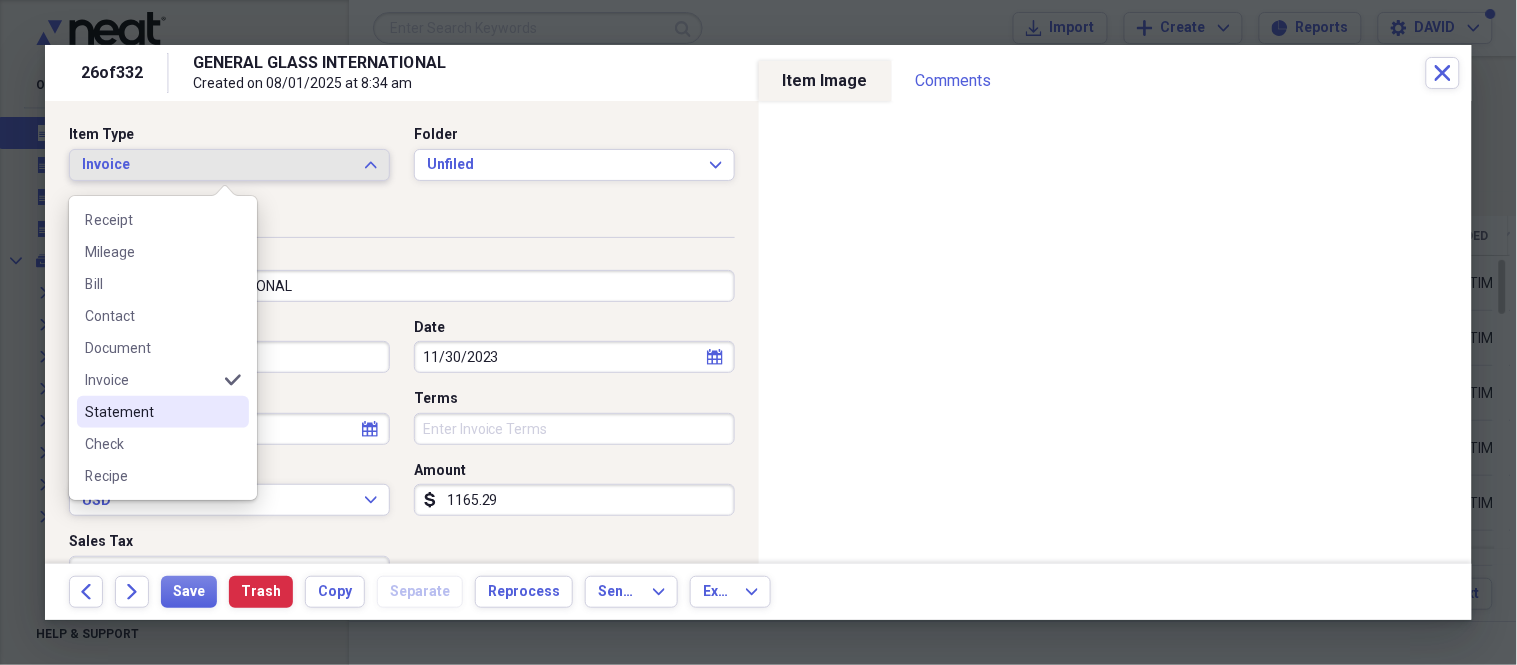 click on "Statement" at bounding box center (151, 412) 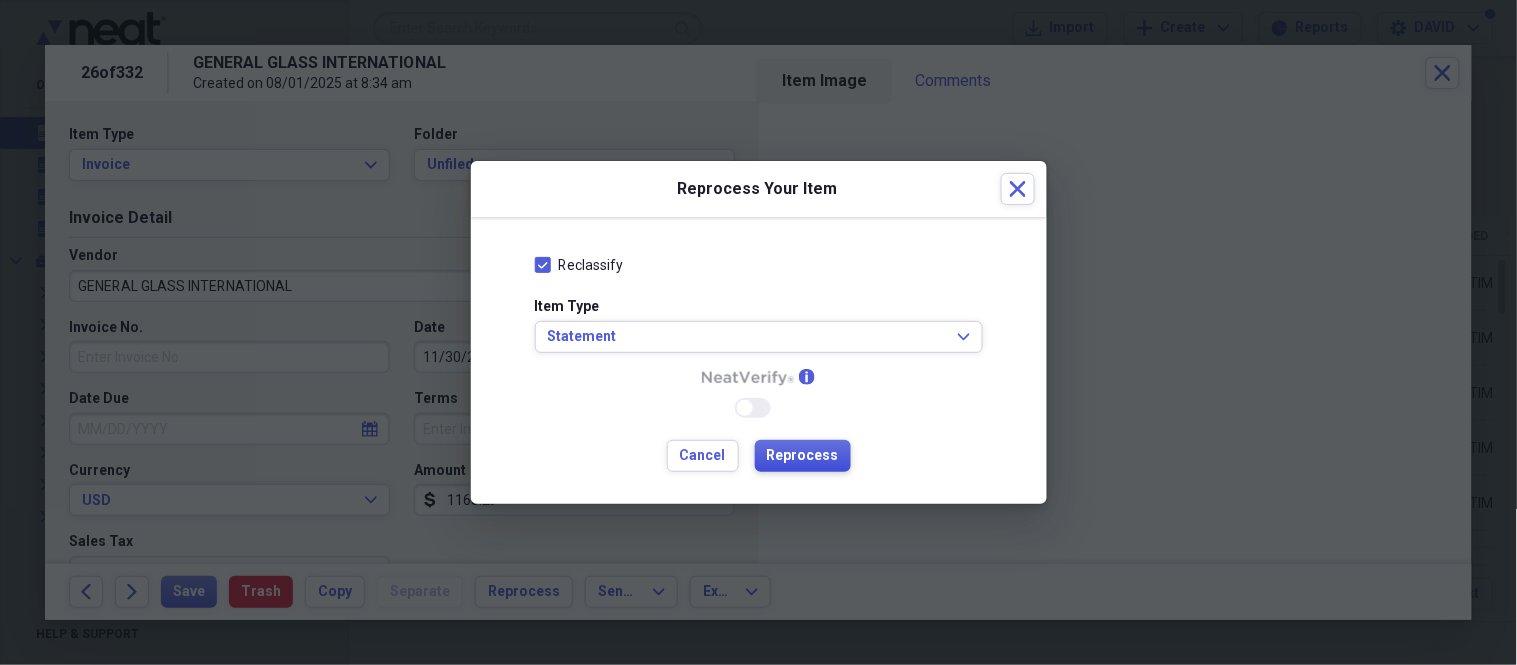 click on "Reprocess" at bounding box center [803, 456] 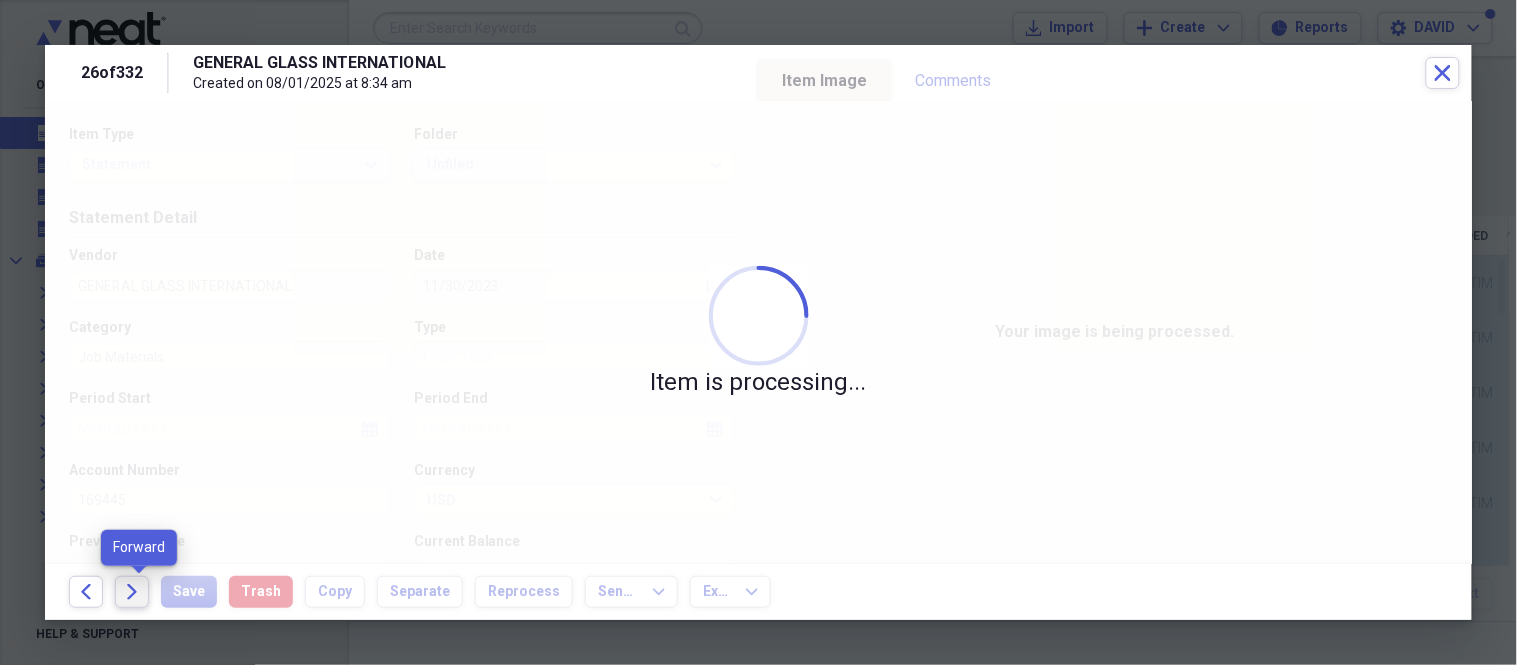 click on "Forward" 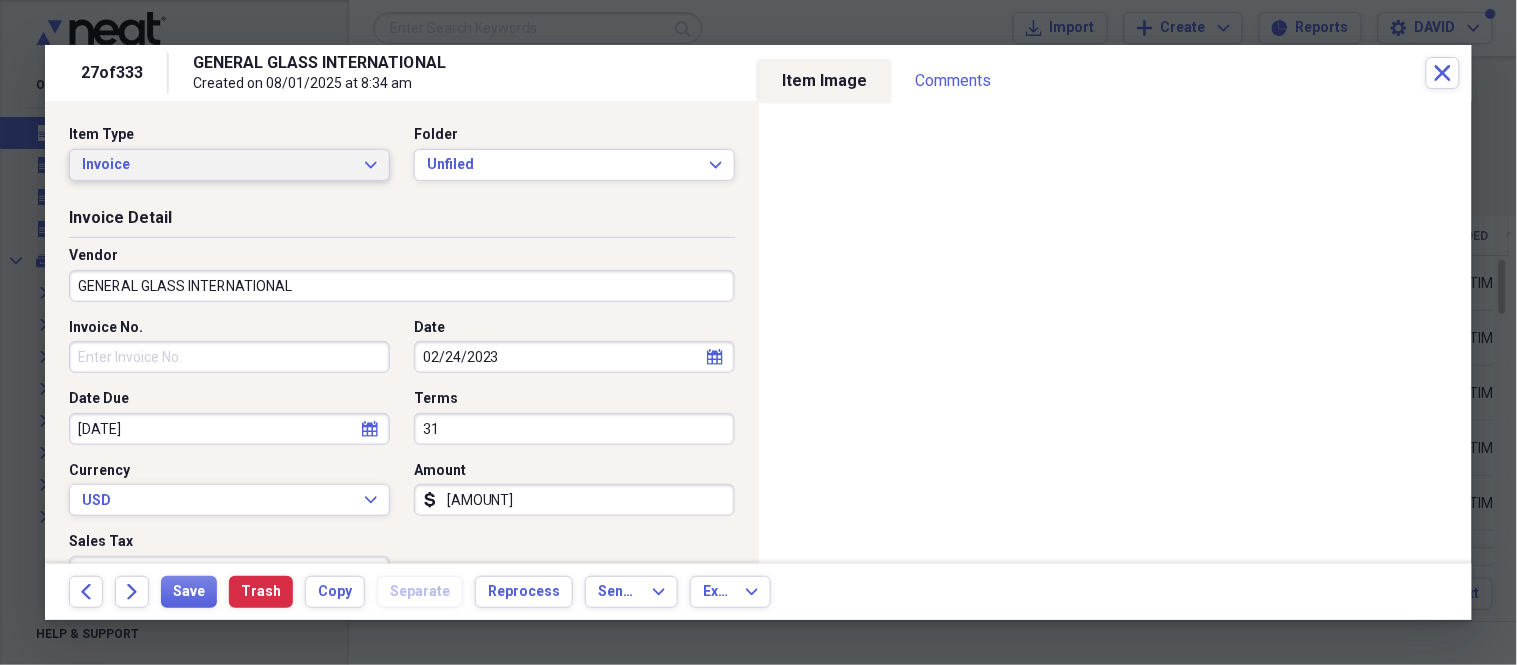click on "Invoice" at bounding box center [217, 165] 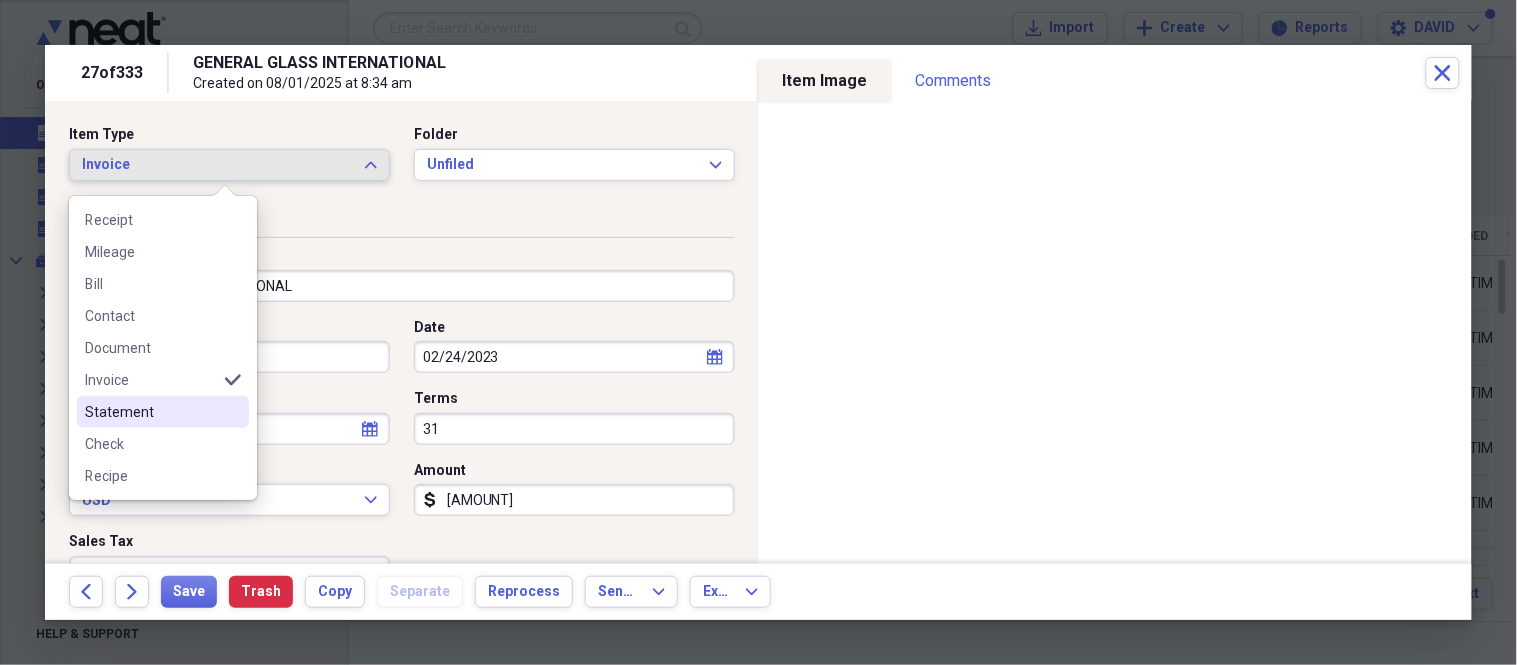 click on "Statement" at bounding box center [163, 412] 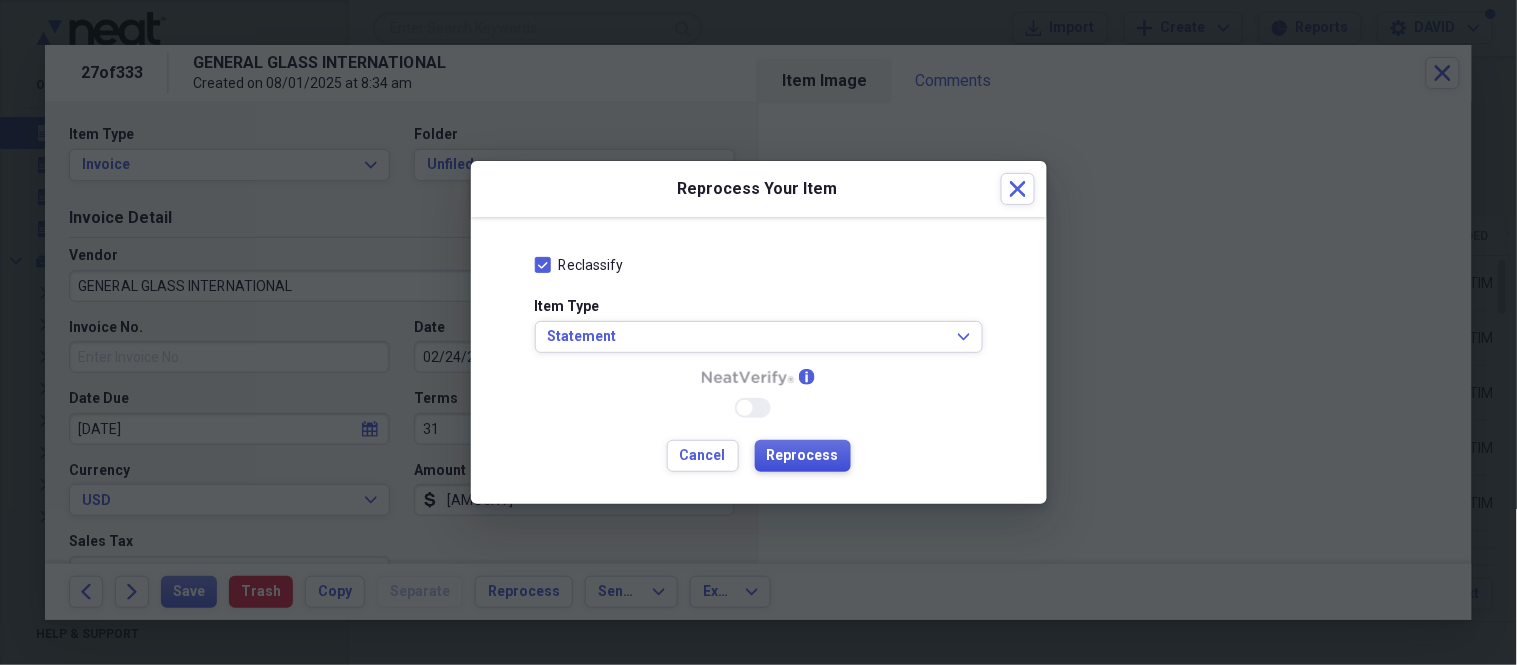 click on "Reprocess" at bounding box center [803, 456] 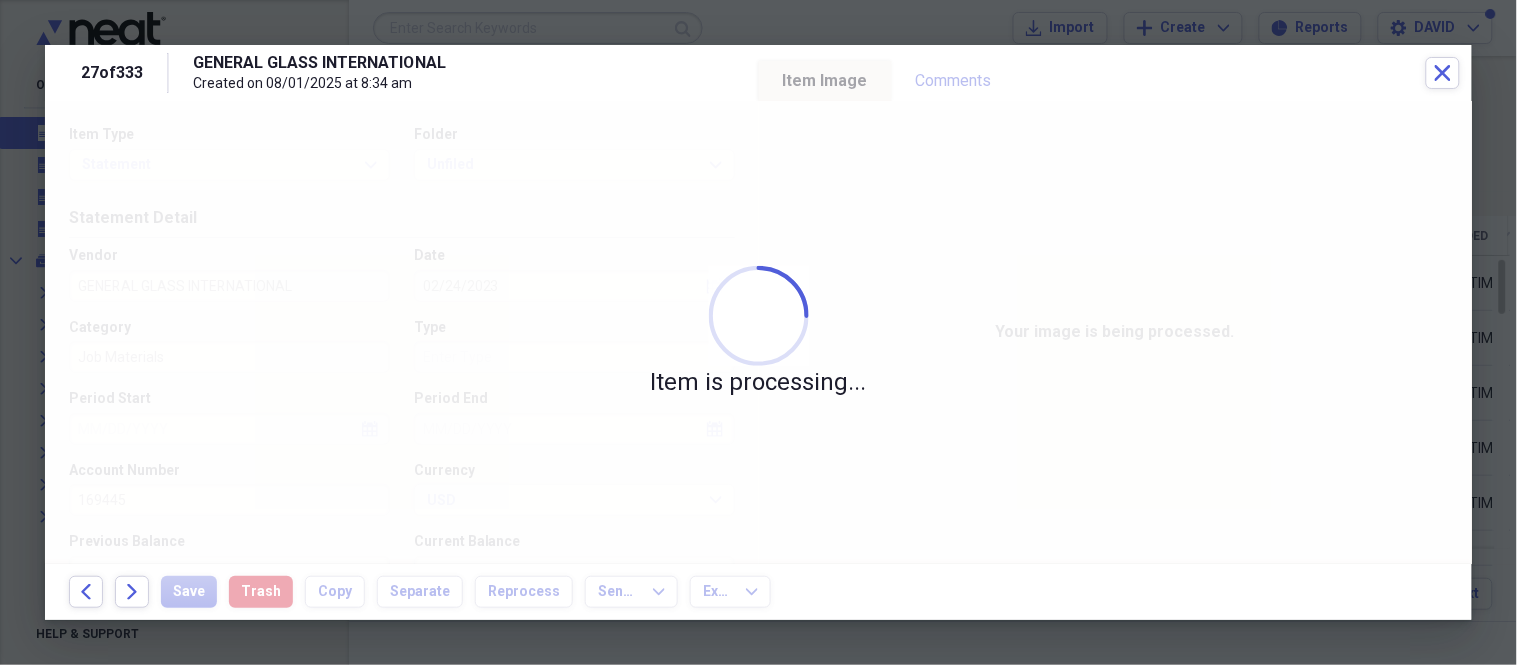 type on "[AMOUNT]" 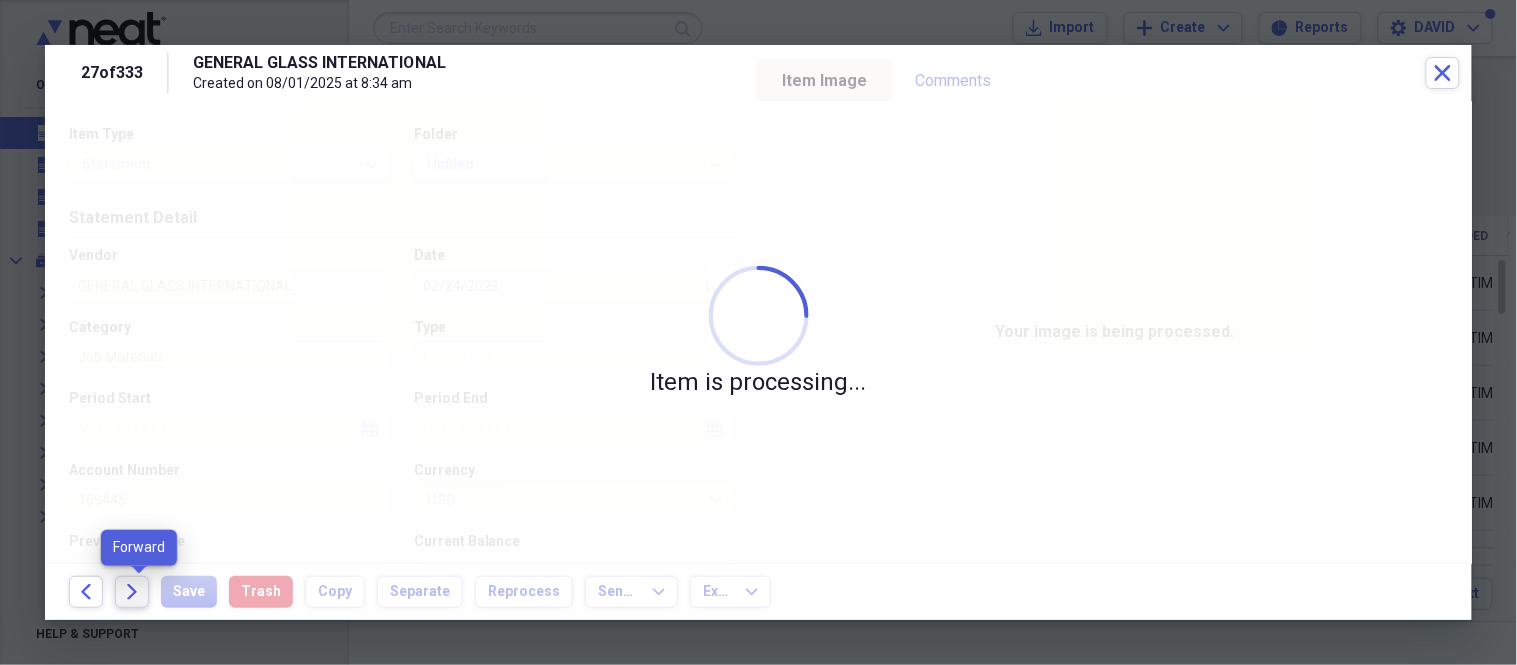 click on "Forward" at bounding box center [132, 592] 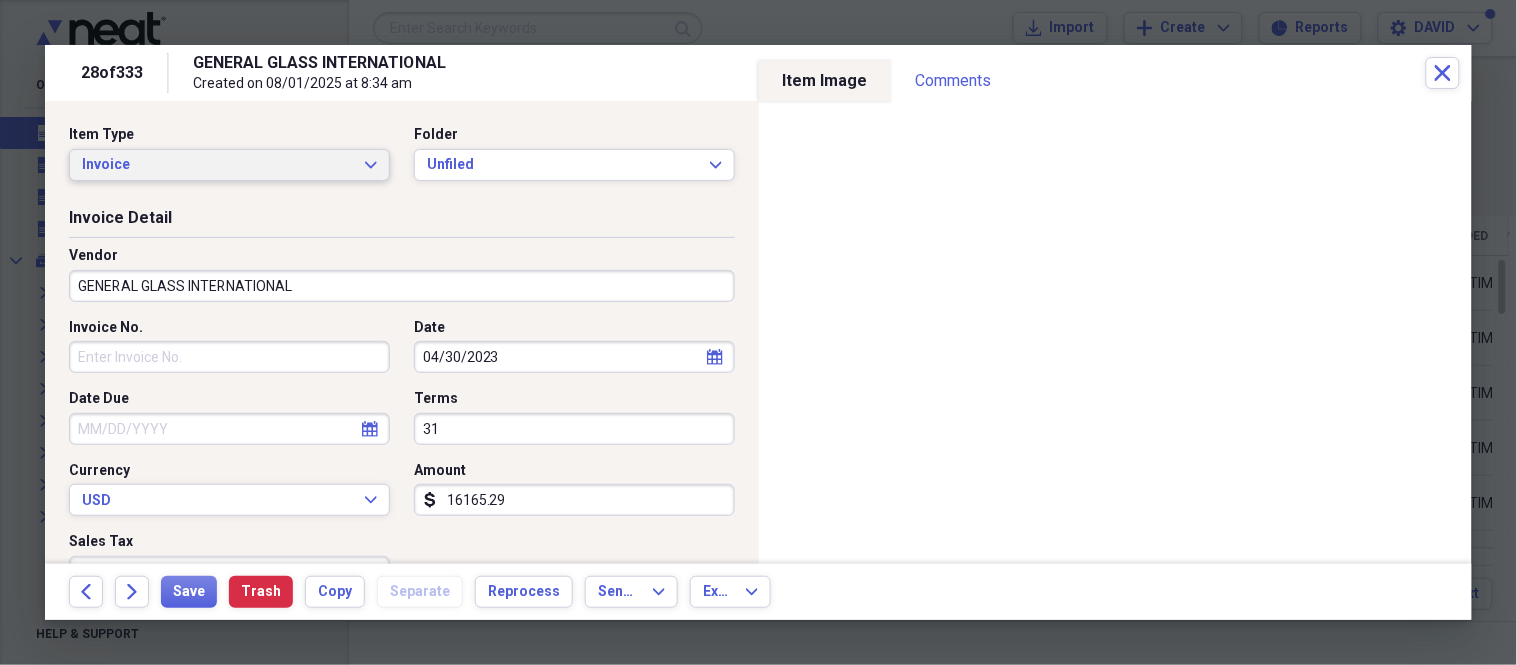 click on "Invoice" at bounding box center [217, 165] 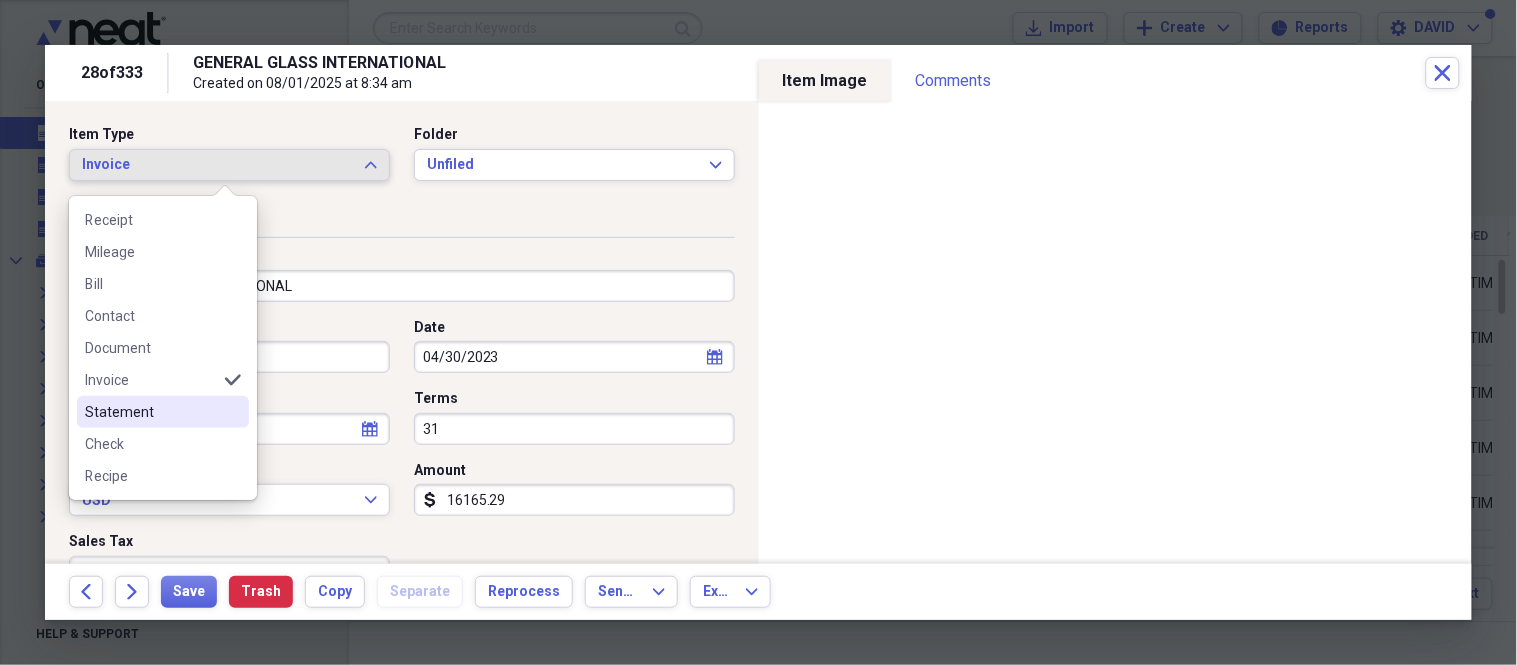 click on "Statement" at bounding box center (151, 412) 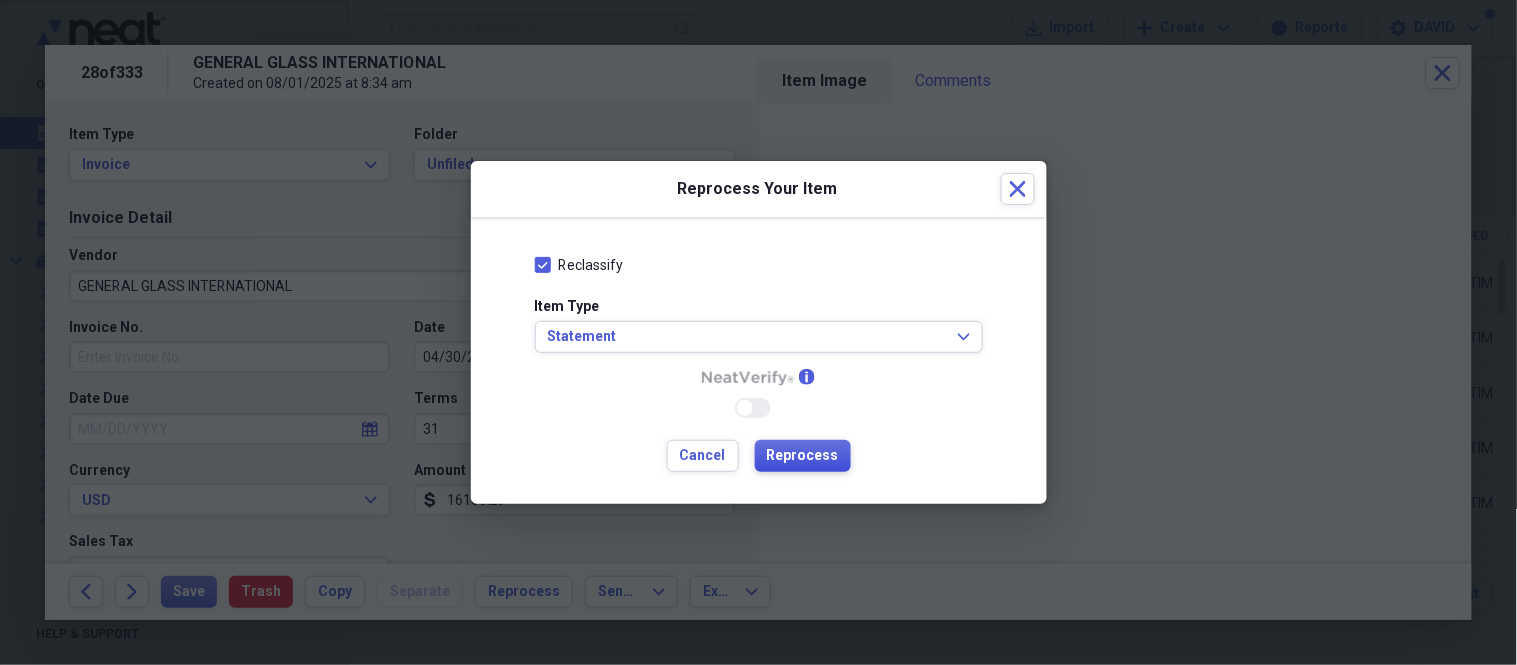 click on "Reprocess" at bounding box center (803, 456) 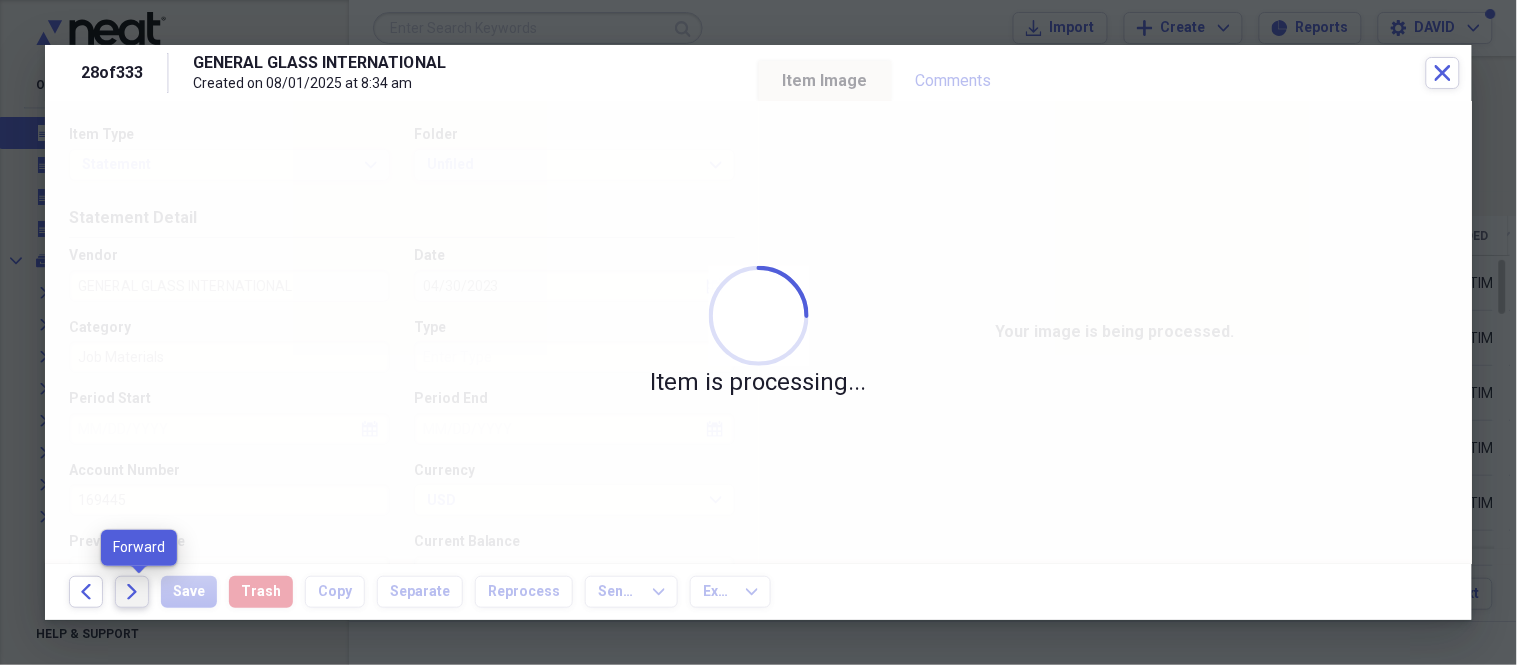 click on "Forward" 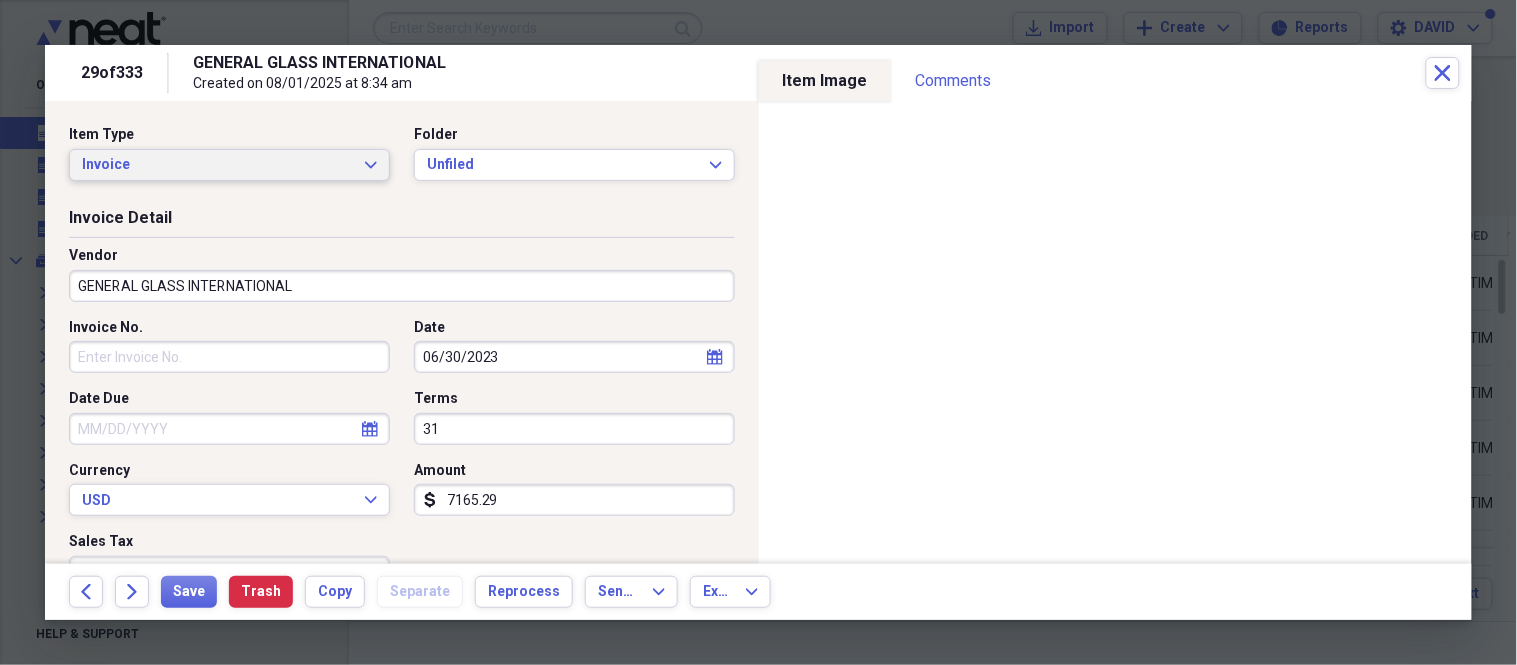 click on "Invoice" at bounding box center (217, 165) 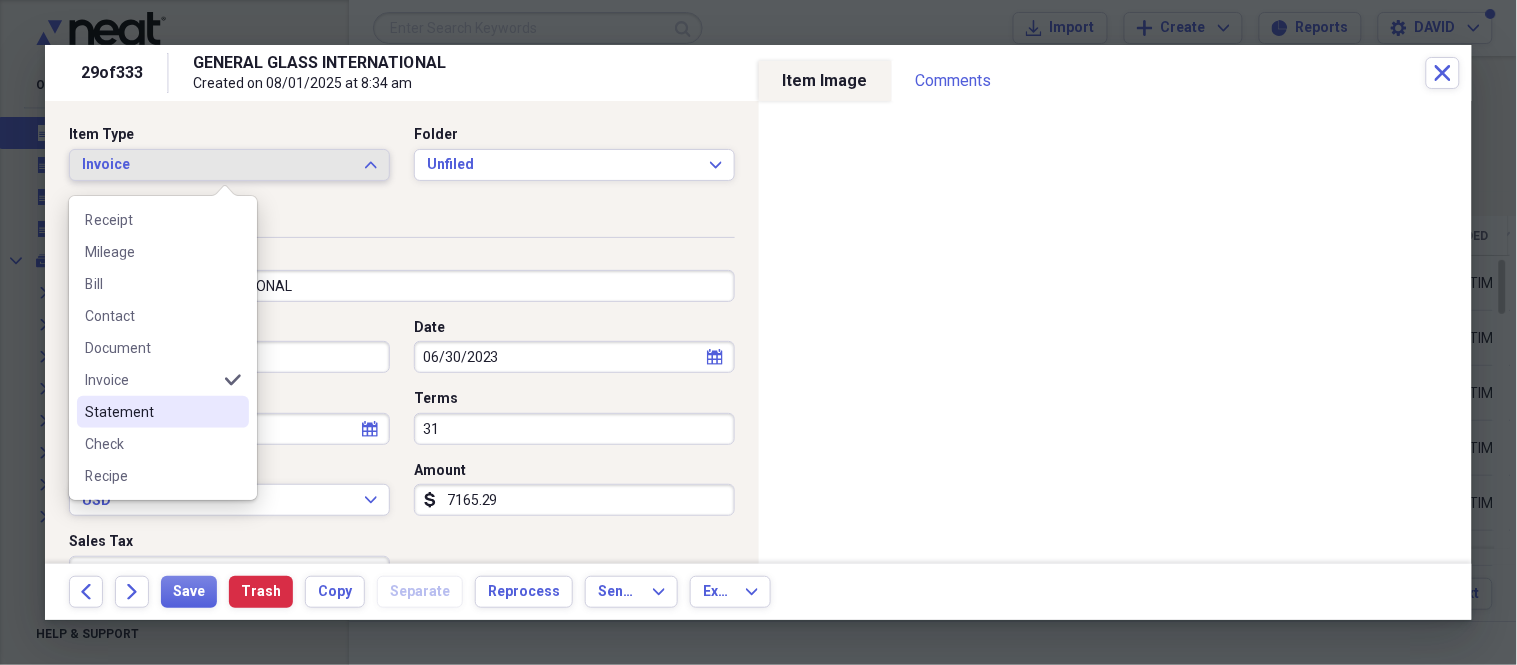click on "Statement" at bounding box center (151, 412) 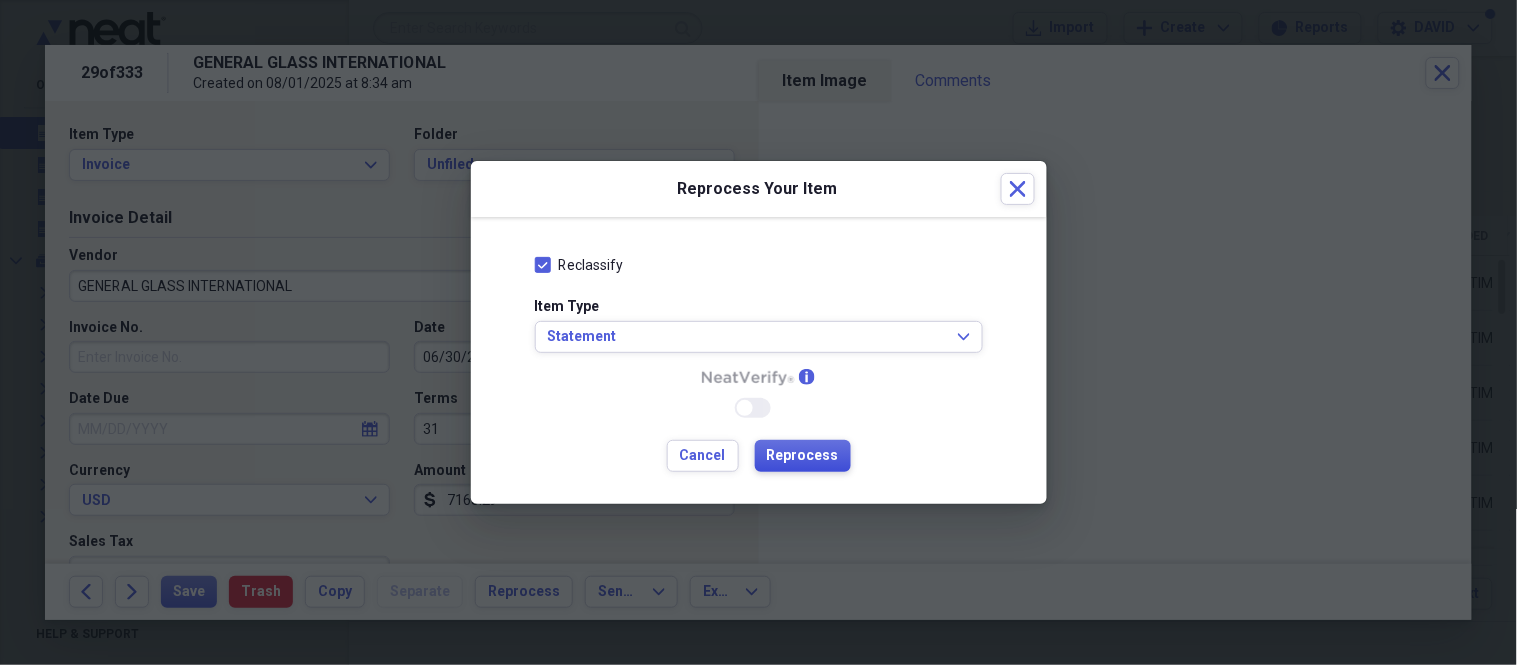 click on "Reprocess" at bounding box center (803, 456) 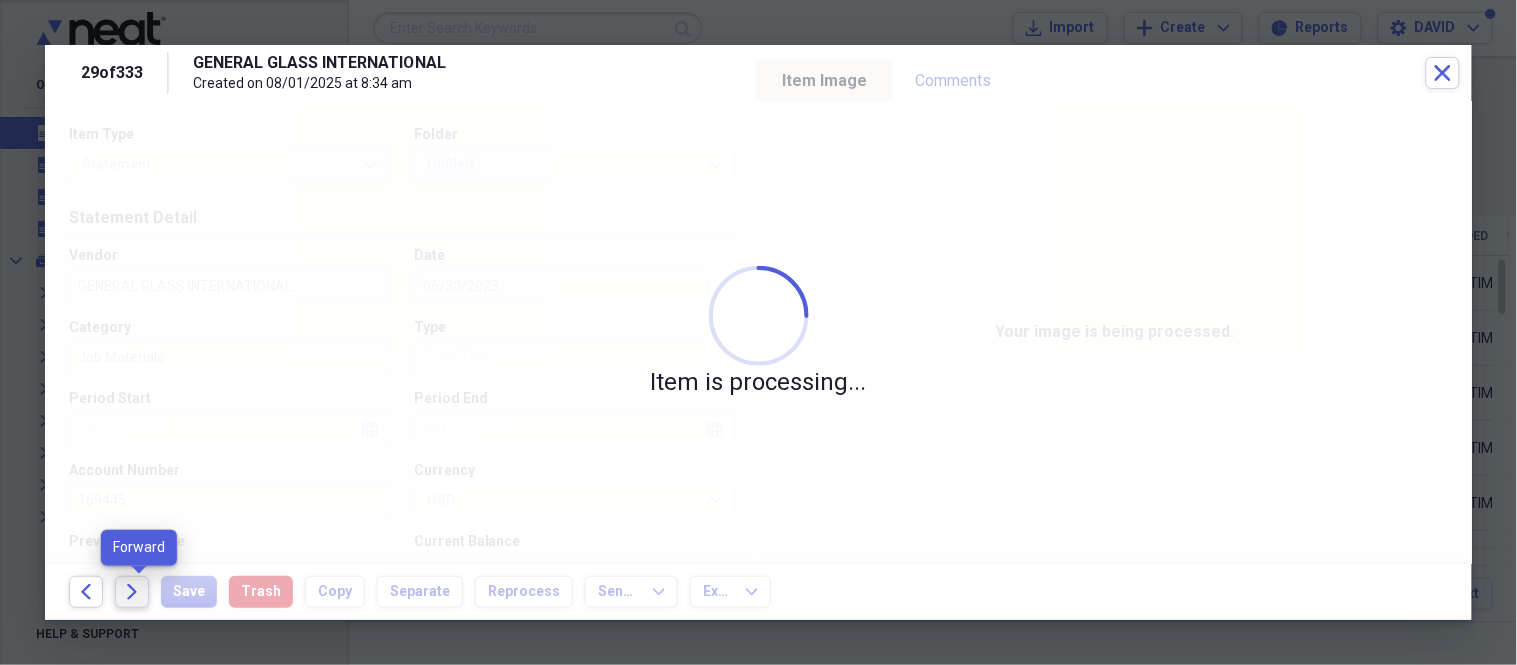 click on "Forward" 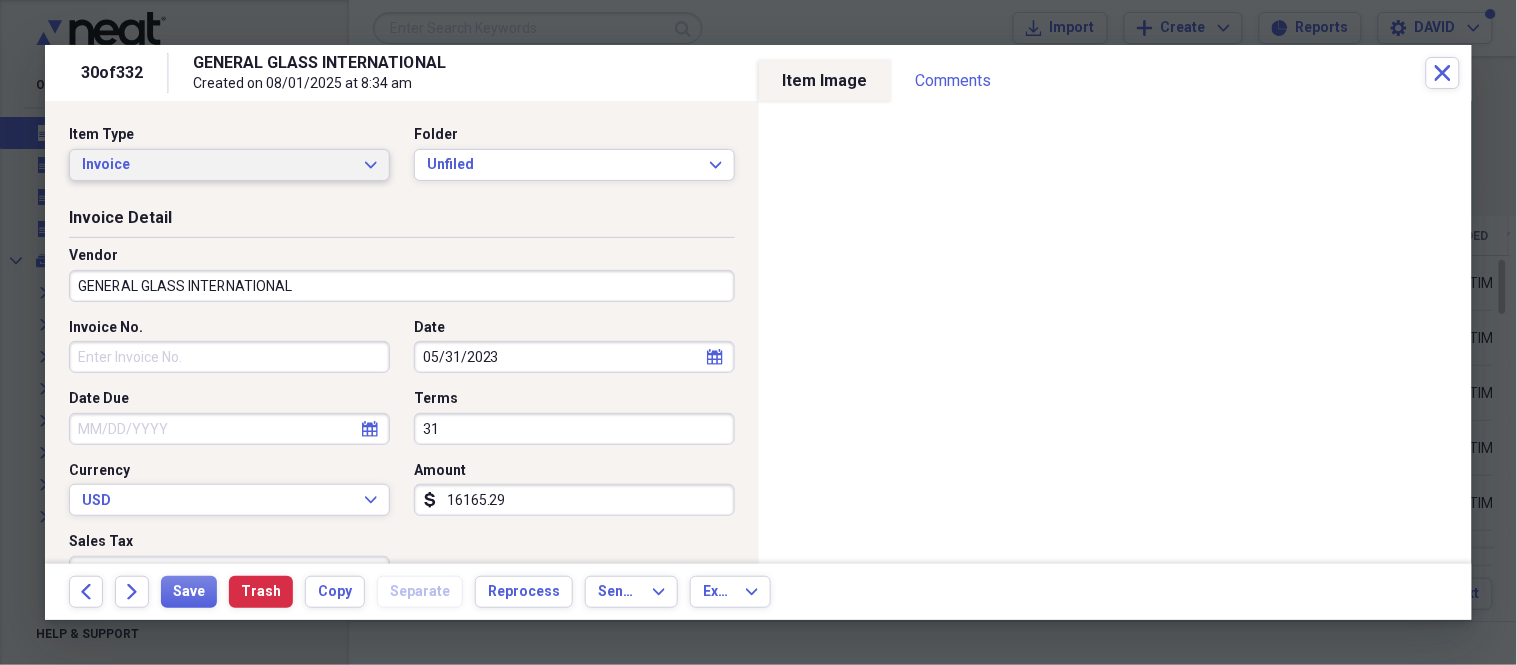 click on "Invoice" at bounding box center (217, 165) 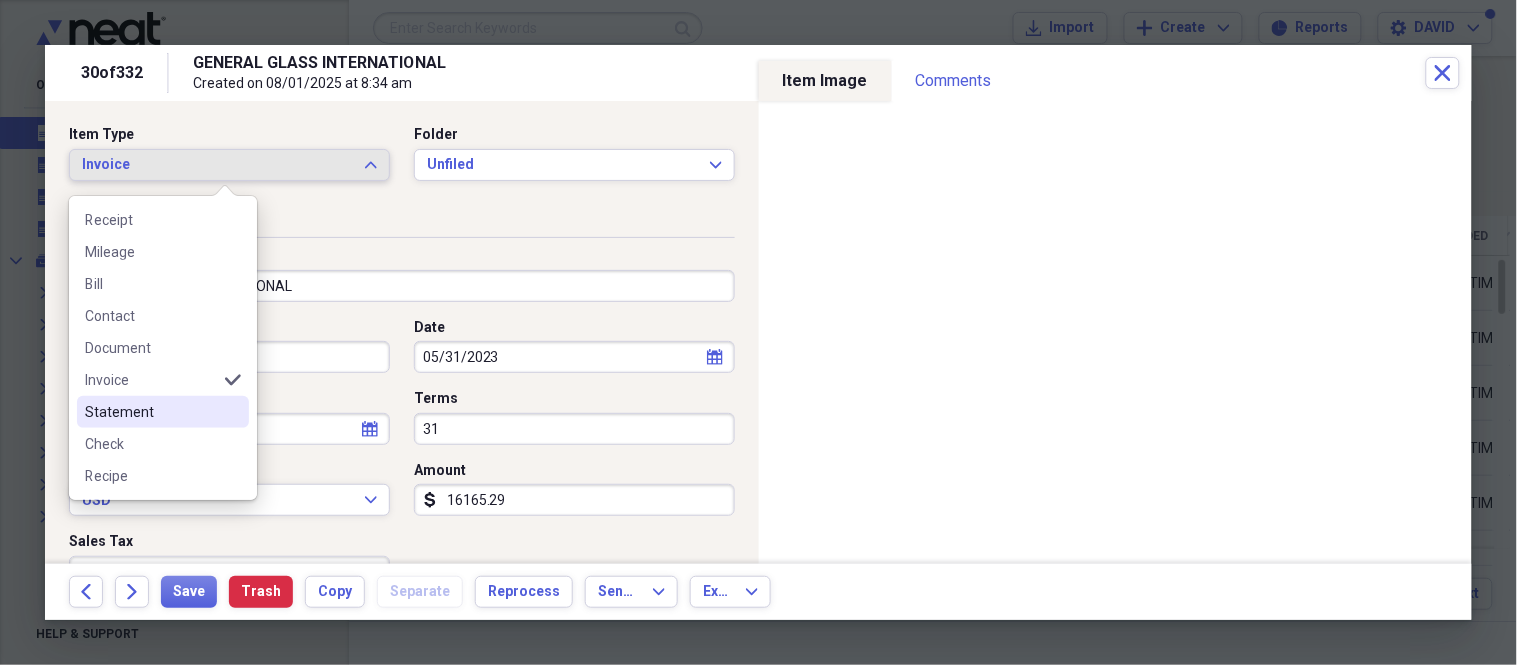 click on "Statement" at bounding box center (151, 412) 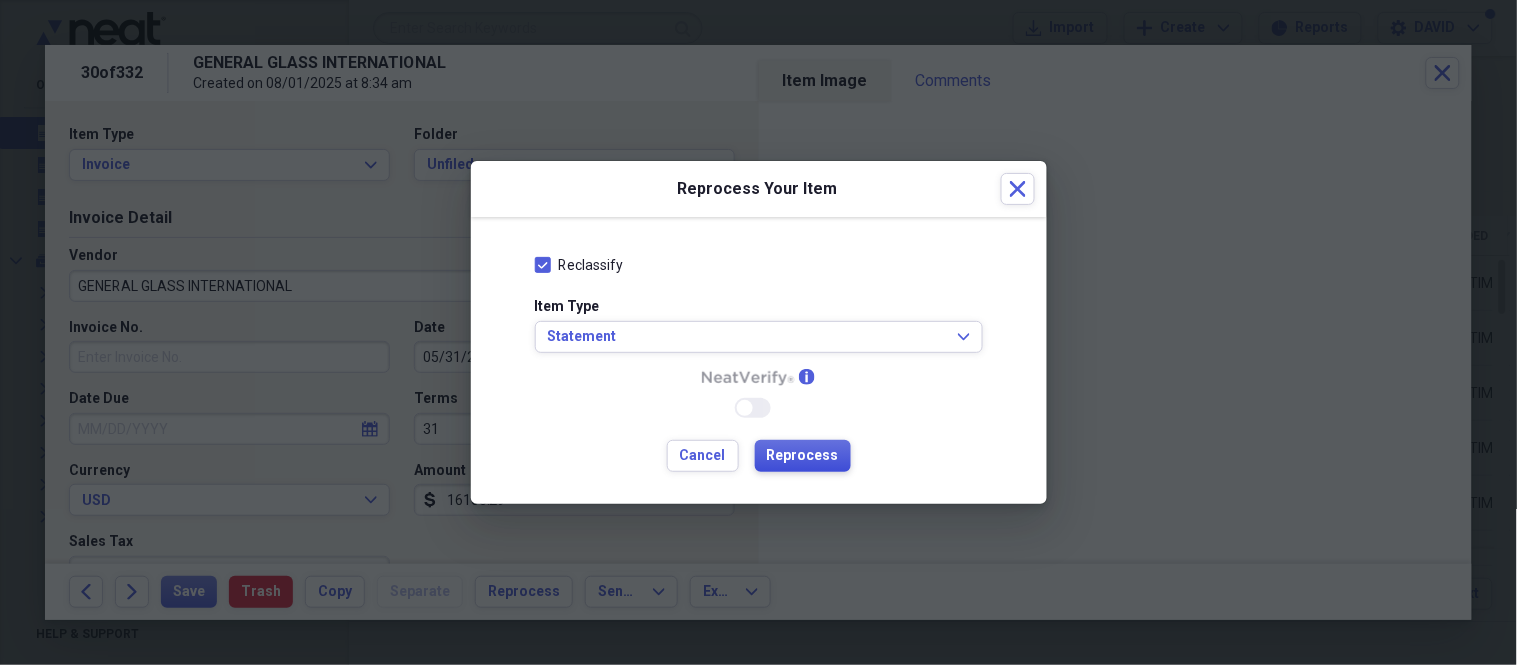 click on "Reprocess" at bounding box center (803, 456) 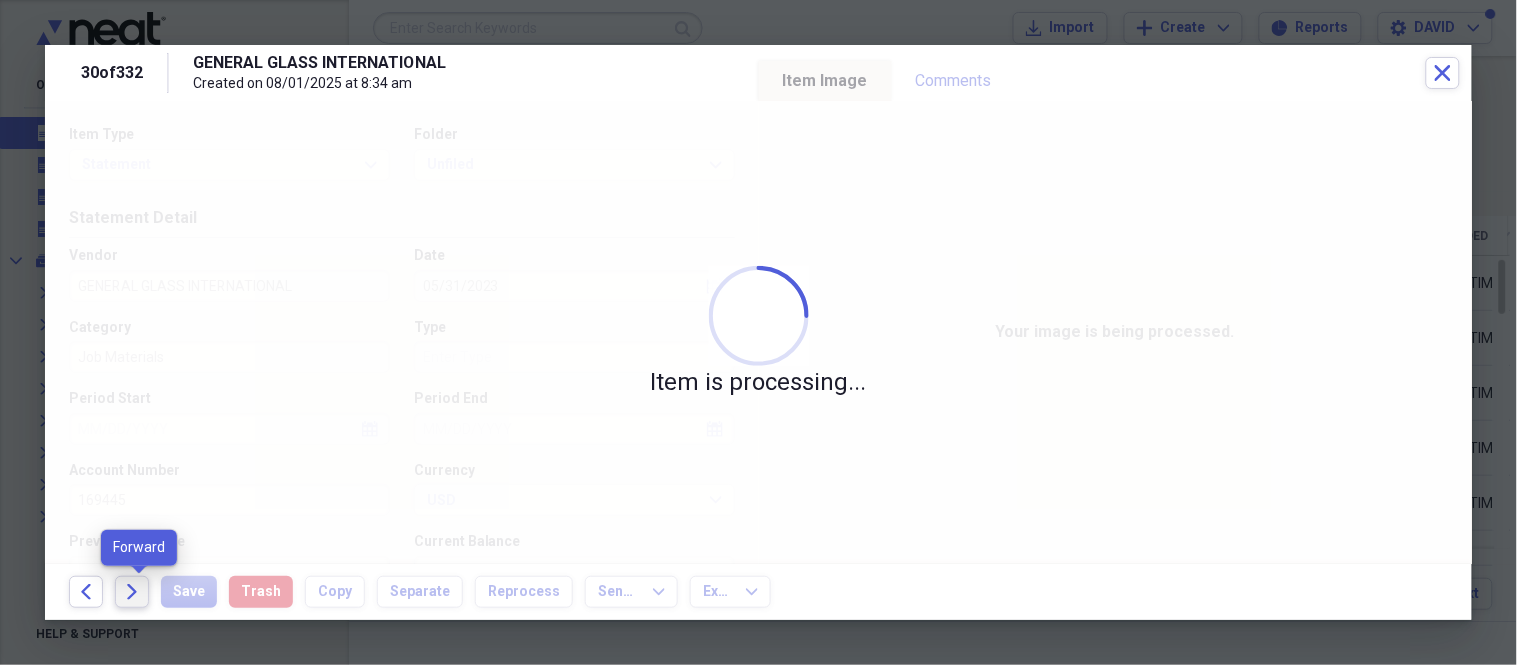 click on "Forward" 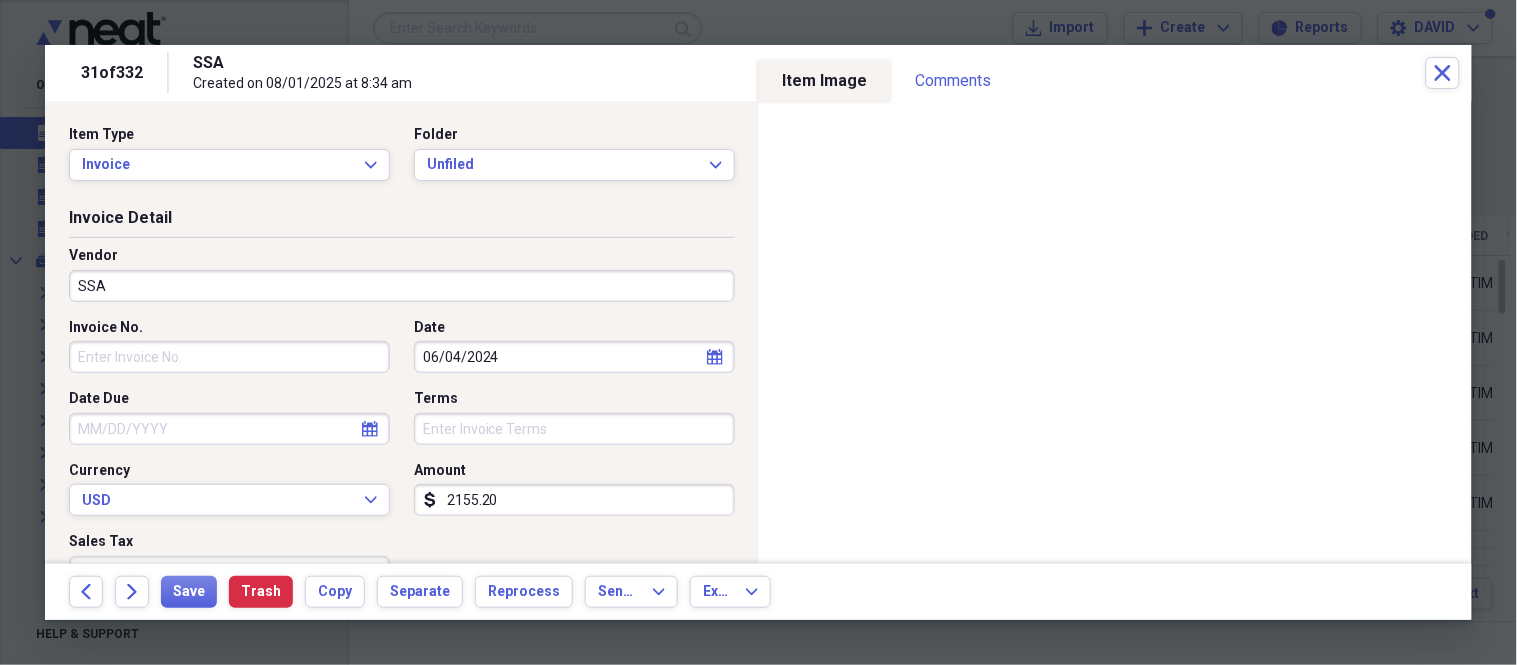 click on "SSA" at bounding box center [402, 286] 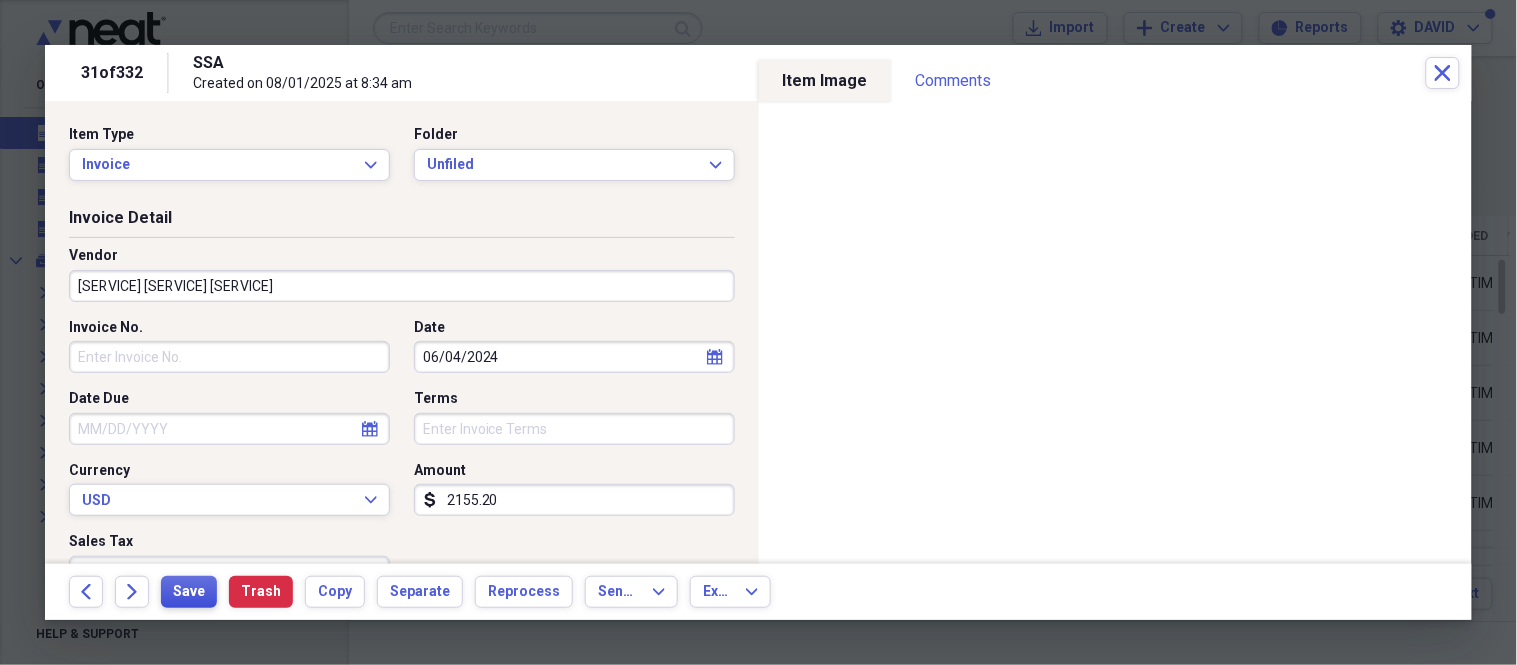 type on "[SERVICE] [SERVICE] [SERVICE]" 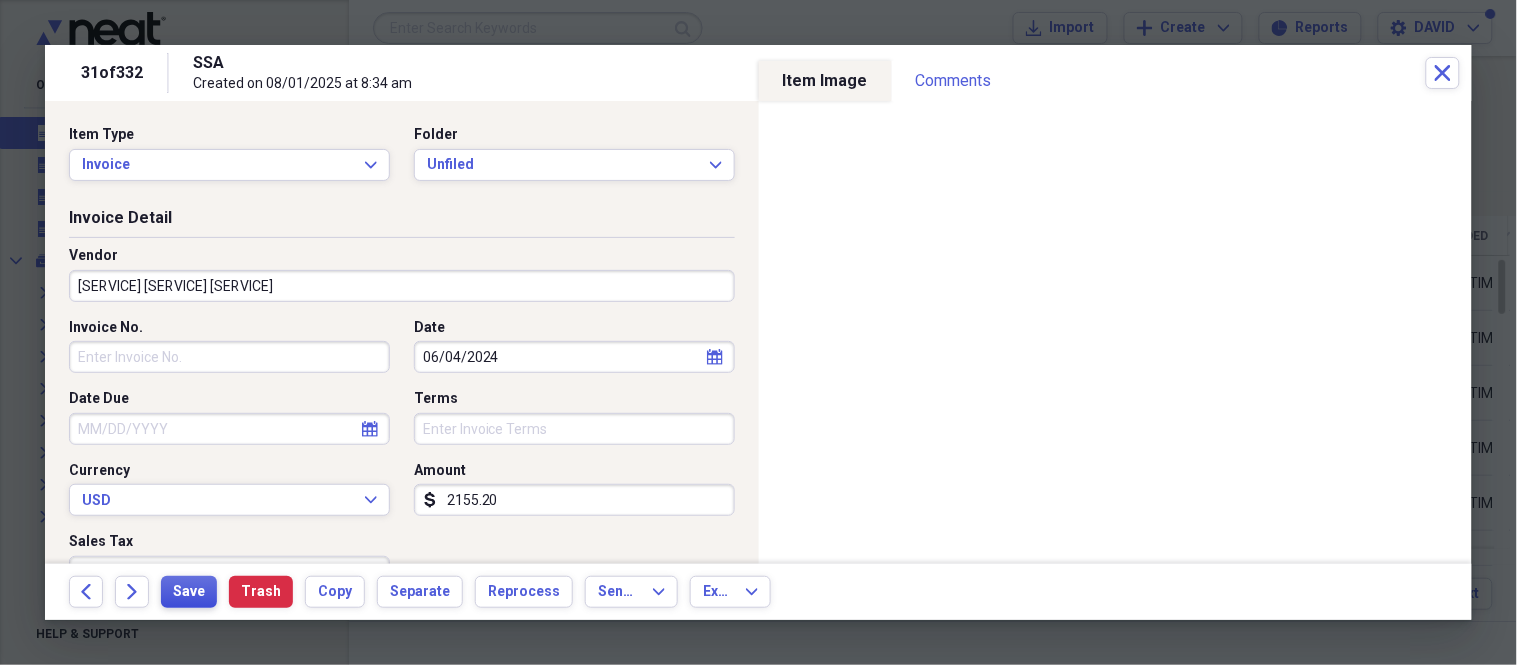 click on "Save" at bounding box center [189, 592] 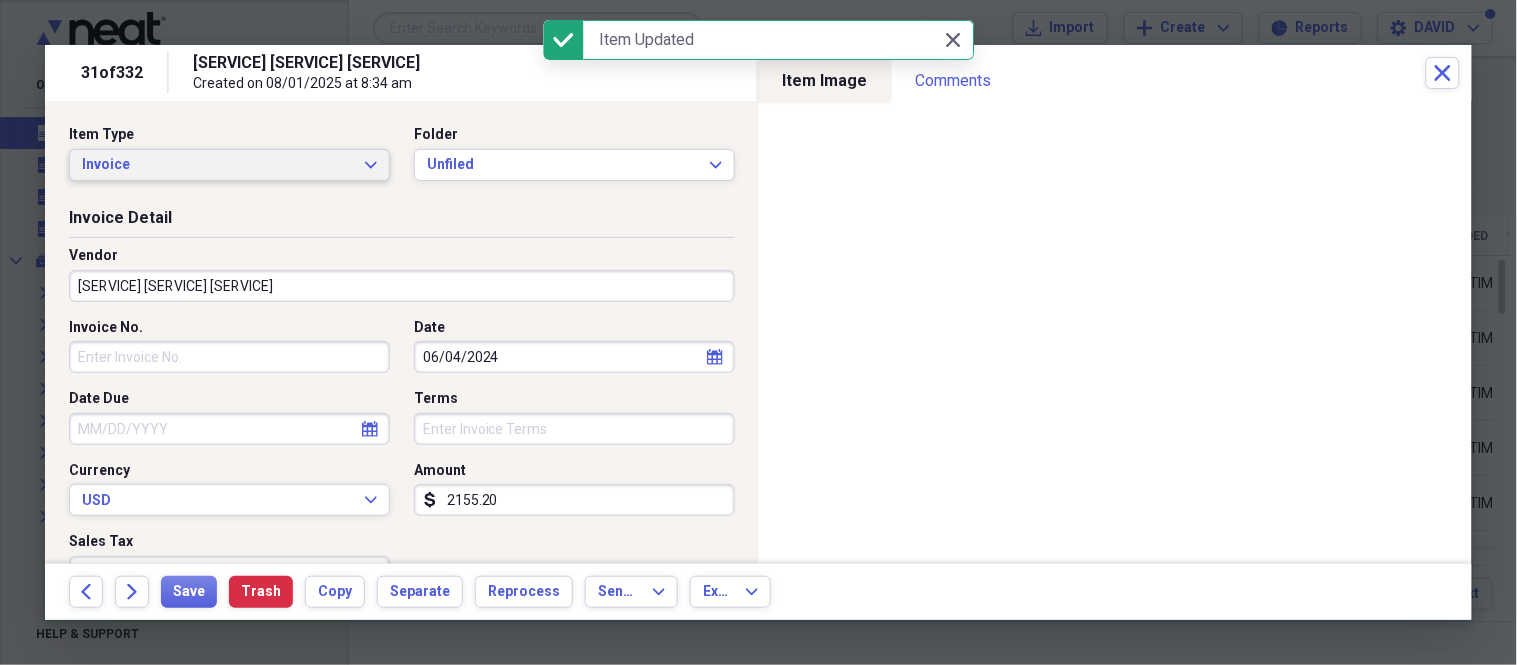 click on "Invoice Expand" at bounding box center [229, 165] 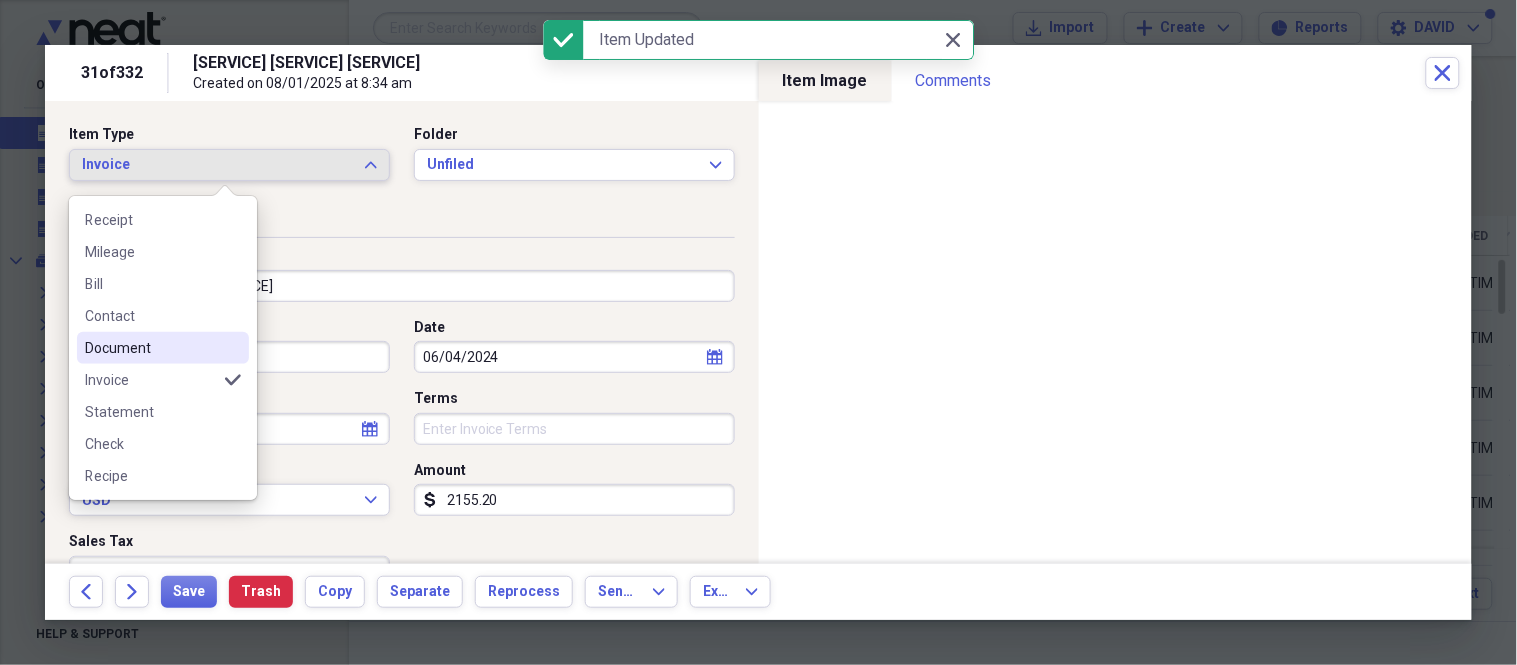 click on "Document" at bounding box center [151, 348] 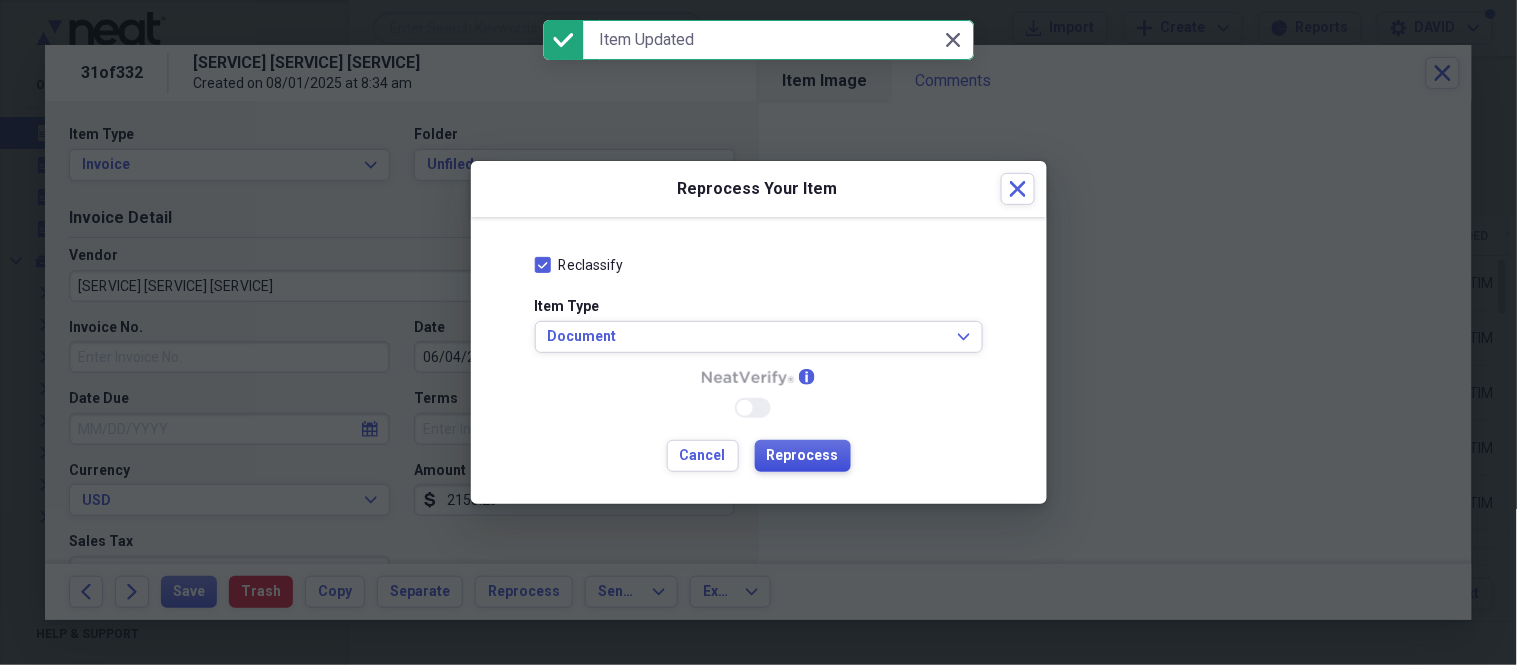 click on "Reprocess" at bounding box center [803, 456] 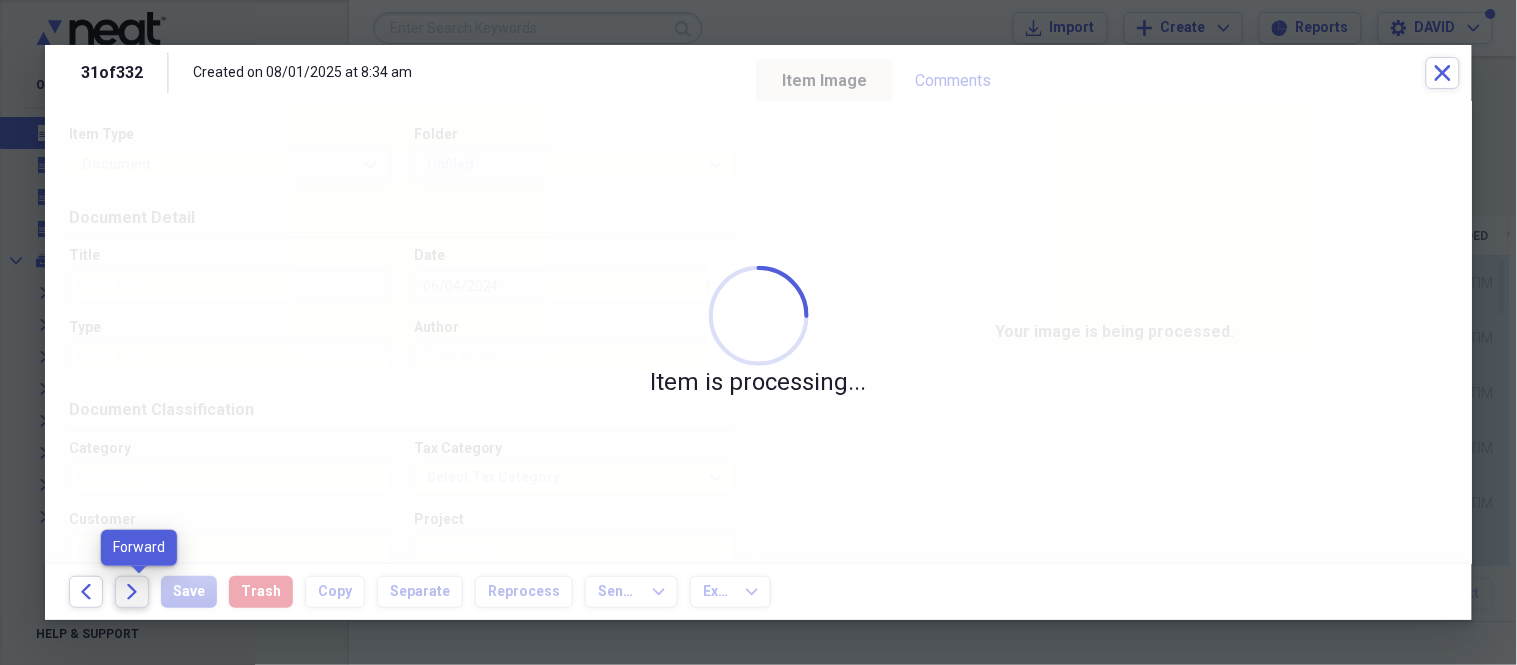 click on "Forward" 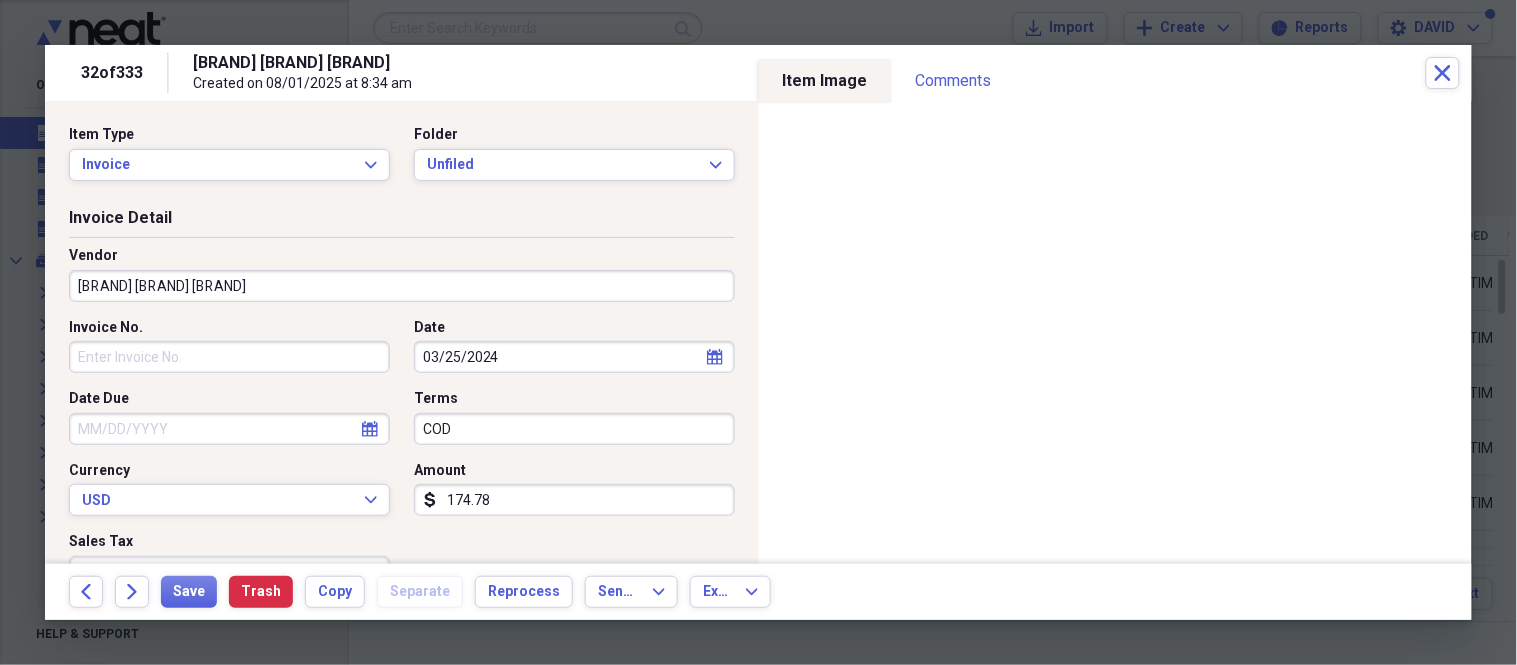 click on "Item Type Invoice Expand" at bounding box center [235, 153] 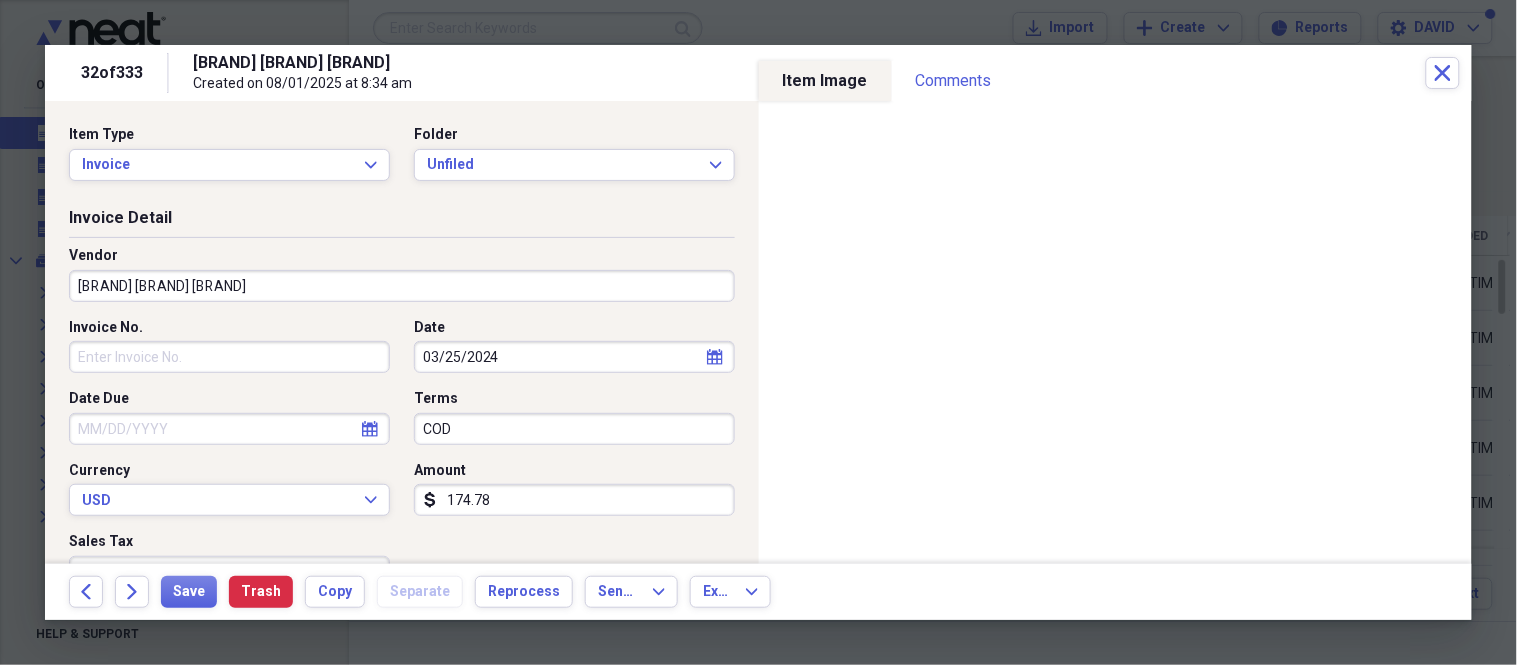click on "174.78" at bounding box center [574, 500] 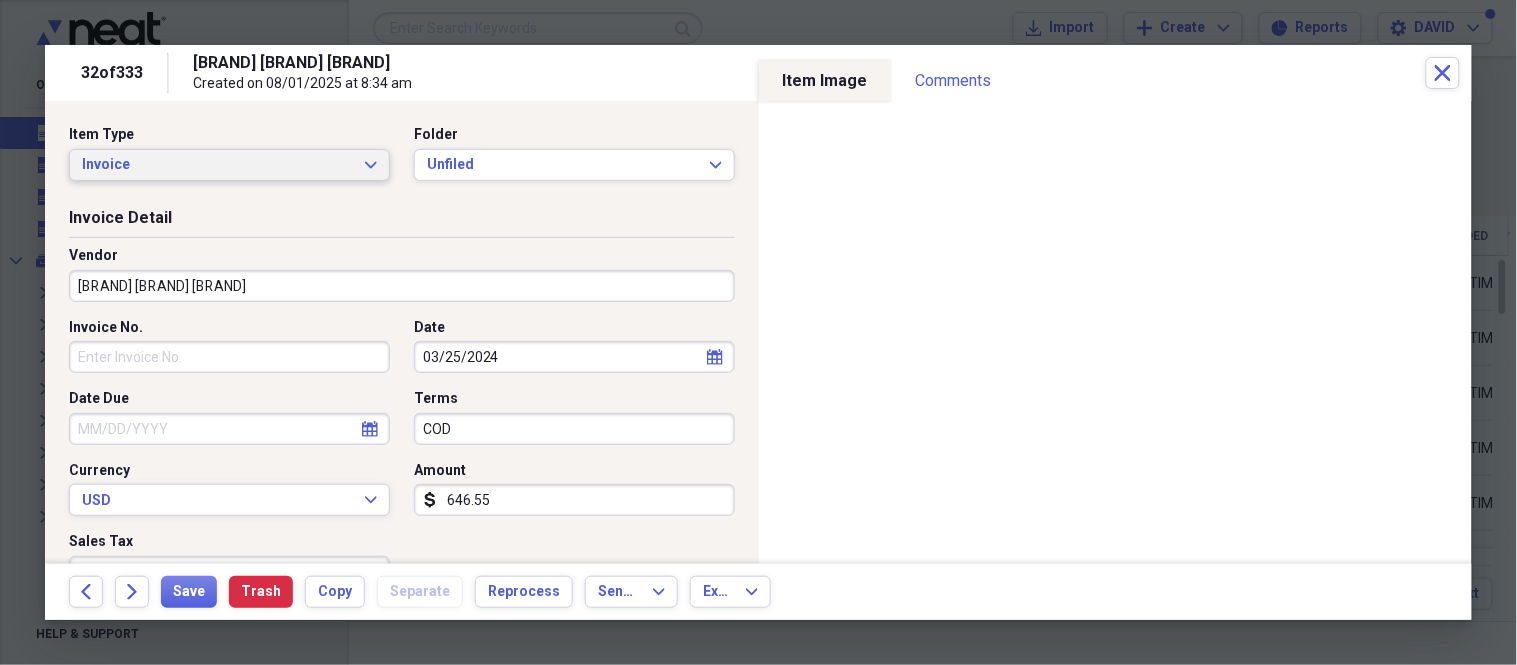 type on "646.55" 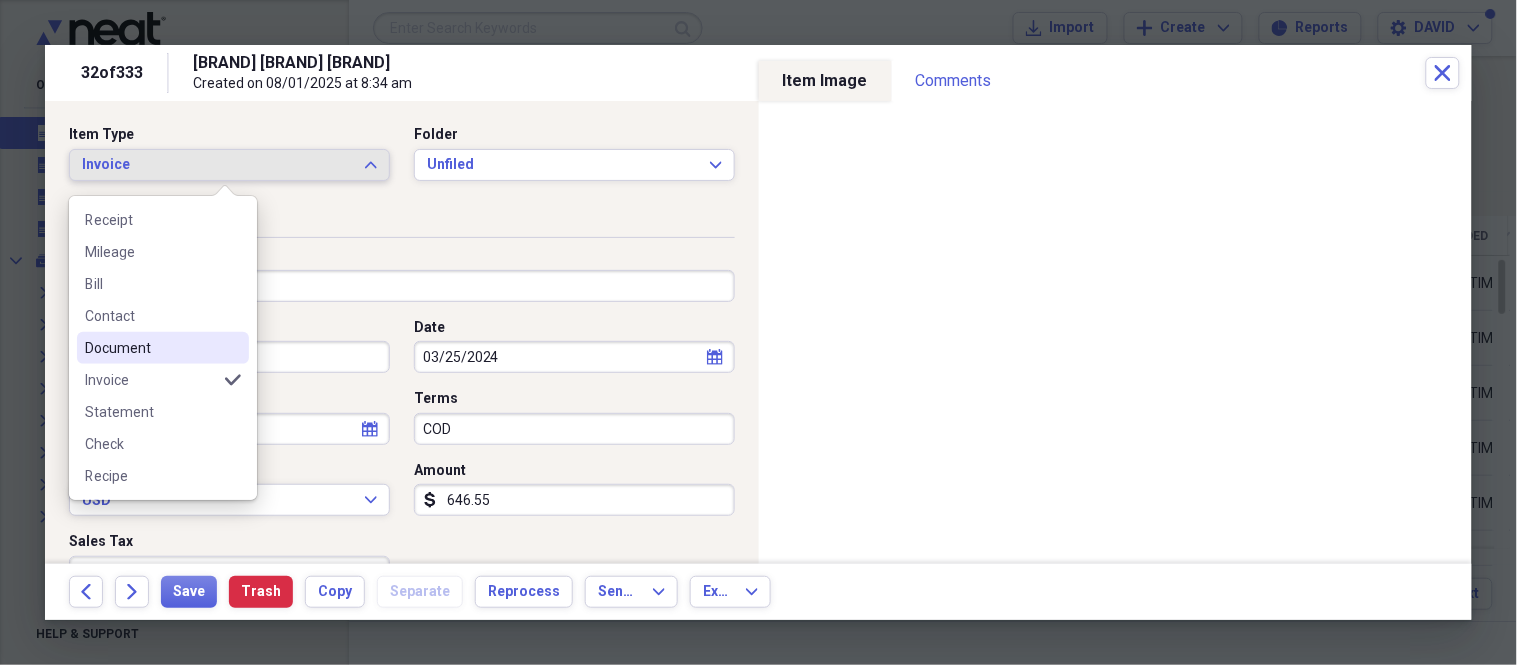 click on "Document" at bounding box center (151, 348) 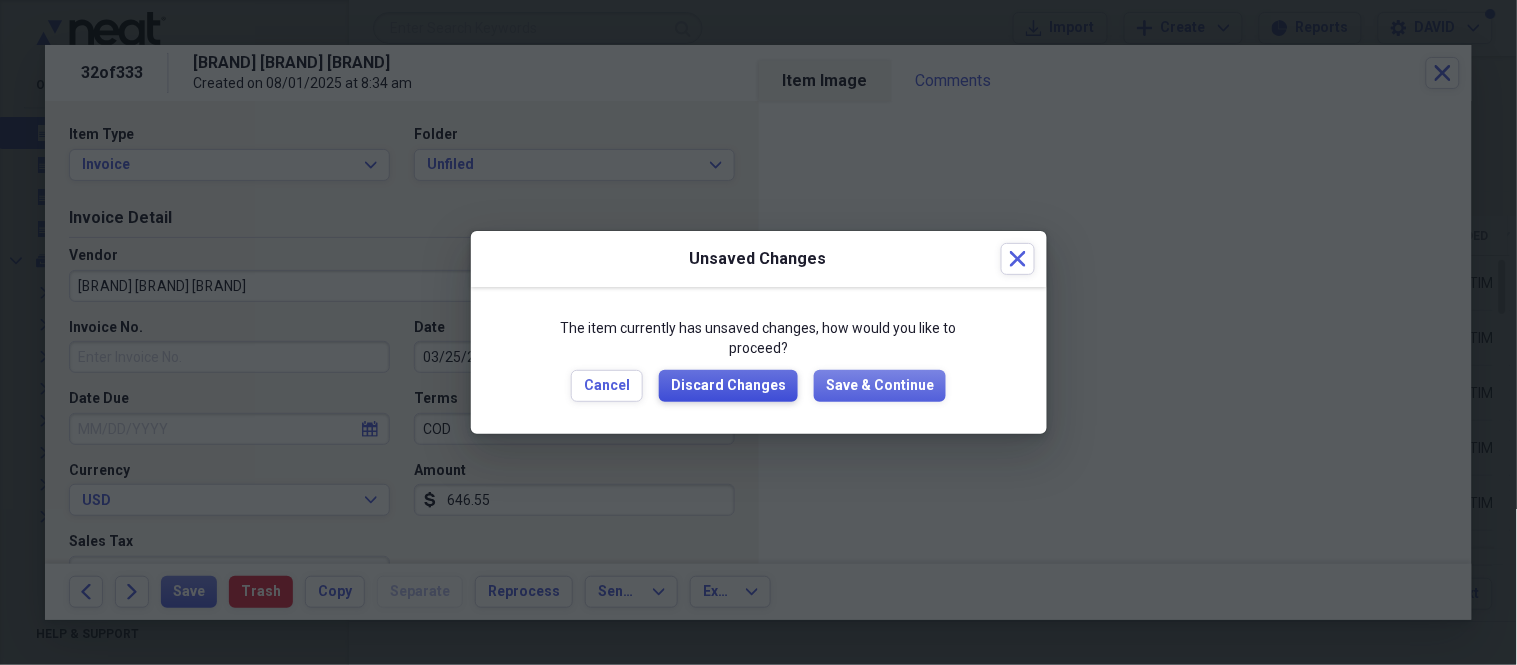 click on "Discard Changes" at bounding box center [728, 386] 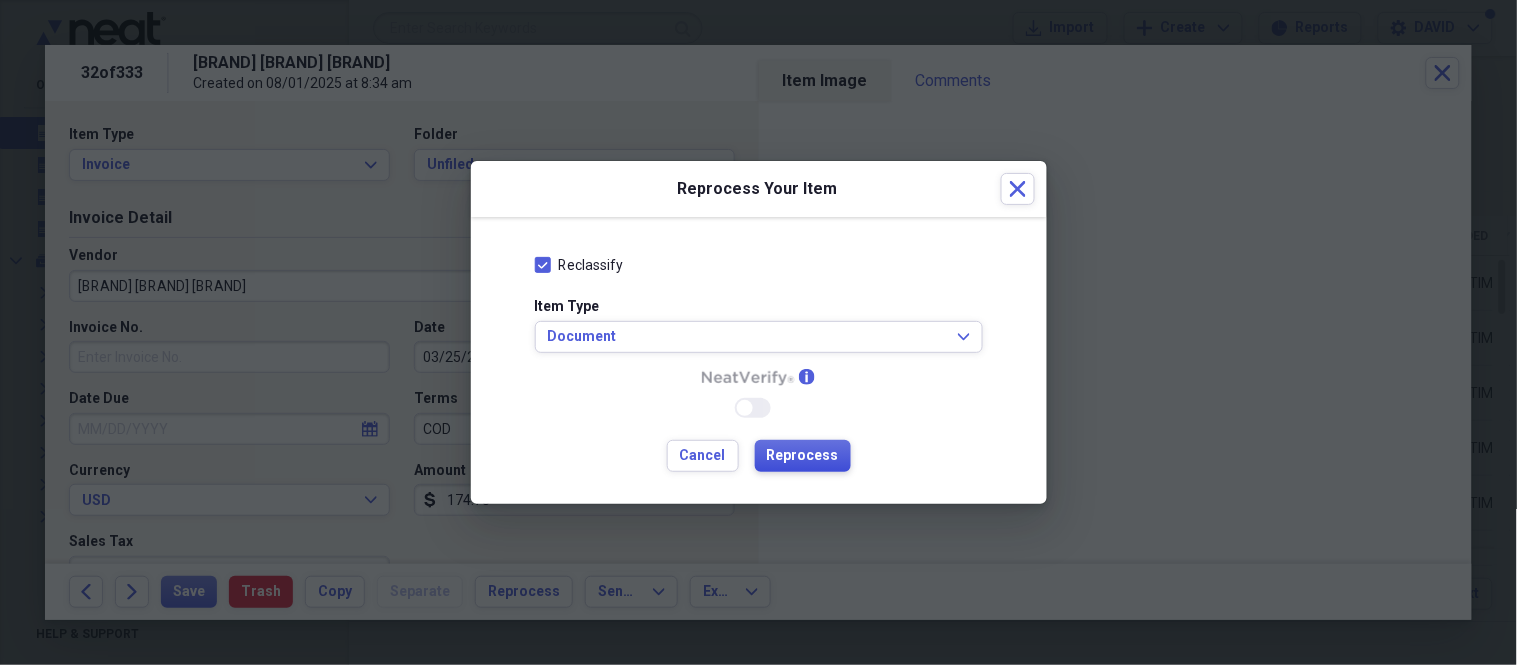 click on "Reprocess" at bounding box center [803, 456] 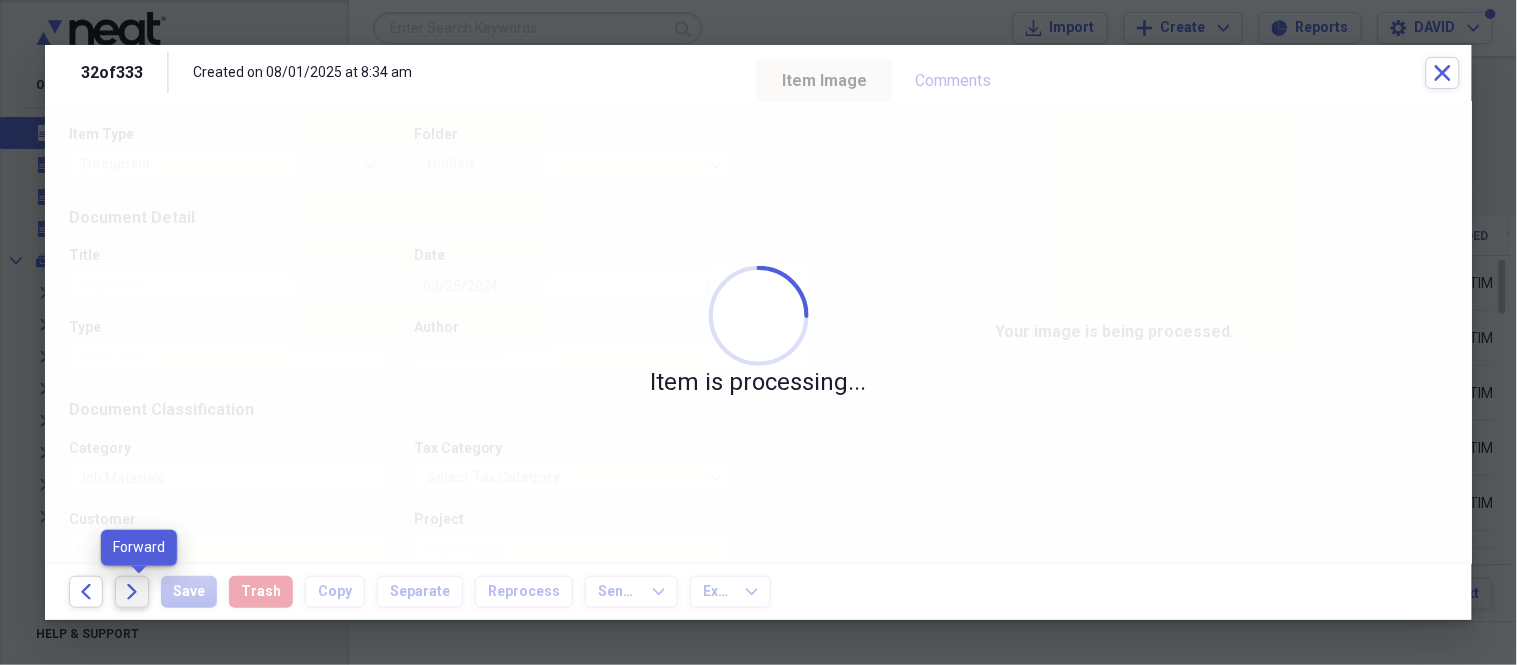 click on "Forward" at bounding box center [132, 592] 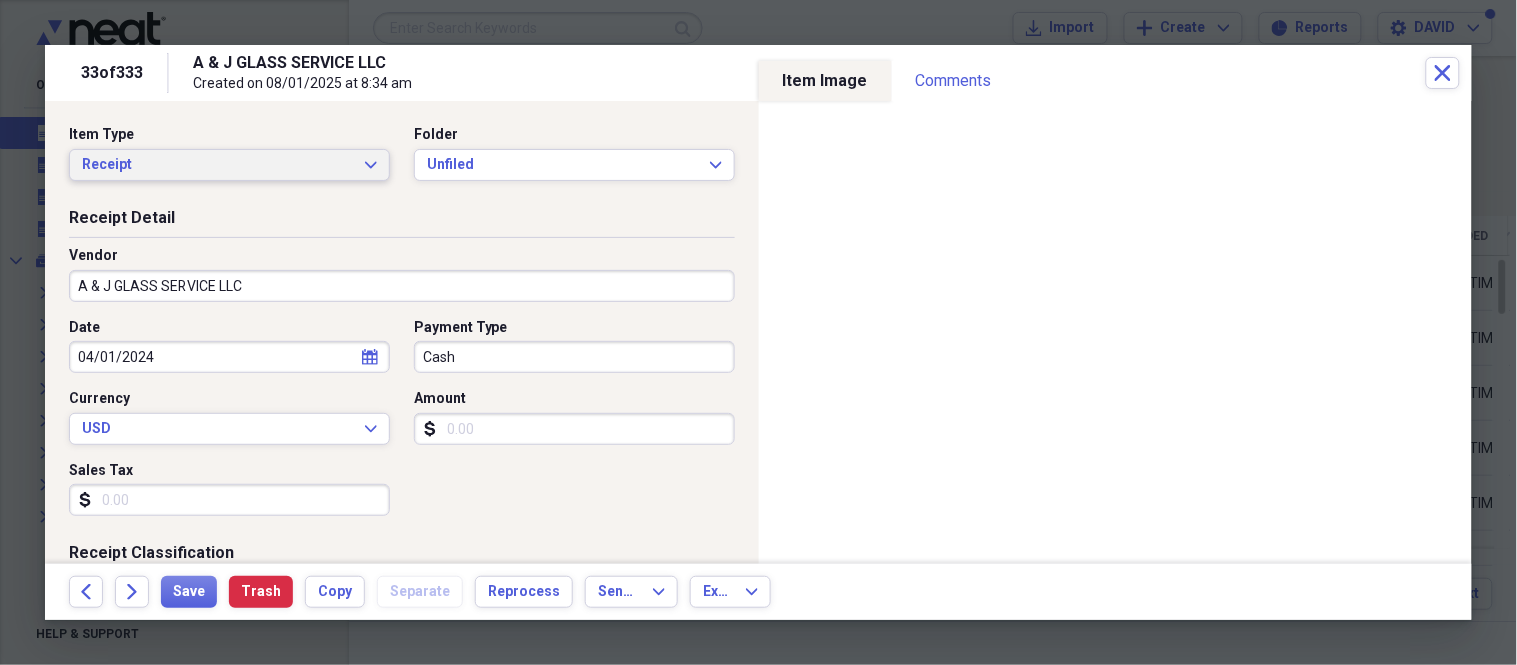 drag, startPoint x: 285, startPoint y: 164, endPoint x: 282, endPoint y: 182, distance: 18.248287 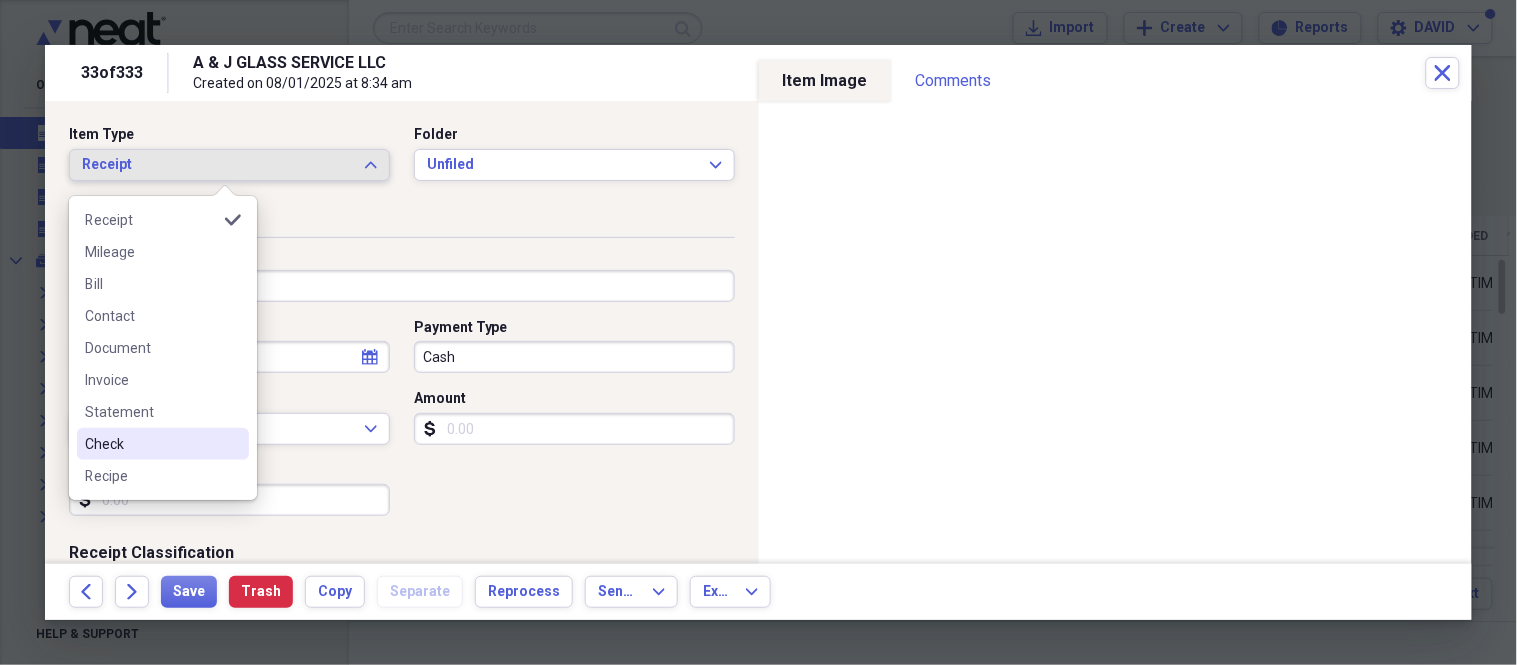 click on "Check" at bounding box center [163, 444] 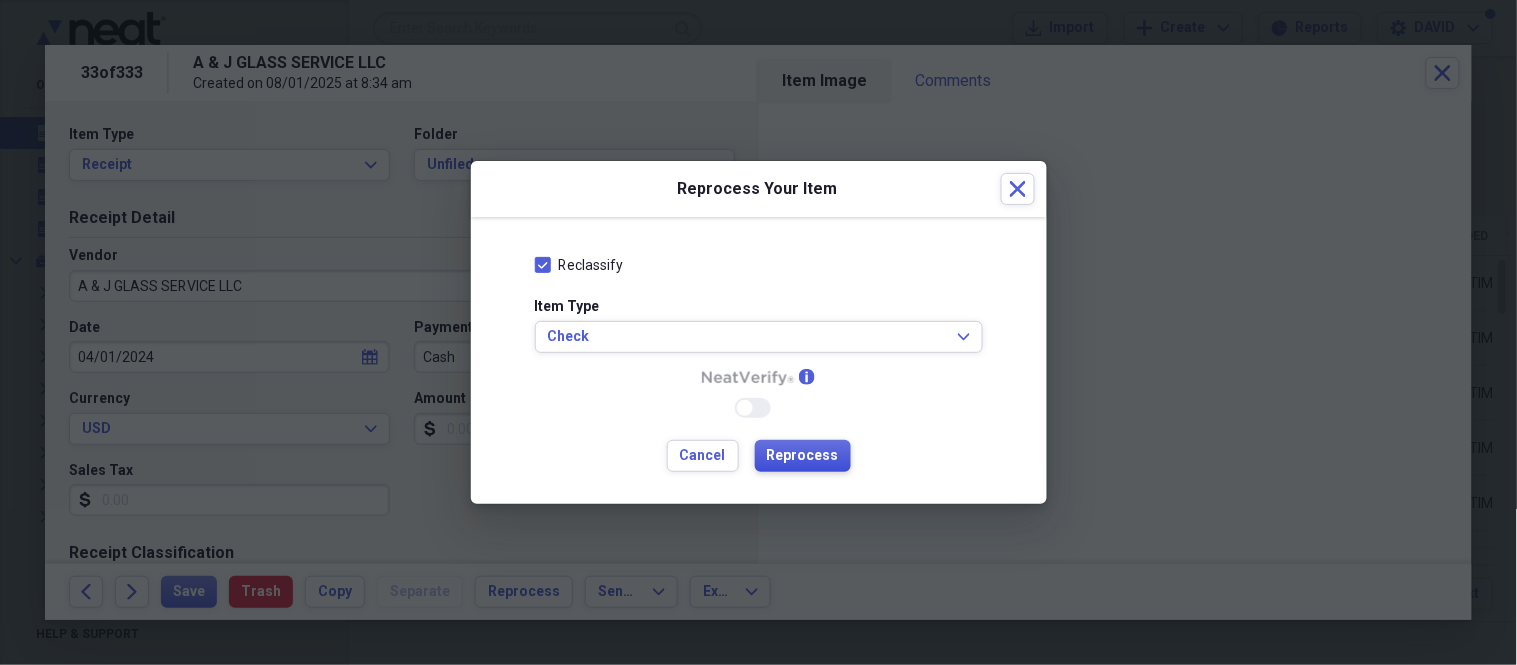 click on "Reprocess" at bounding box center (803, 456) 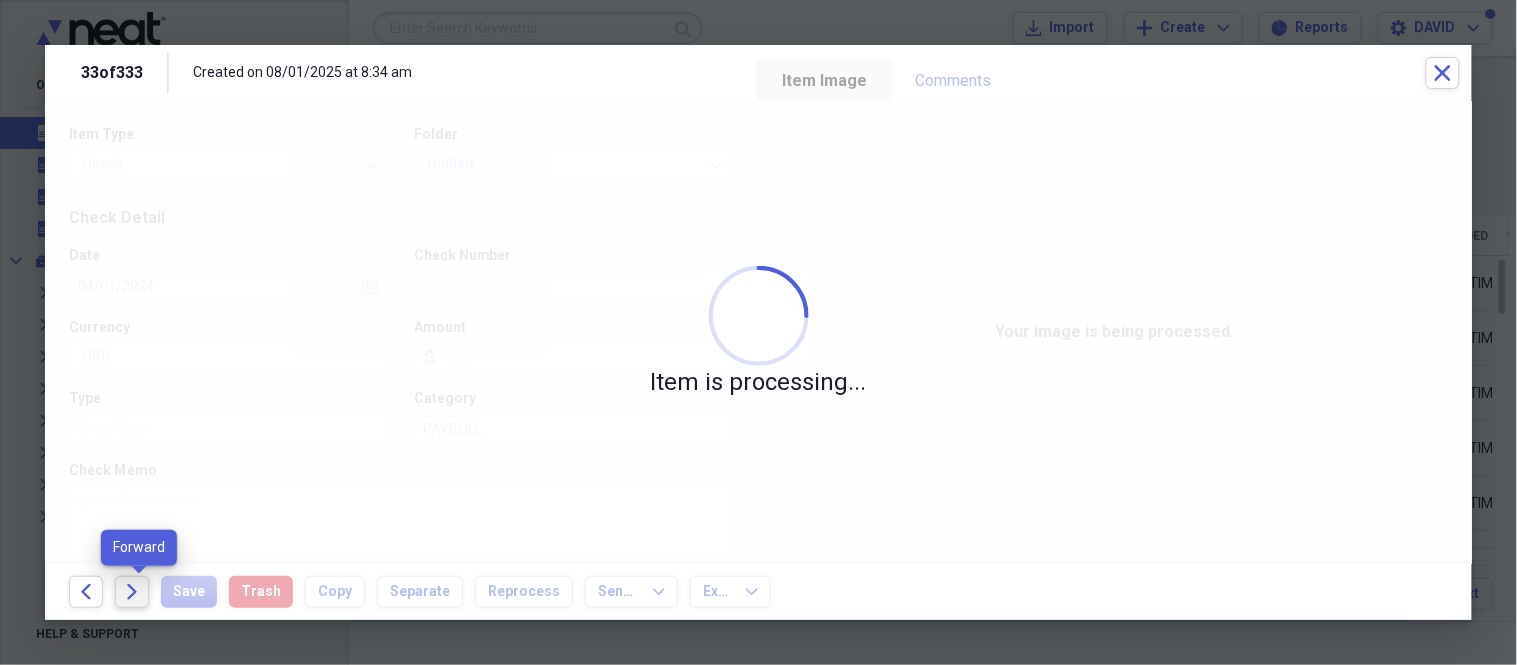 click on "Forward" 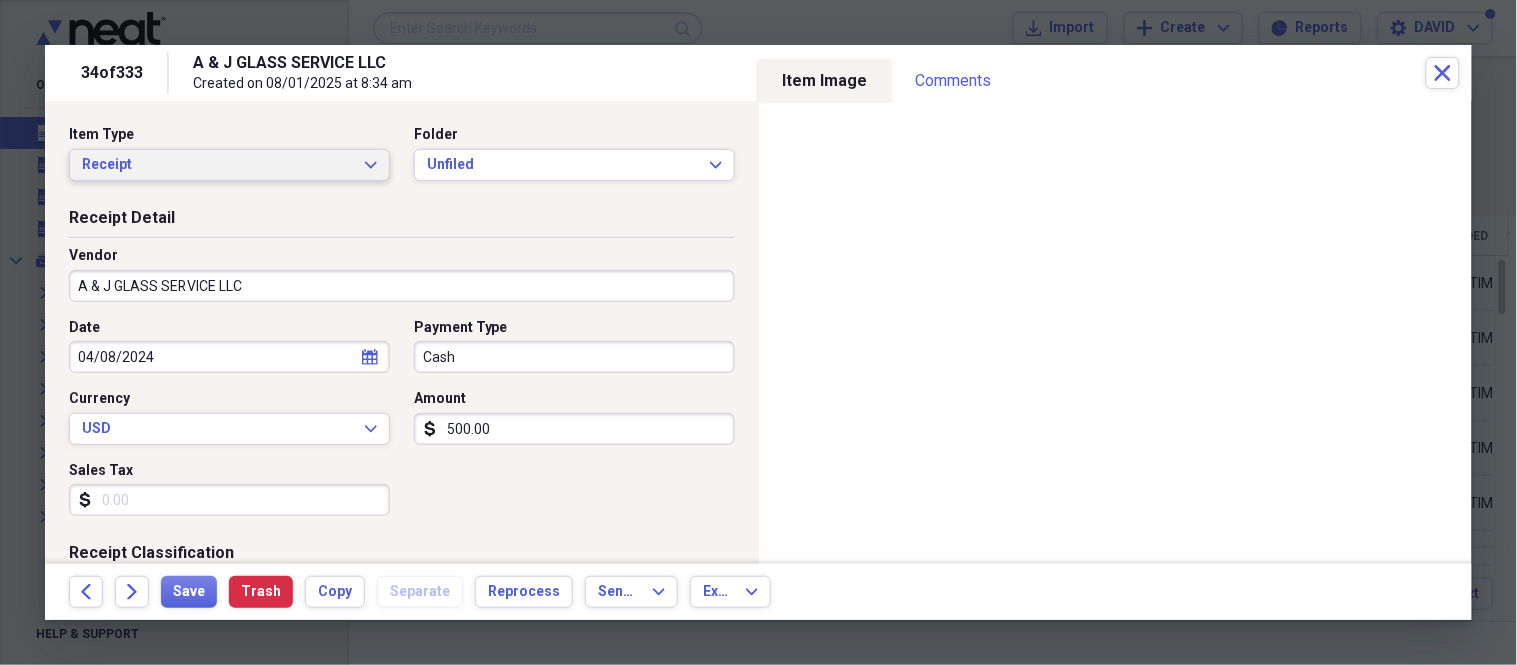 click on "Receipt Expand" at bounding box center [229, 165] 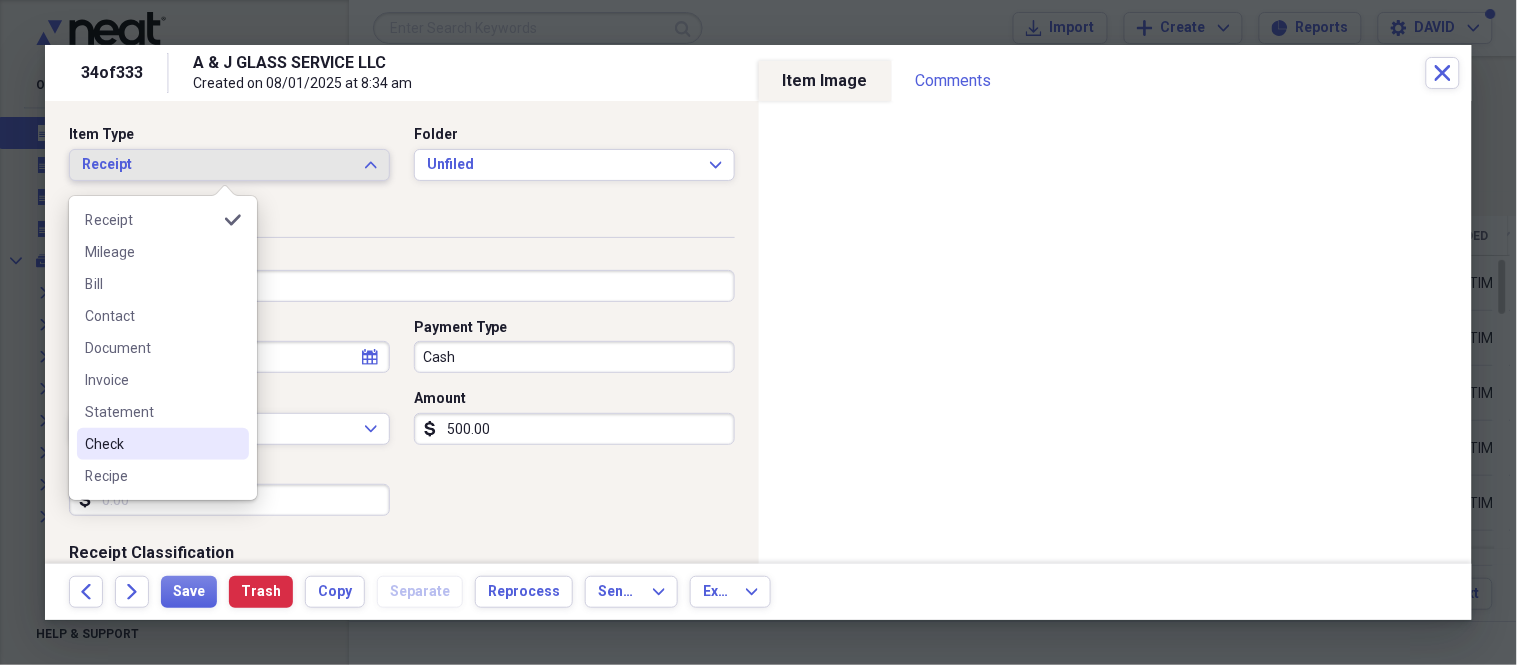 click on "Check" at bounding box center (151, 444) 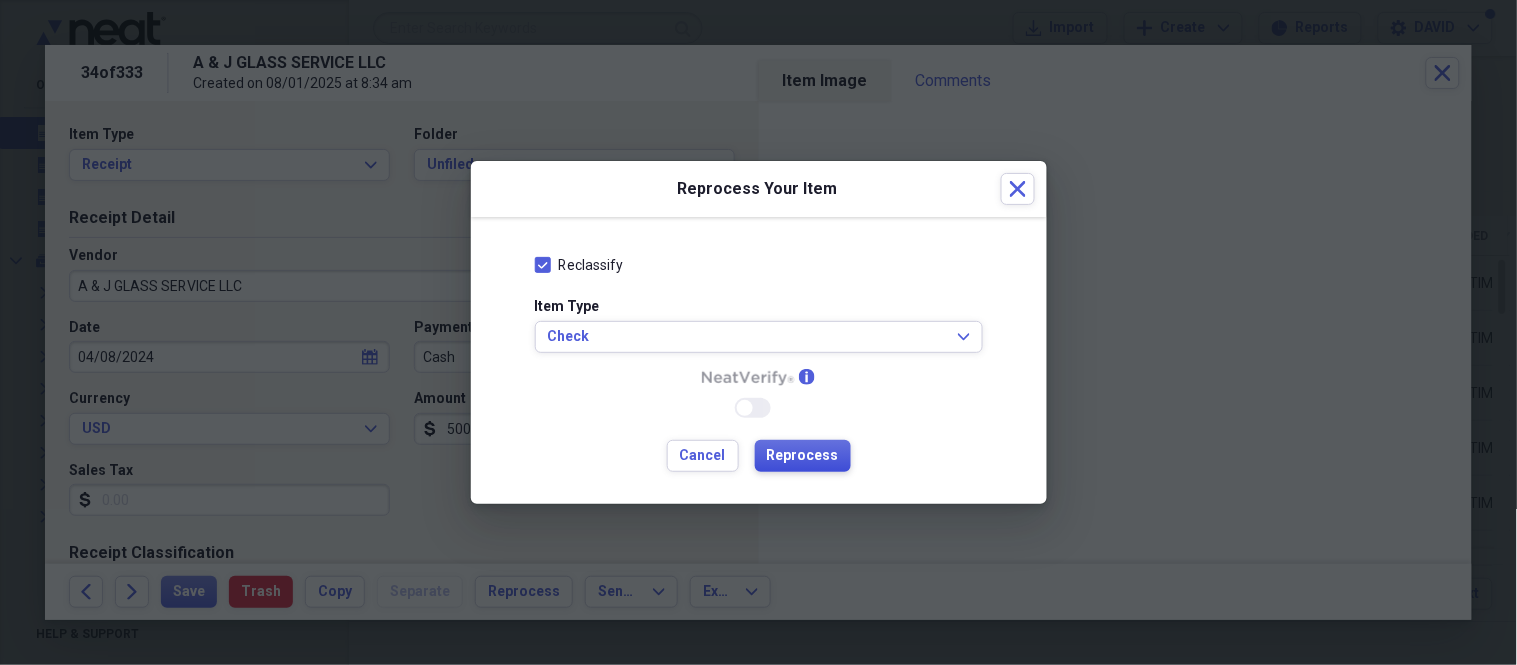 click on "Reprocess" at bounding box center [803, 456] 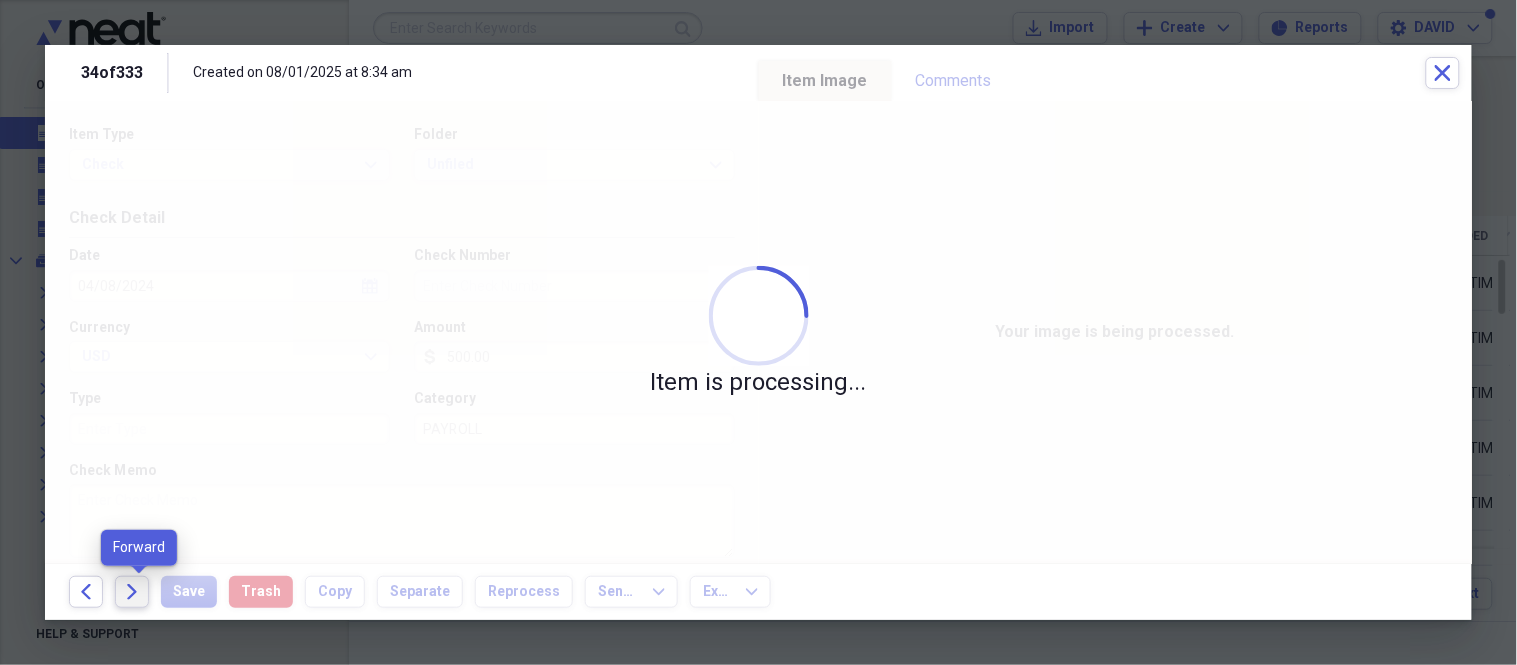 click on "Forward" 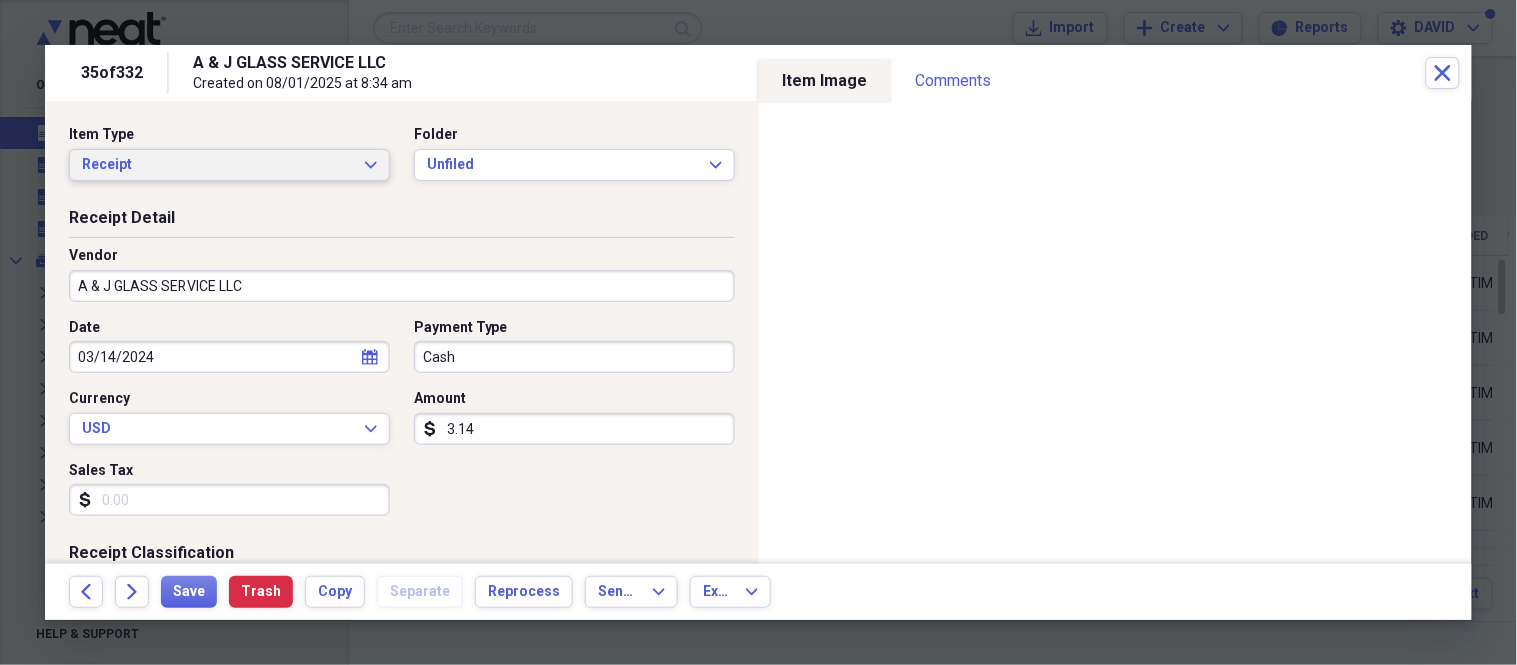 click on "Receipt" at bounding box center [217, 165] 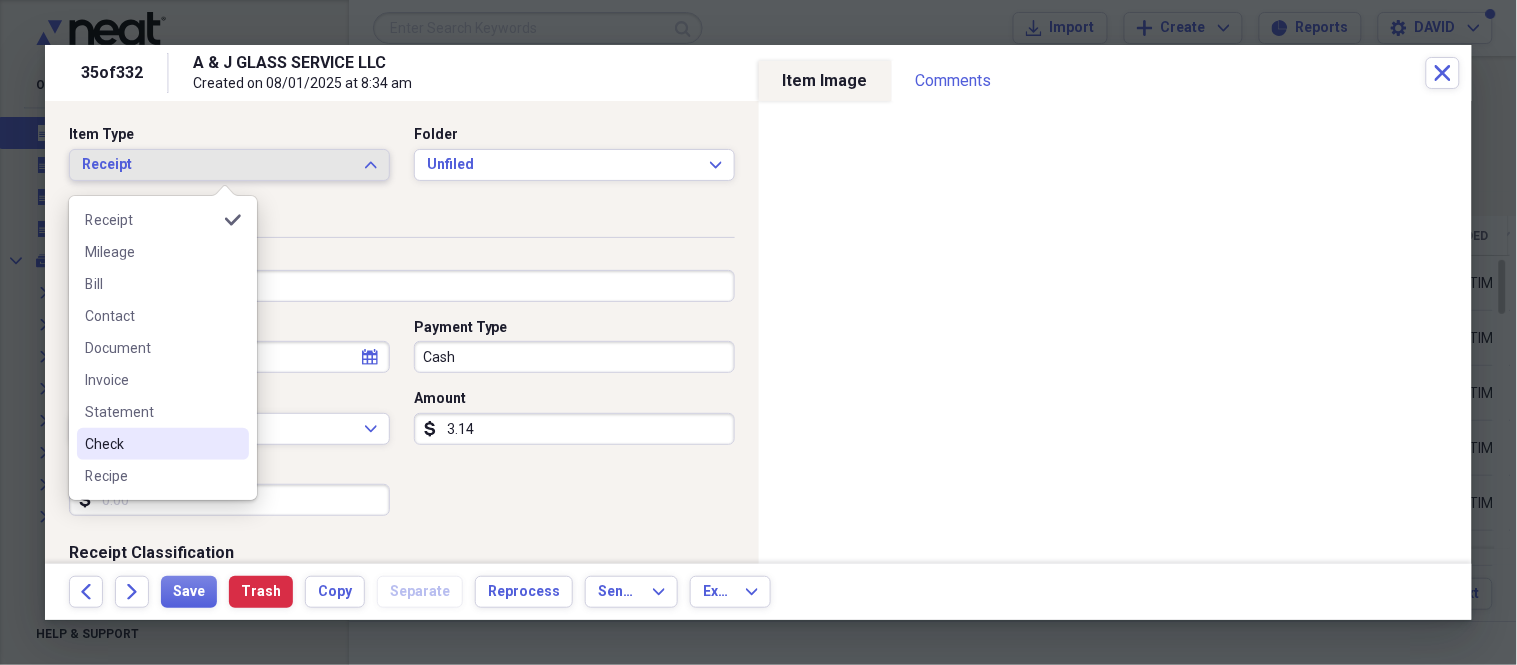click on "Check" at bounding box center (163, 444) 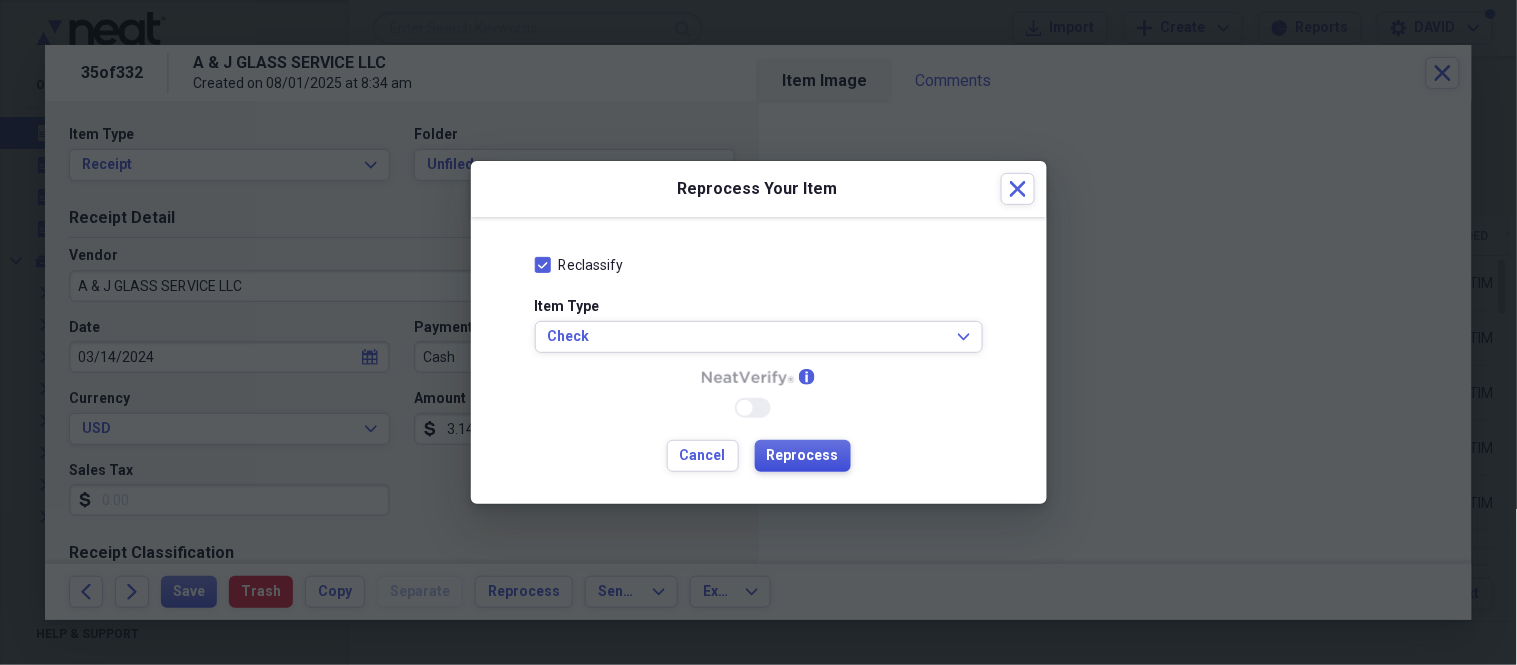 click on "Reprocess" at bounding box center (803, 456) 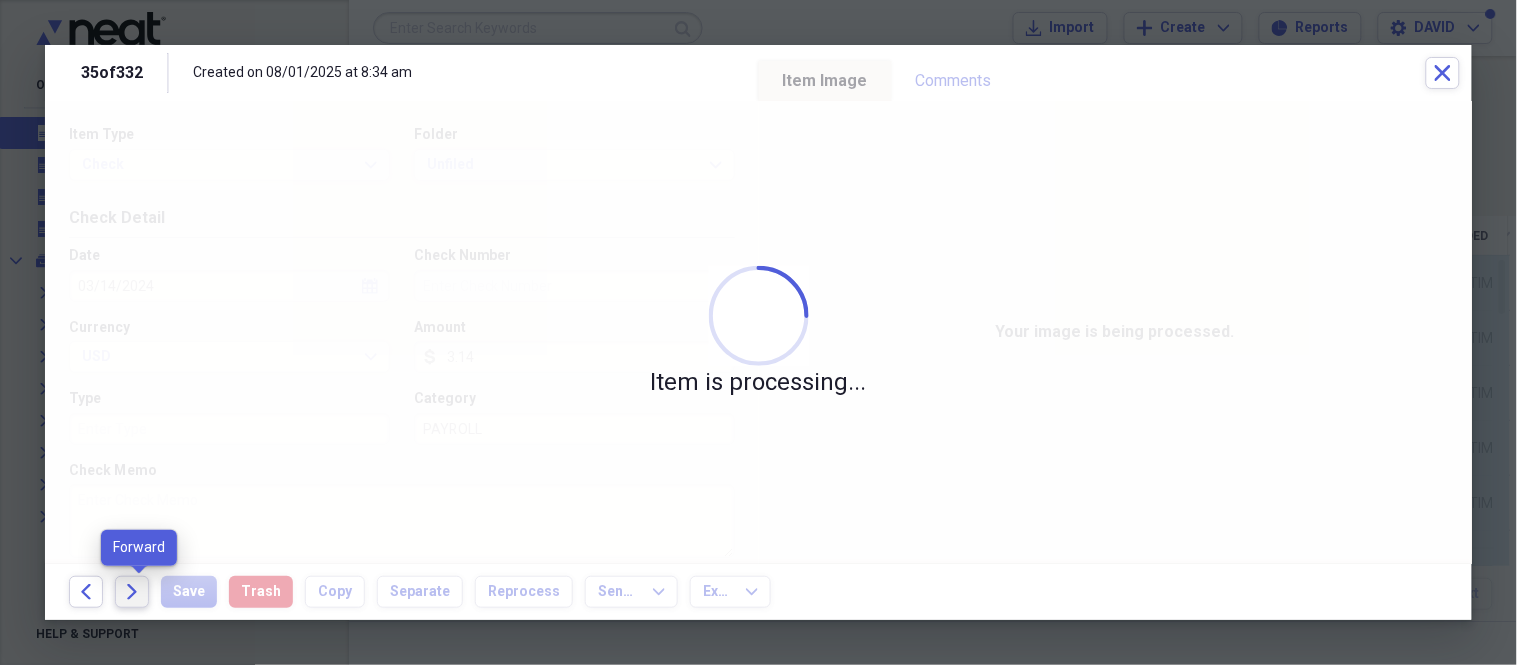 click on "Forward" 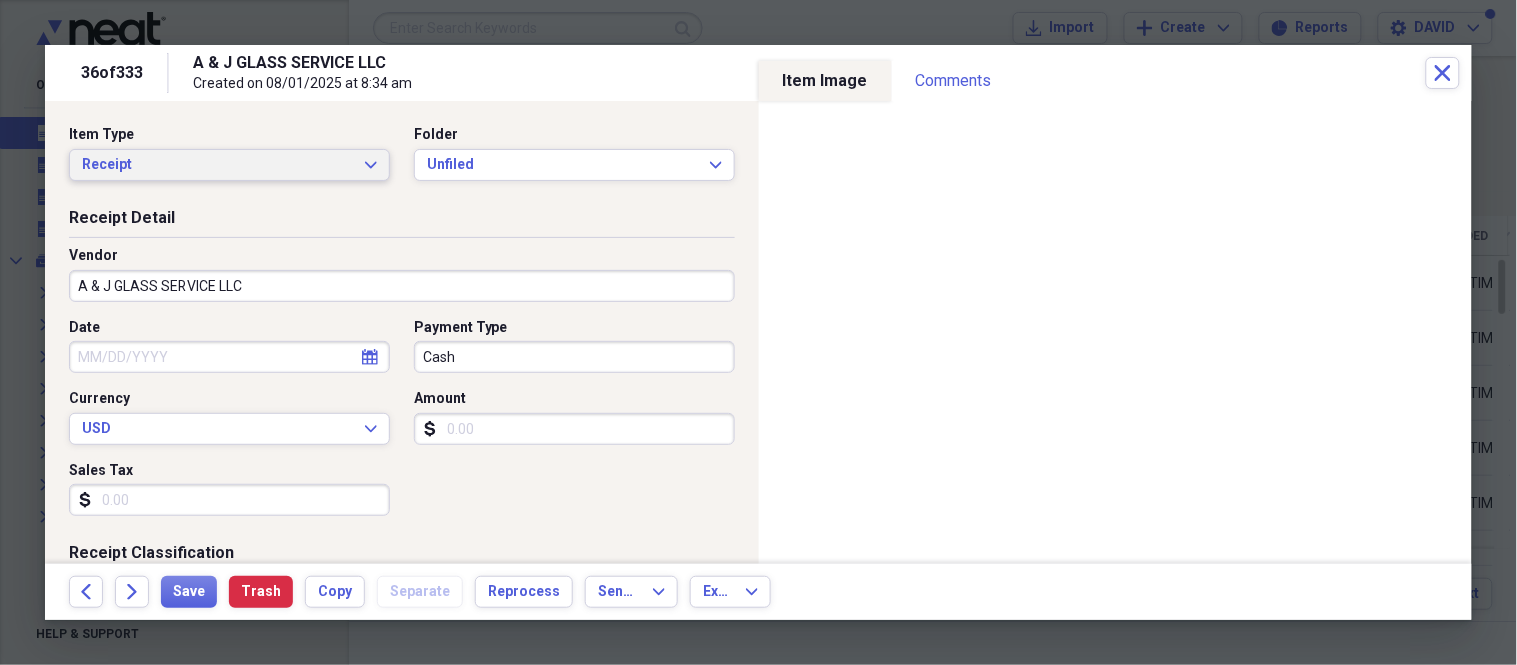 click on "Receipt" at bounding box center (217, 165) 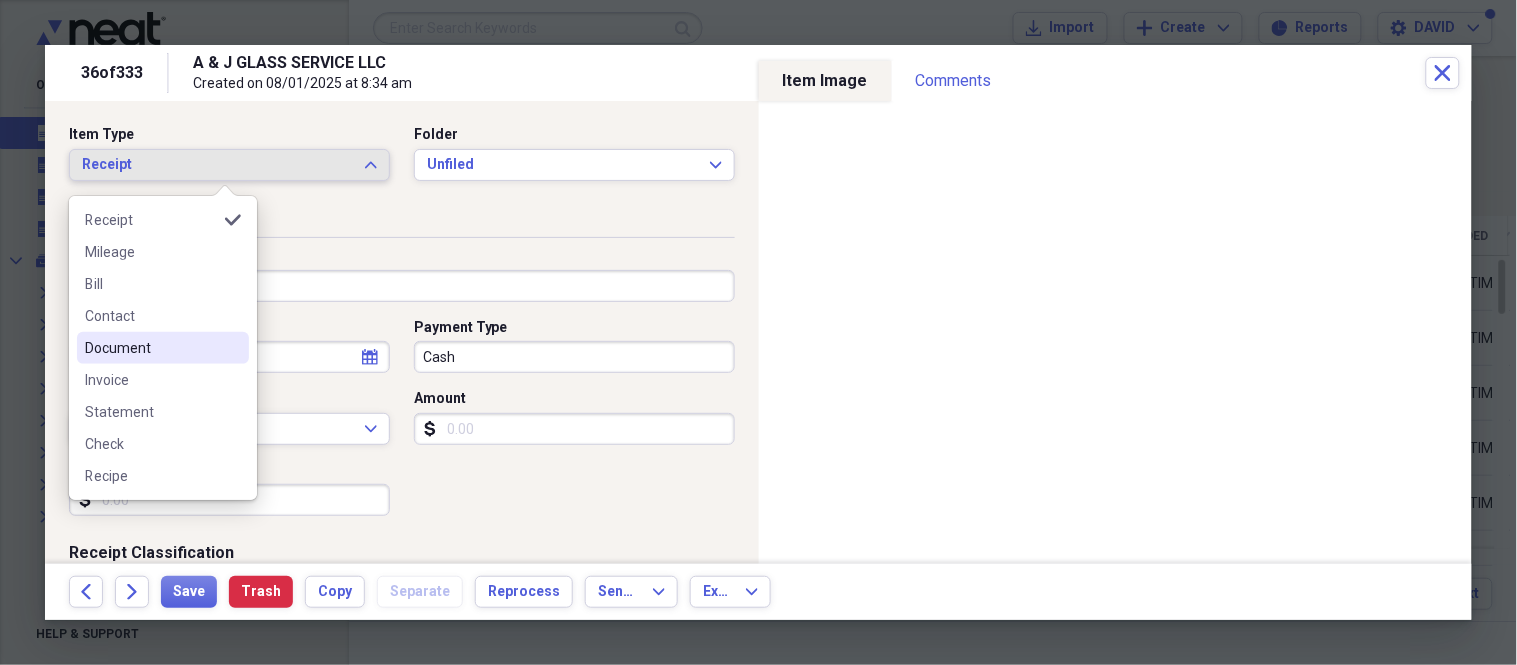 click on "Document" at bounding box center [163, 348] 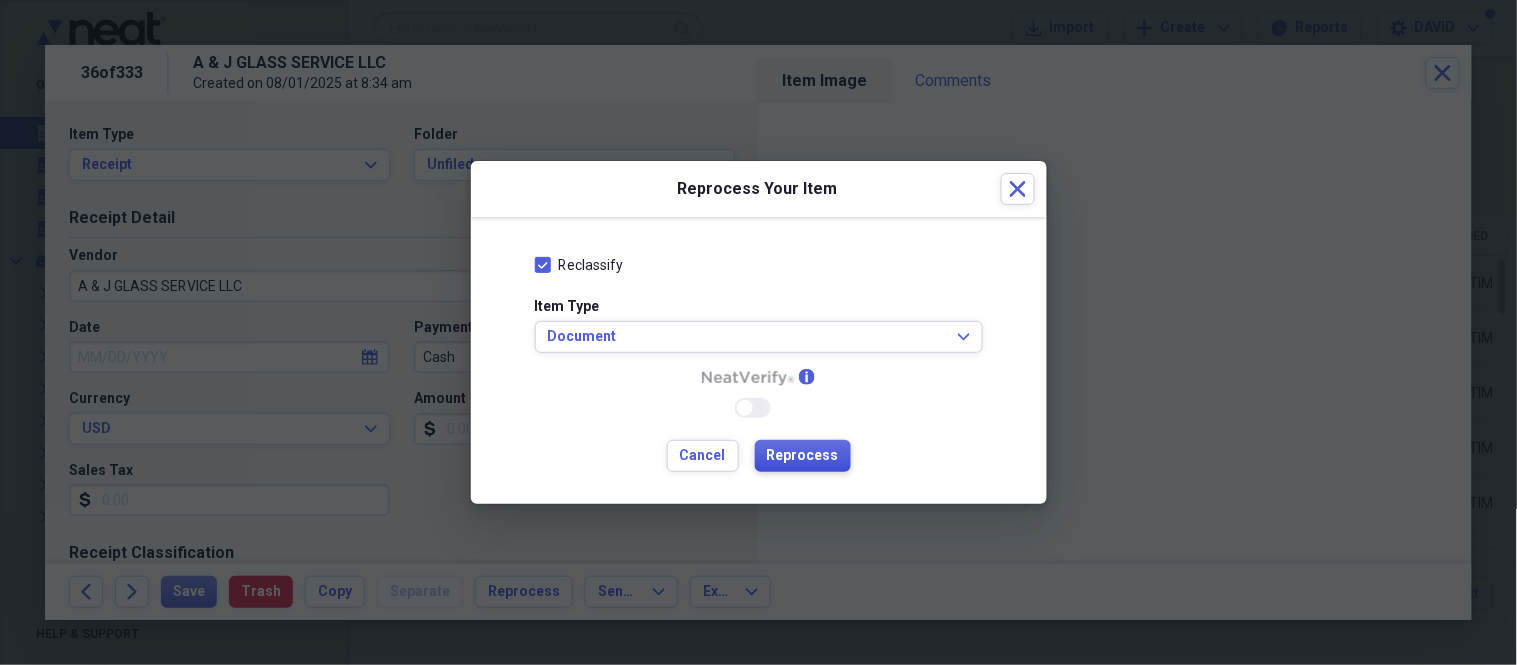 click on "Reprocess" at bounding box center [803, 456] 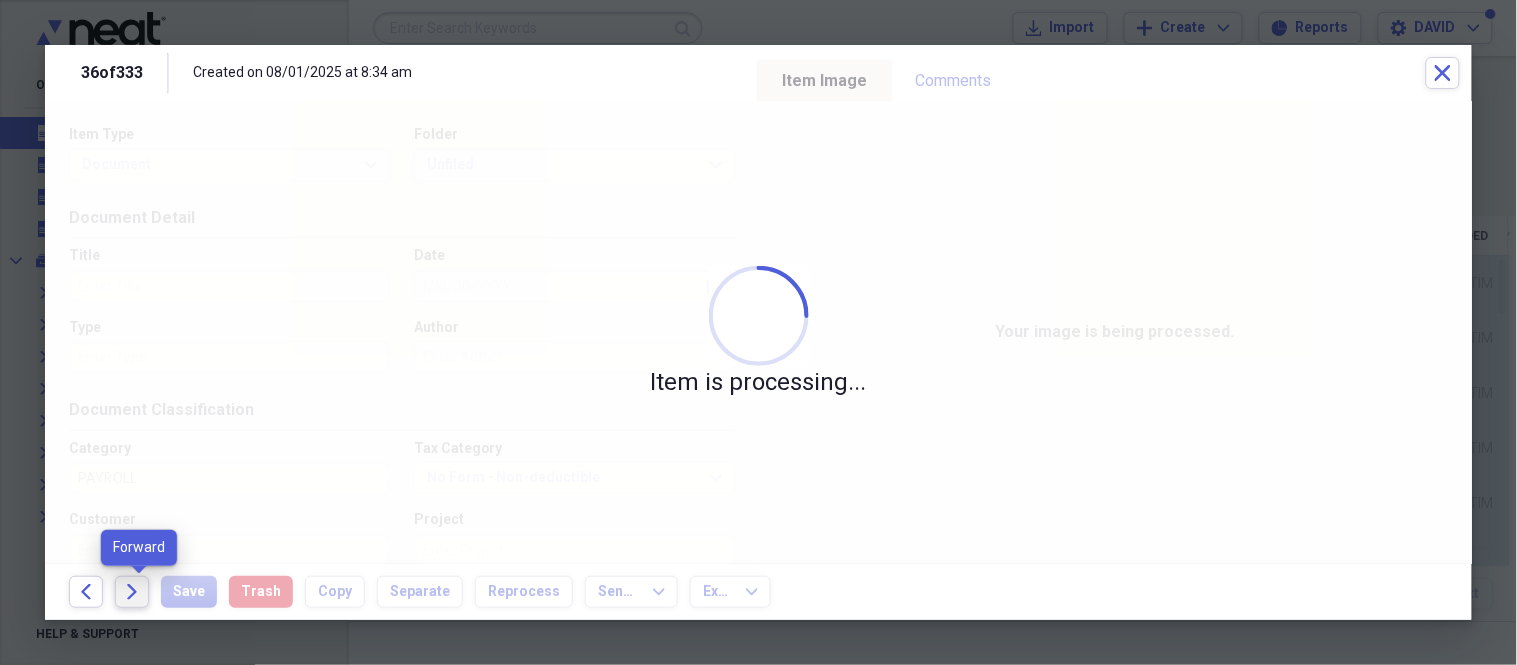 click on "Forward" 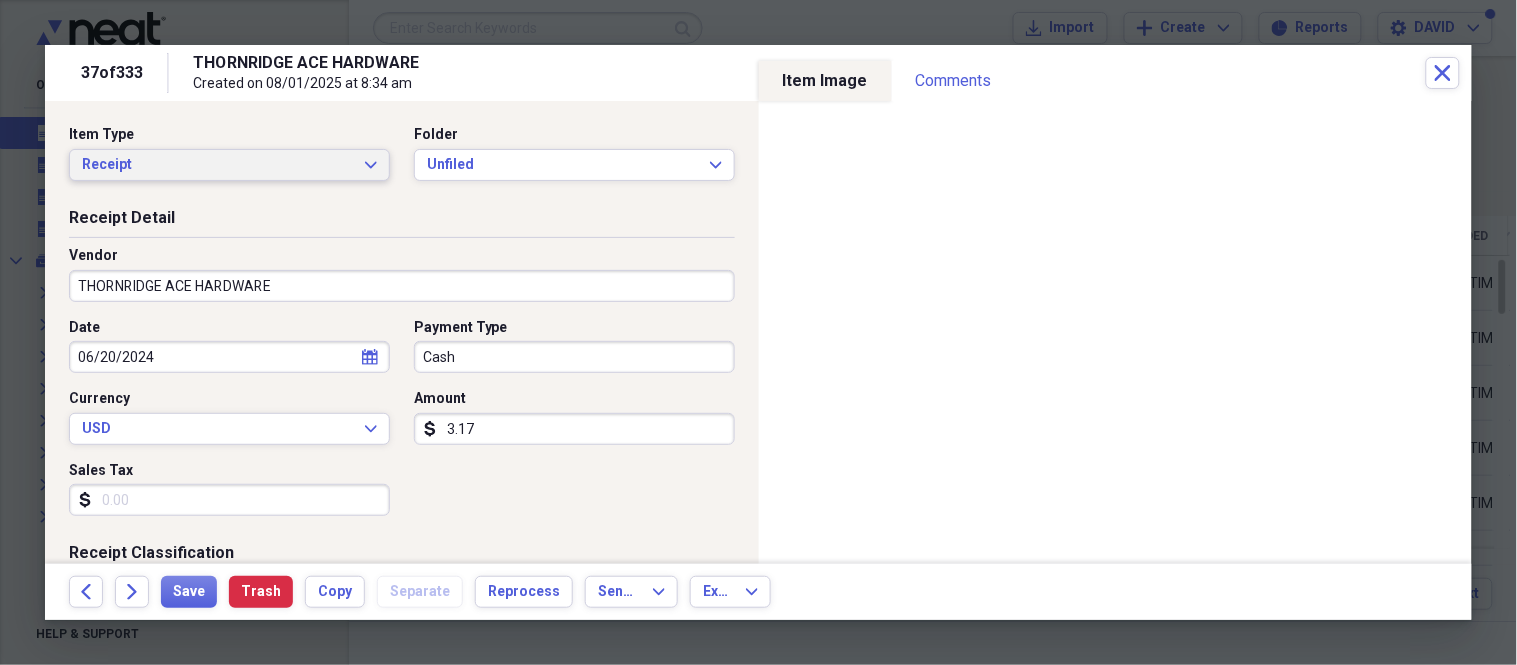 click on "Receipt" at bounding box center [217, 165] 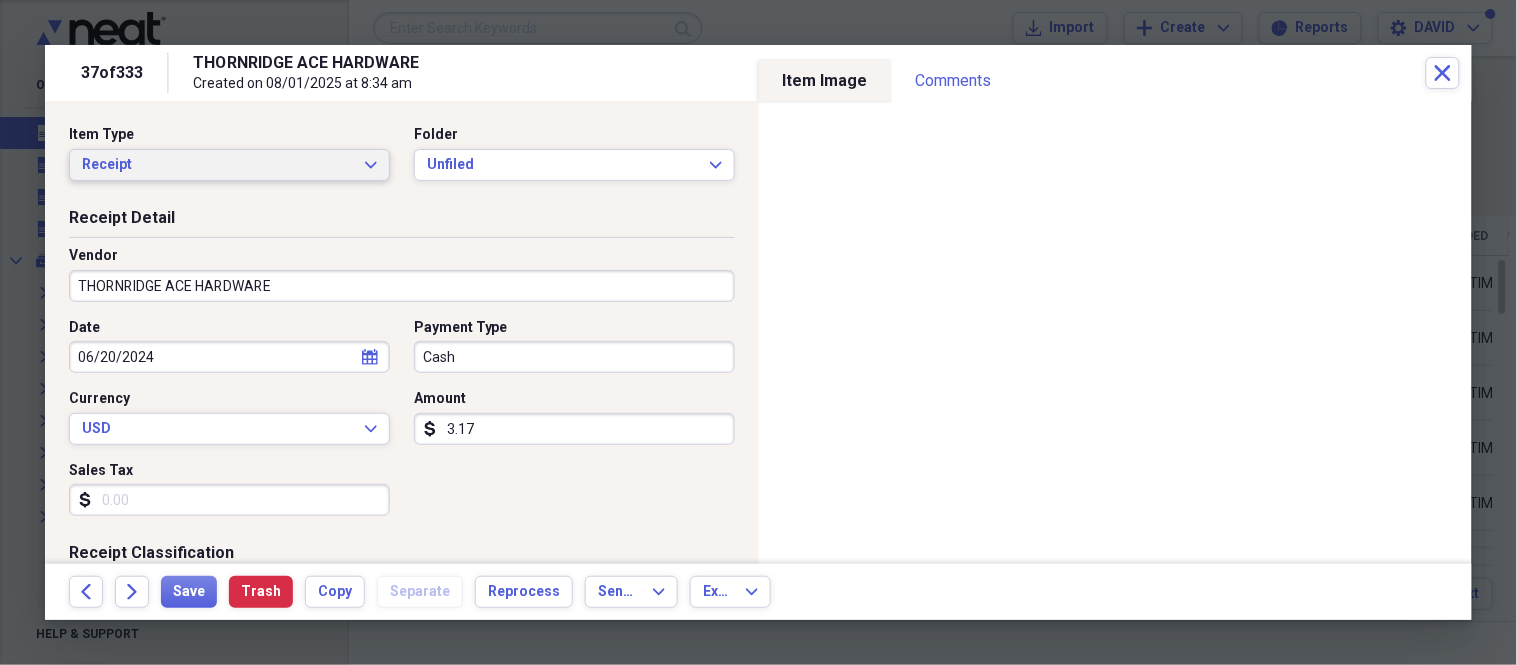 click on "Item Type Receipt Expand Folder Unfiled Expand" at bounding box center (402, 166) 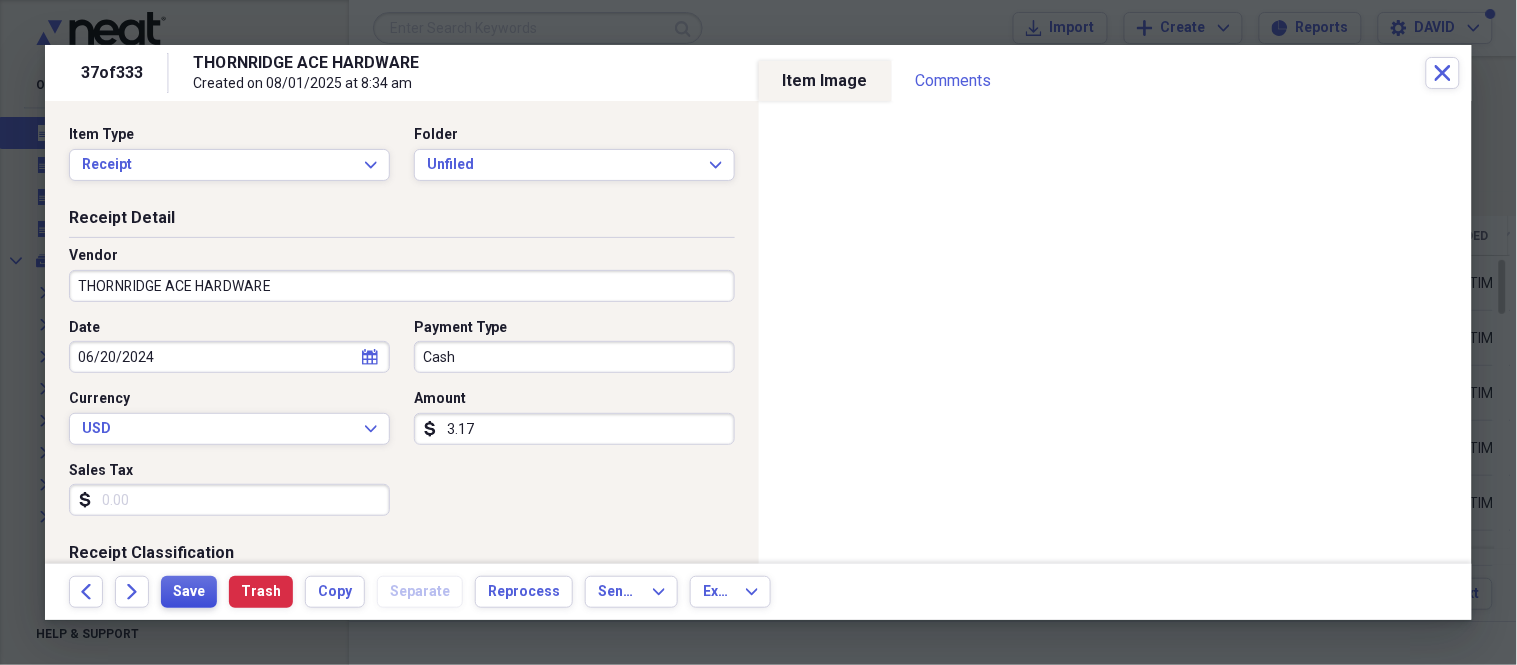 click on "Save" at bounding box center [189, 592] 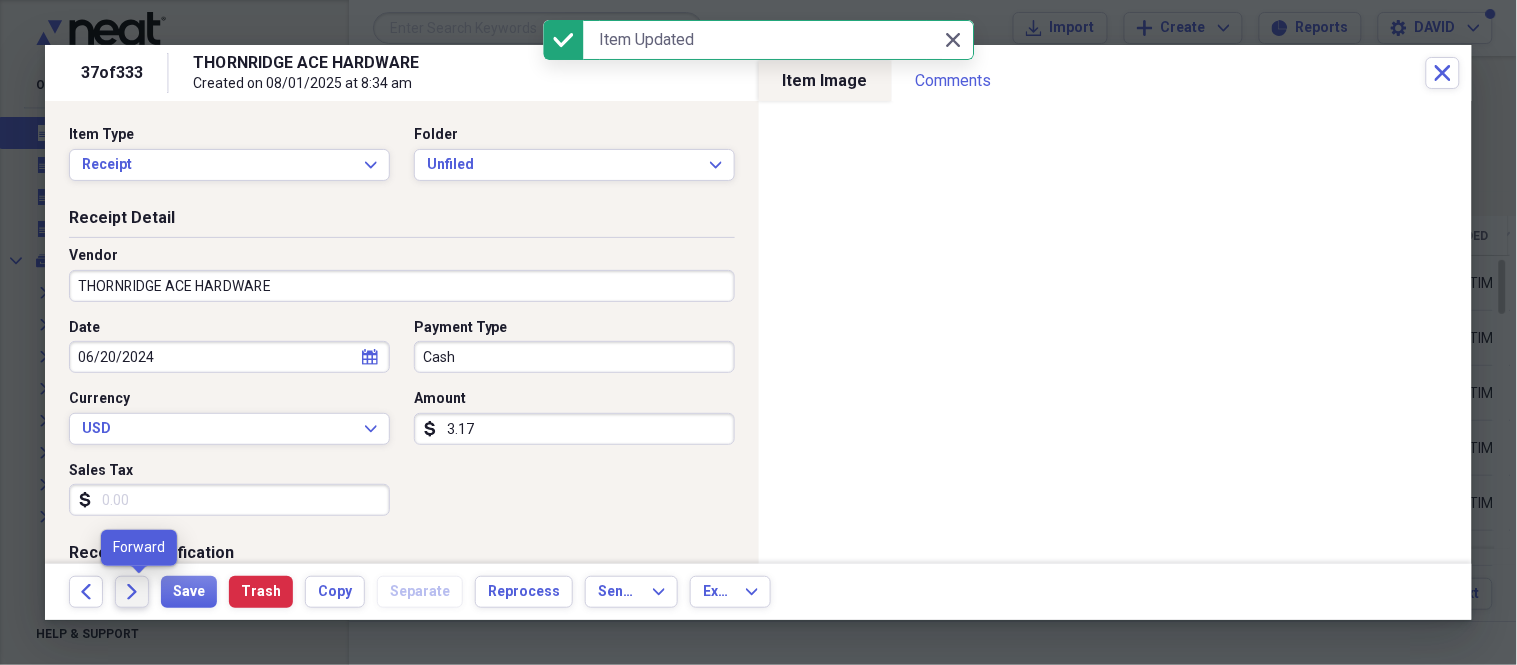 click on "Forward" at bounding box center (132, 592) 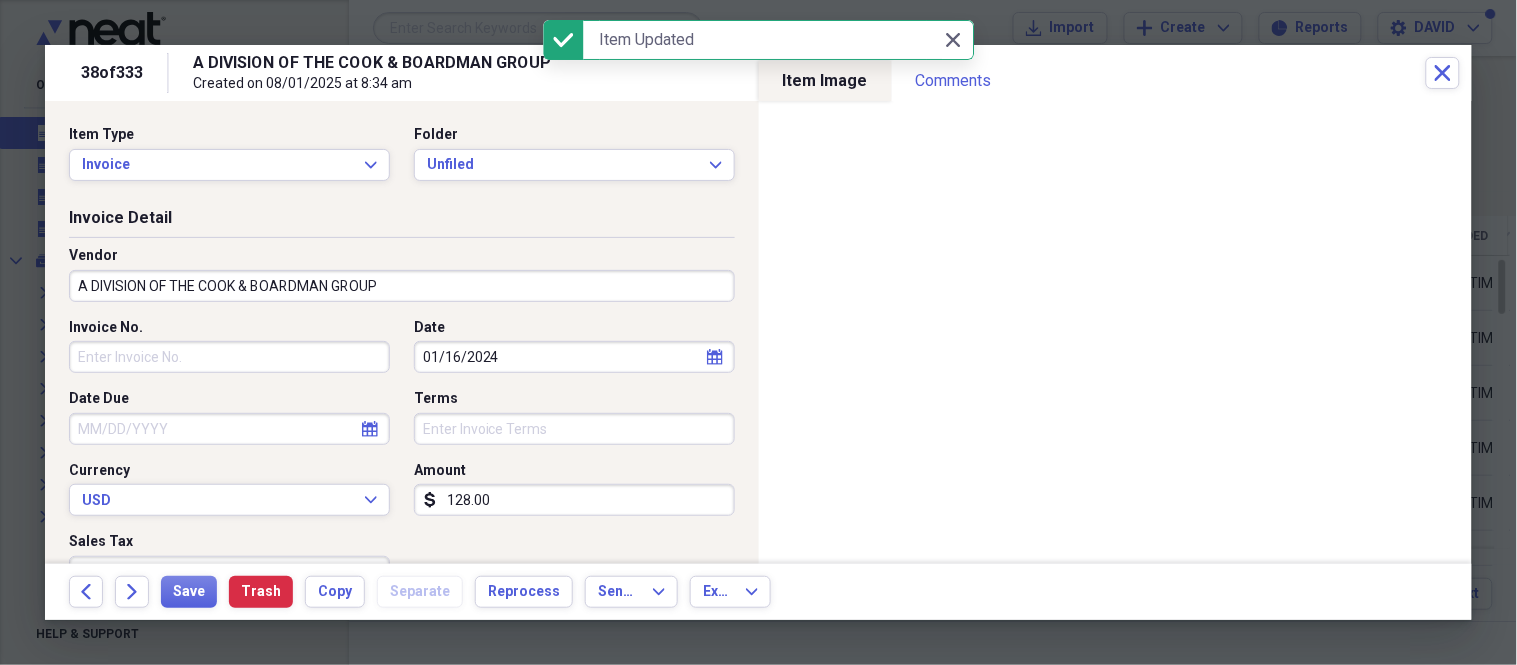 click on "A DIVISION OF THE COOK & BOARDMAN GROUP" at bounding box center [402, 286] 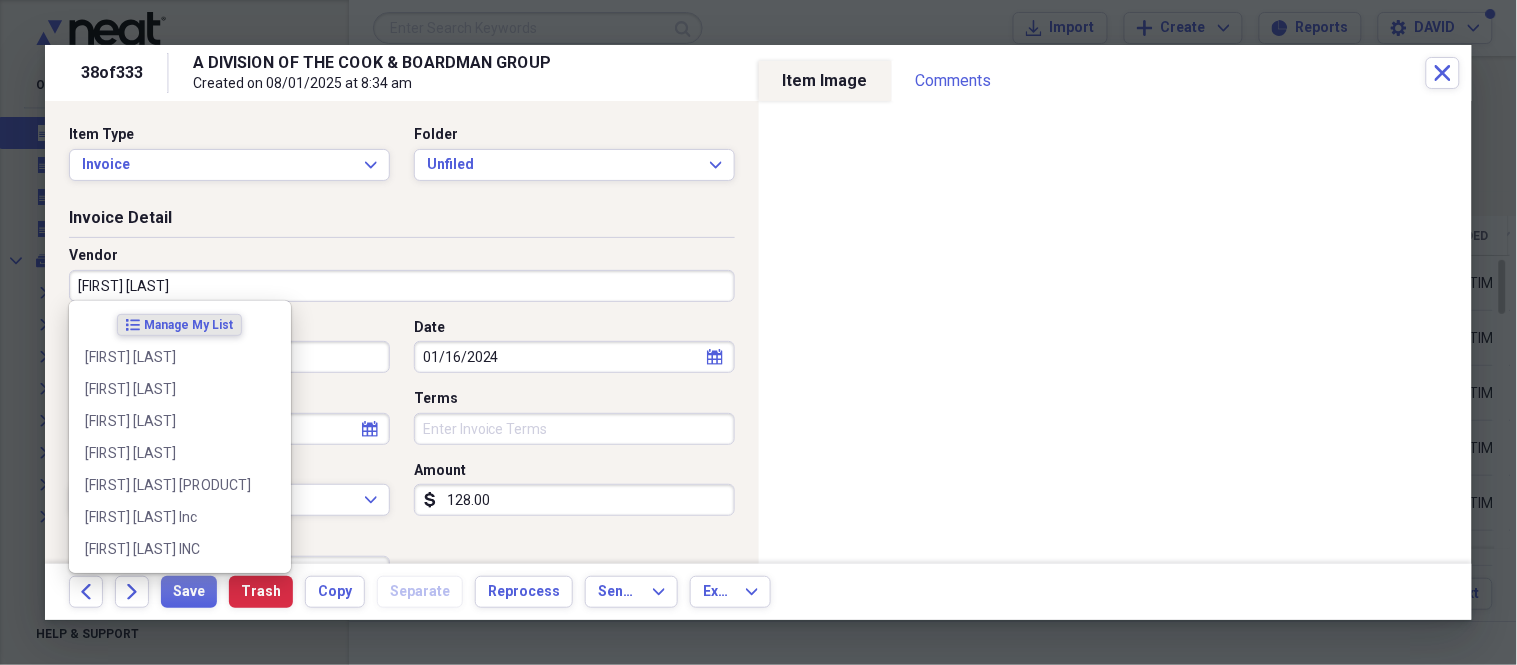 type on "[FIRST] [LAST]" 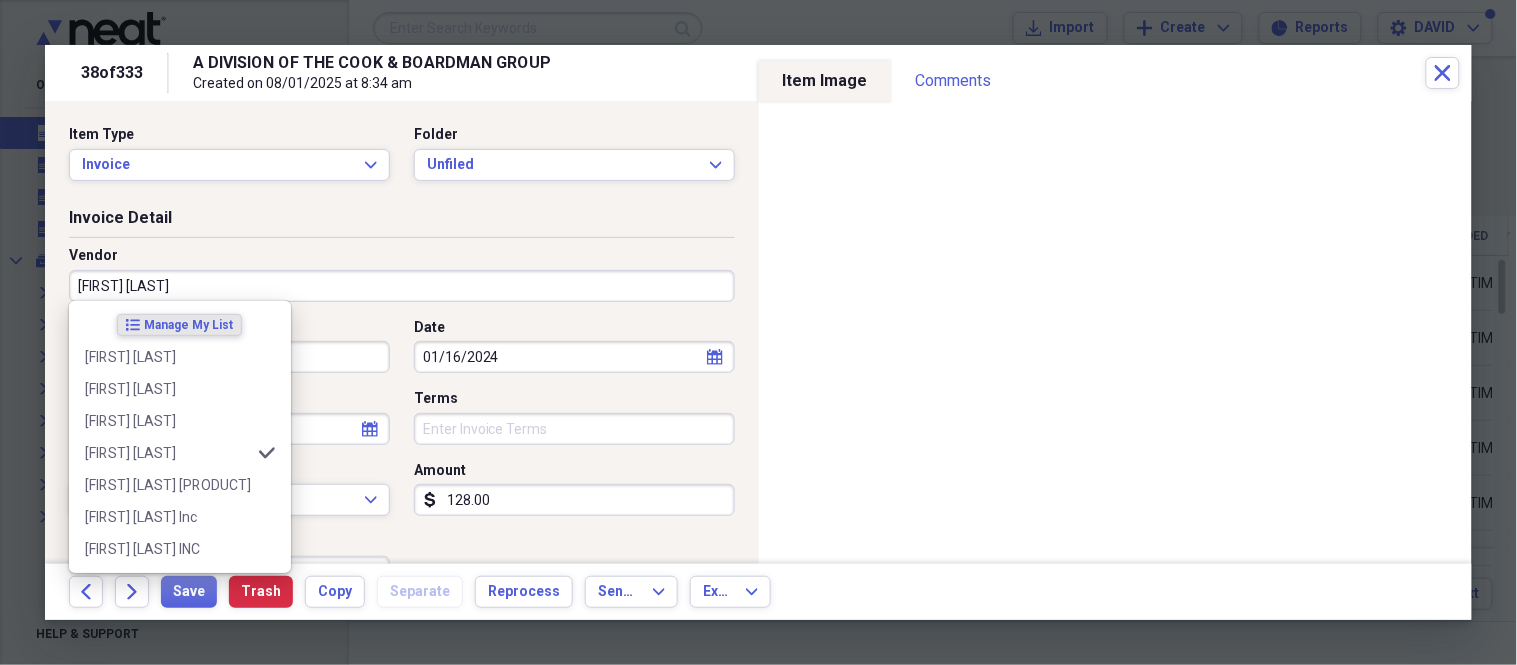 type on "job materials" 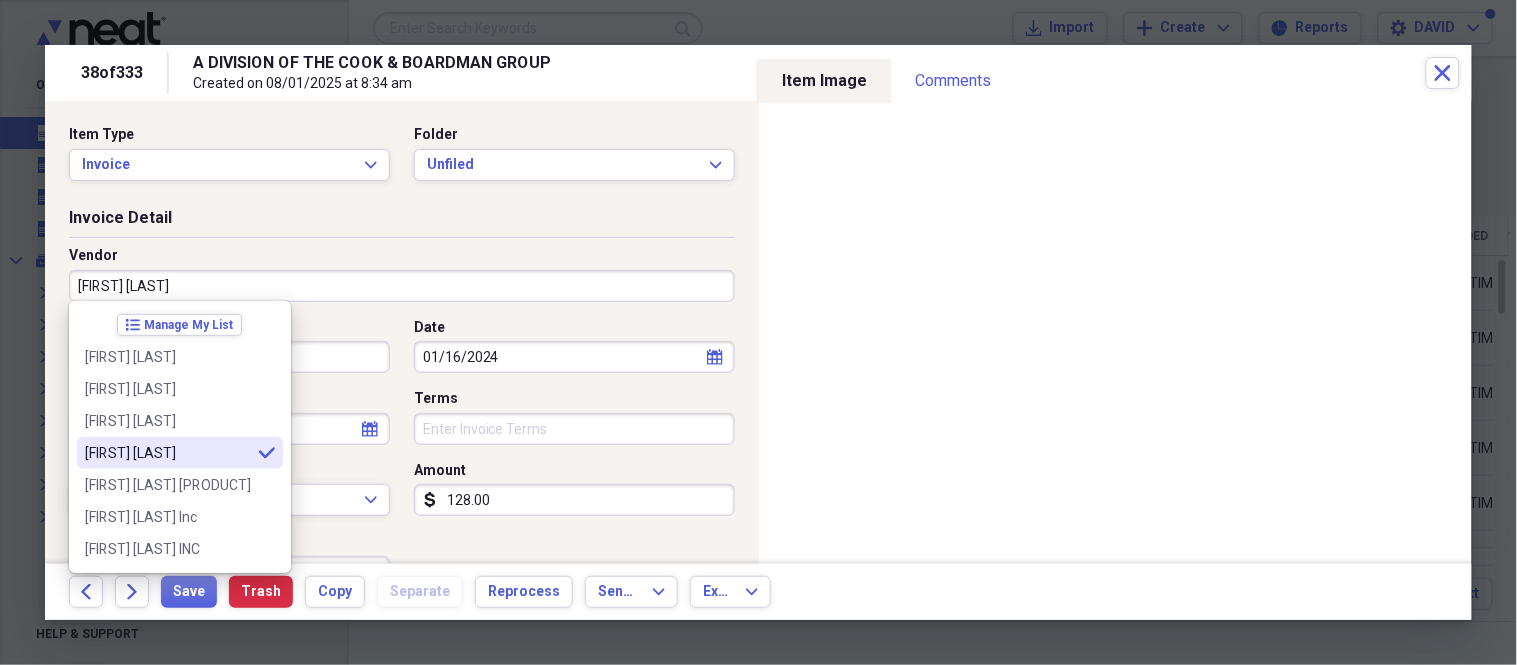 type on "[FIRST] [LAST]" 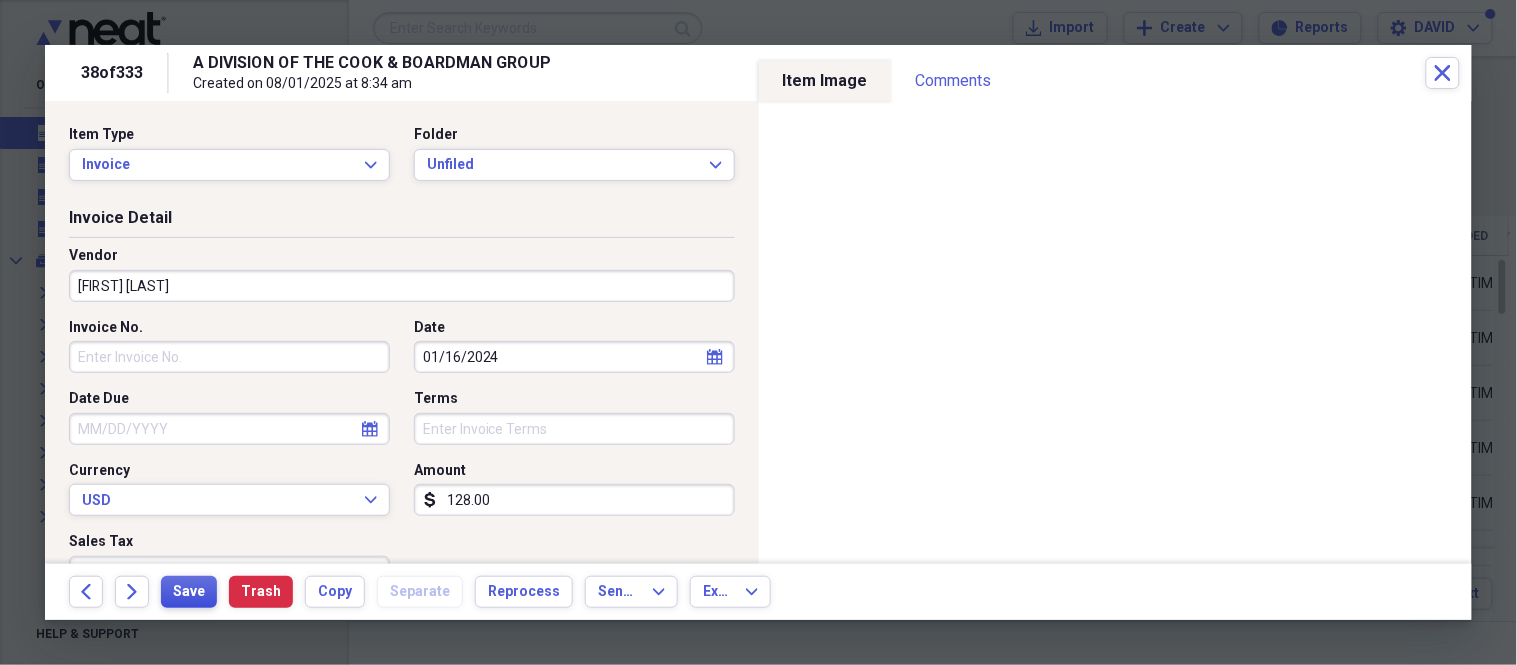click on "Save" at bounding box center [189, 592] 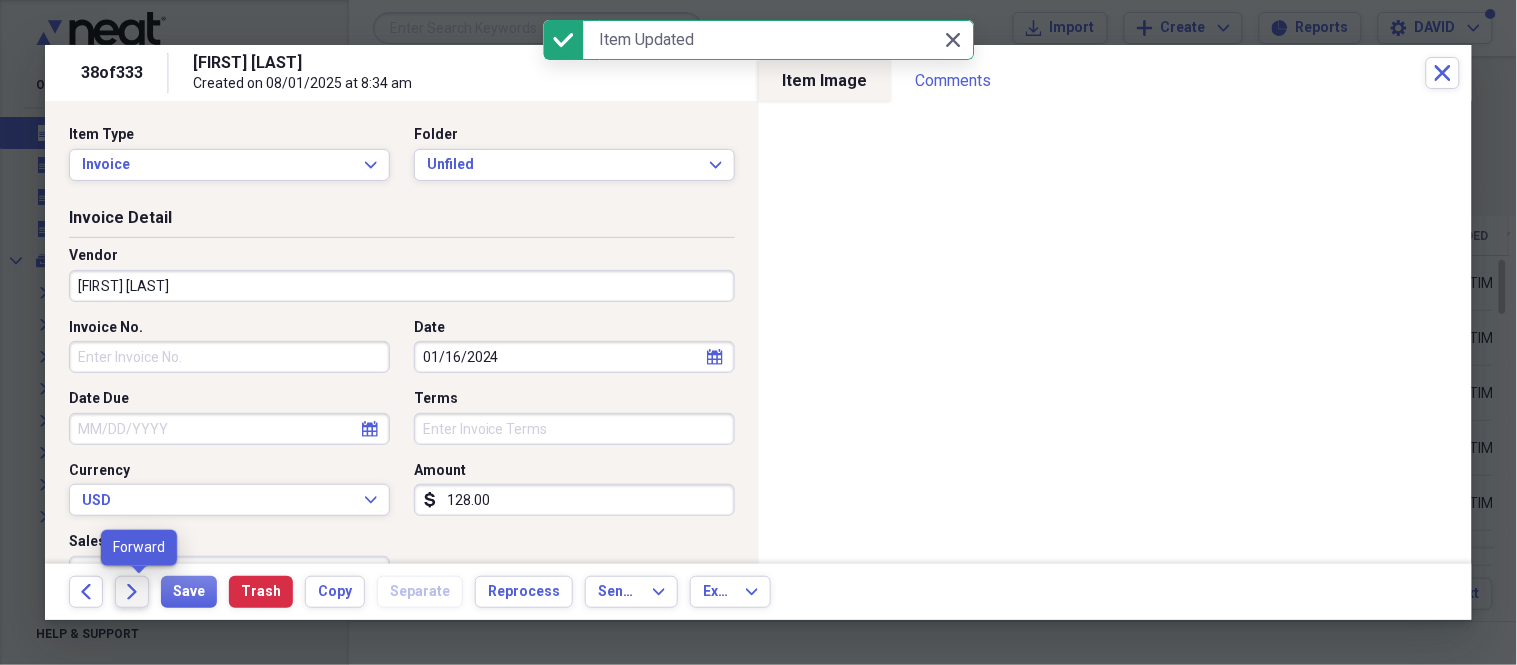 click on "Forward" at bounding box center (132, 592) 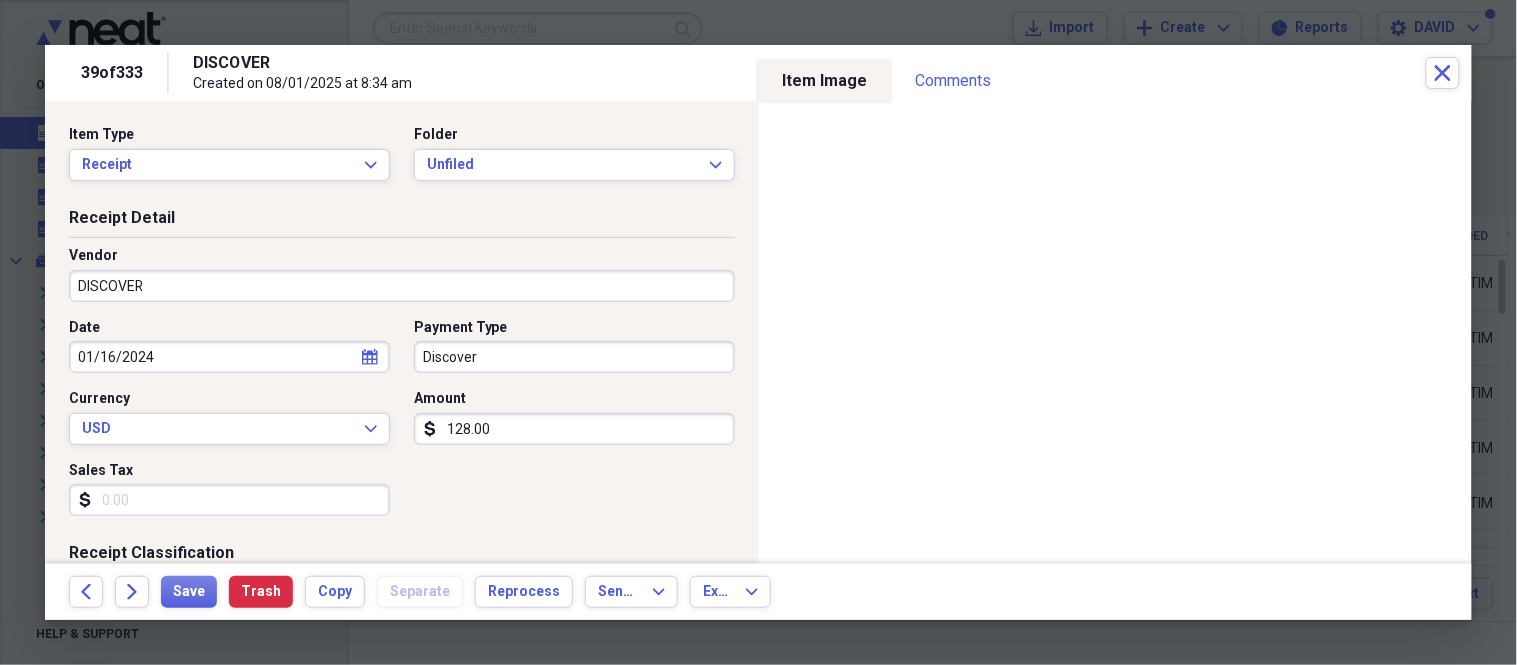 click on "DISCOVER" at bounding box center (402, 286) 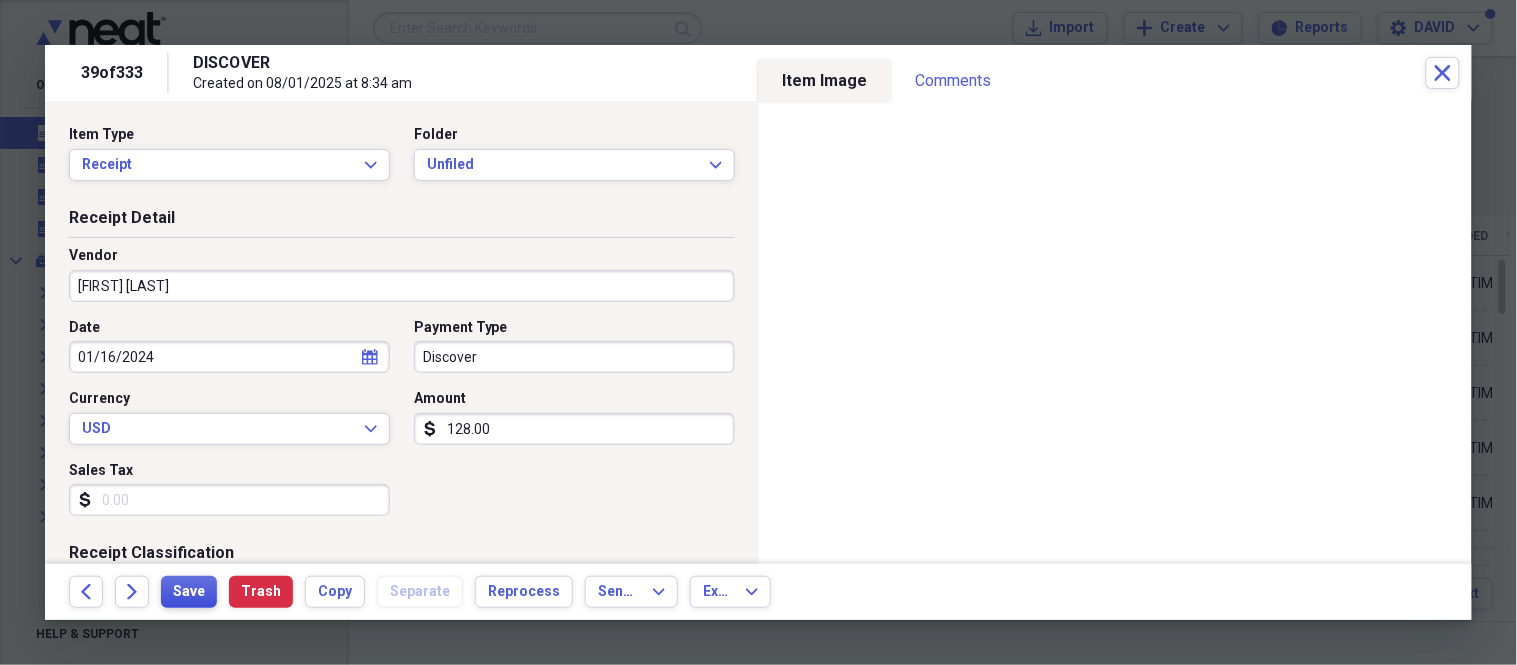 drag, startPoint x: 193, startPoint y: 583, endPoint x: 388, endPoint y: 378, distance: 282.9311 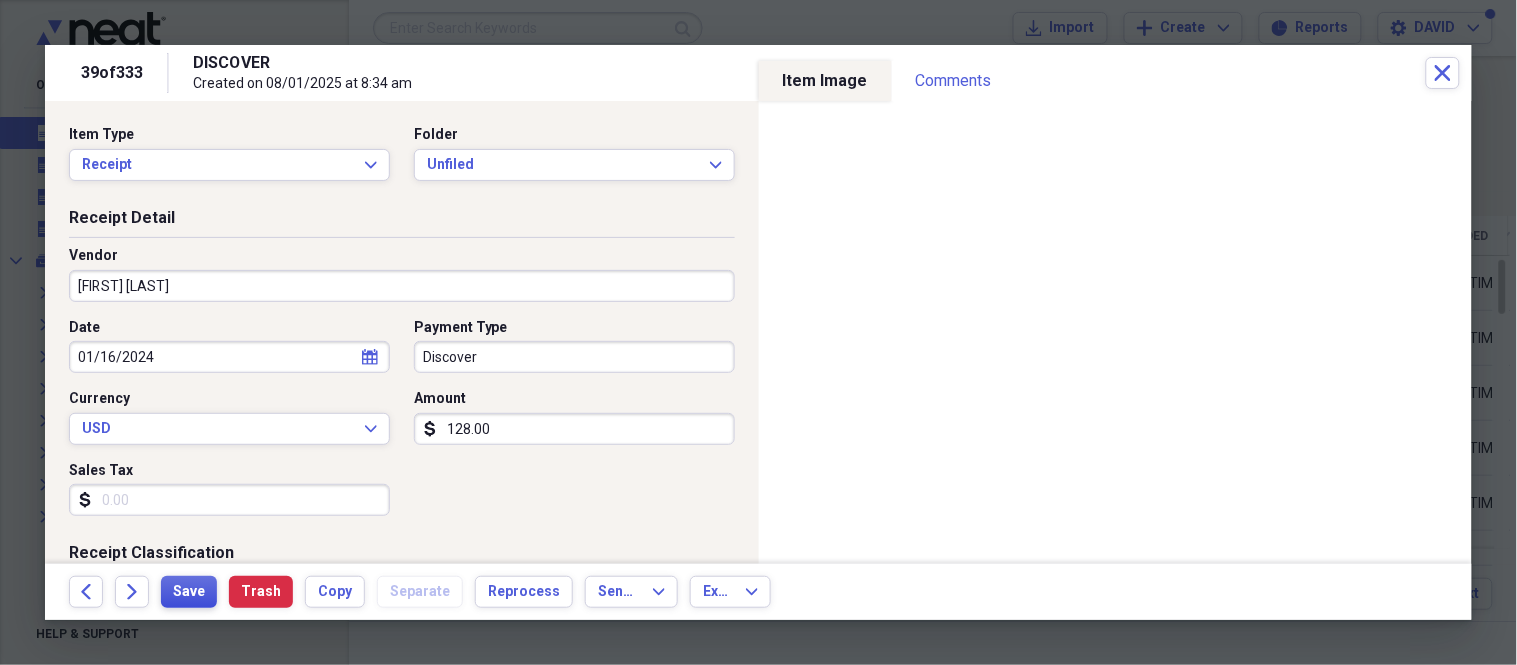 click on "Save" at bounding box center (189, 592) 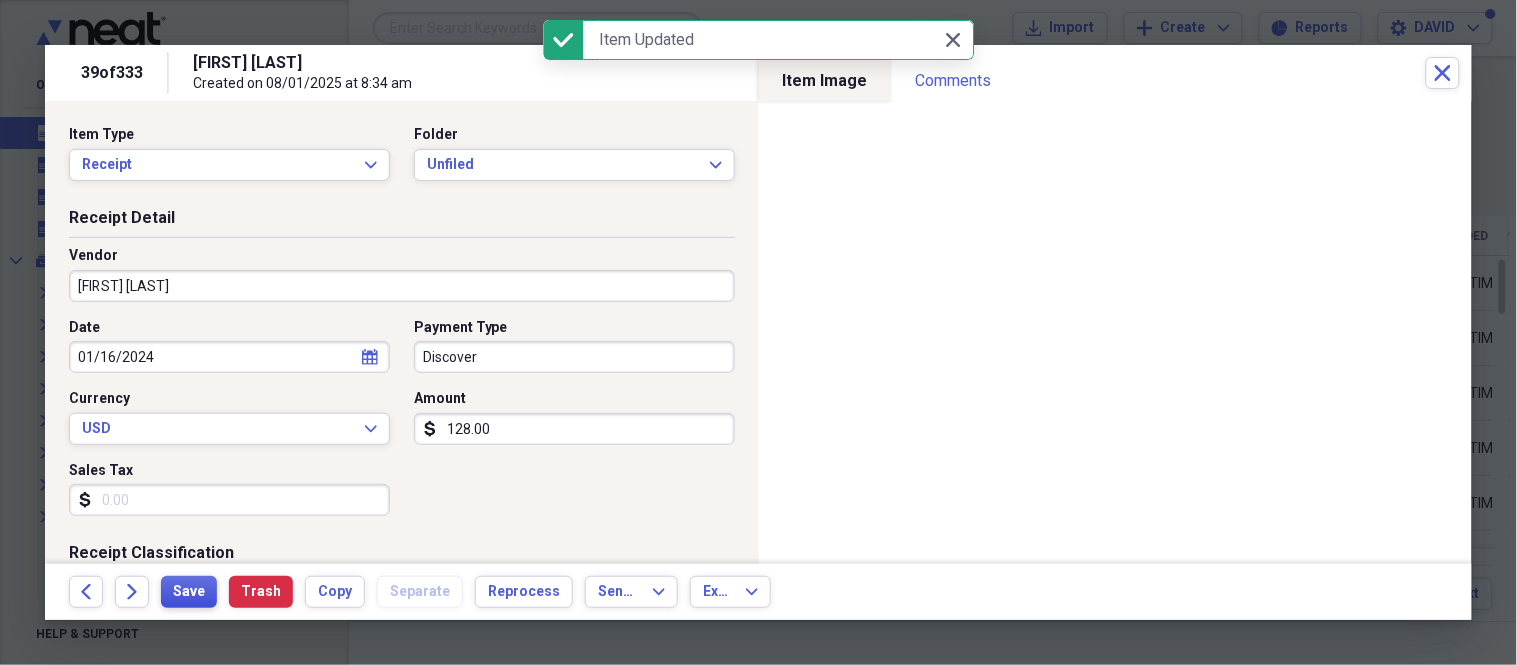 type on "[FIRST] [LAST]" 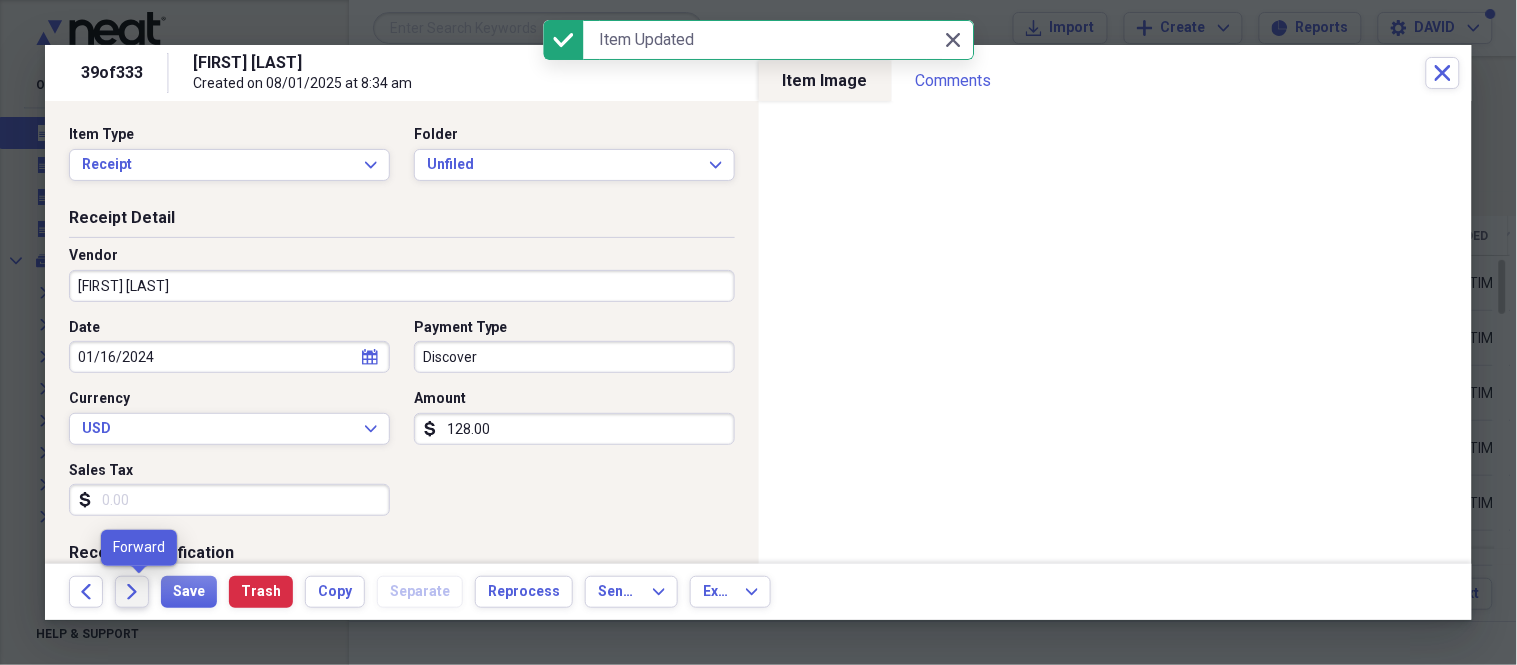 click on "Forward" at bounding box center (132, 592) 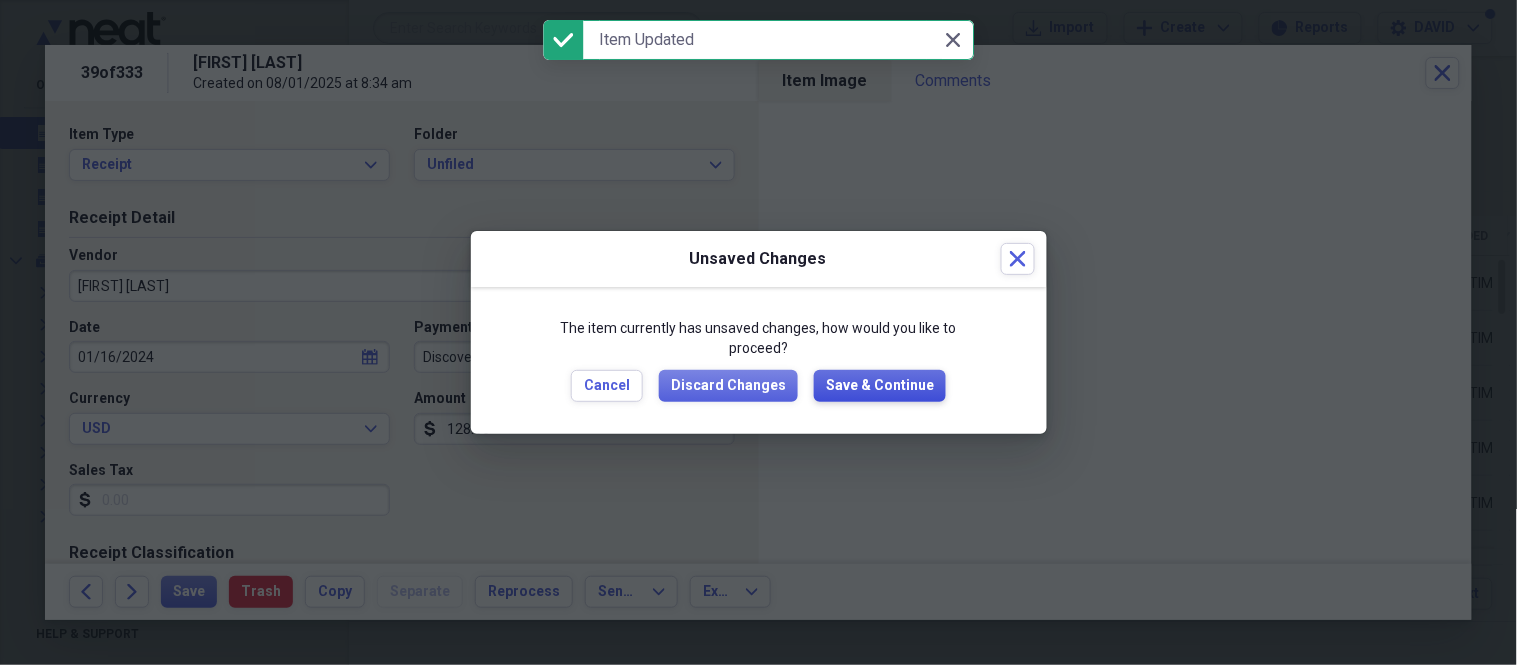 click on "Save & Continue" at bounding box center (880, 386) 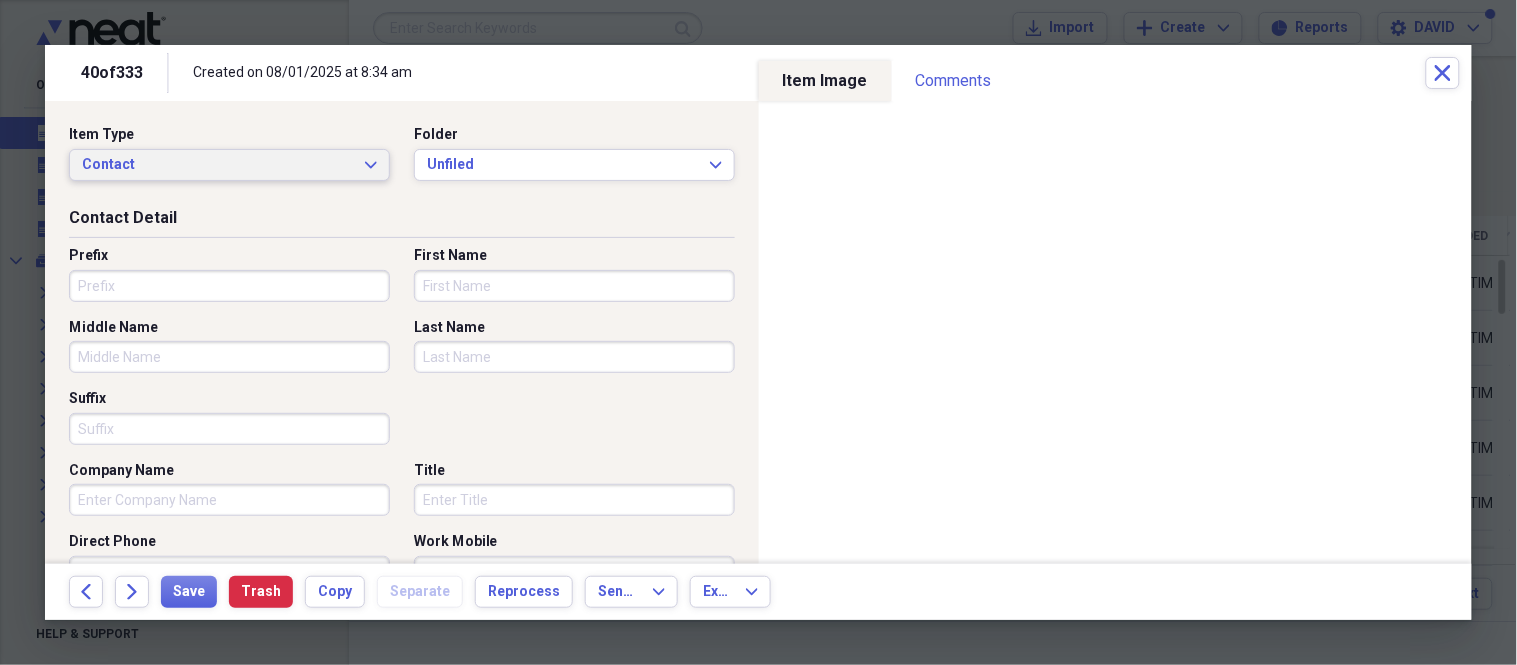 click on "Contact" at bounding box center (217, 165) 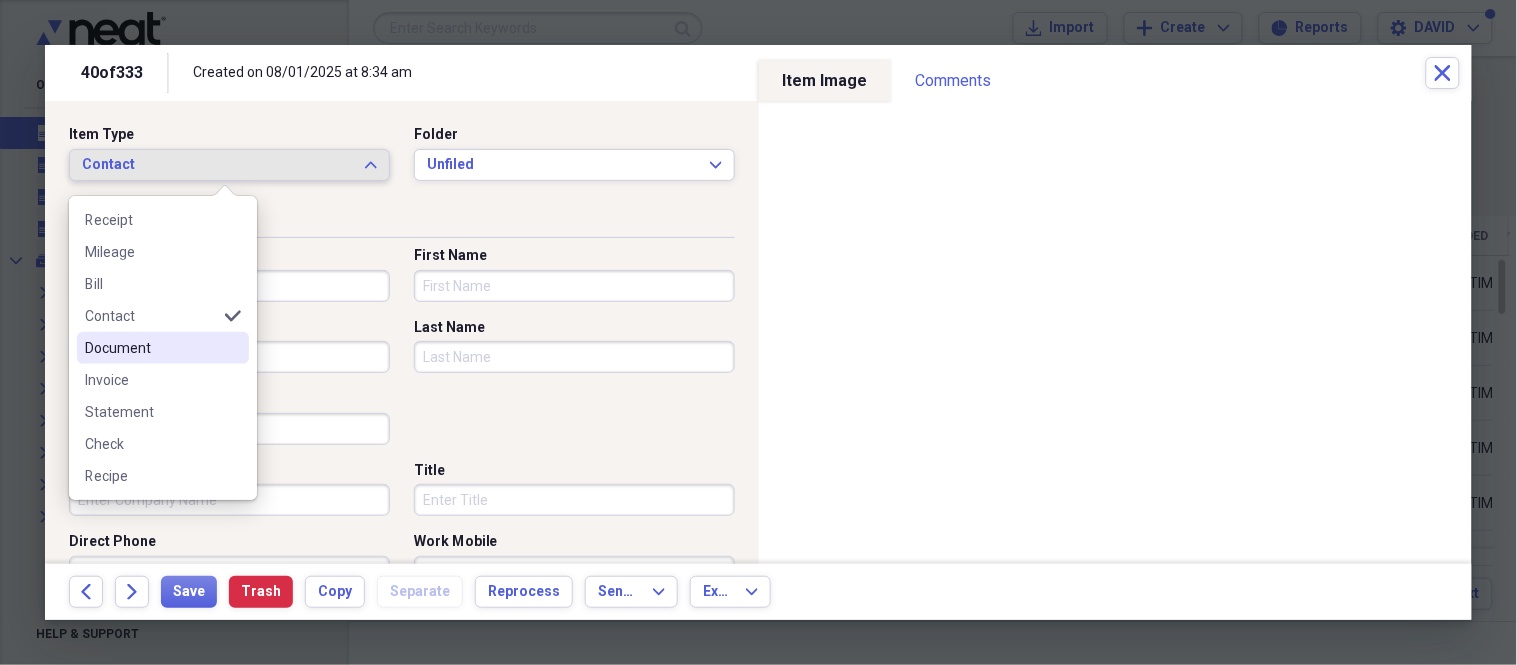 click on "Document" at bounding box center (151, 348) 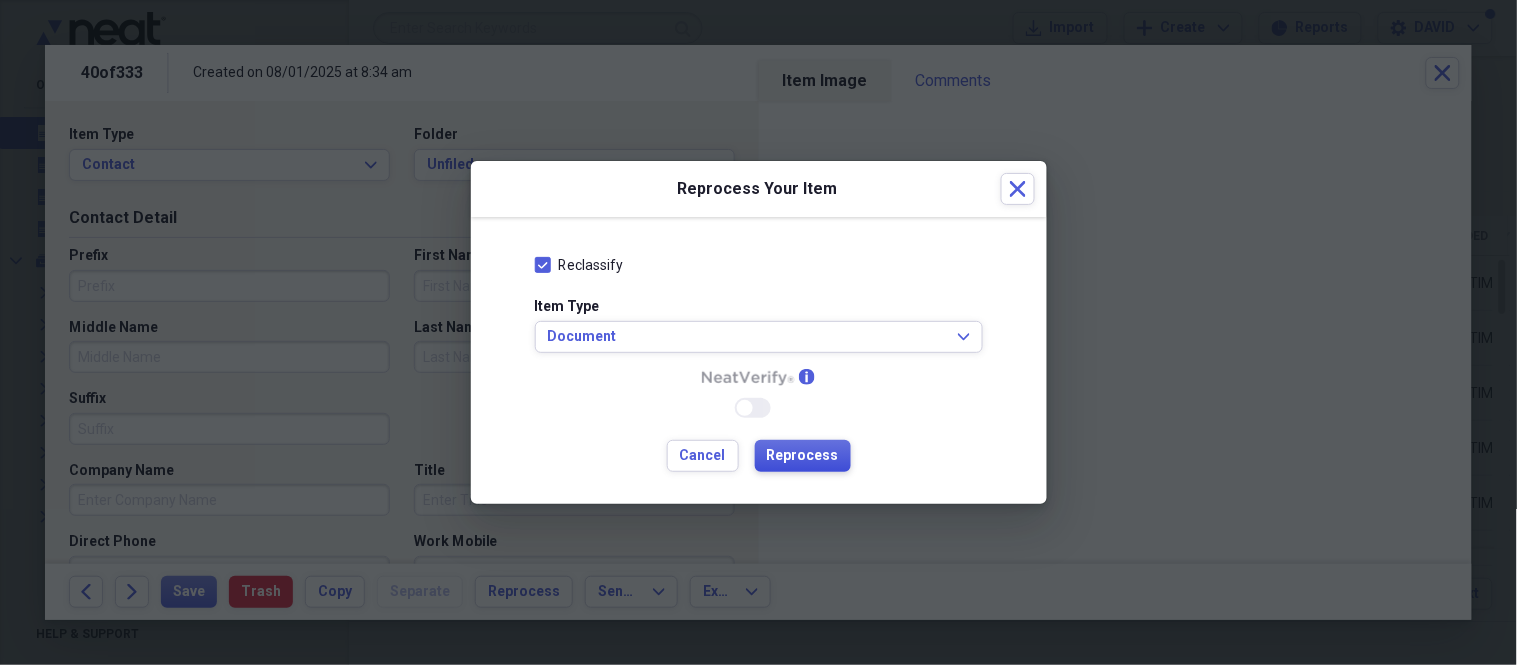 click on "Reprocess" at bounding box center (803, 456) 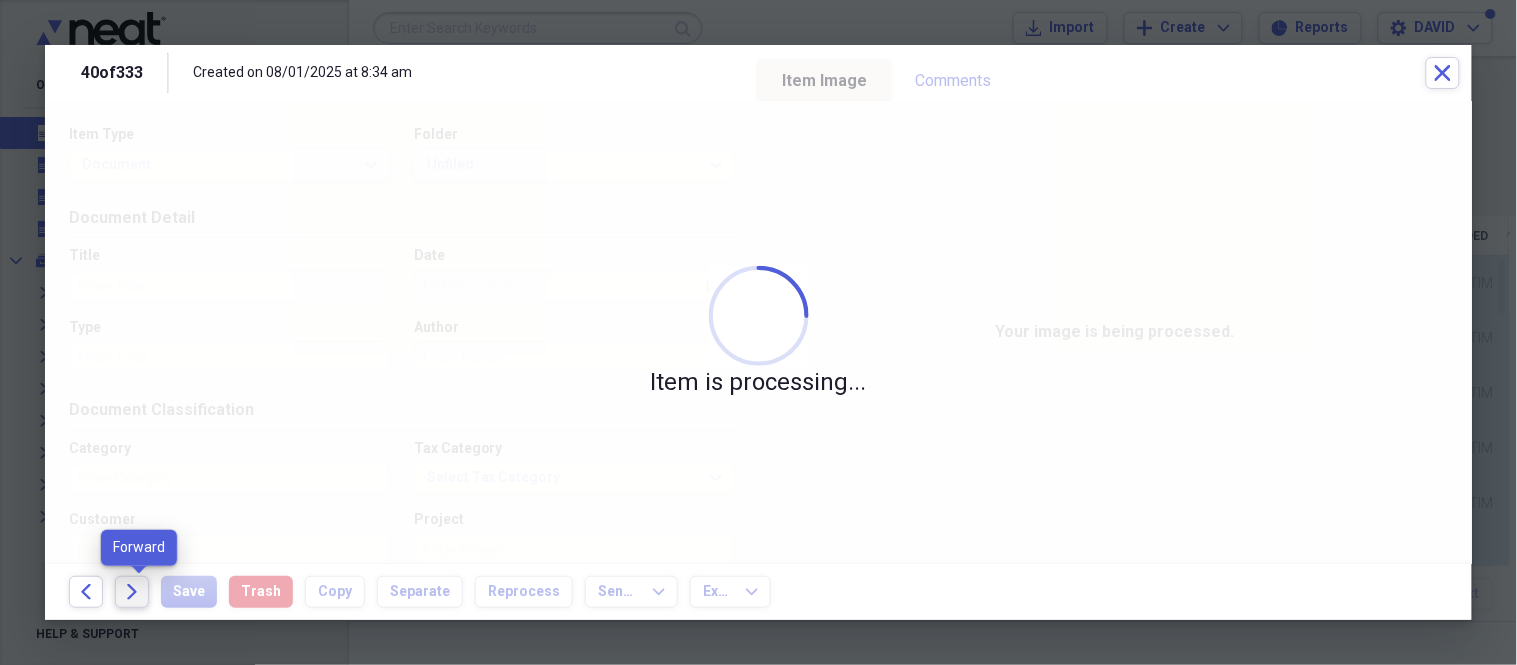 click on "Forward" 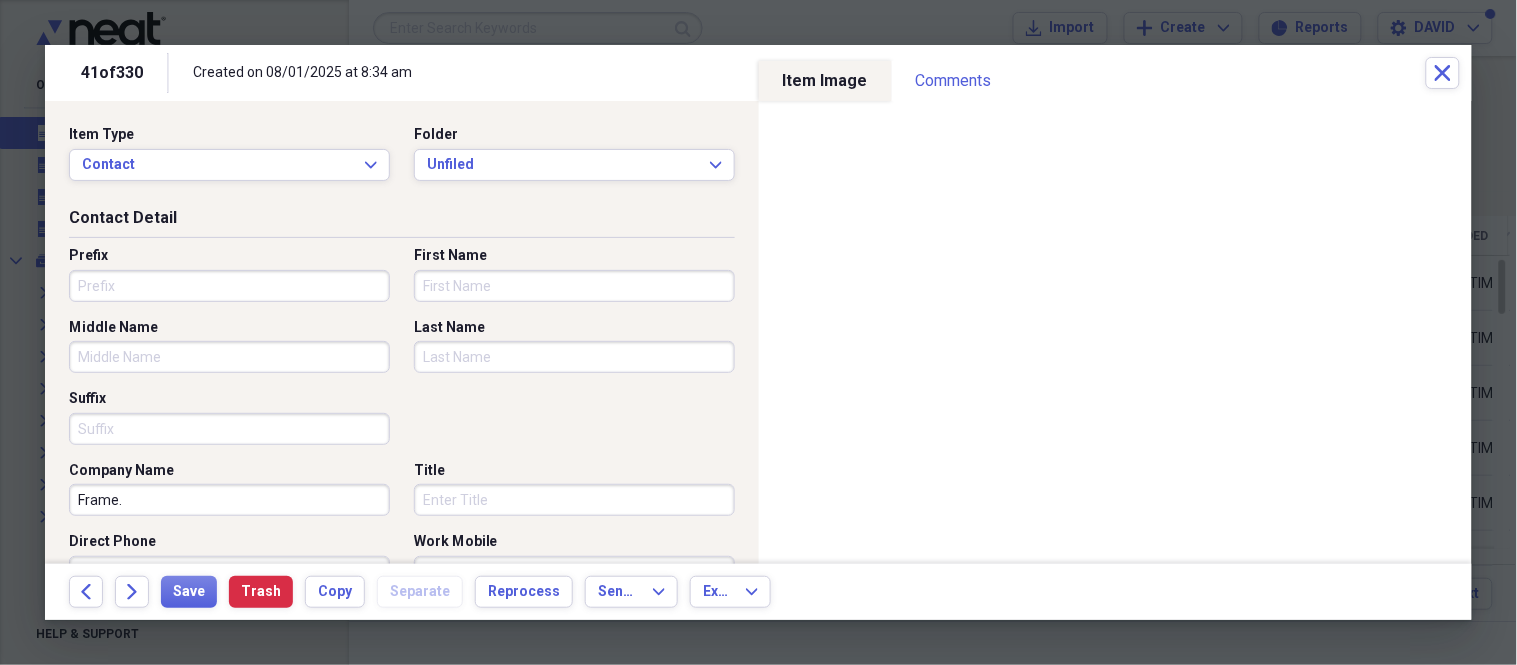 click on "Item Type Contact Expand" at bounding box center [235, 153] 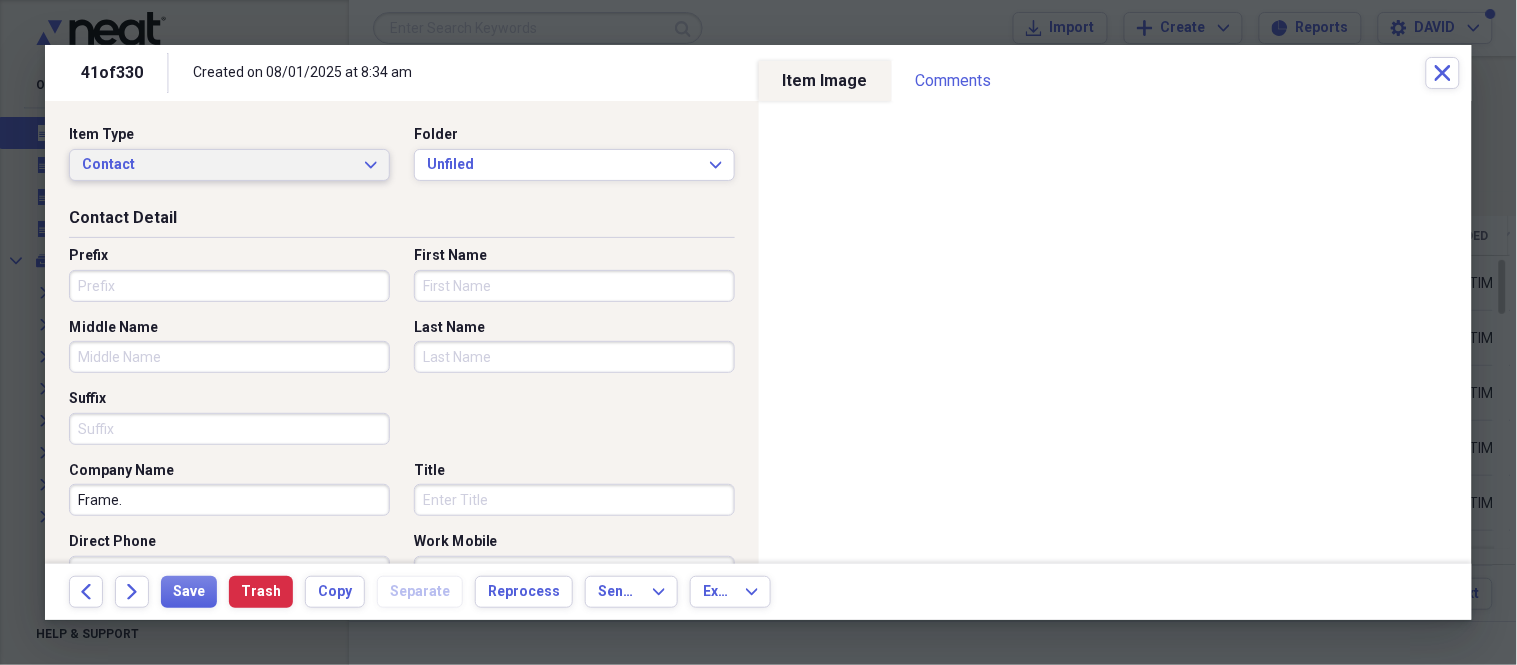 click on "Contact Expand" at bounding box center (229, 165) 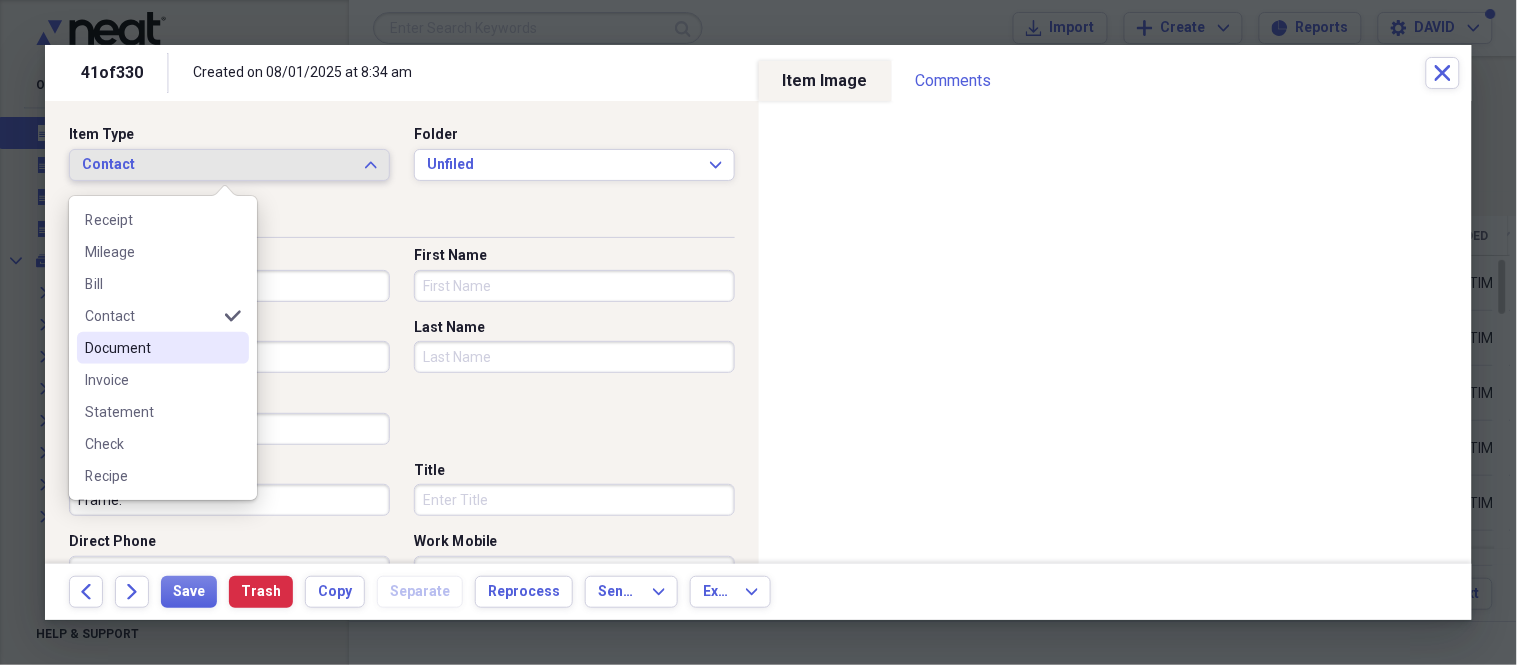 click on "Document" at bounding box center (151, 348) 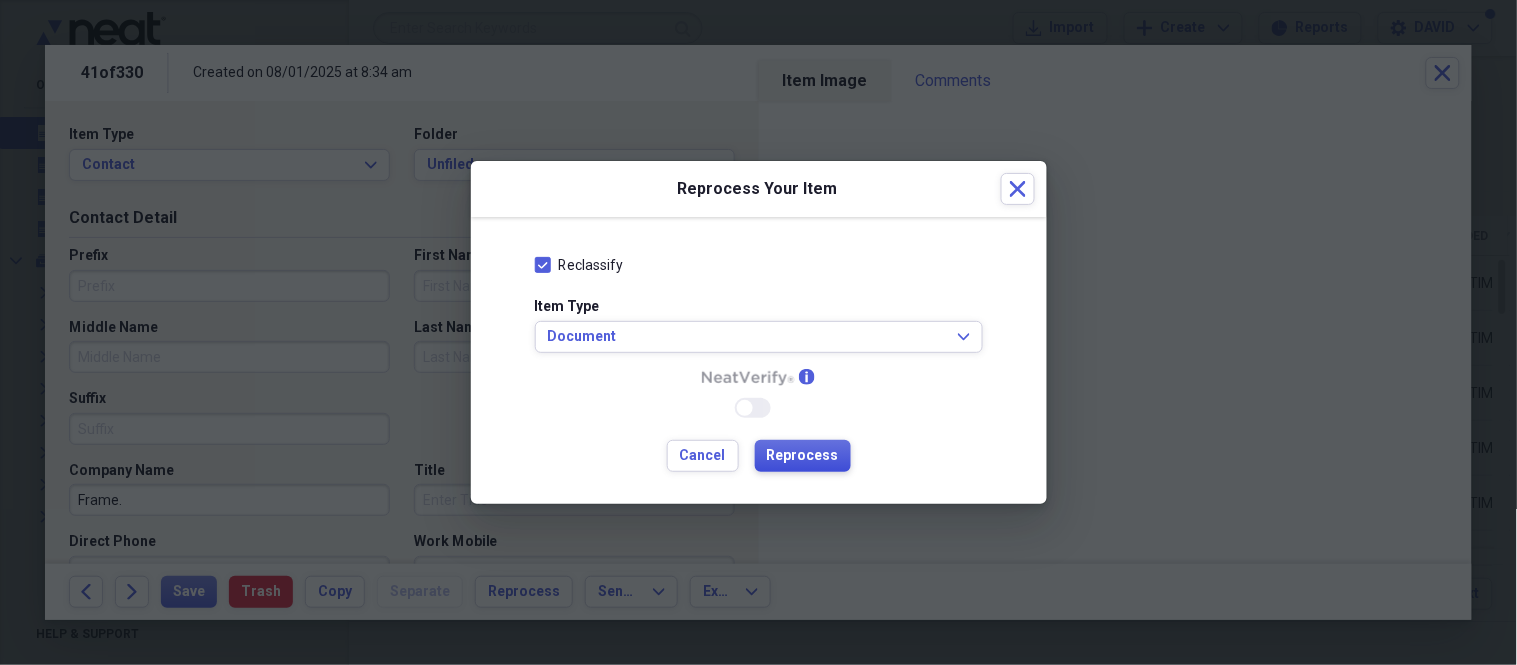 click on "Reprocess" at bounding box center (803, 456) 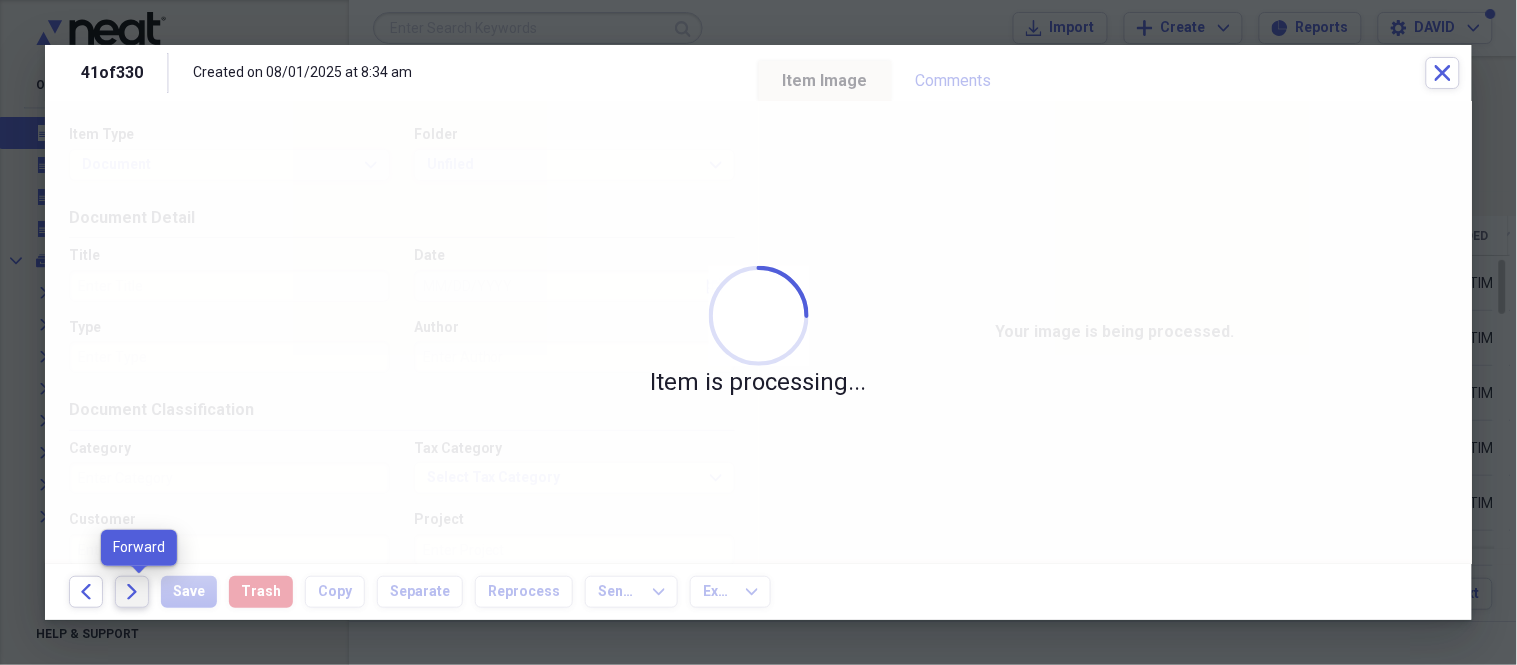 click on "Forward" 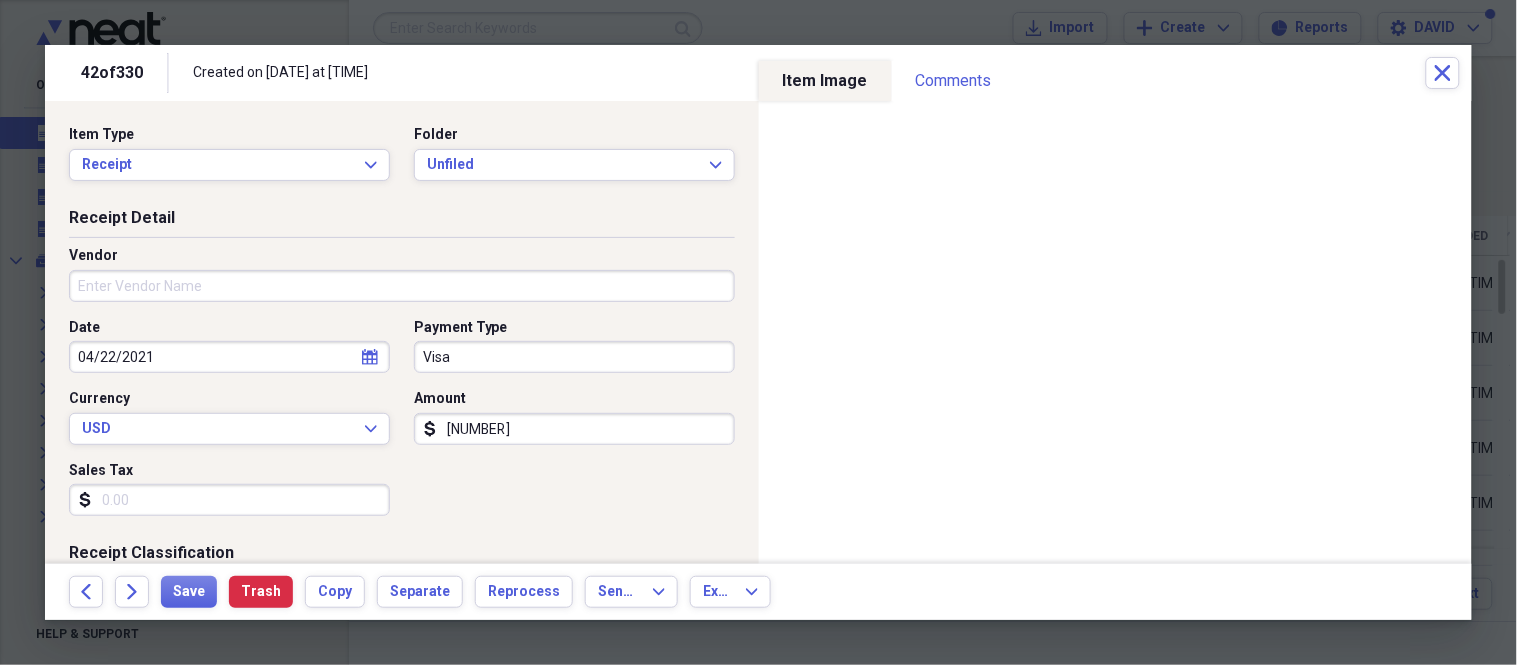 click on "Vendor" at bounding box center (402, 286) 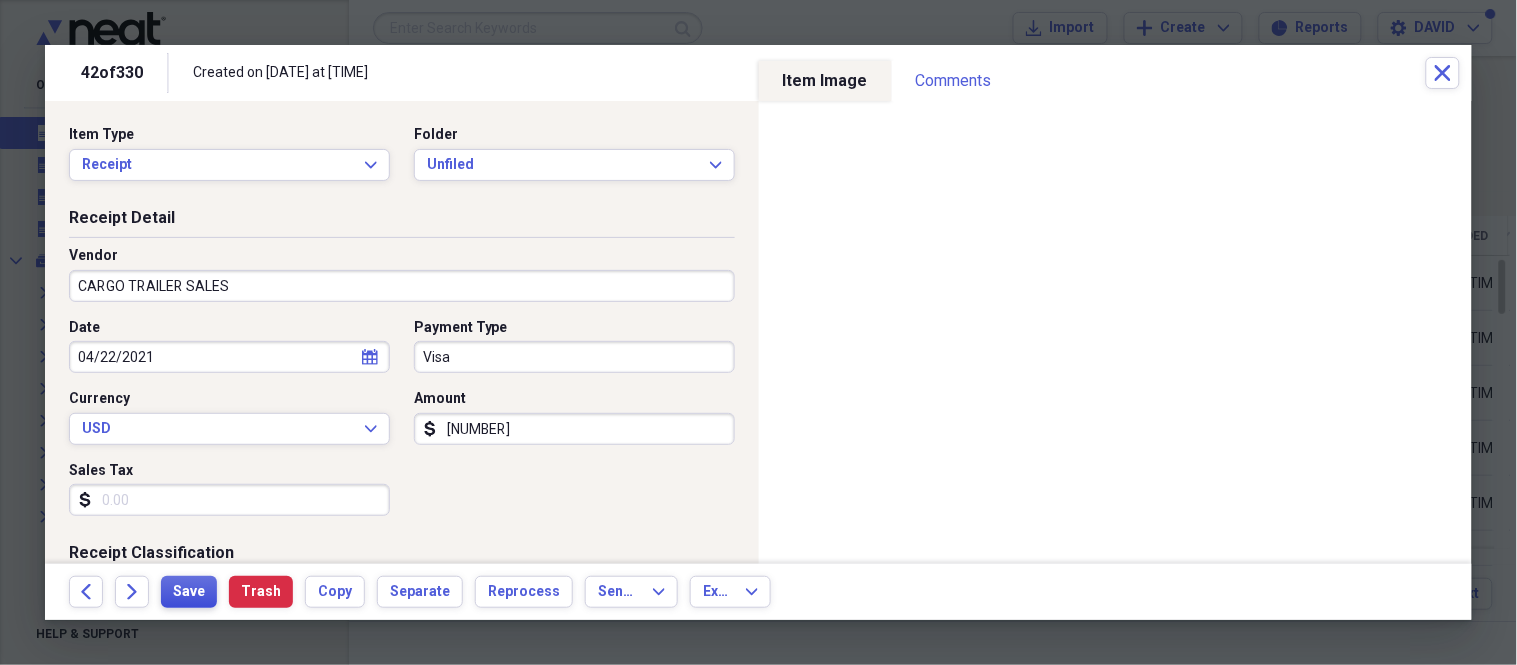 type on "CARGO TRAILER SALES" 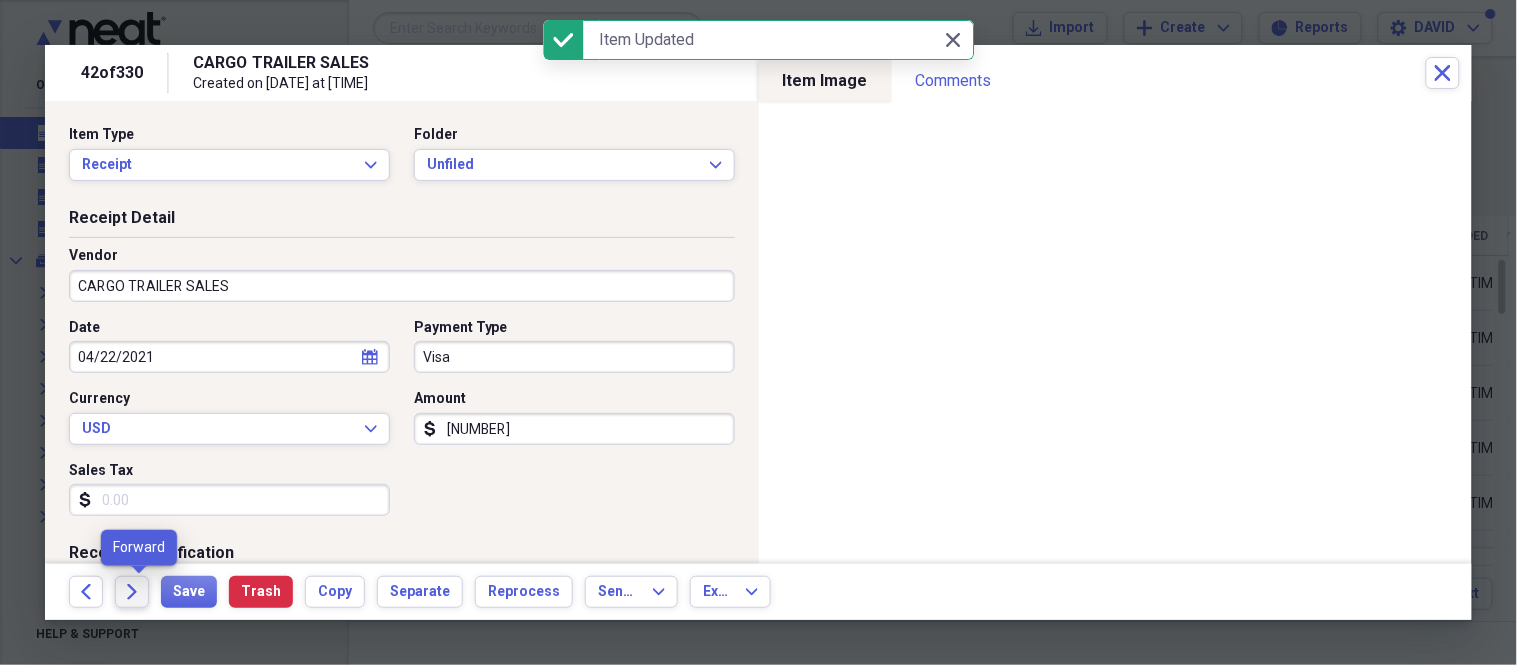 click on "Forward" 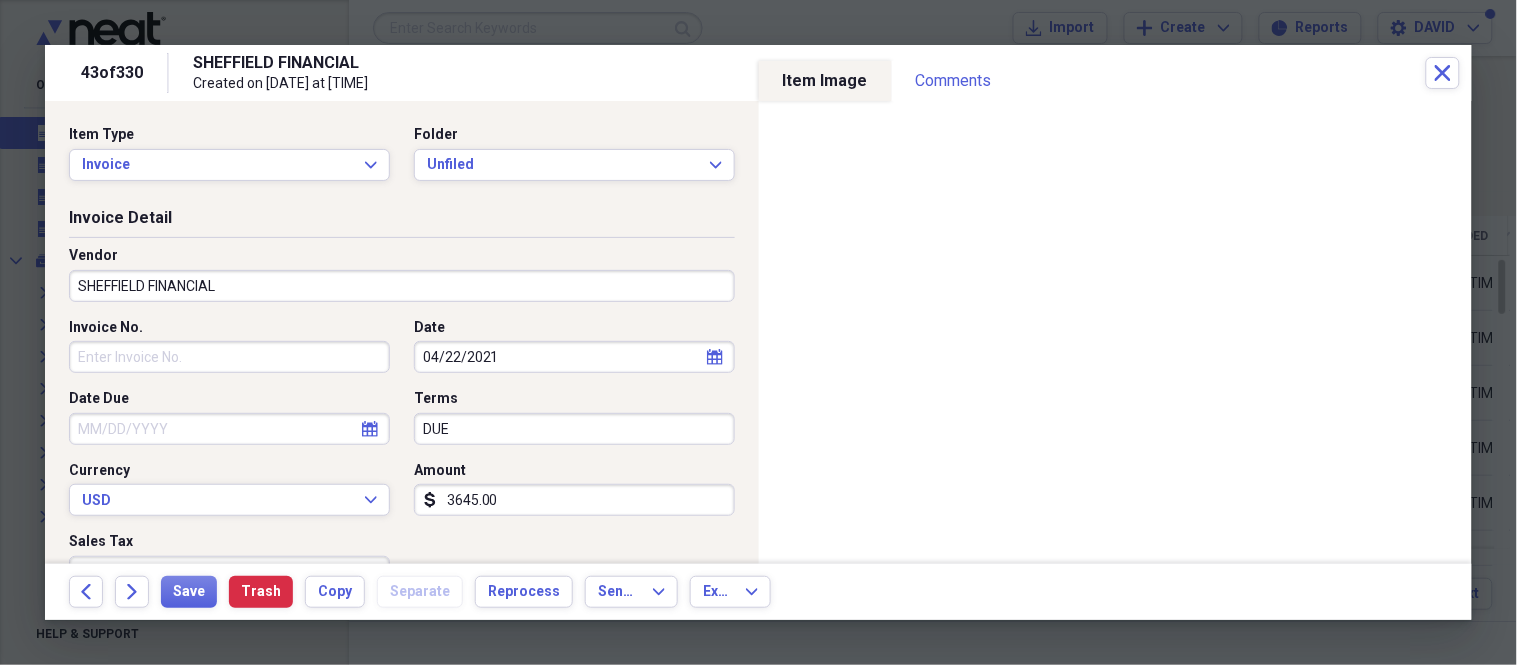 click on "SHEFFIELD FINANCIAL" at bounding box center [402, 286] 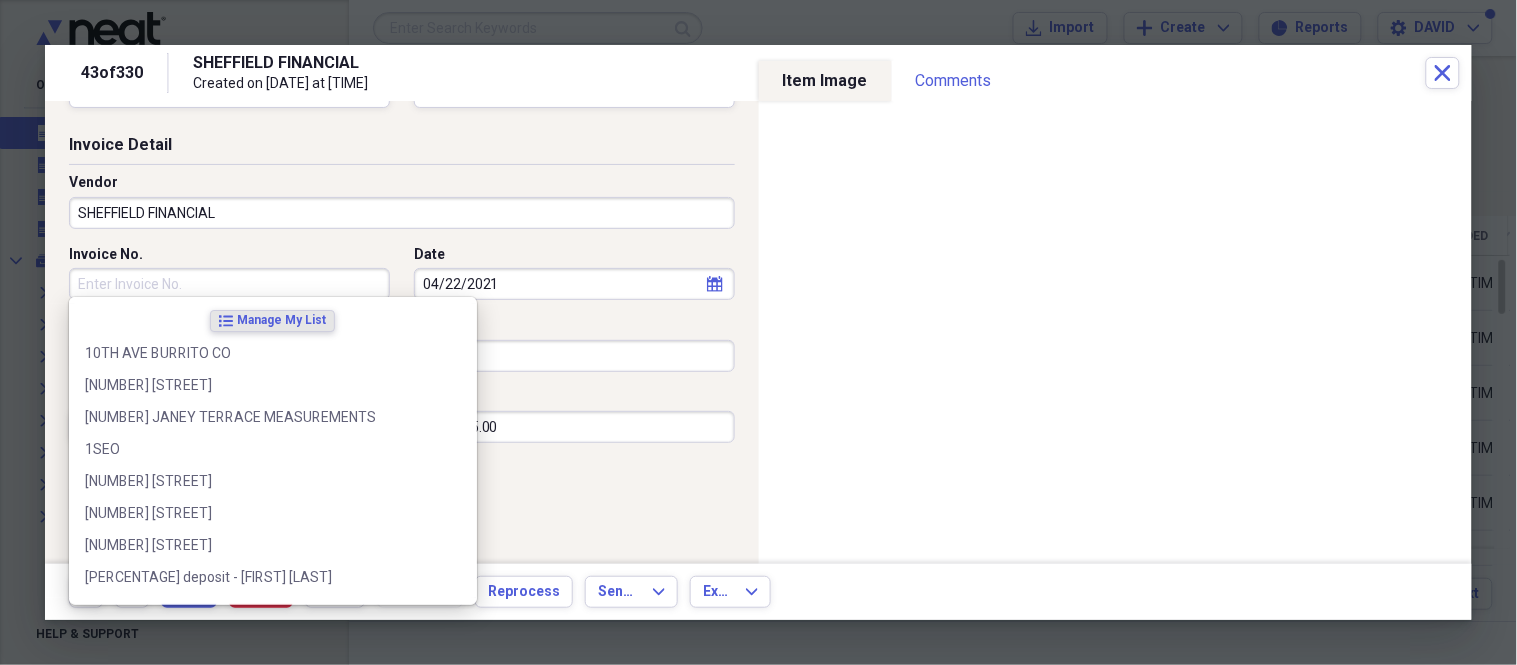drag, startPoint x: 275, startPoint y: 282, endPoint x: 278, endPoint y: 245, distance: 37.12142 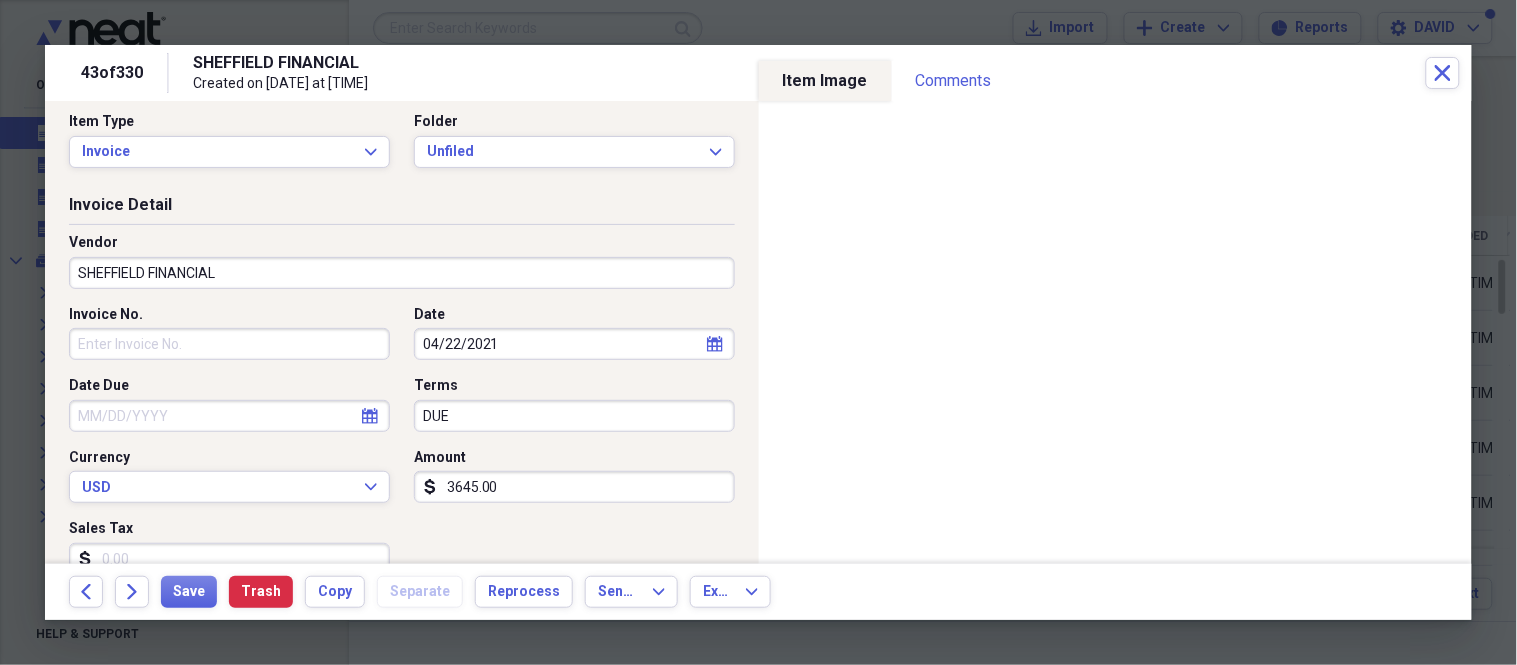 scroll, scrollTop: 0, scrollLeft: 0, axis: both 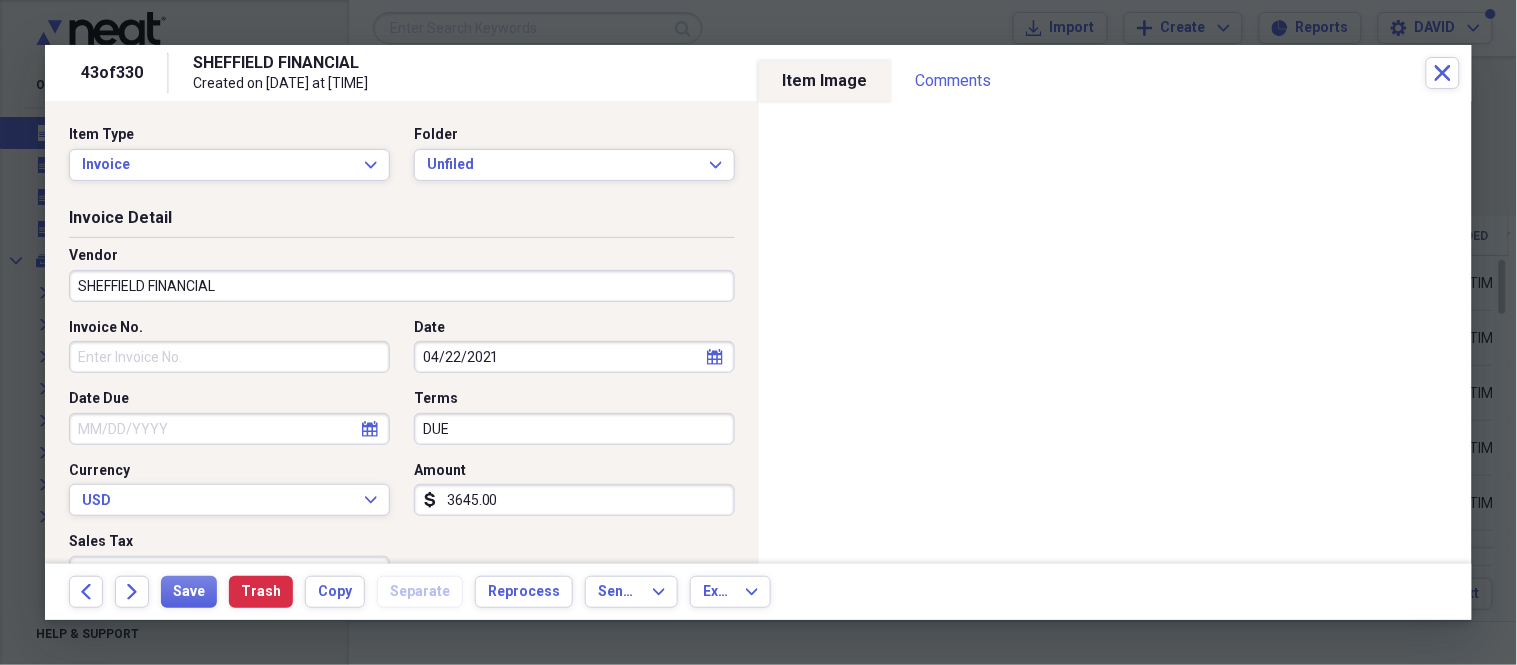 click on "SHEFFIELD FINANCIAL" at bounding box center [402, 286] 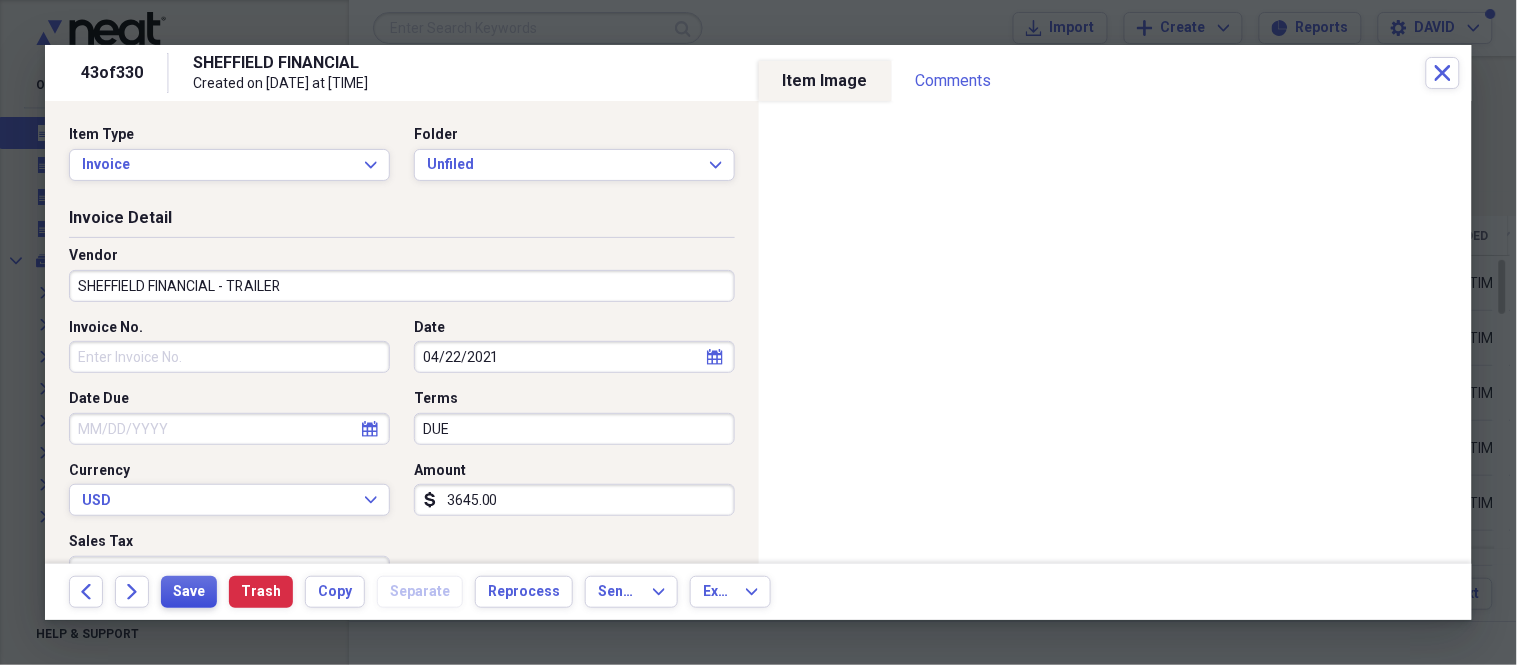 type on "SHEFFIELD FINANCIAL - TRAILER" 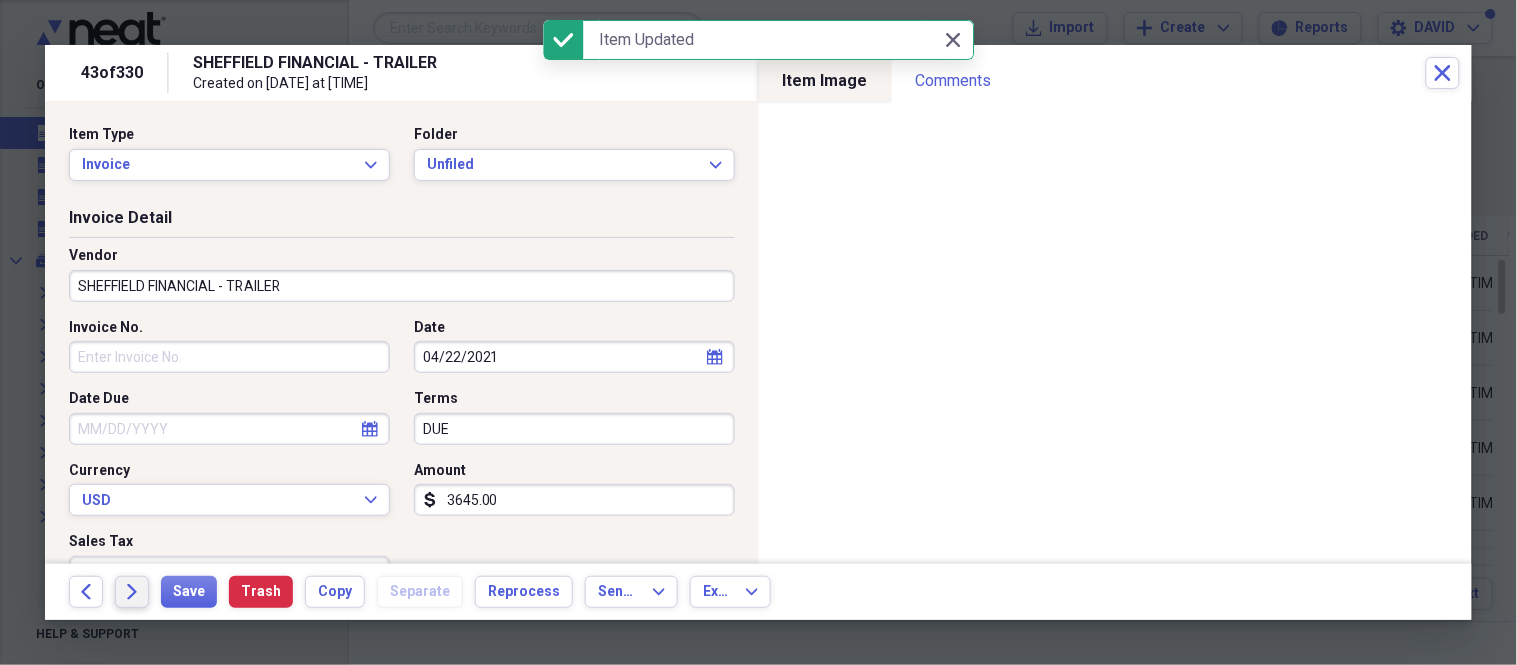 click on "Forward" at bounding box center (132, 592) 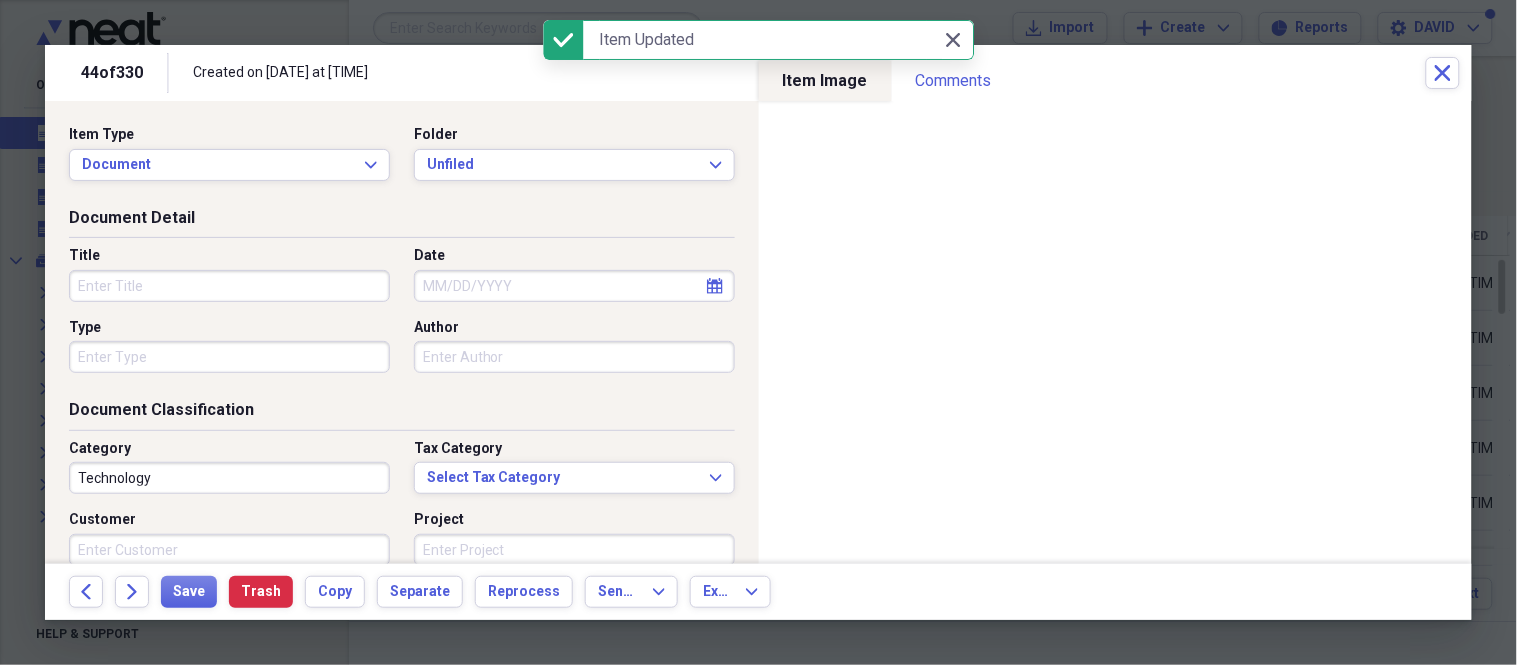 click on "Title" at bounding box center (229, 286) 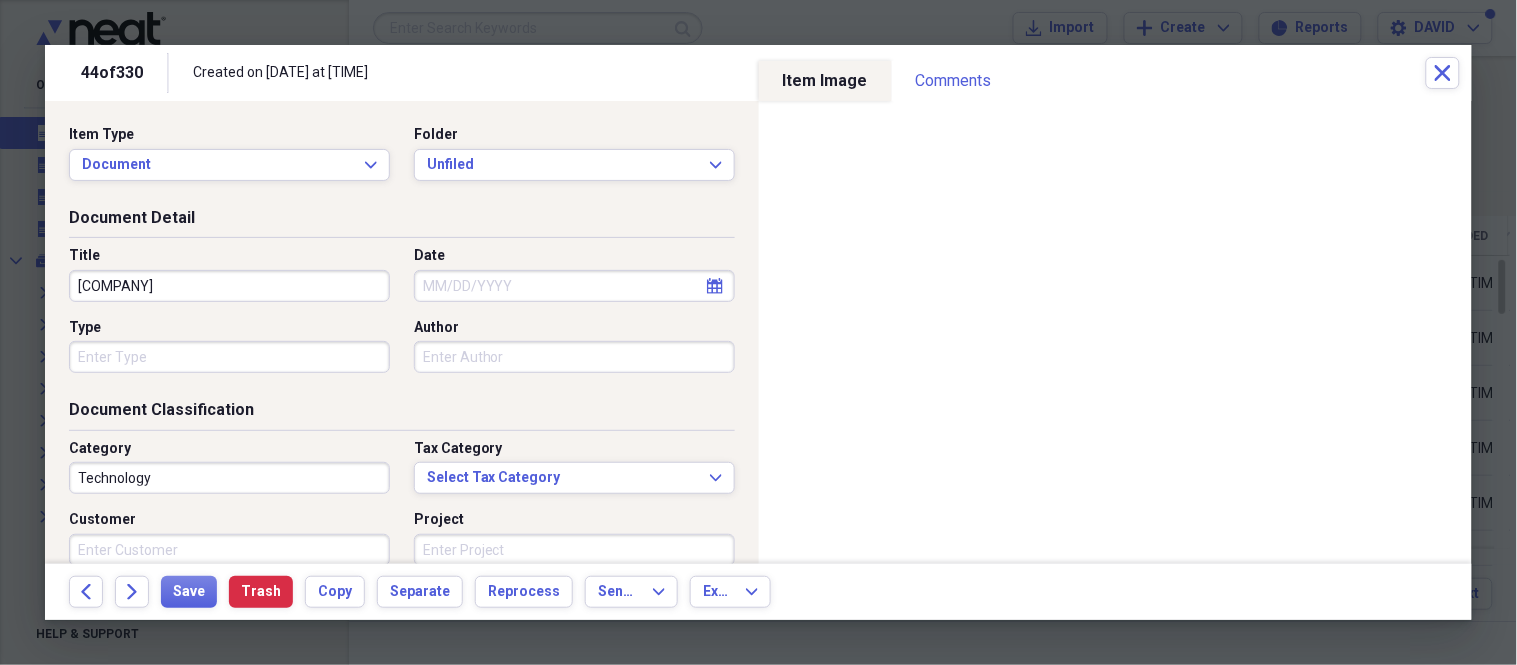 type on "[COMPANY]" 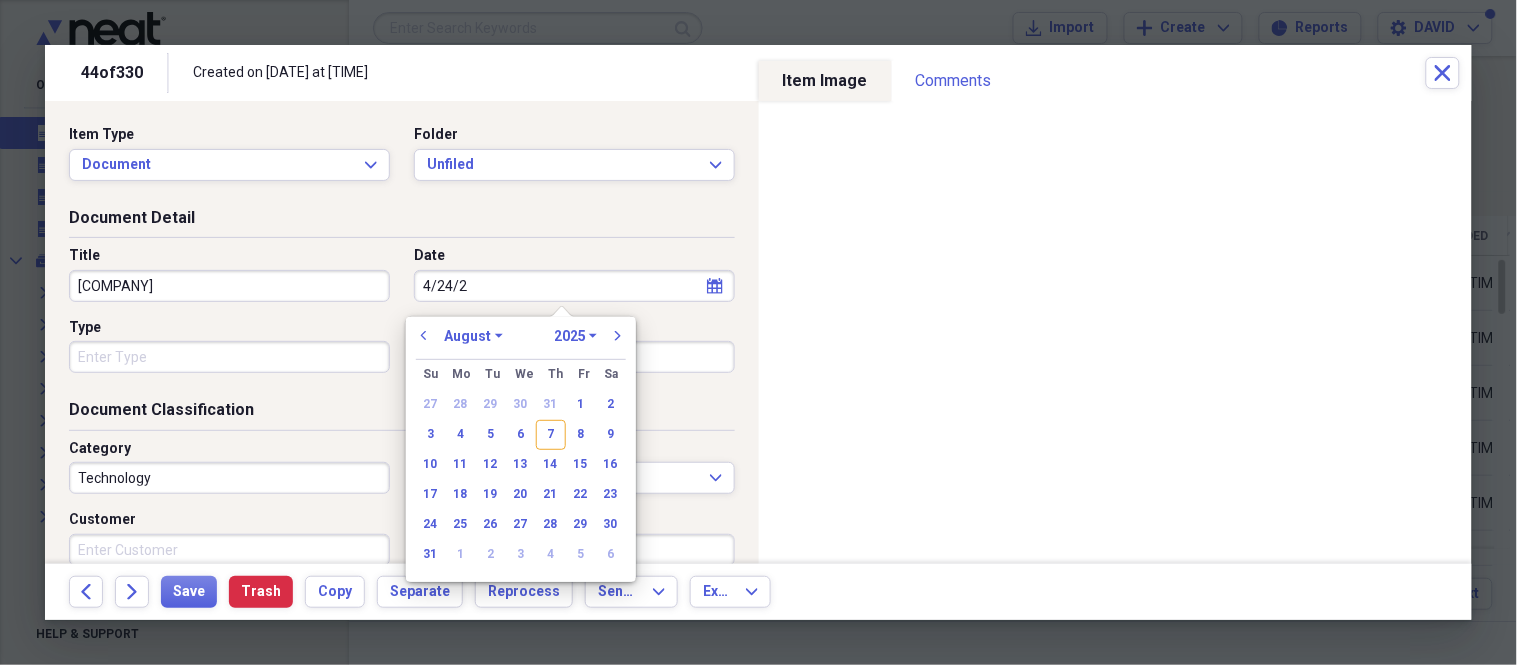 type on "4/24/20" 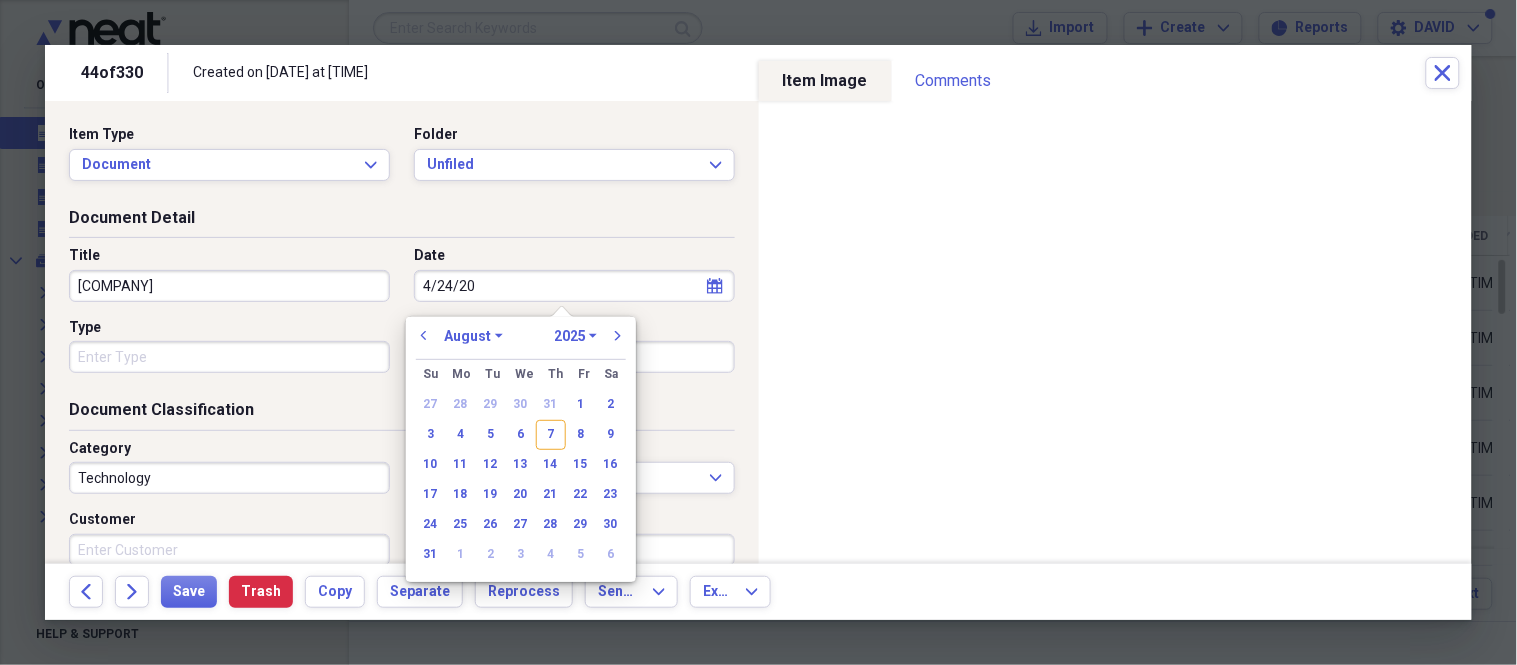 select on "3" 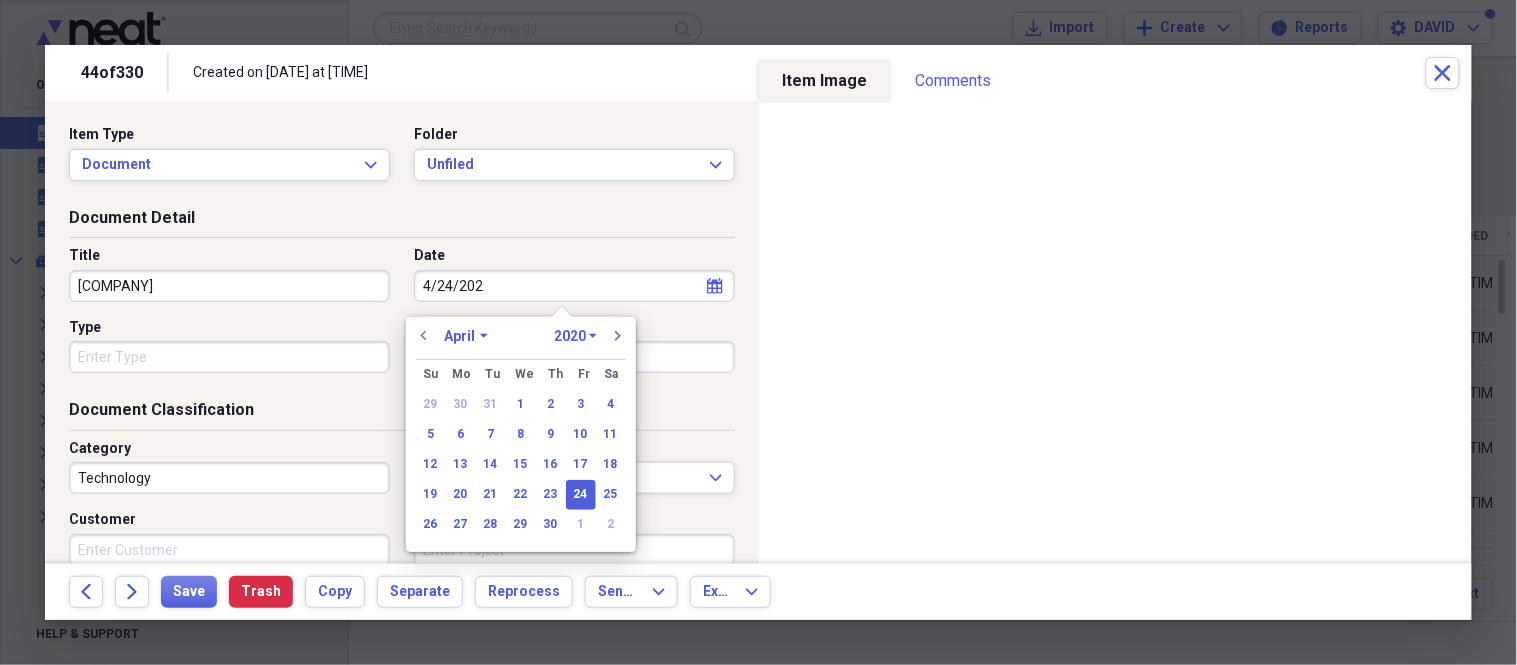 type on "[DATE]" 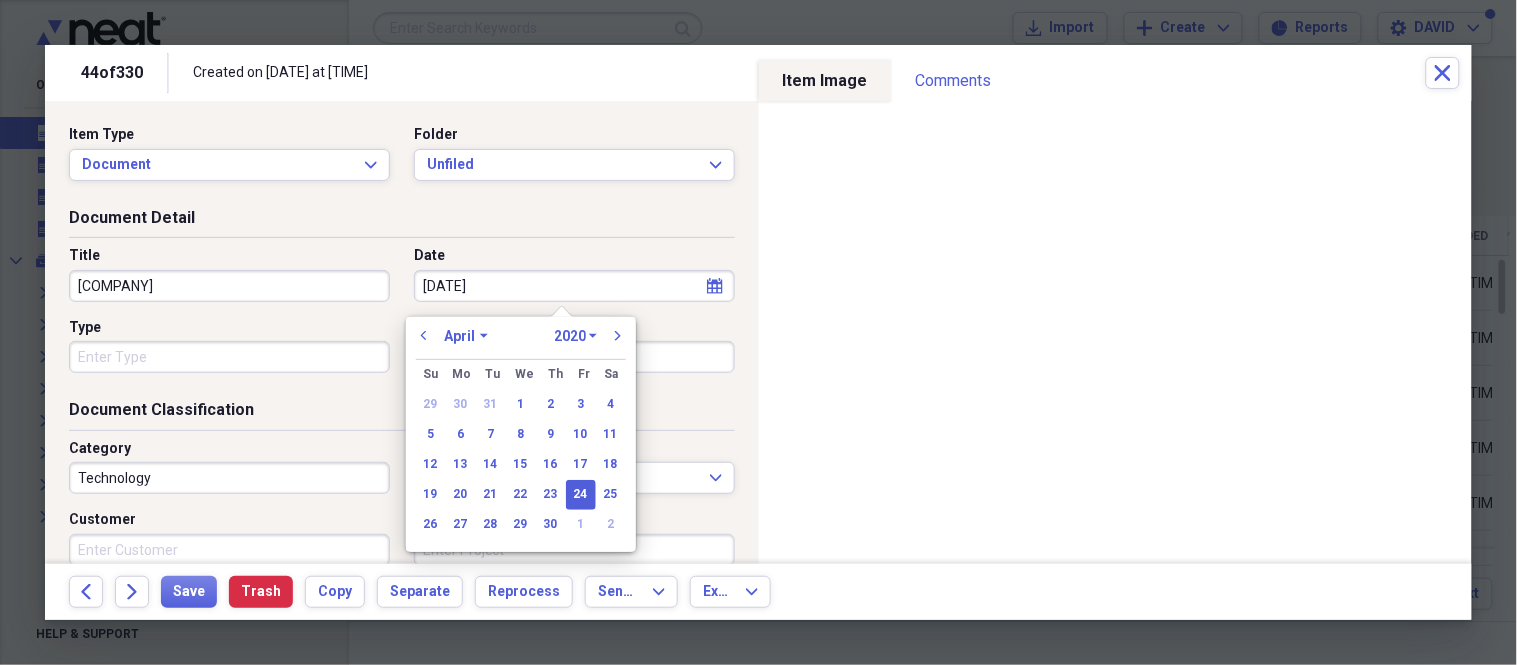 select on "2024" 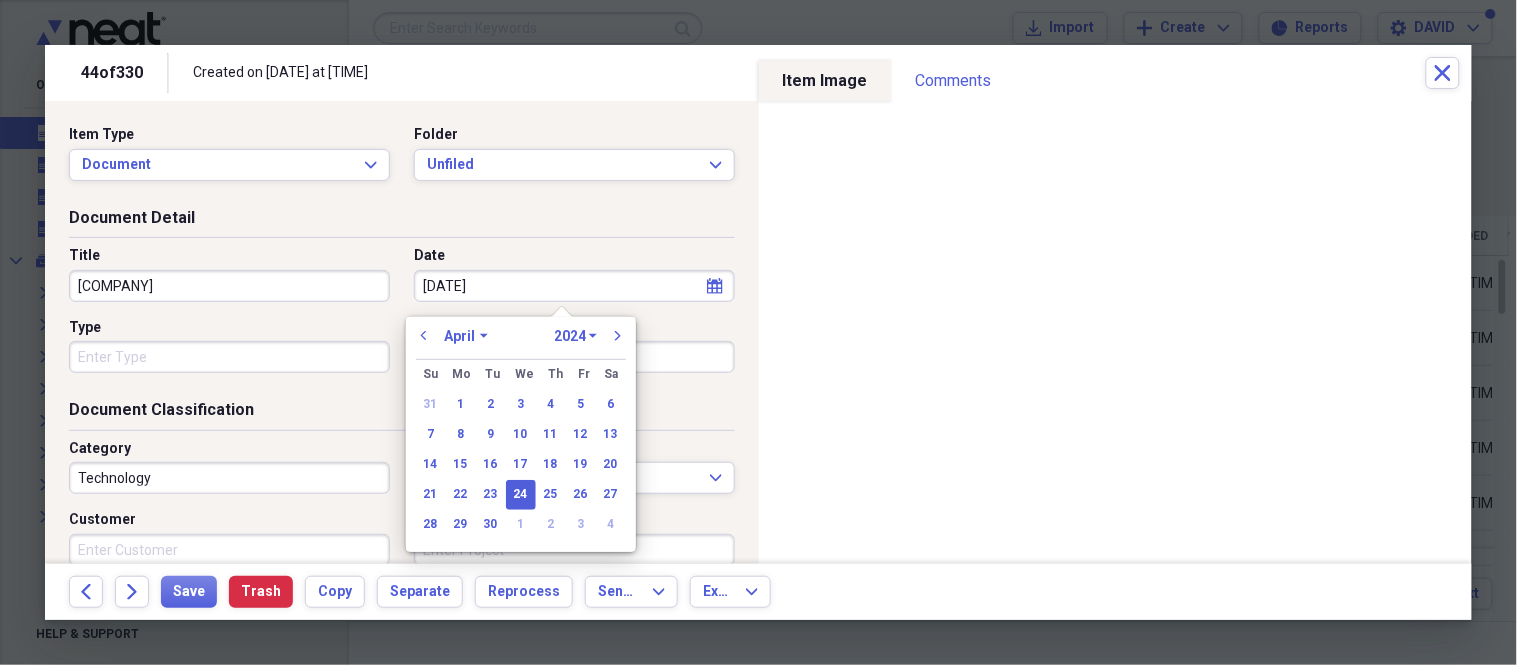 type on "04/24/2024" 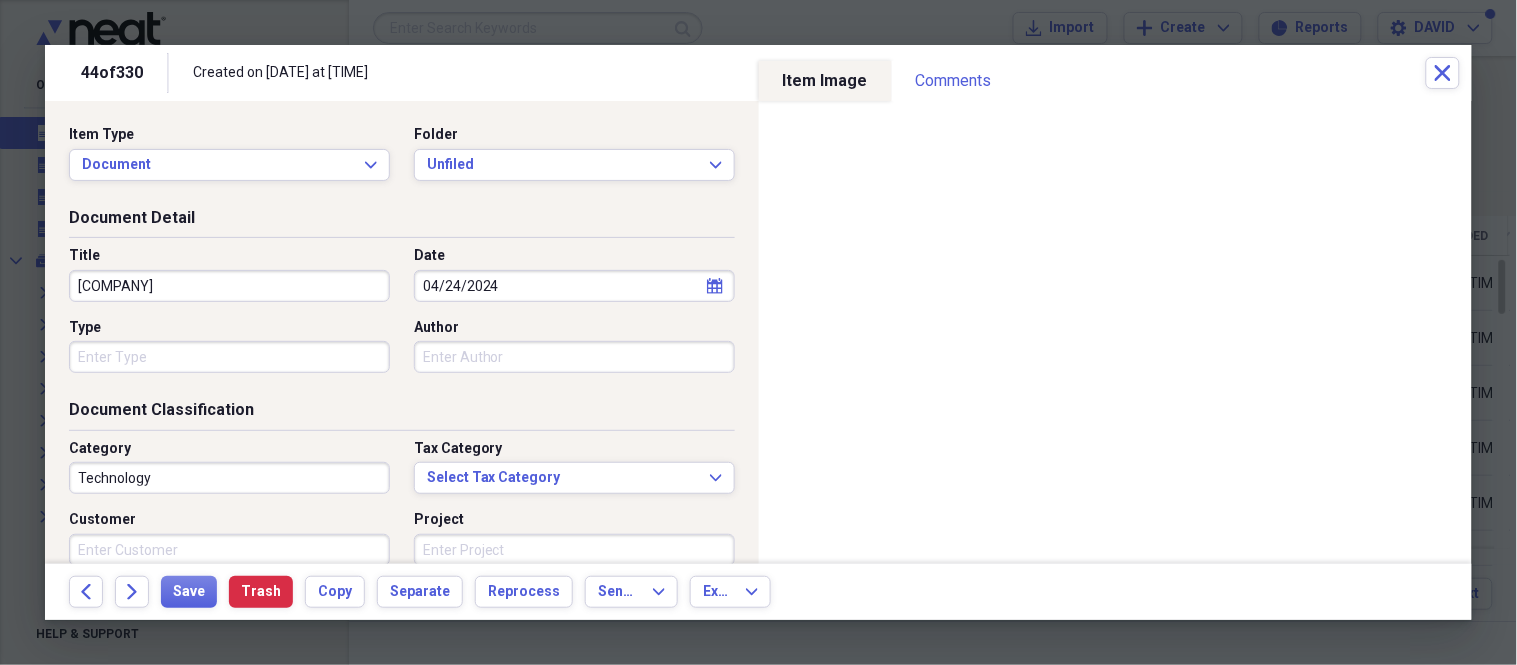 click on "Technology" at bounding box center [229, 478] 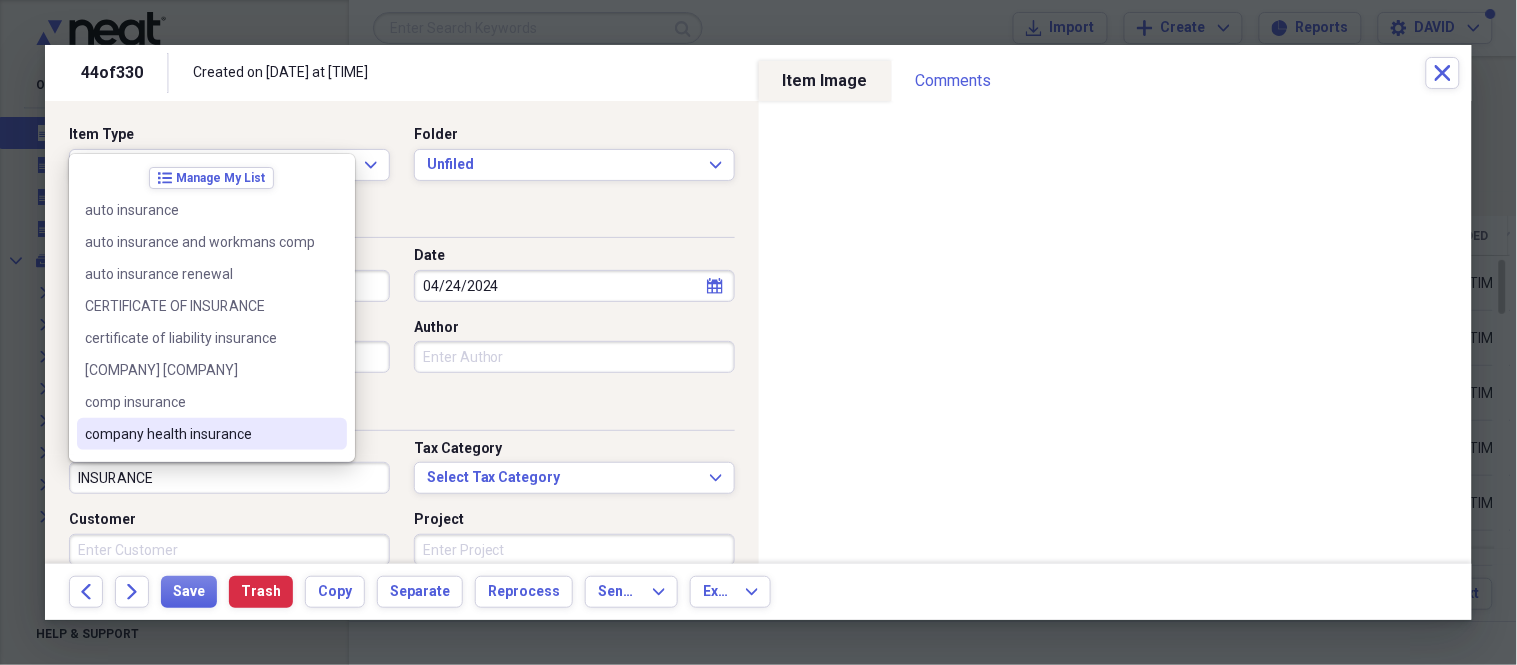 type on "INSURANCE" 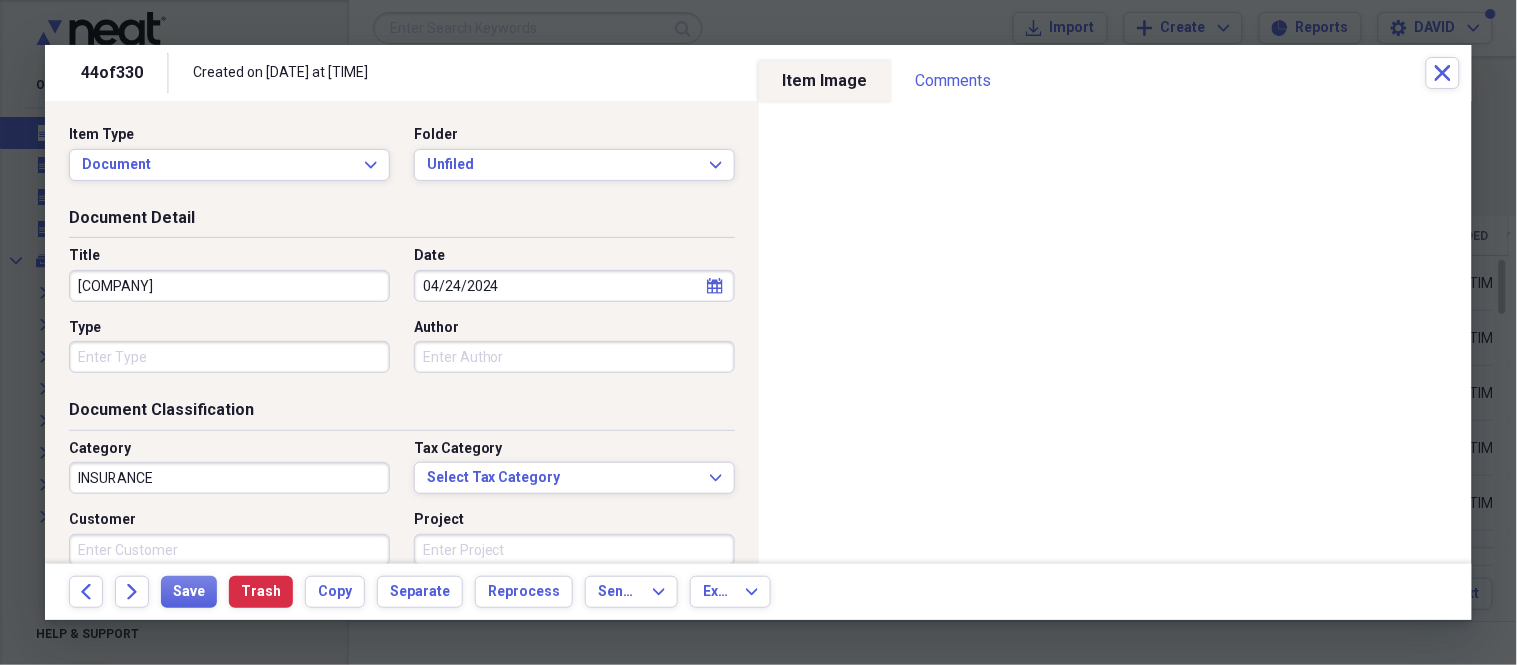 click on "Category INSURANCE Tax Category Select Tax Category Expand Customer Project" at bounding box center (402, 510) 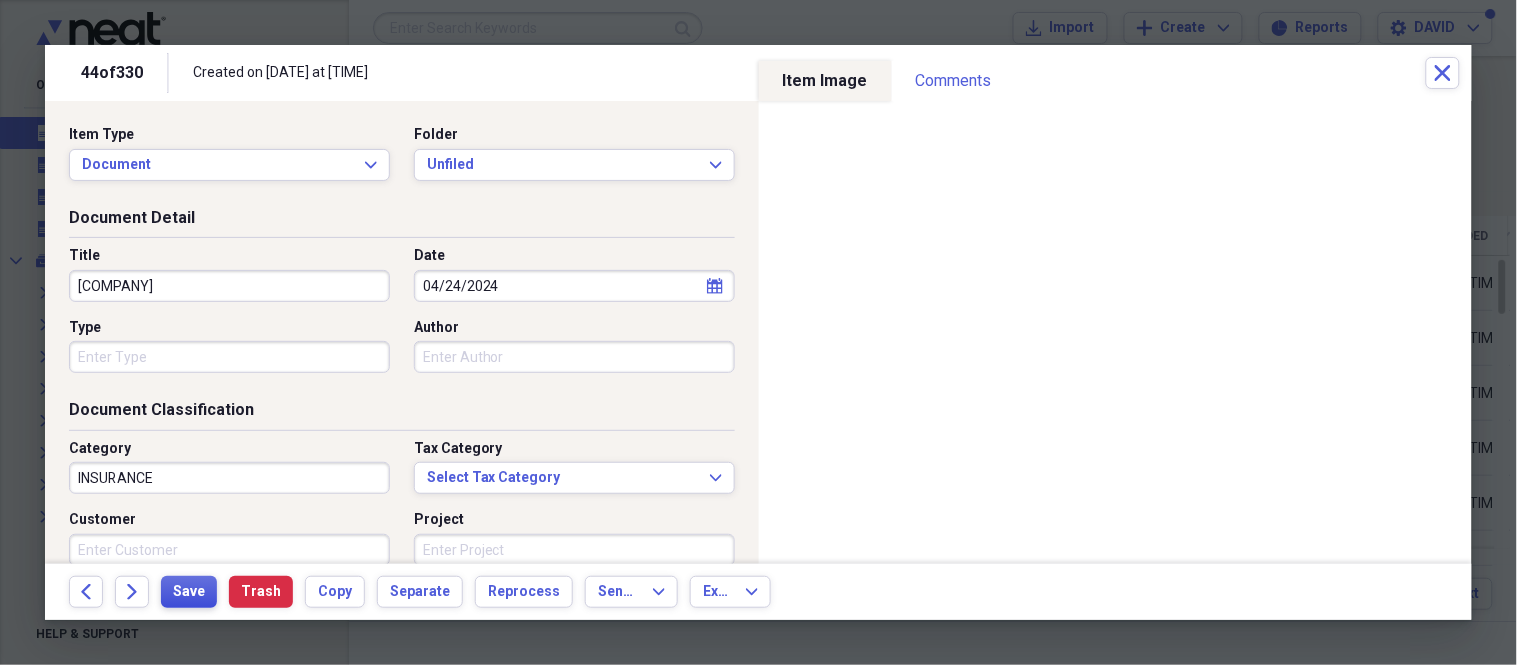 click on "Save" at bounding box center (189, 592) 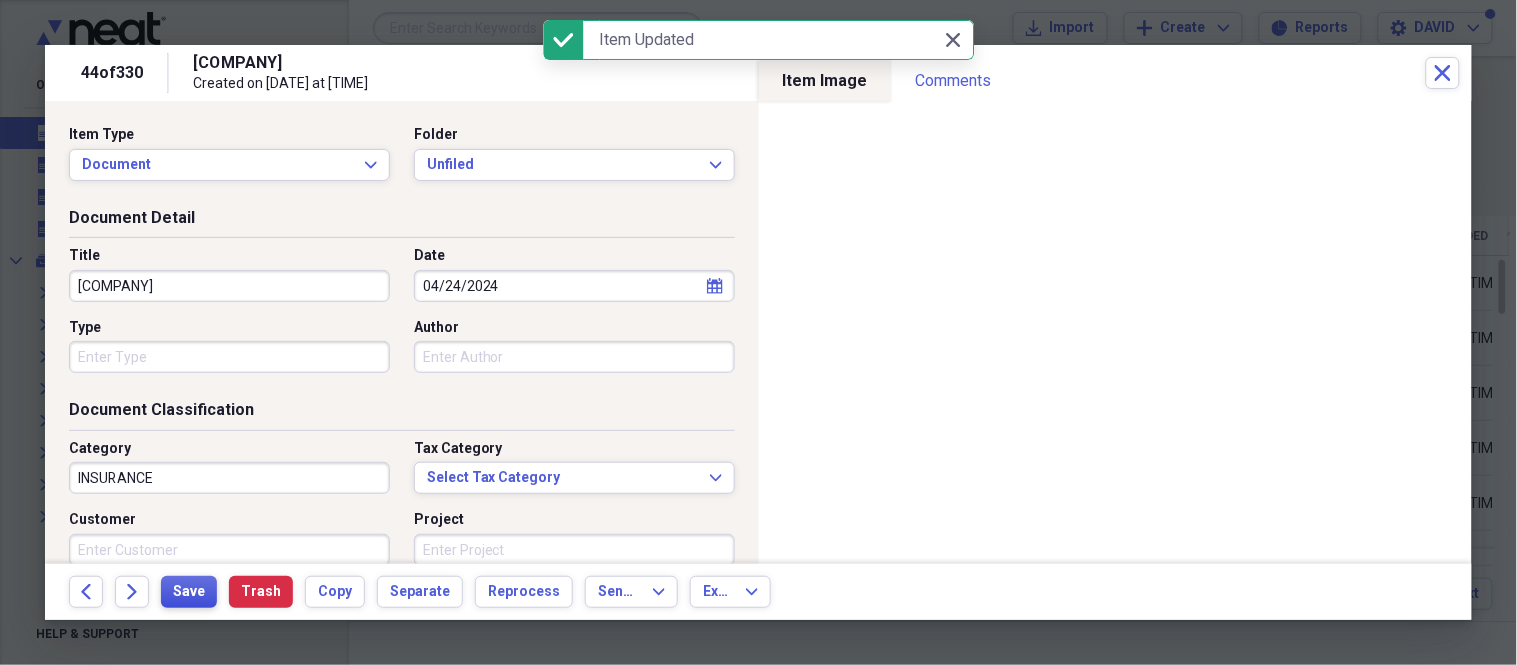 click on "Save" at bounding box center [189, 592] 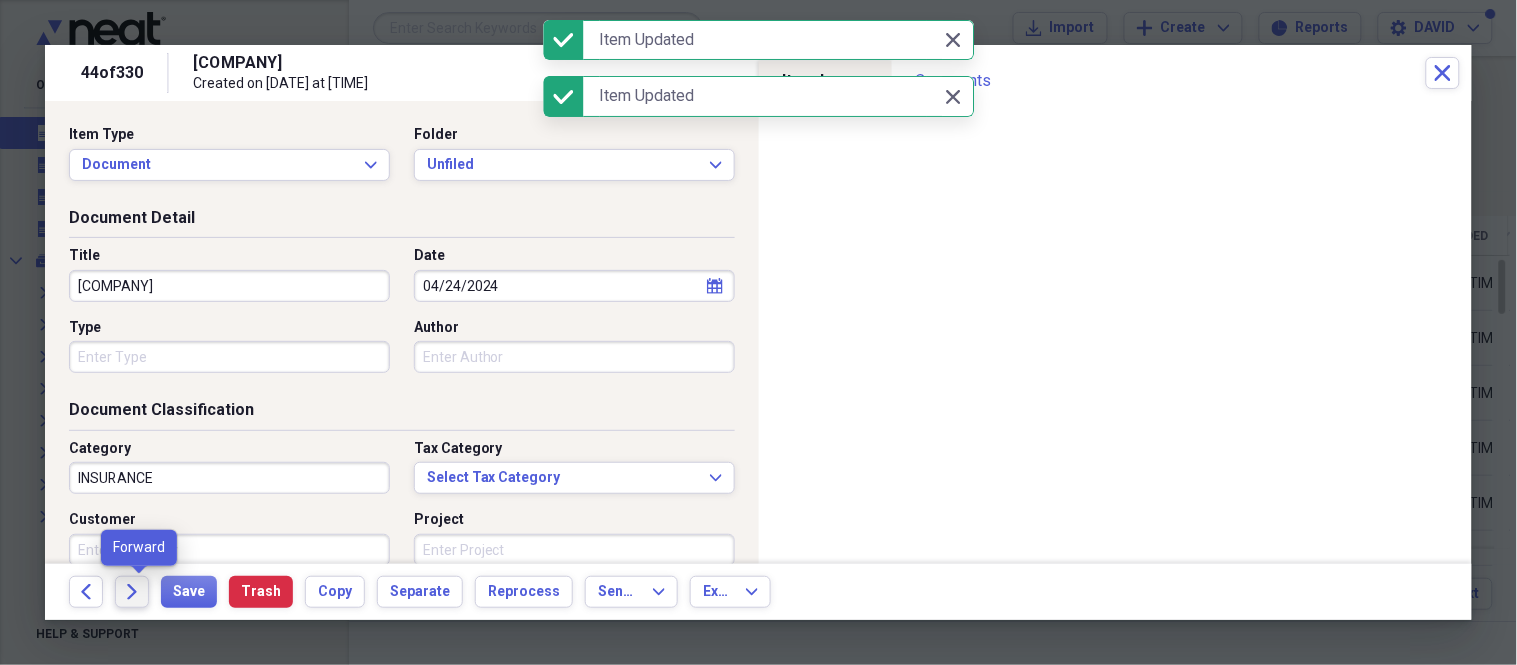 click on "Forward" at bounding box center (132, 592) 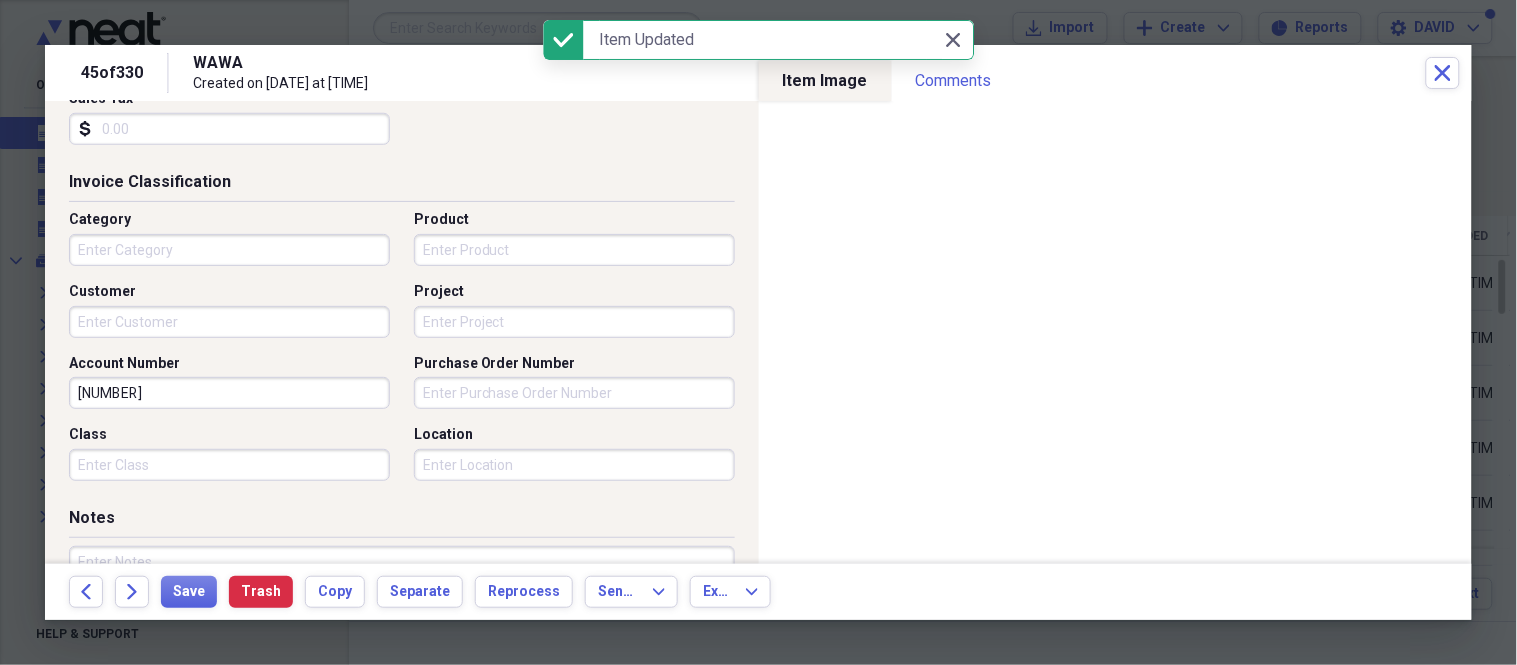 scroll, scrollTop: 444, scrollLeft: 0, axis: vertical 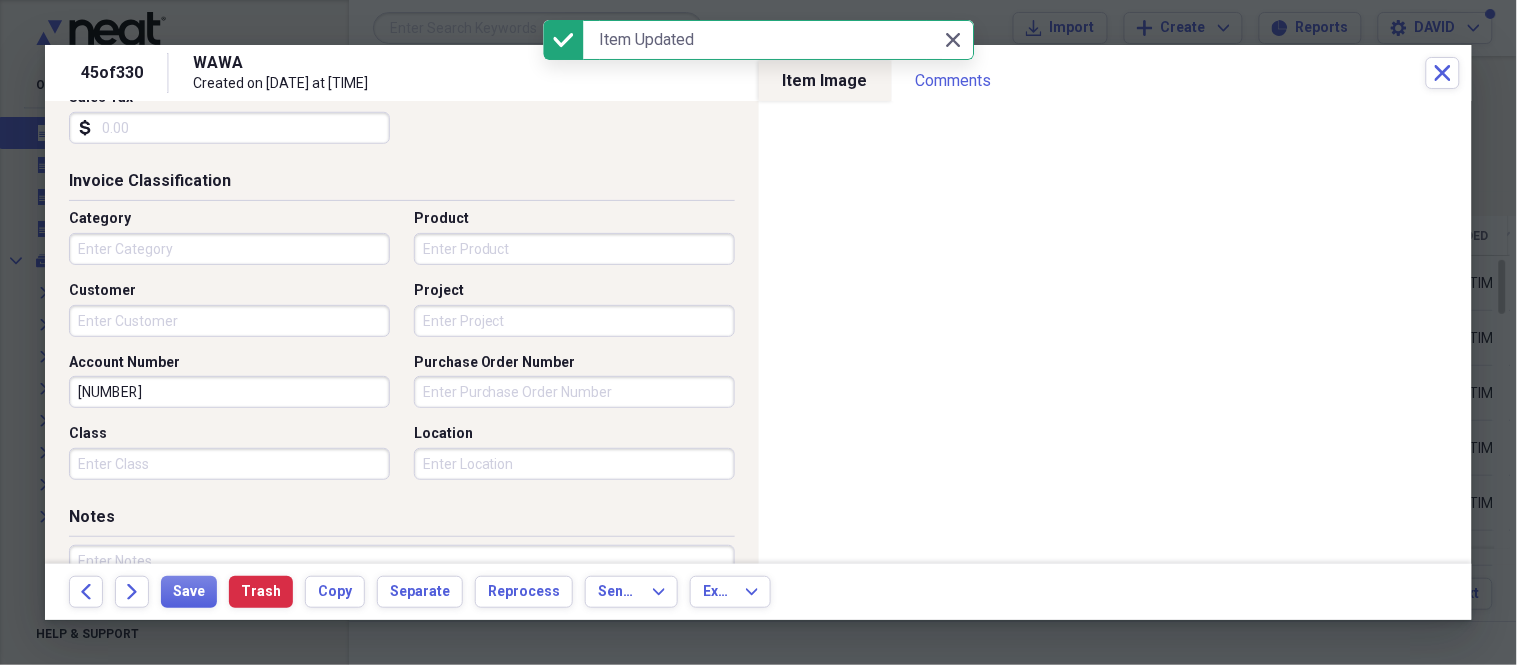 click on "Category" at bounding box center [229, 249] 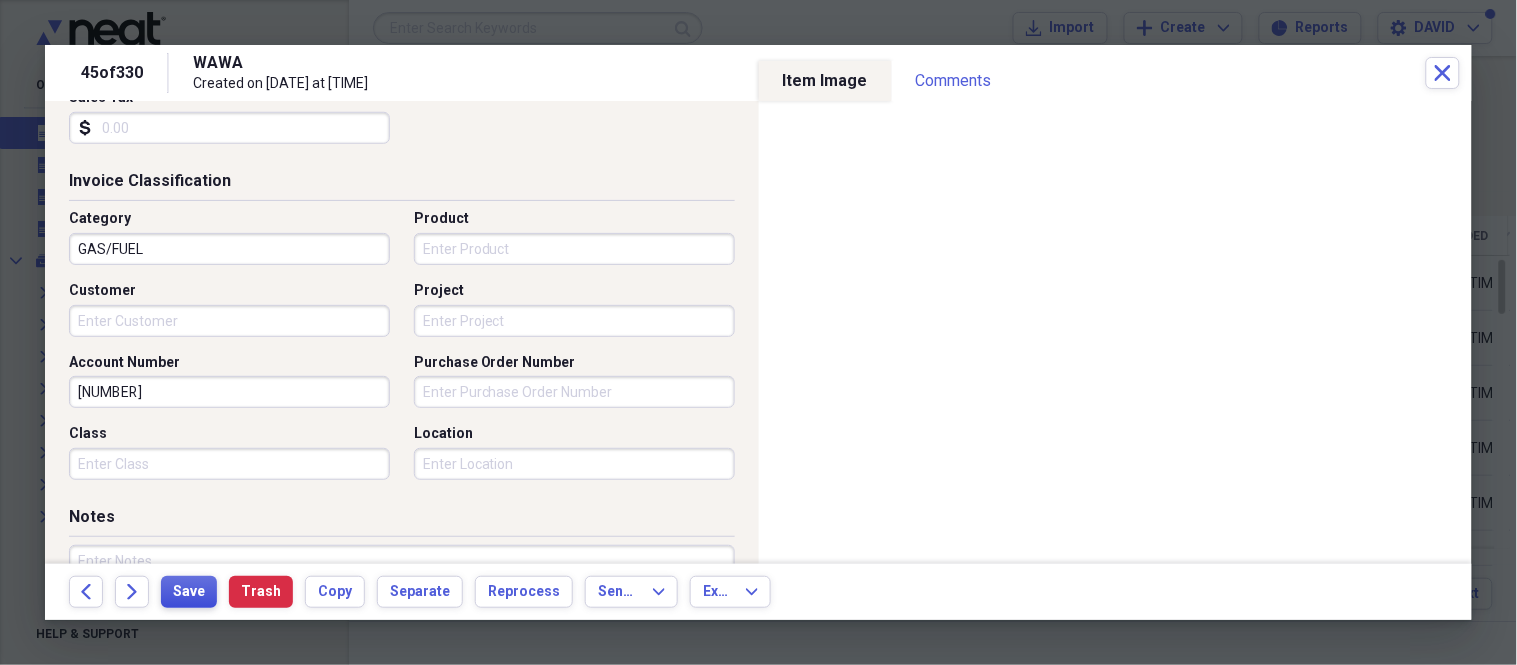 type on "GAS/FUEL" 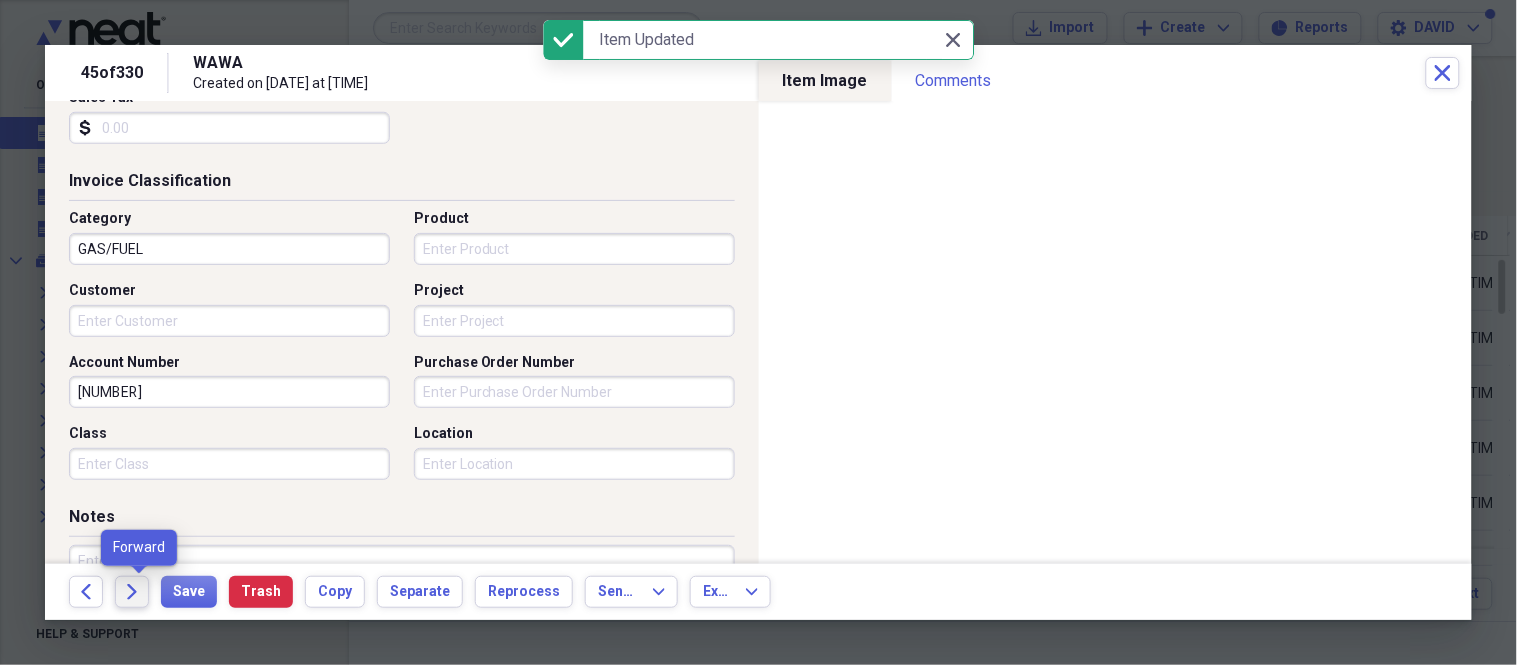 click on "Forward" at bounding box center [132, 592] 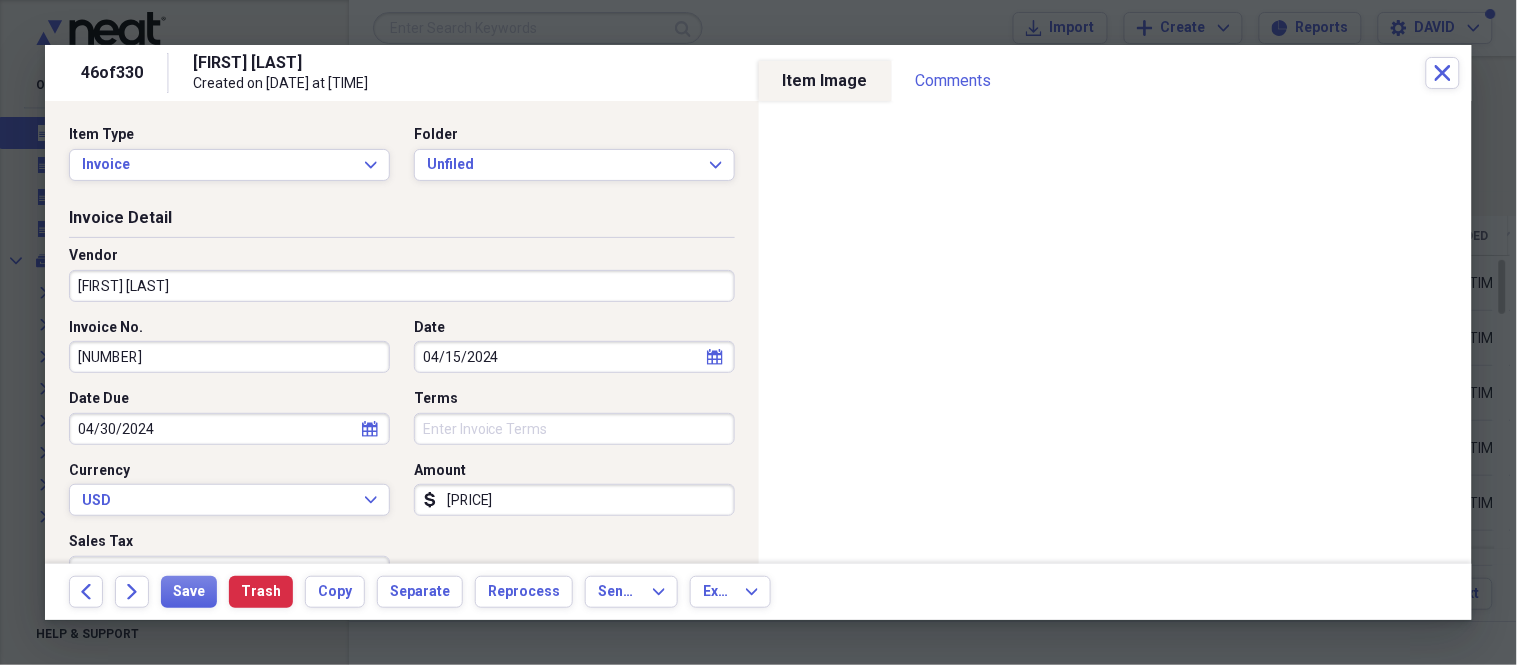 click on "[FIRST] [LAST]" at bounding box center (402, 286) 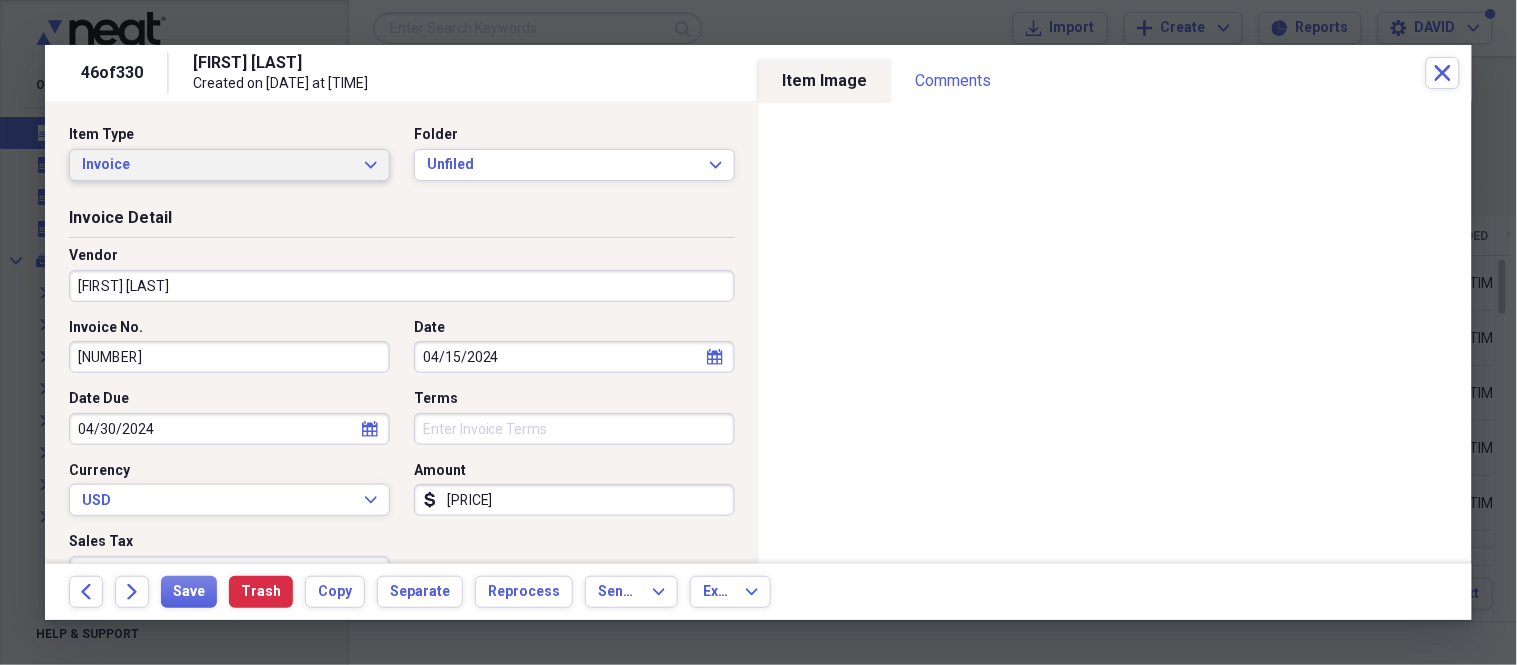 click on "Invoice" at bounding box center [217, 165] 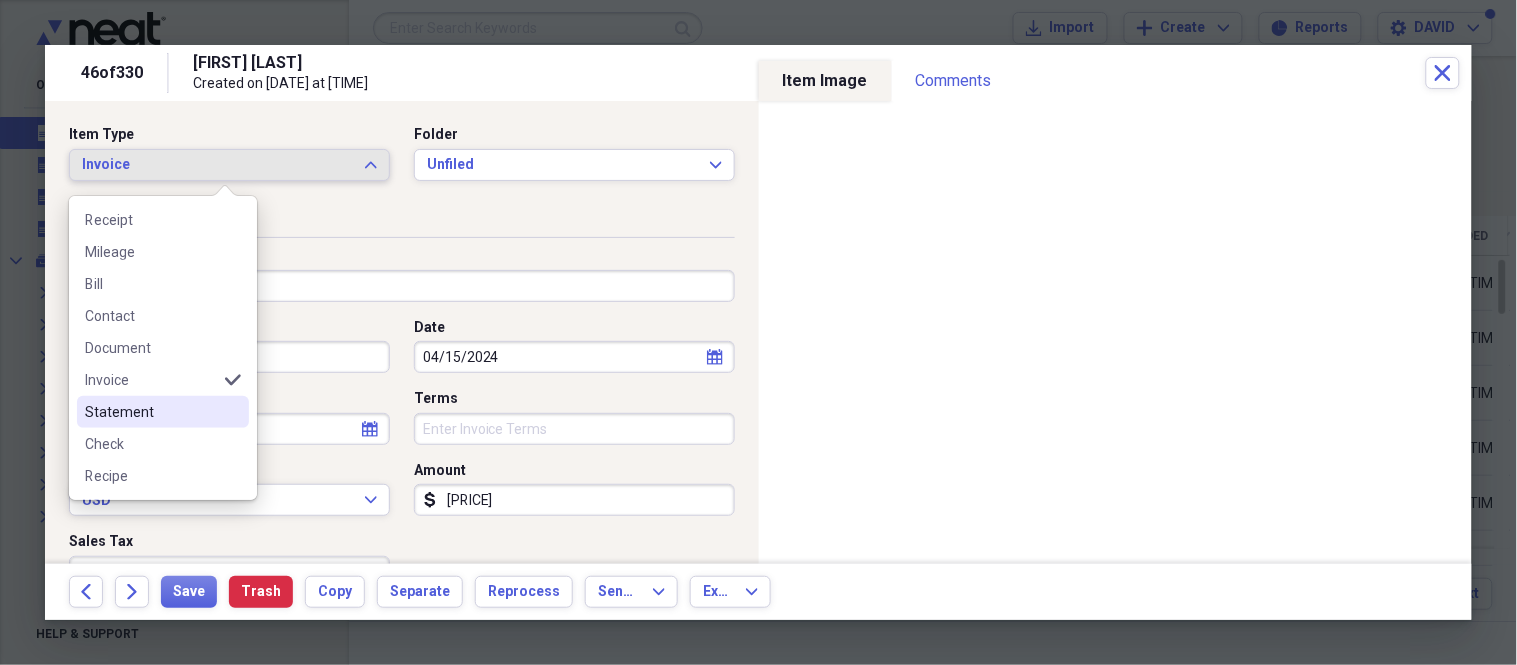 click on "Statement" at bounding box center [163, 412] 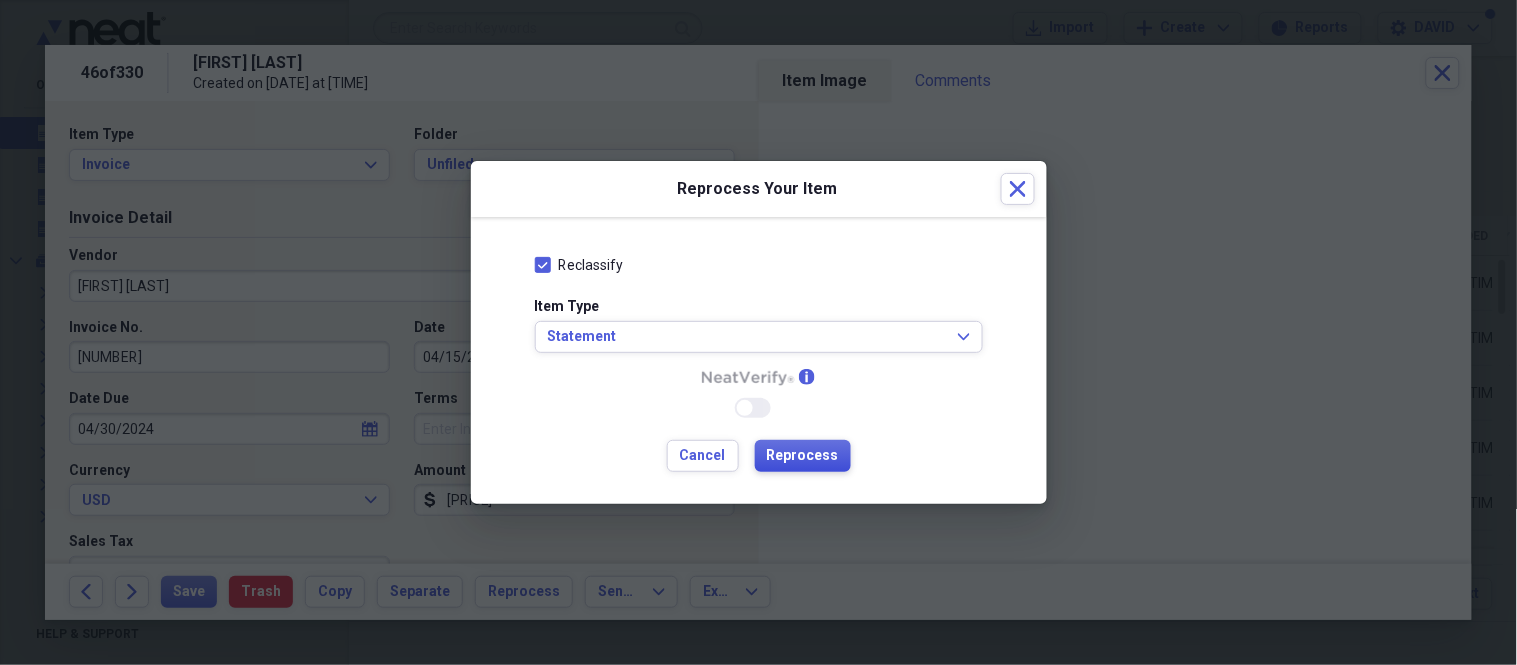 click on "Reprocess" at bounding box center (803, 456) 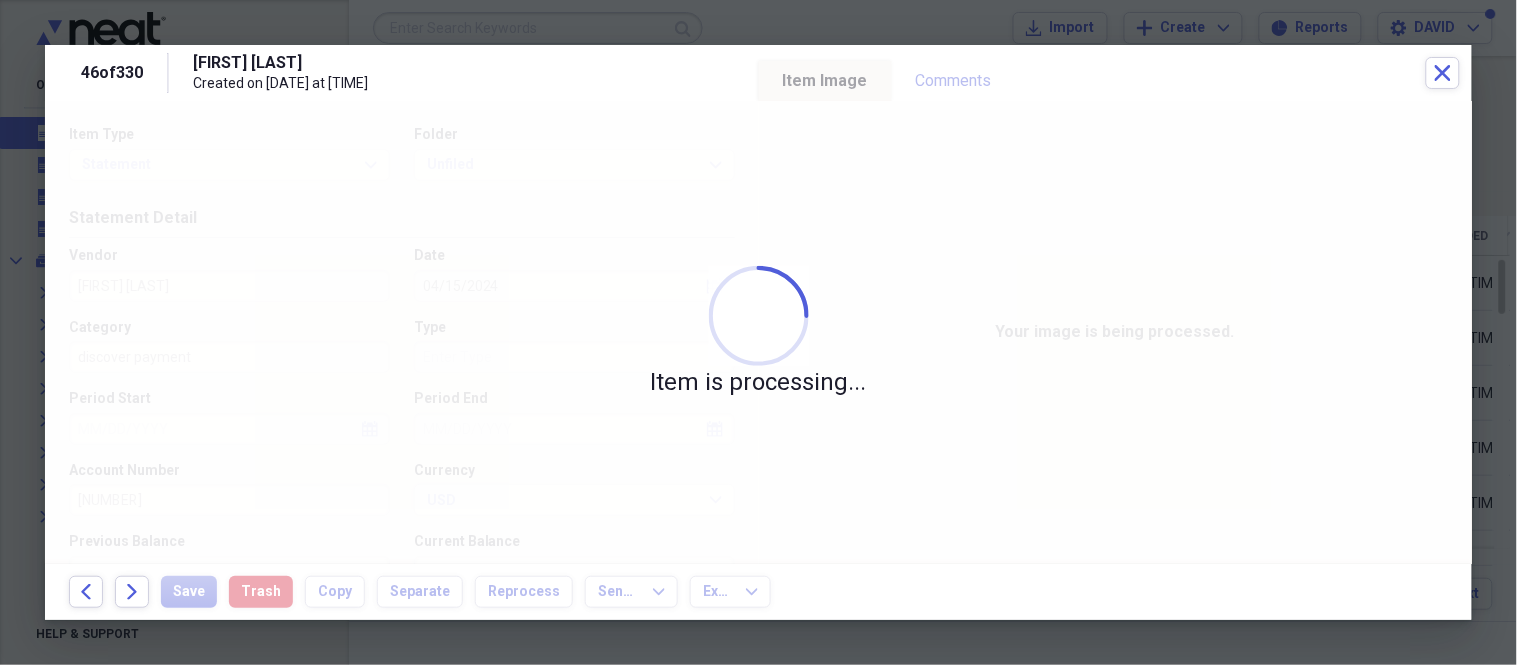 type on "[PRICE]" 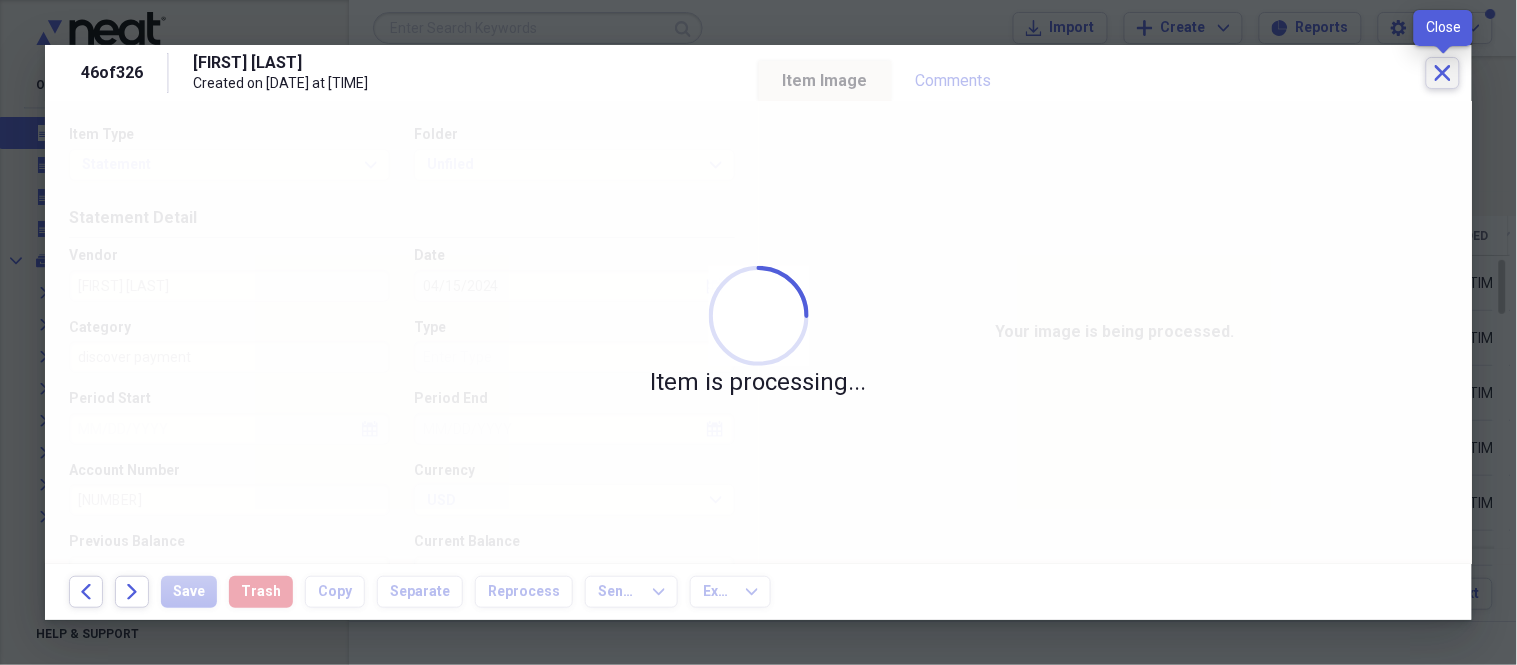 click on "Close" at bounding box center (1443, 73) 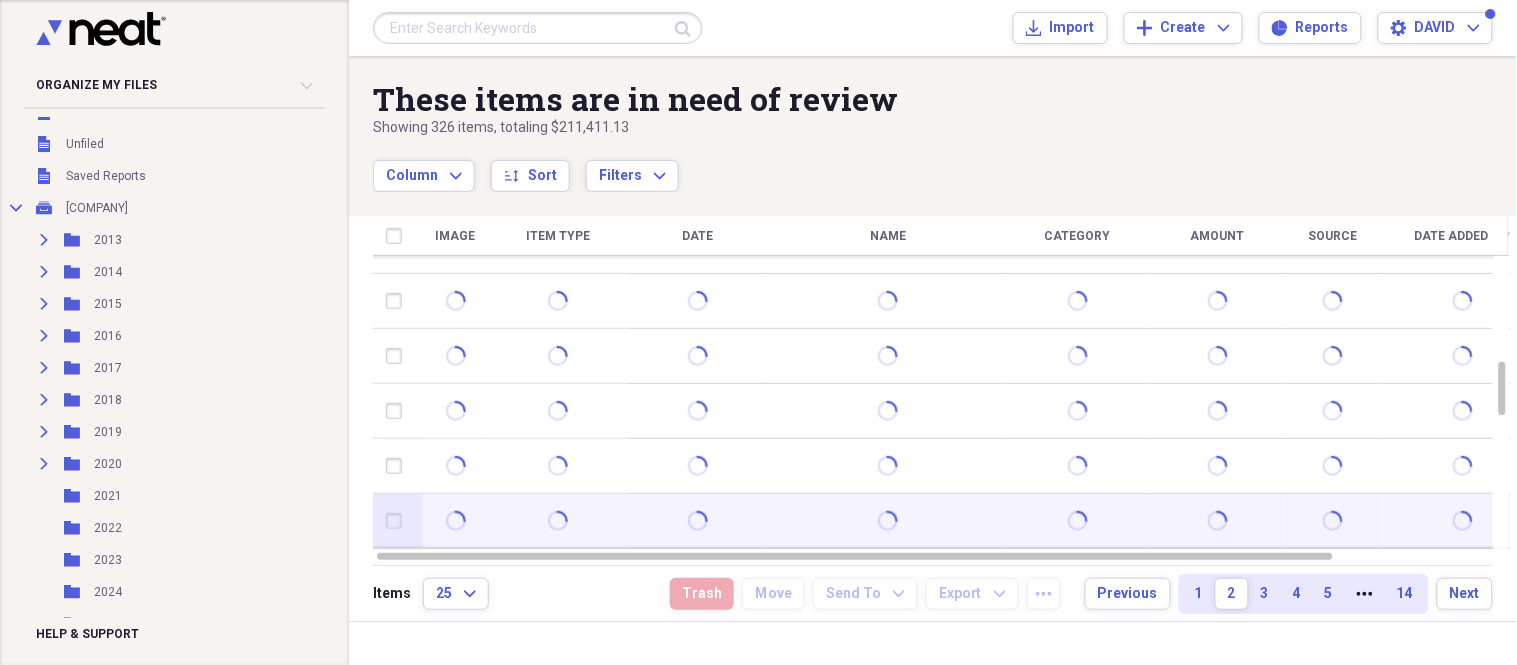 scroll, scrollTop: 0, scrollLeft: 0, axis: both 